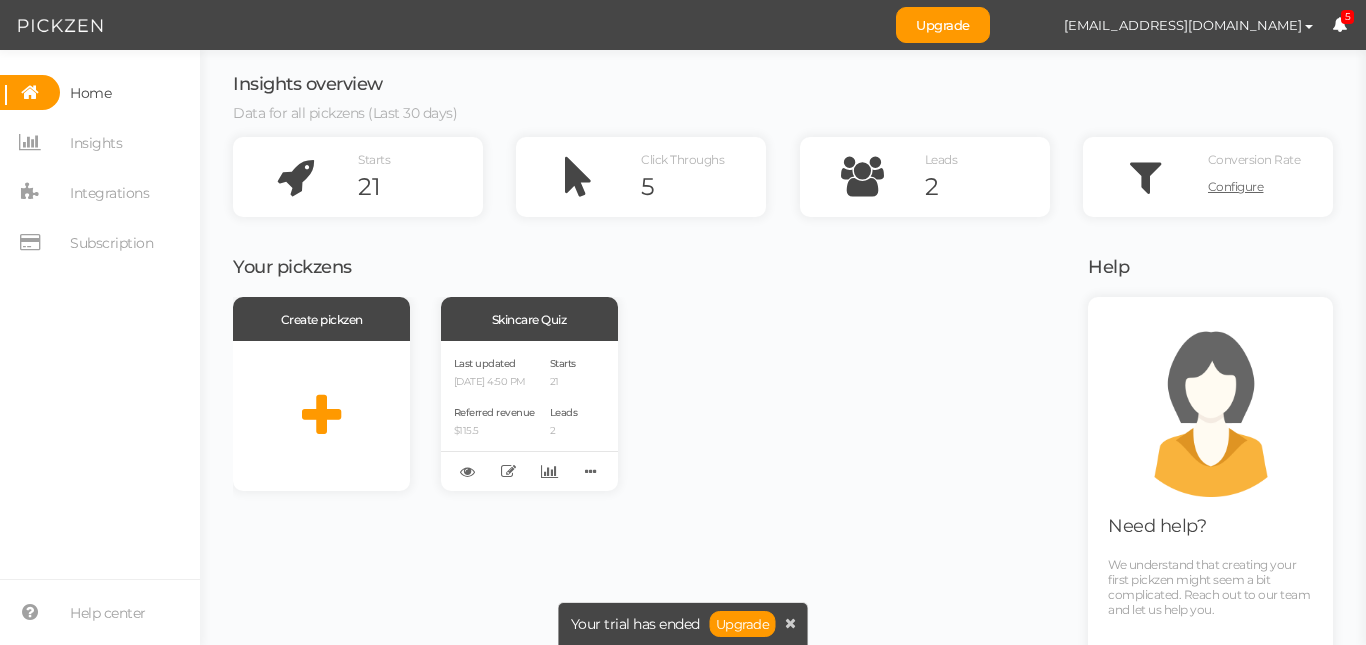 scroll, scrollTop: 0, scrollLeft: 0, axis: both 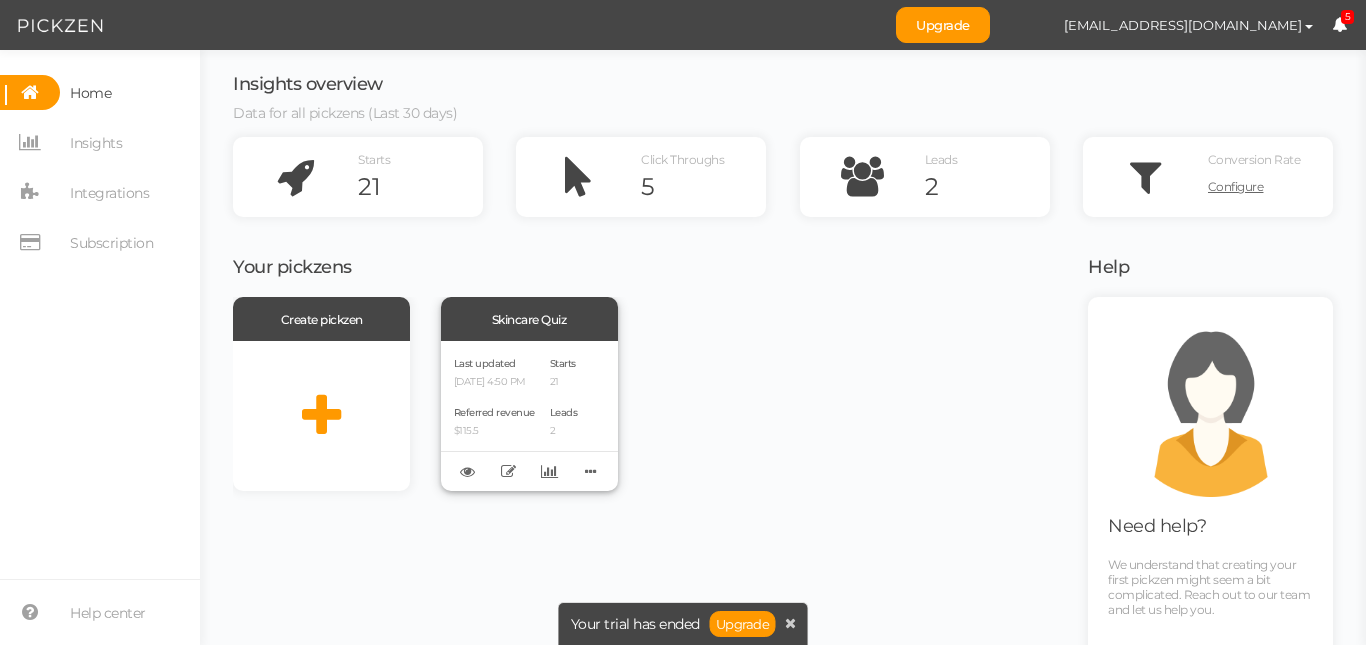 click on "Last updated" at bounding box center (485, 363) 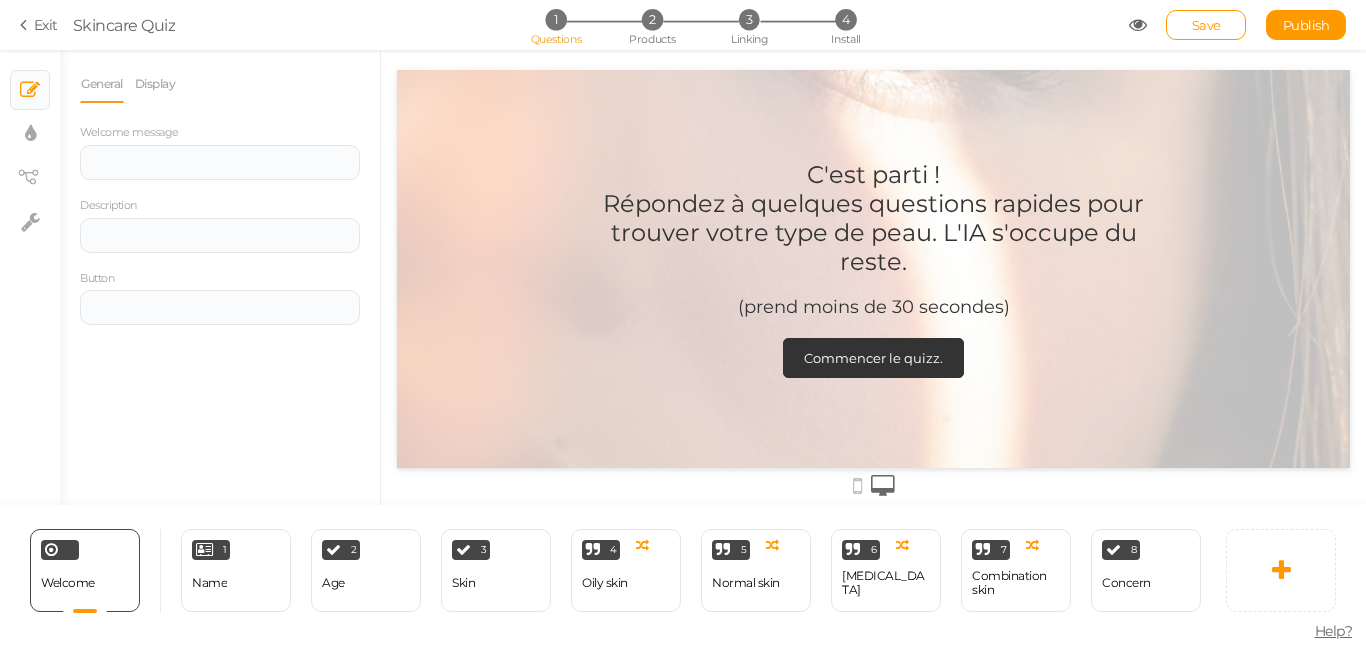 scroll, scrollTop: 0, scrollLeft: 0, axis: both 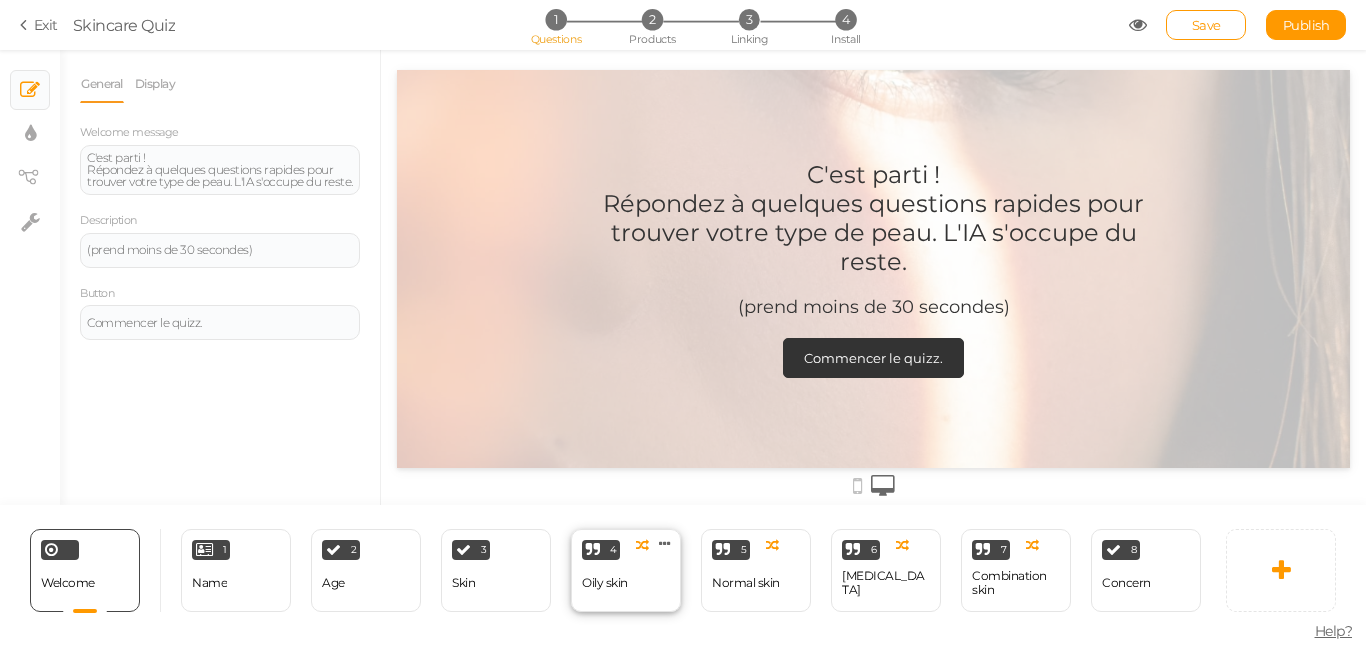 click on "4         Oily skin         × Define the conditions to show this slide.                     Clone             Change type             Delete" at bounding box center (626, 570) 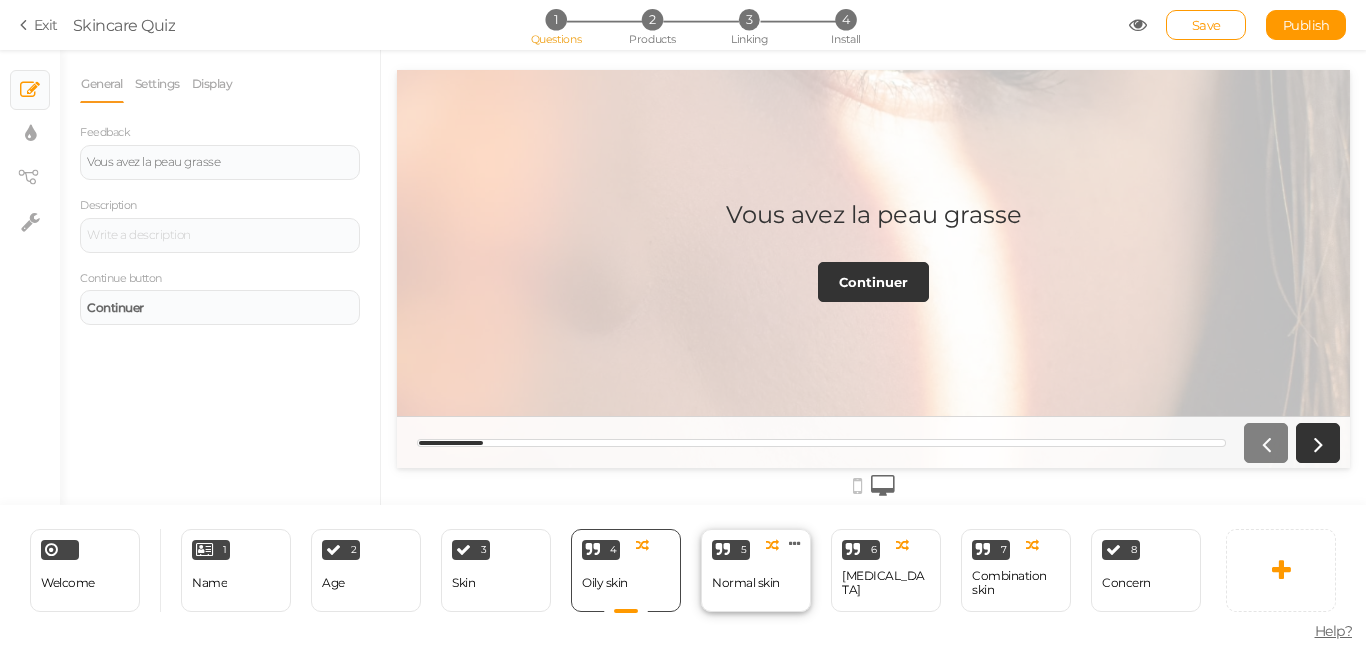 click on "Normal skin" at bounding box center (746, 583) 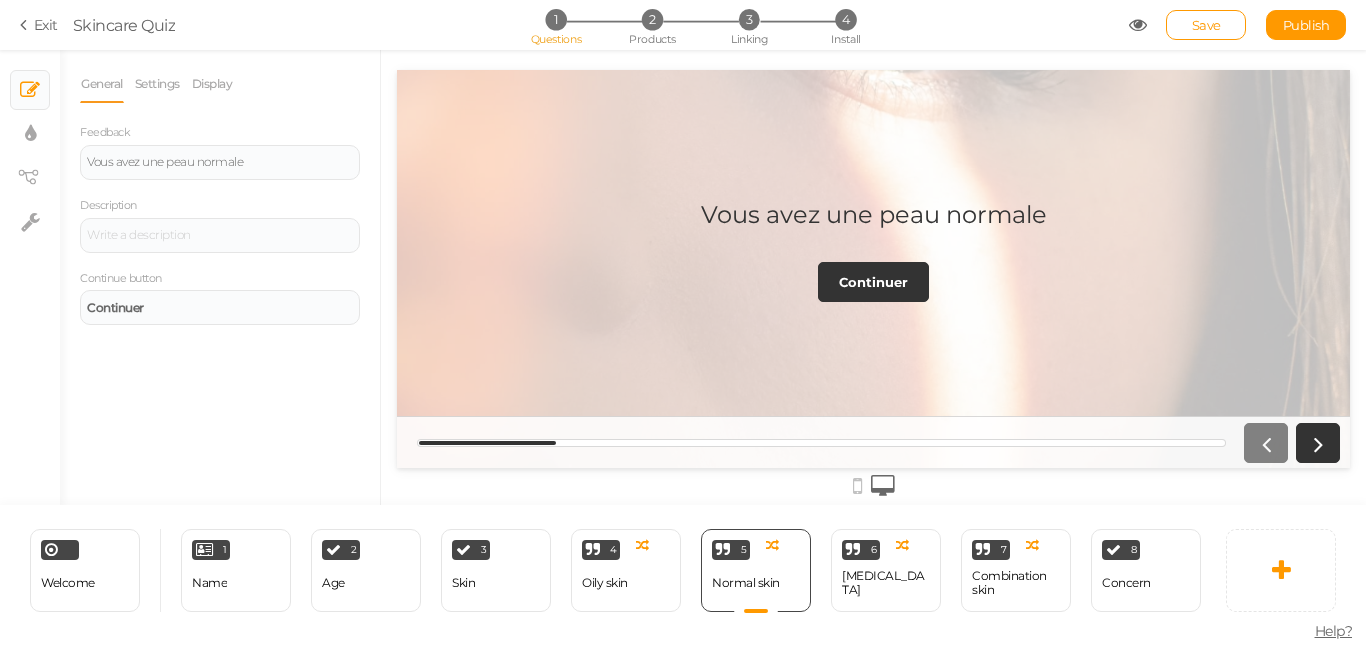 click on "5         Normal skin         × Define the conditions to show this slide.                     Clone             Change type             Delete" at bounding box center (756, 570) 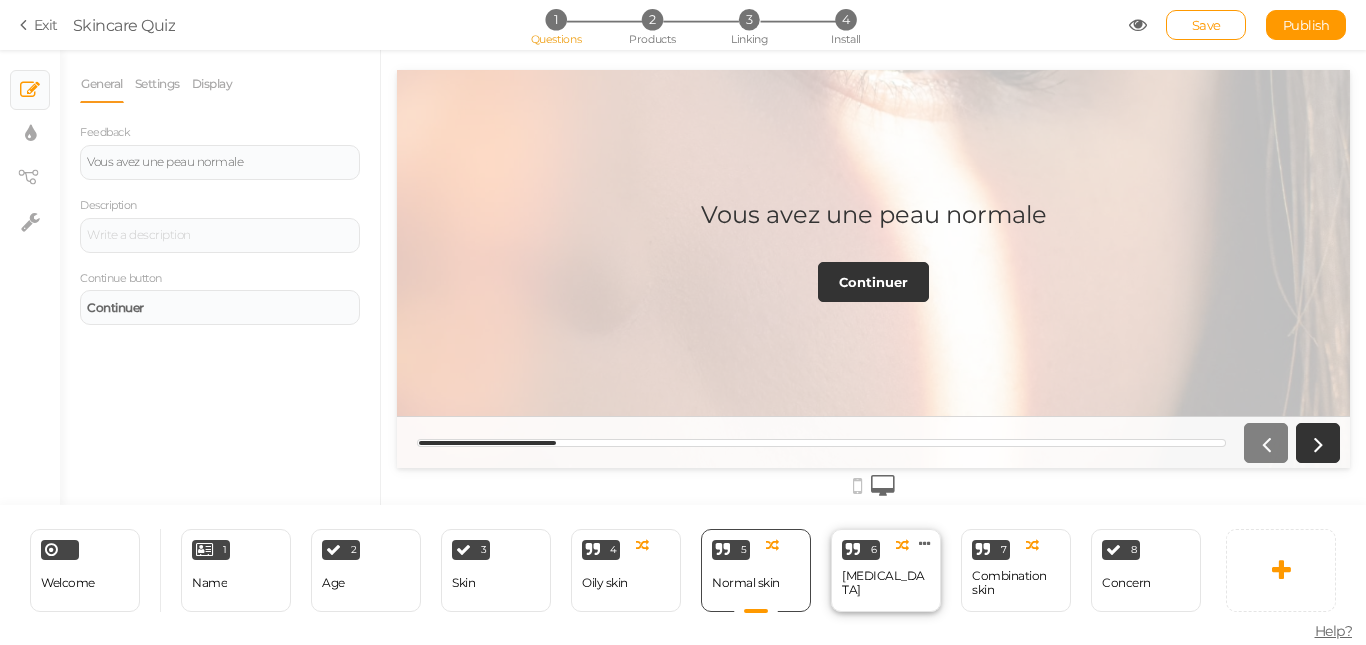 click on "[MEDICAL_DATA]" at bounding box center [886, 583] 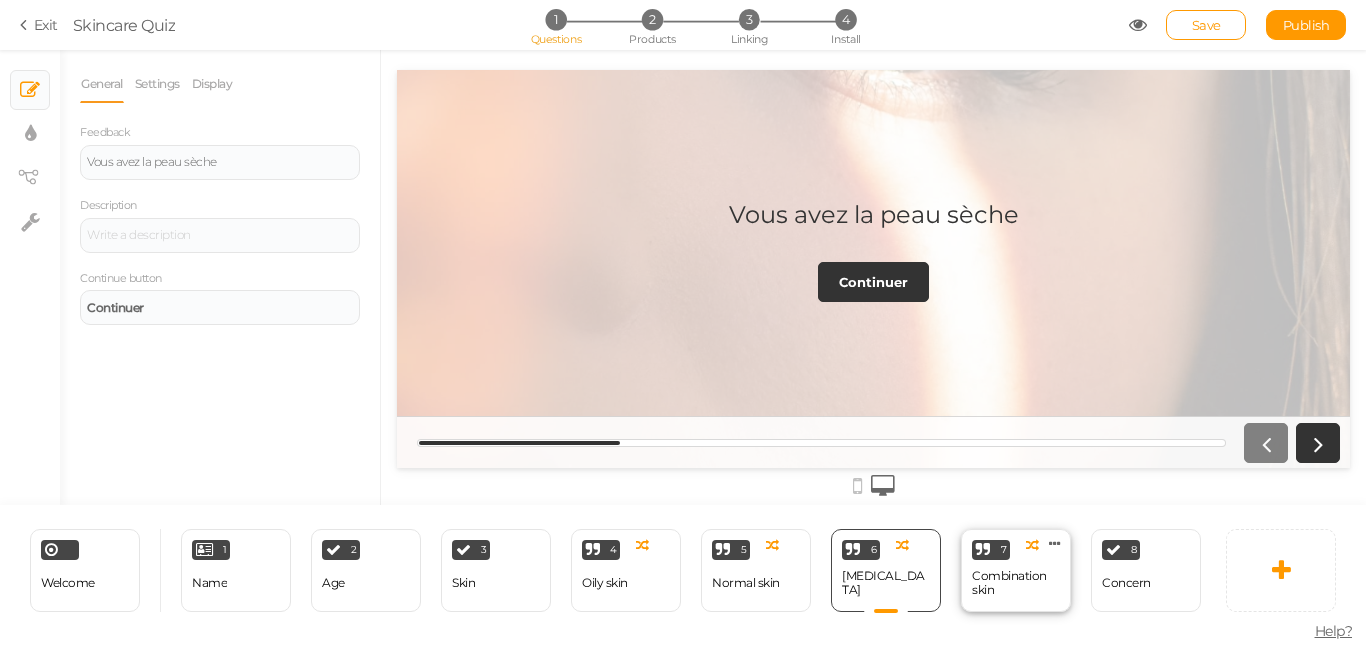 click on "7         Combination skin         × Define the conditions to show this slide.                     Clone             Change type             Delete" at bounding box center (1016, 570) 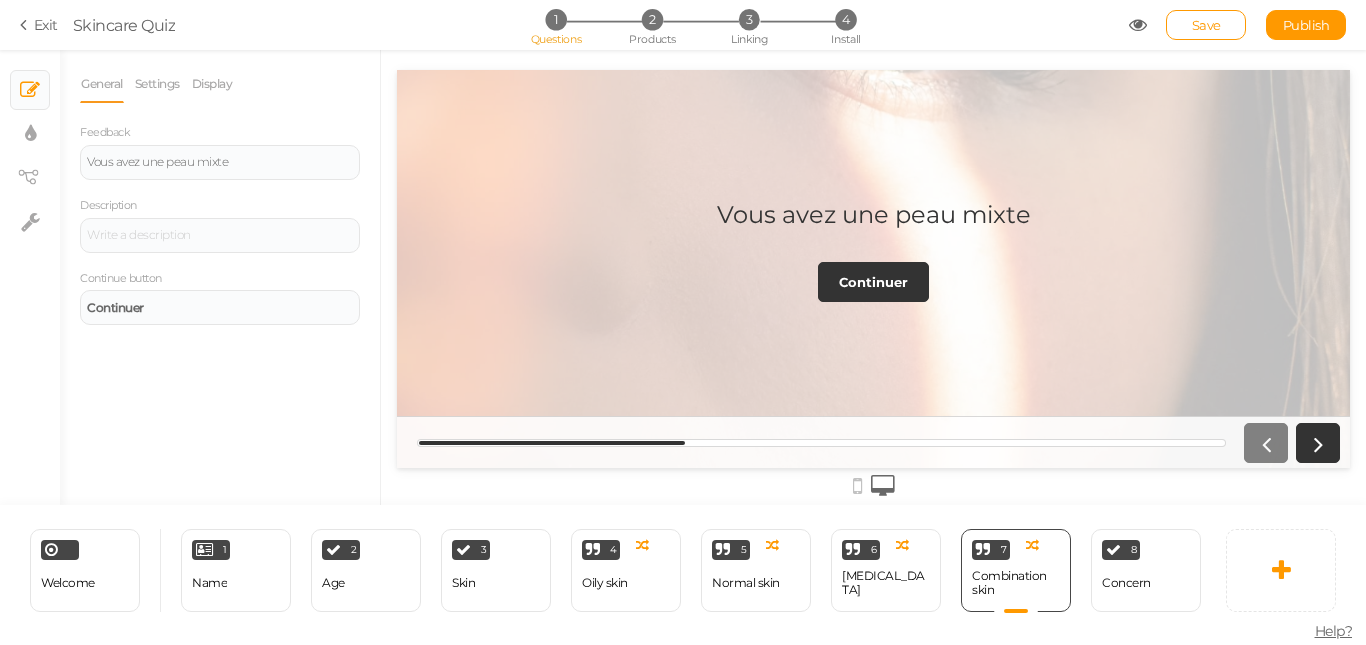 scroll, scrollTop: 0, scrollLeft: 546, axis: horizontal 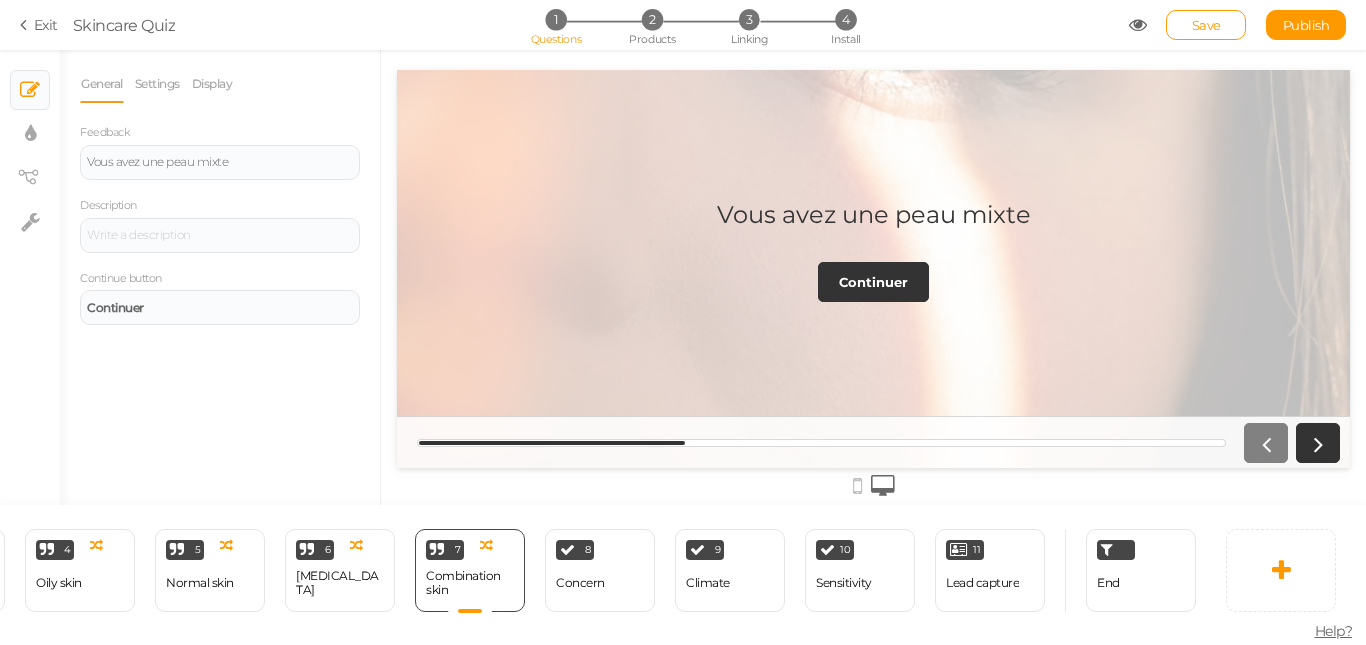 click on "Exit" at bounding box center [39, 25] 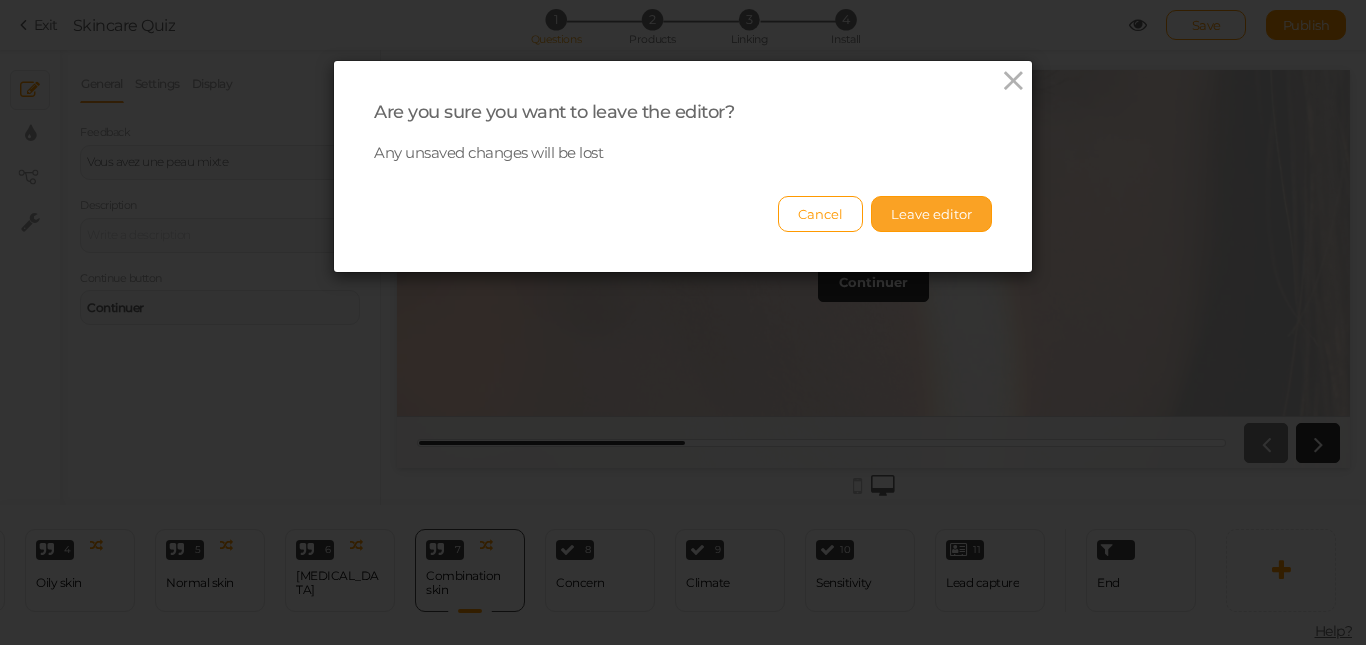 click on "Leave editor" at bounding box center [931, 214] 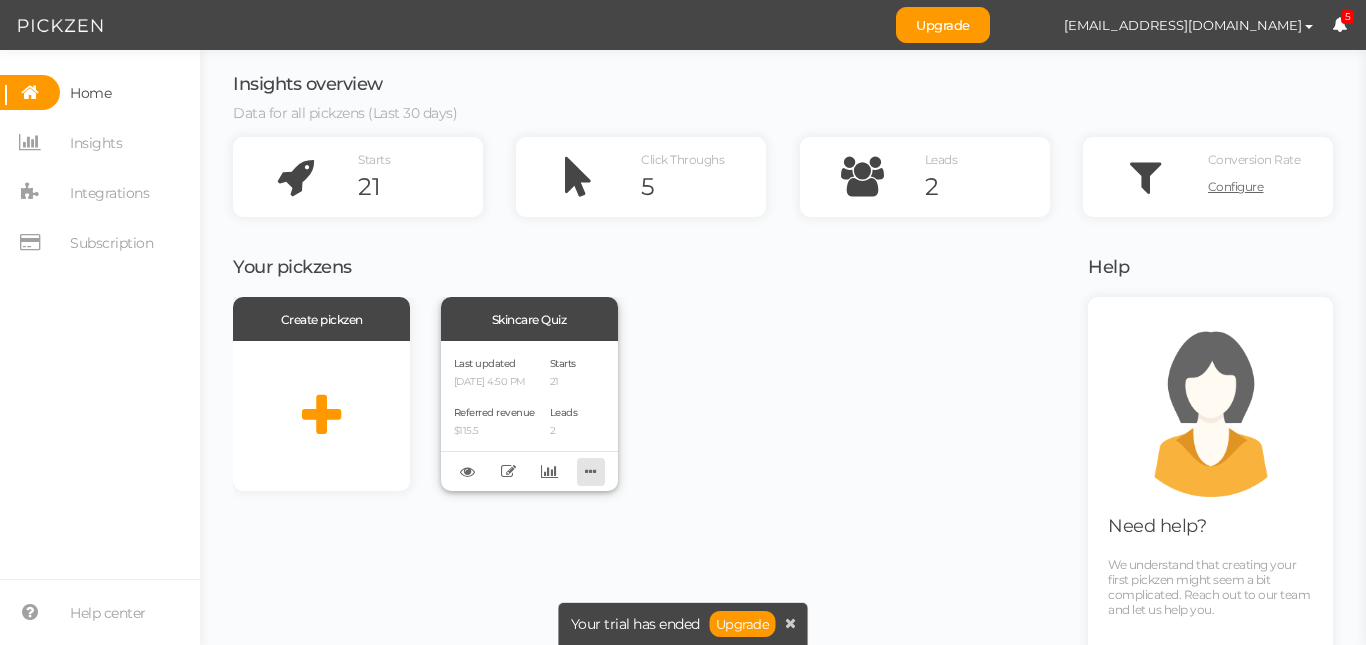 click at bounding box center (591, 471) 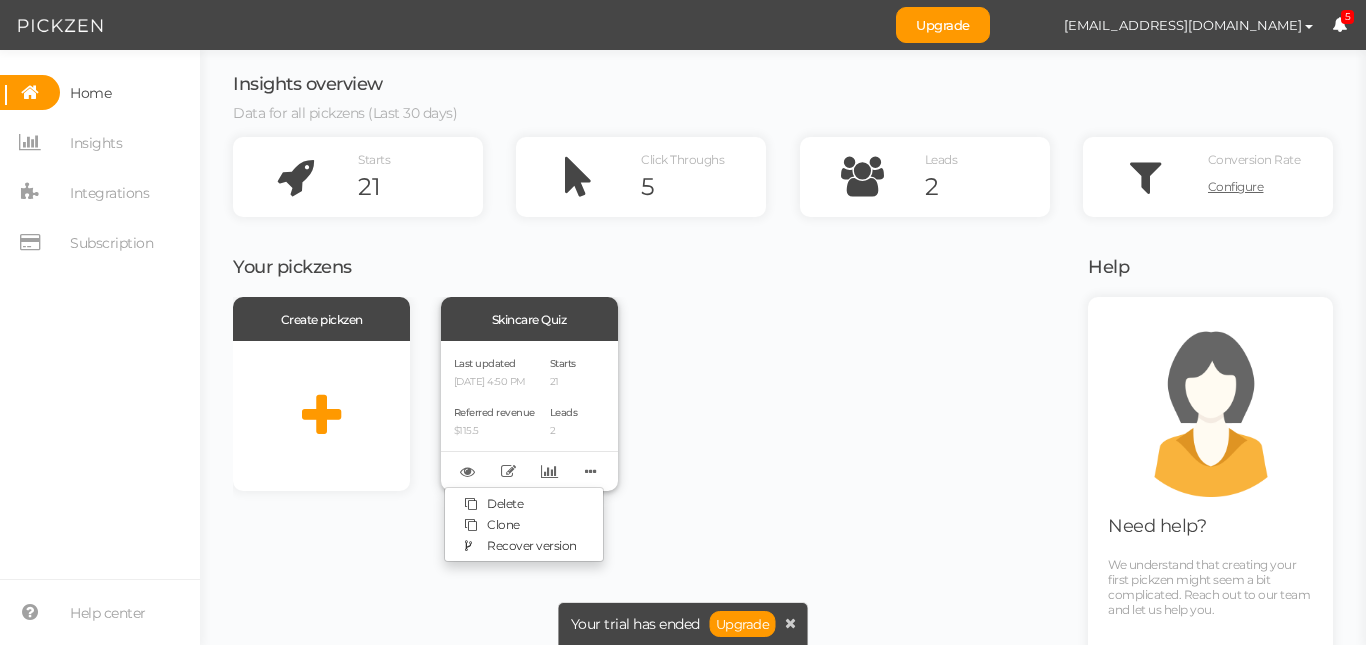 click on "Delete             Clone                 Recover version" at bounding box center [529, 471] 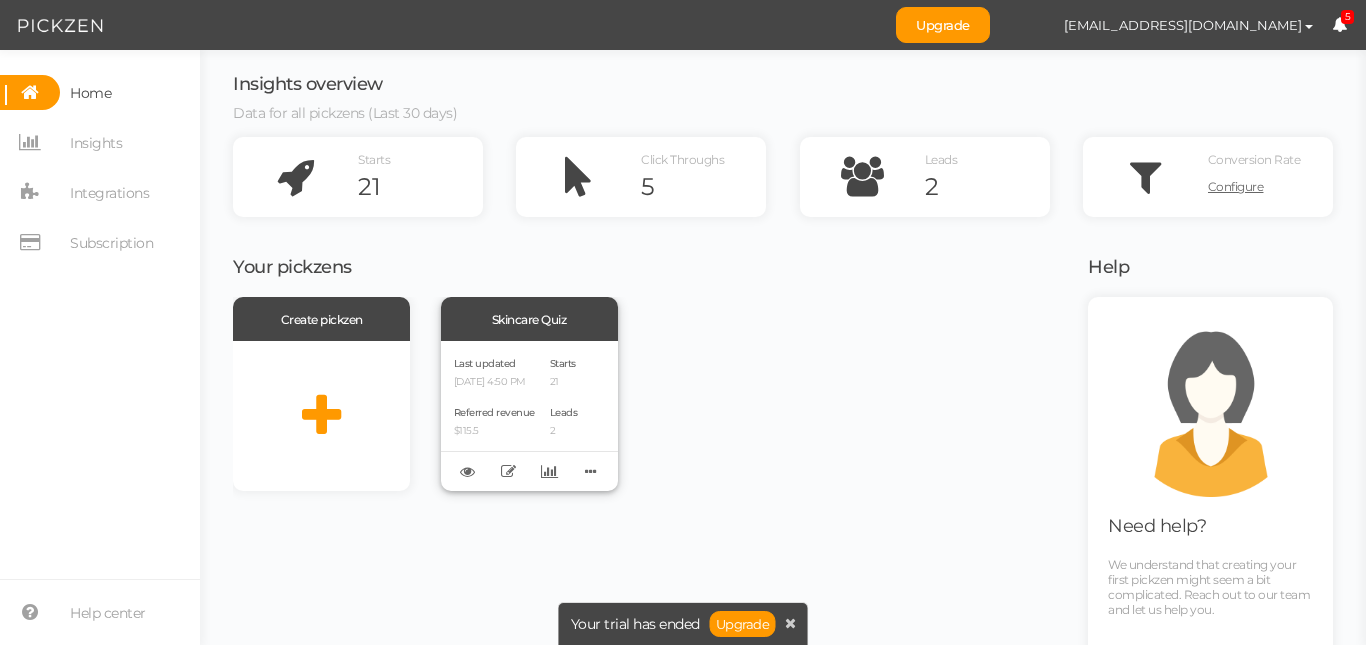 click on "Delete             Clone                 Recover version" at bounding box center [529, 471] 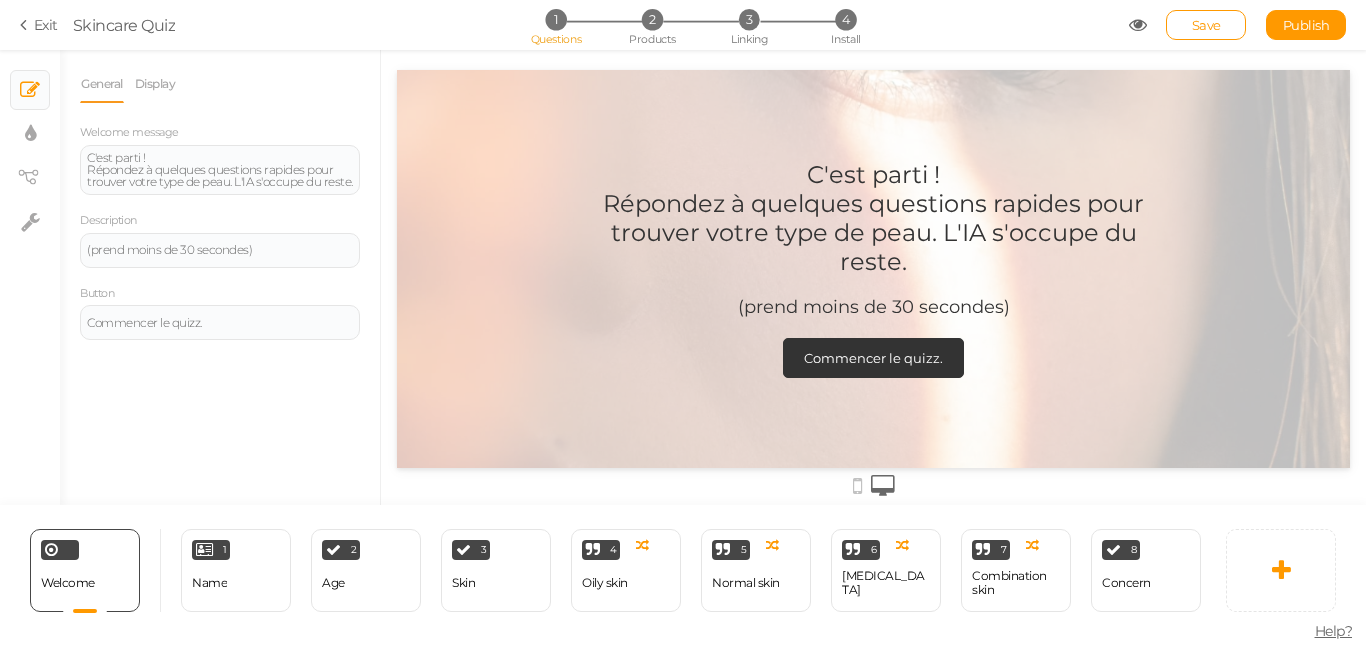 scroll, scrollTop: 0, scrollLeft: 0, axis: both 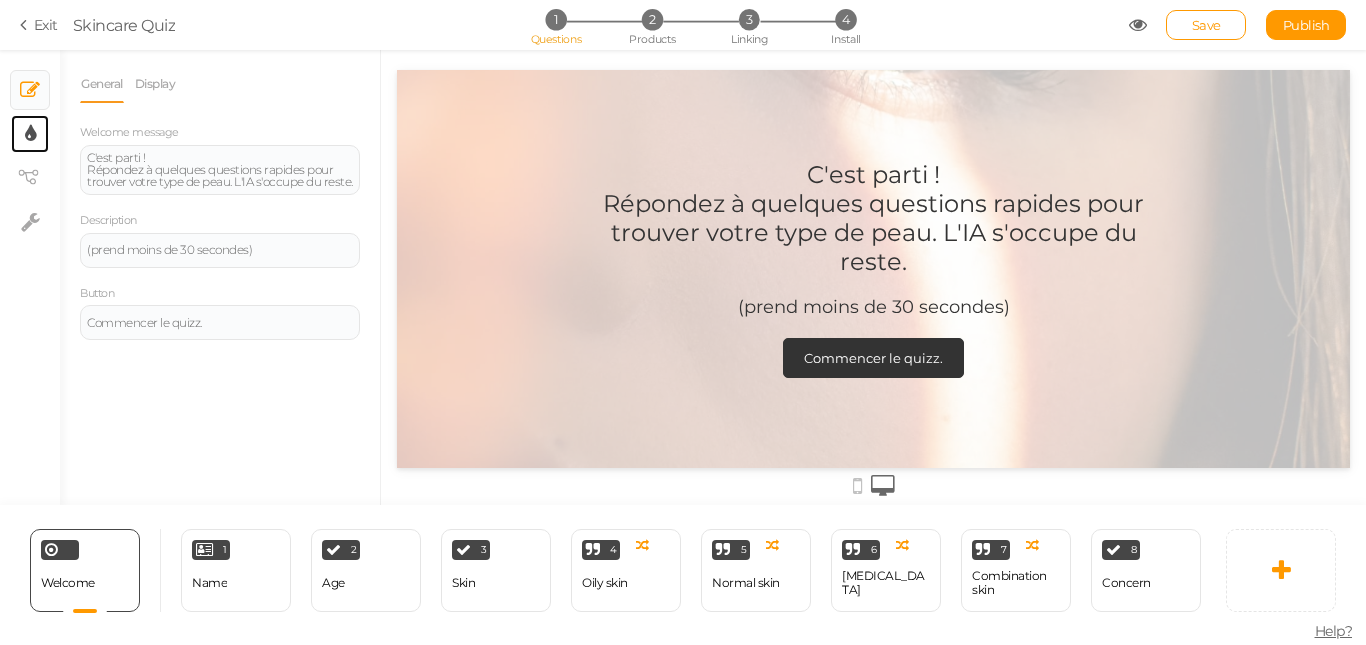 click on "× Display settings" at bounding box center (30, 134) 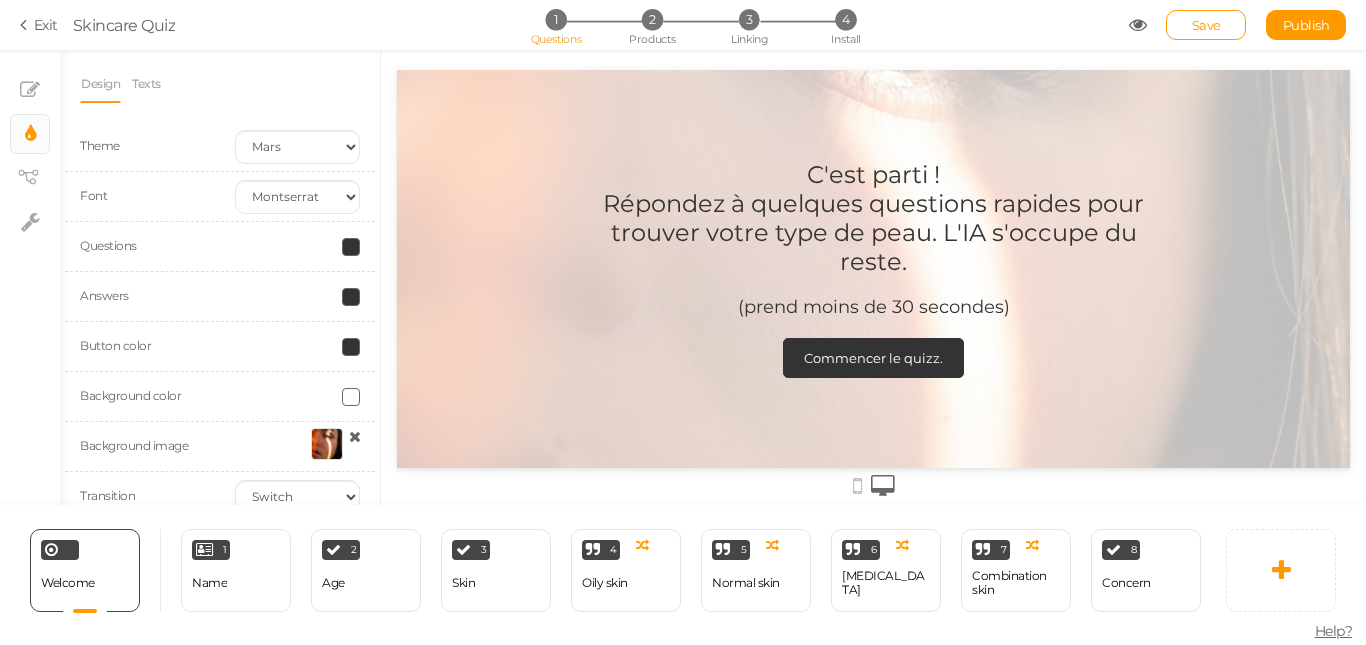 click on "× Slides
× Display settings
× View tree
× Settings" at bounding box center [30, 147] 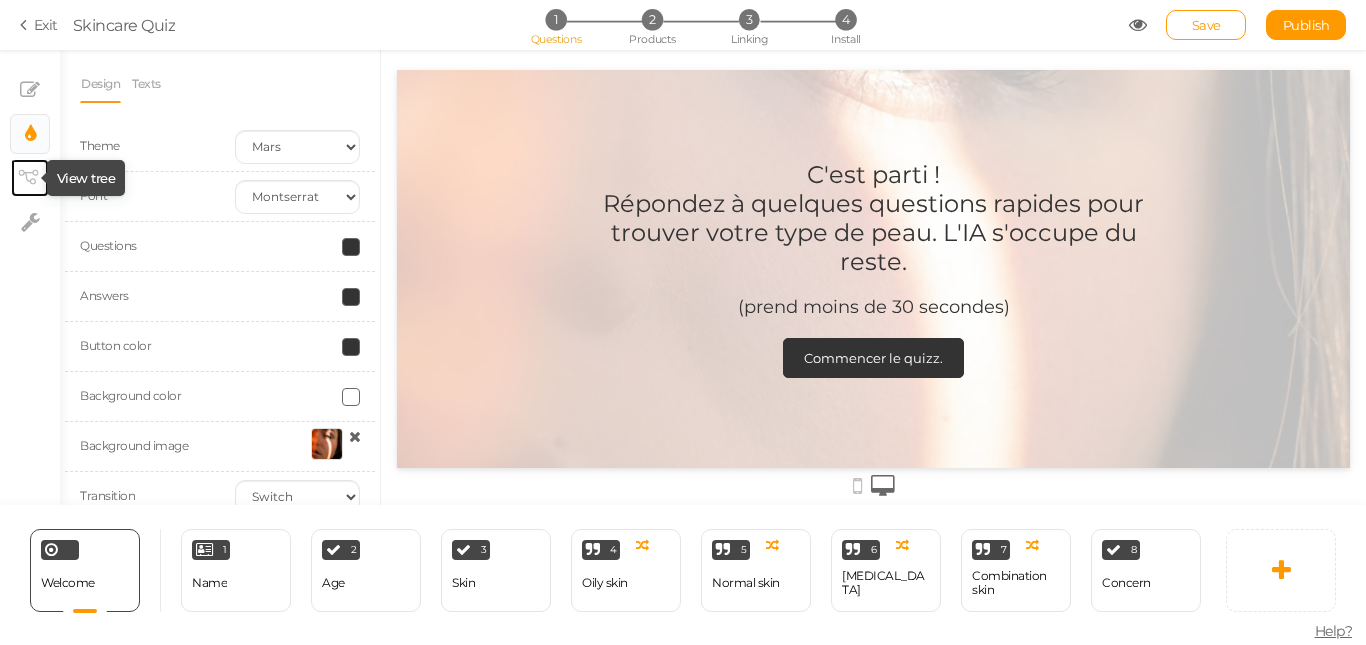 click 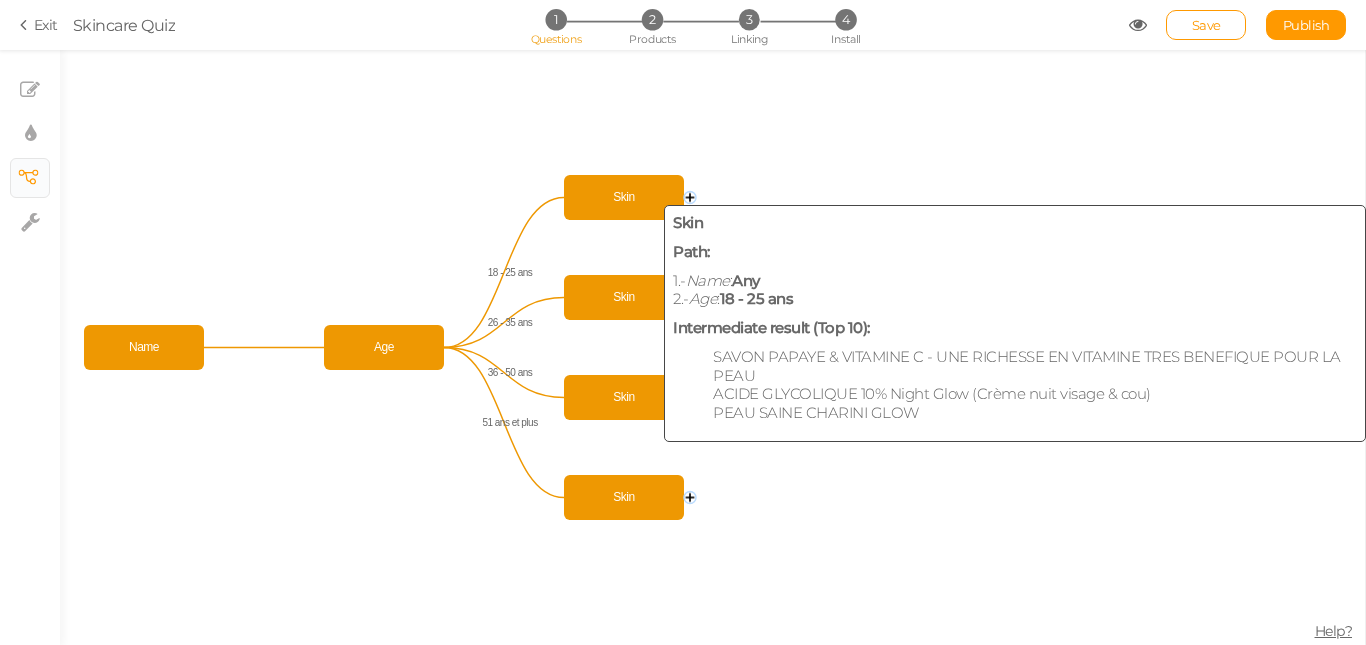 click 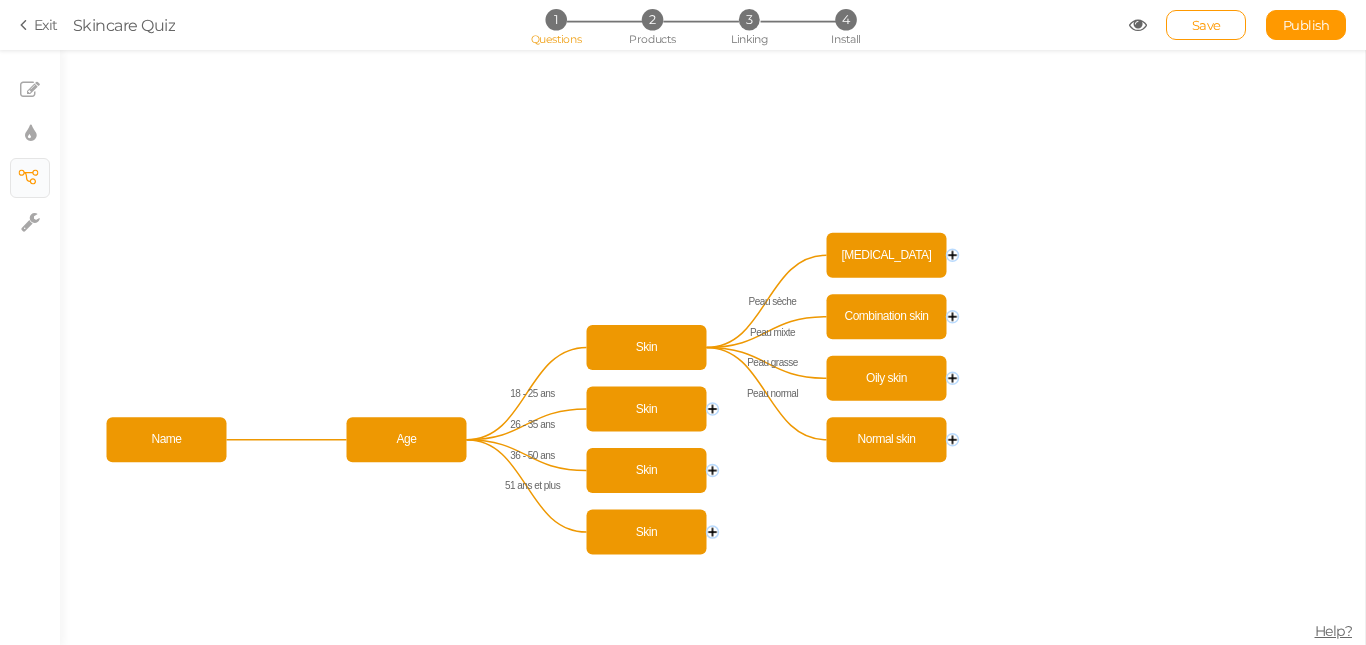scroll, scrollTop: 0, scrollLeft: 15, axis: horizontal 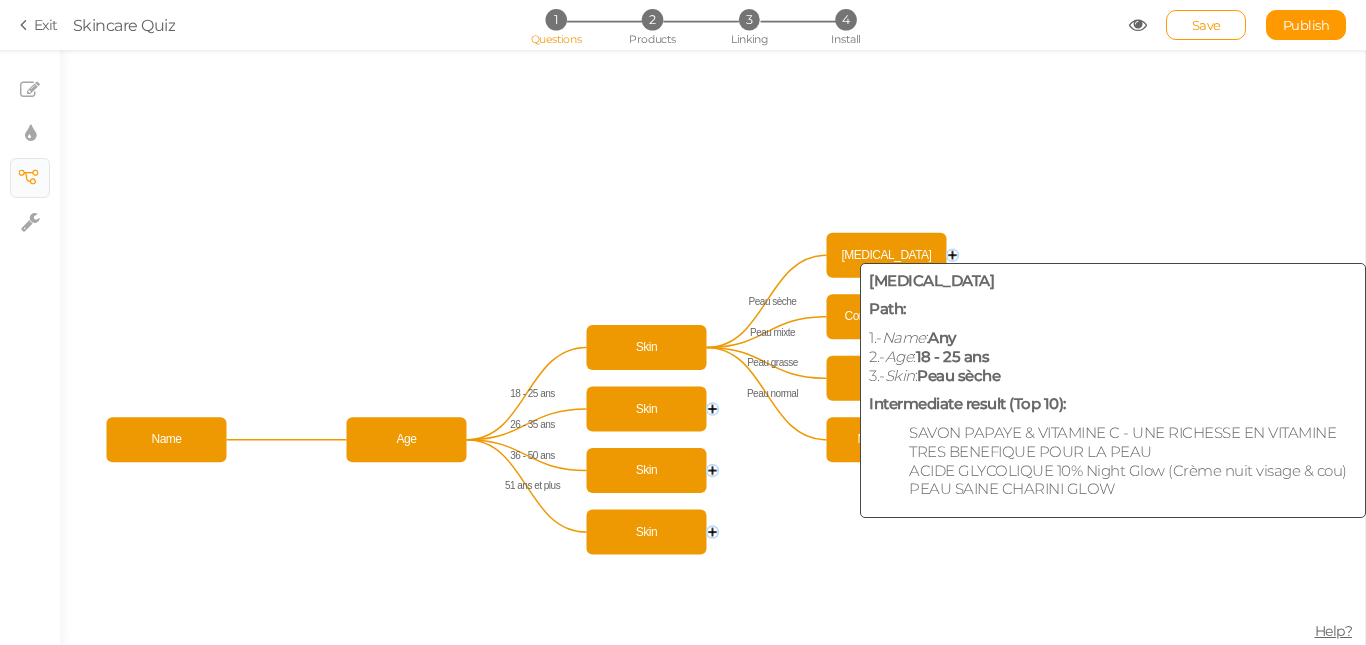 click on "[MEDICAL_DATA]" 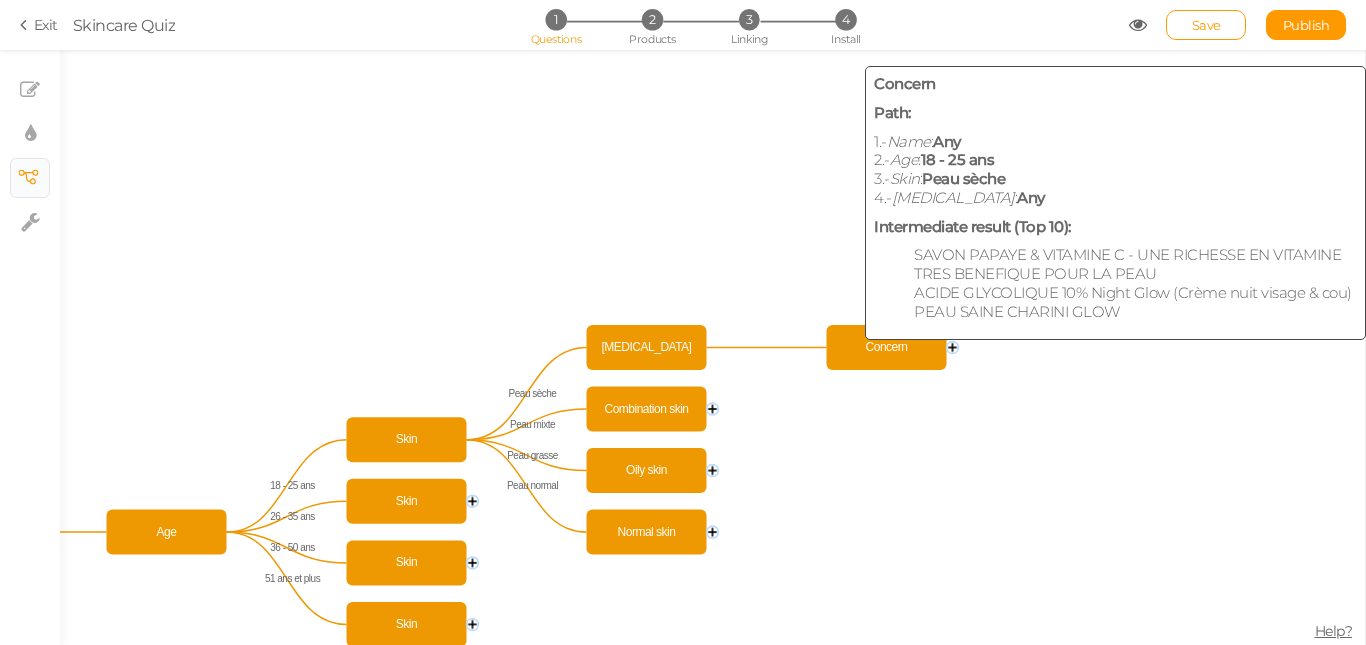click on "Concern" 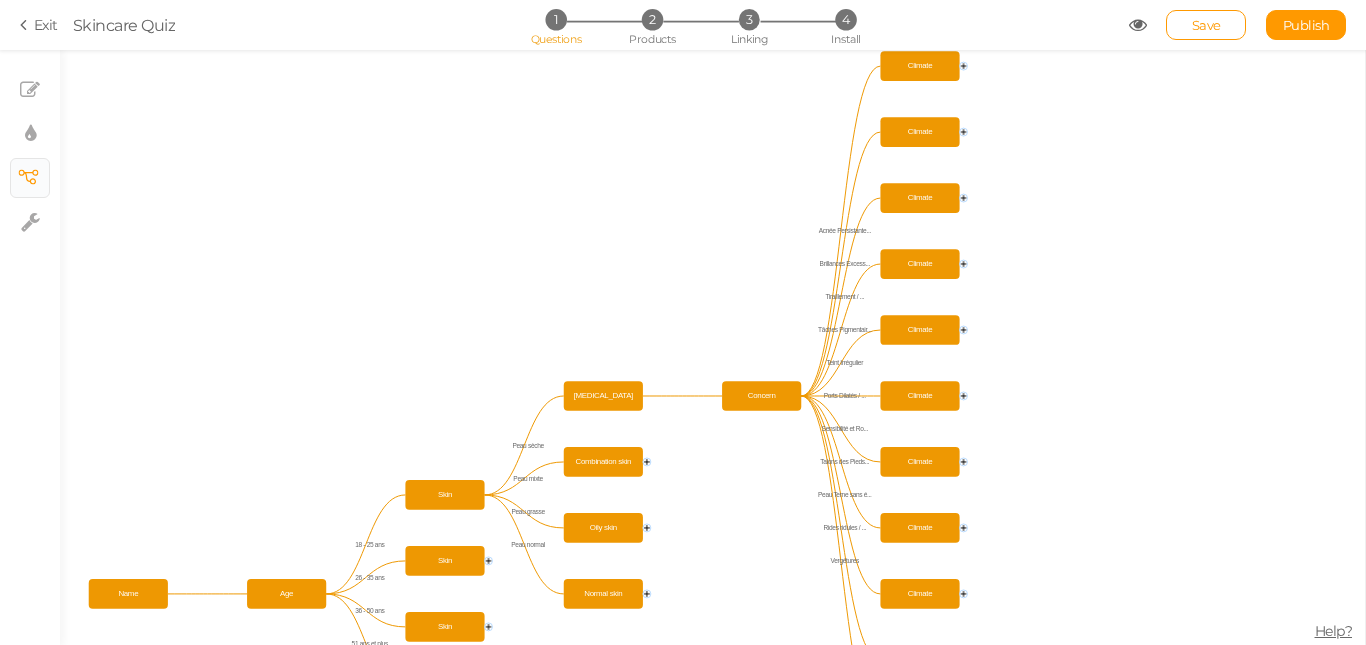 drag, startPoint x: 1365, startPoint y: 454, endPoint x: 1355, endPoint y: 508, distance: 54.91812 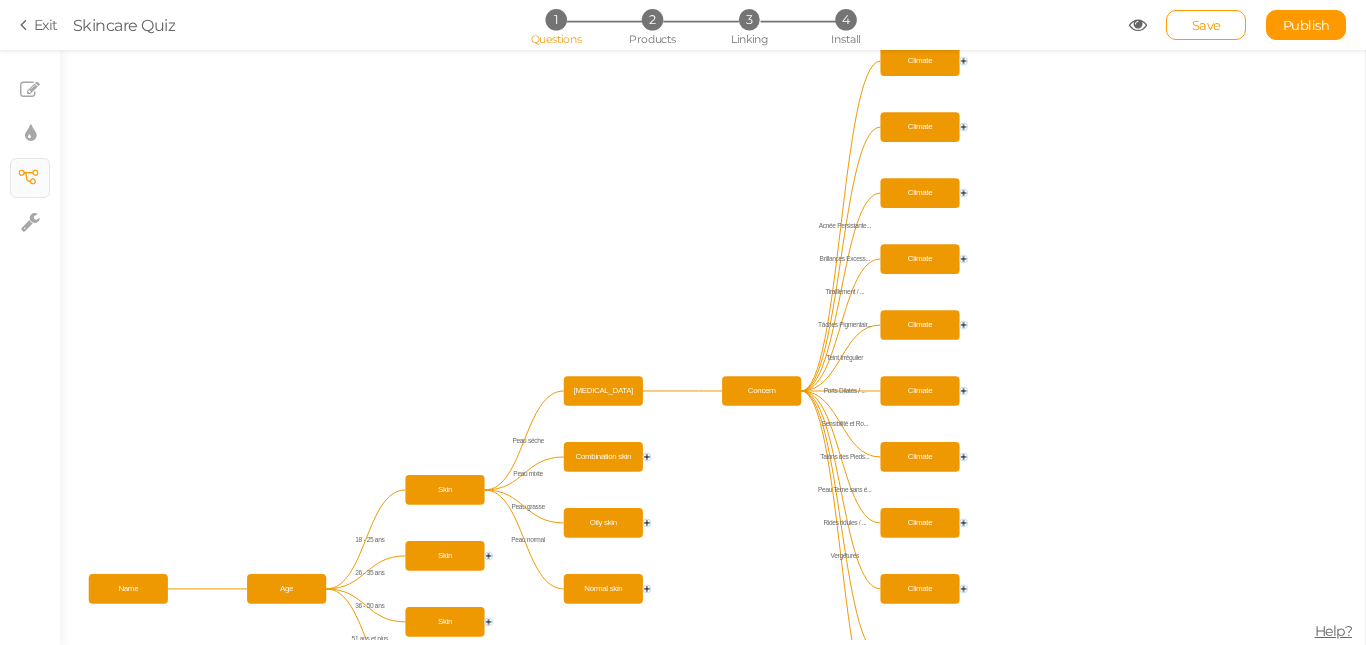 scroll, scrollTop: 2, scrollLeft: 15, axis: both 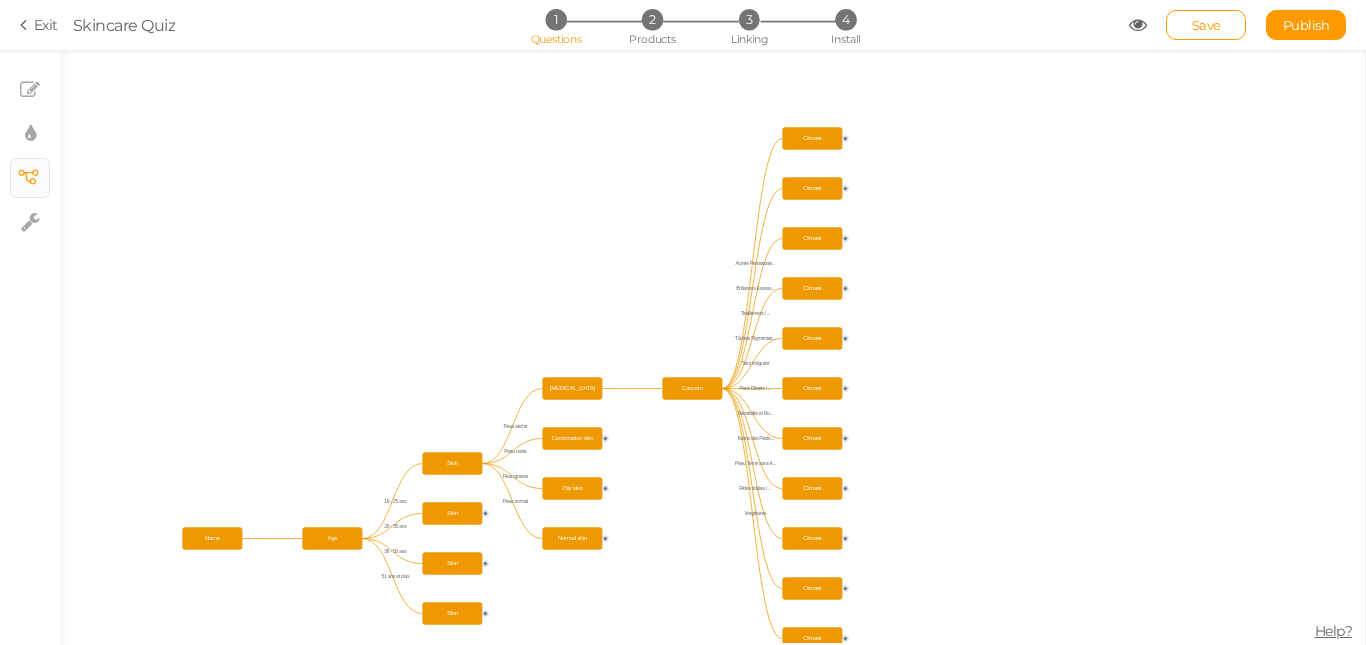 drag, startPoint x: 1225, startPoint y: 496, endPoint x: 1030, endPoint y: 469, distance: 196.86035 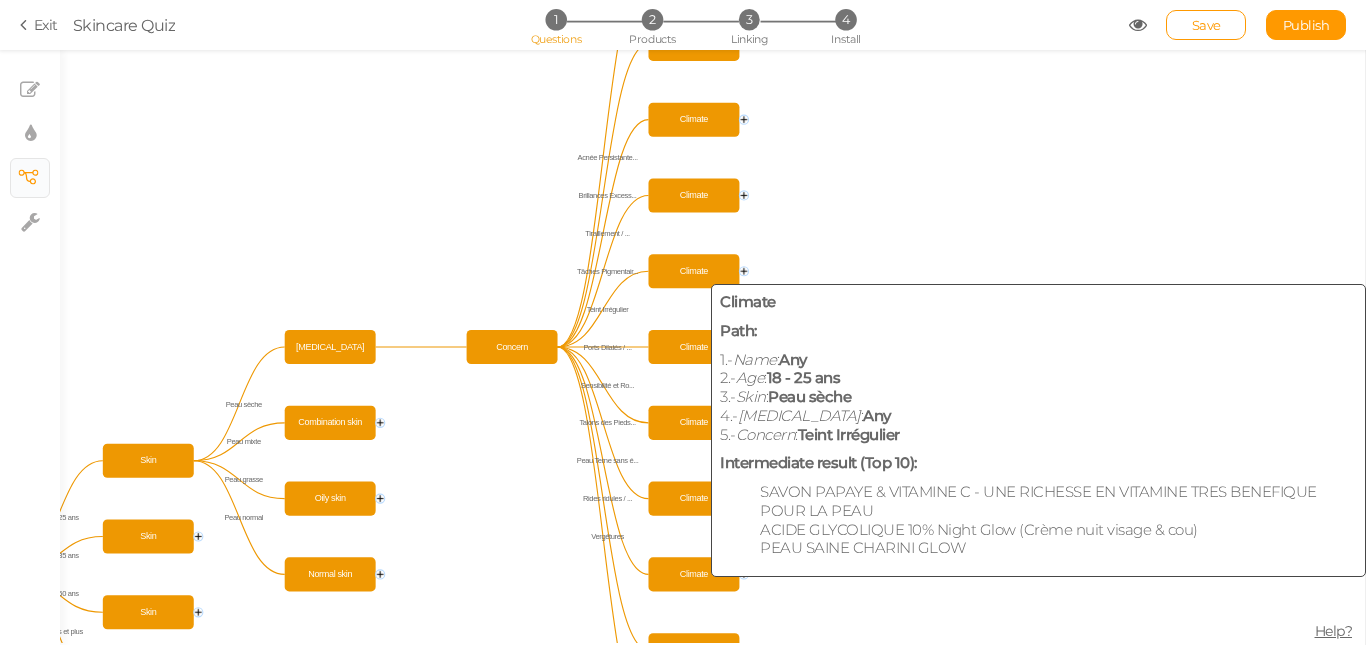 click on "Climate" 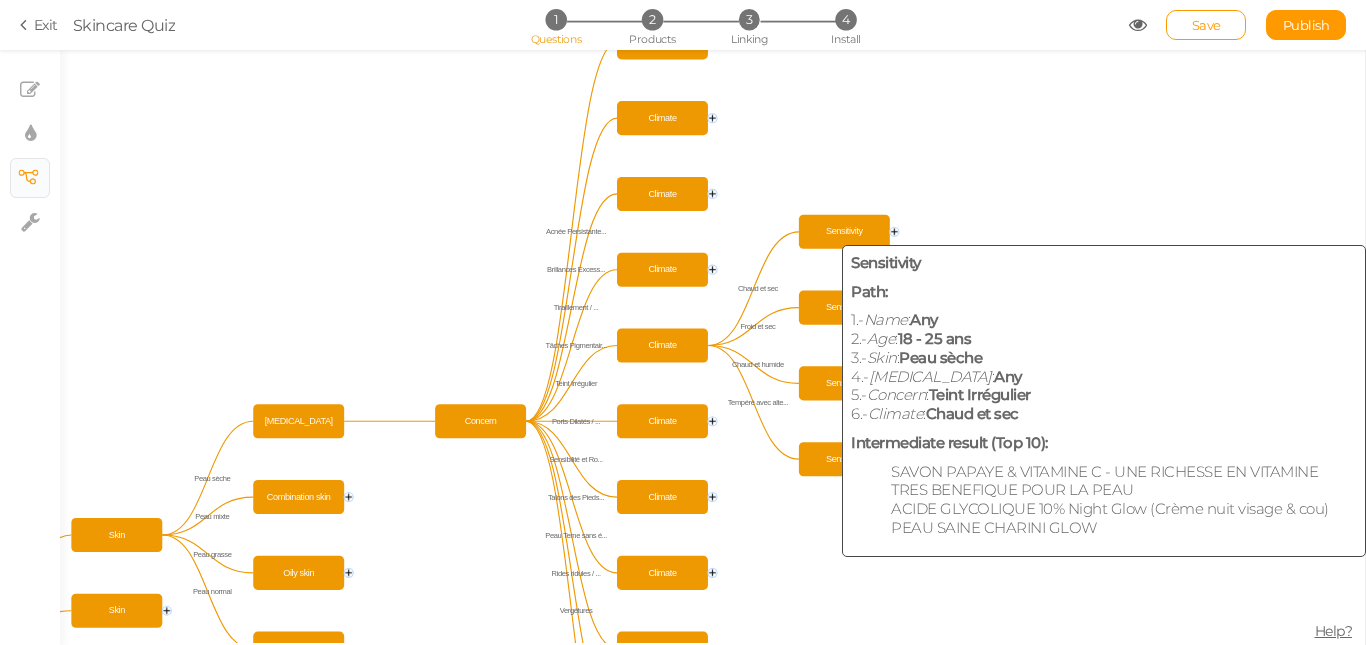 click on "Sensitivity" 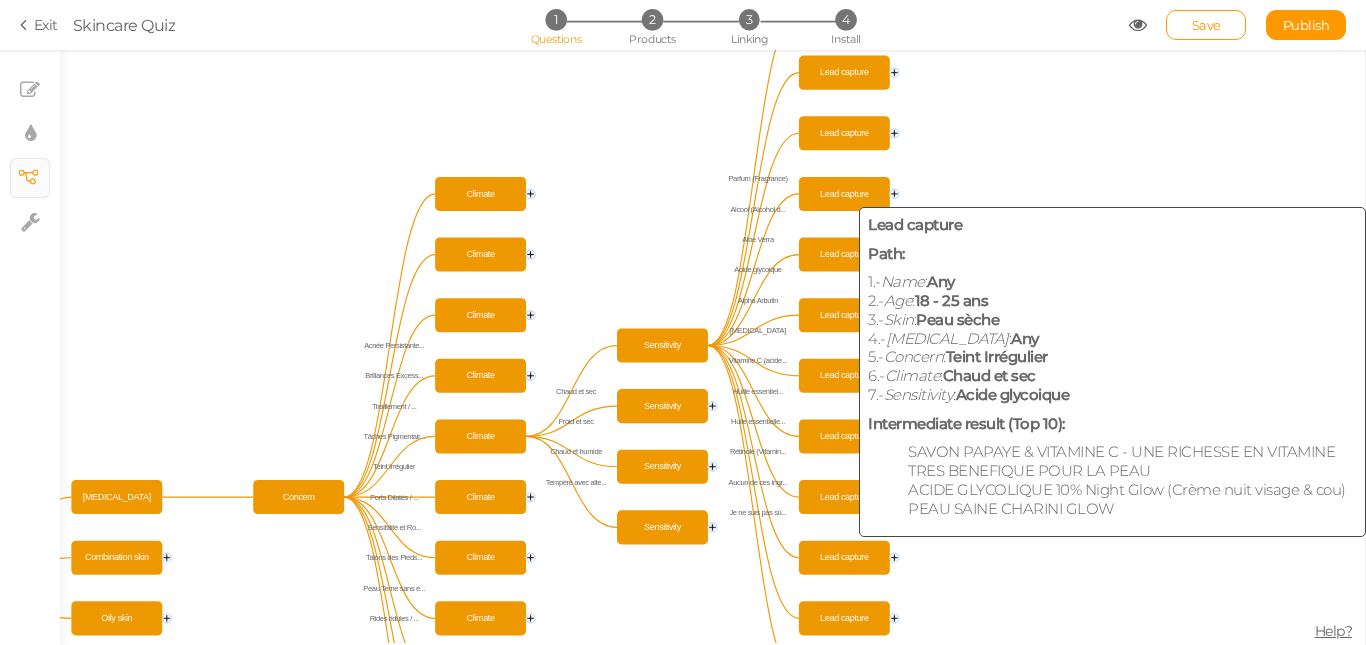 click on "Lead capture" 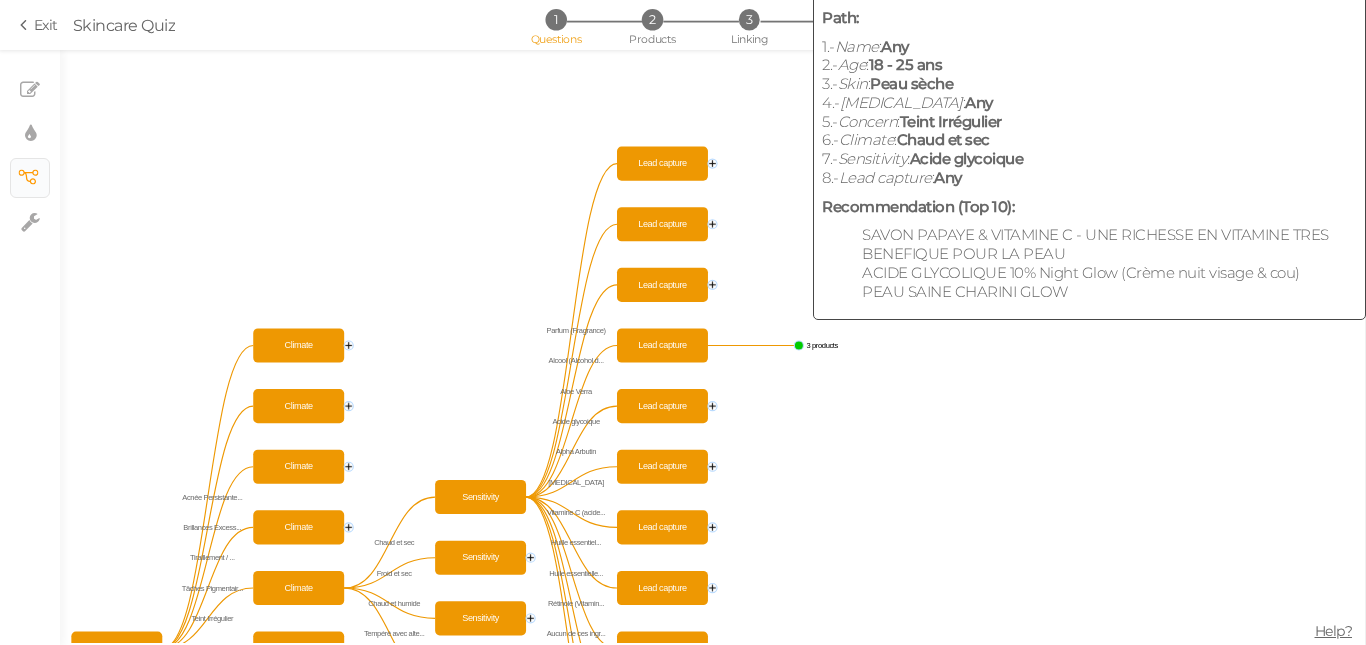 click 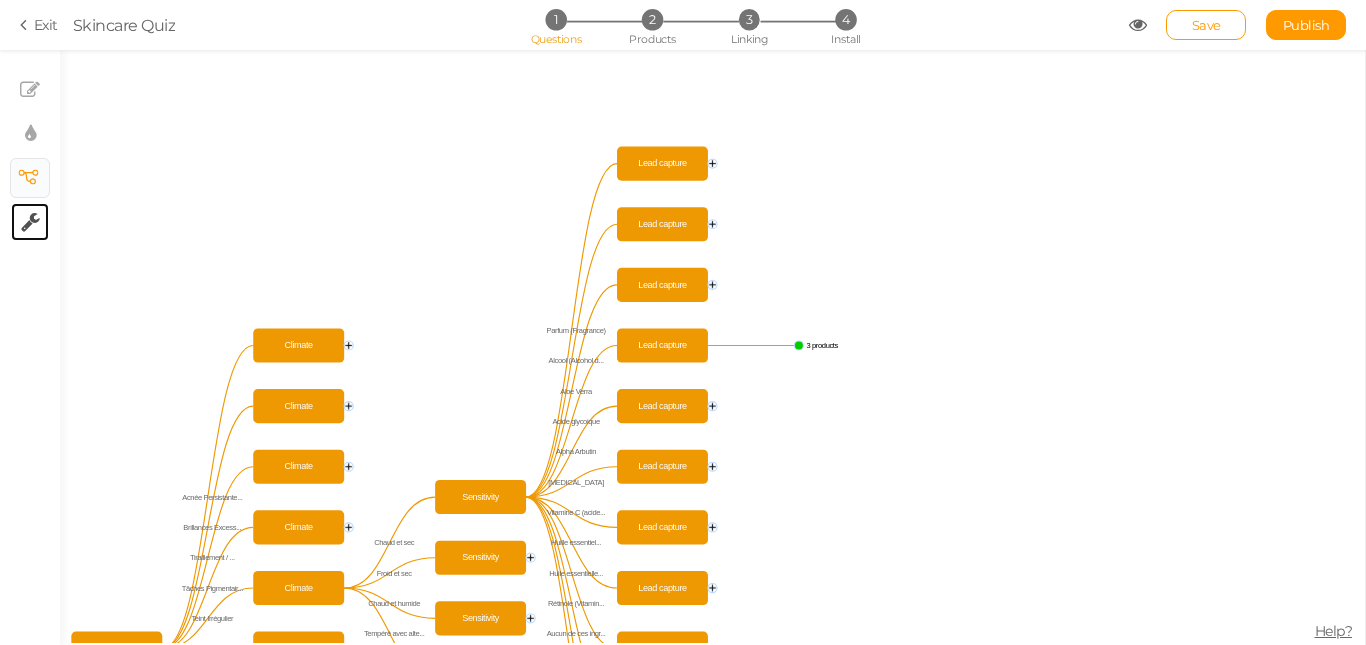 click on "× Settings" at bounding box center [30, 222] 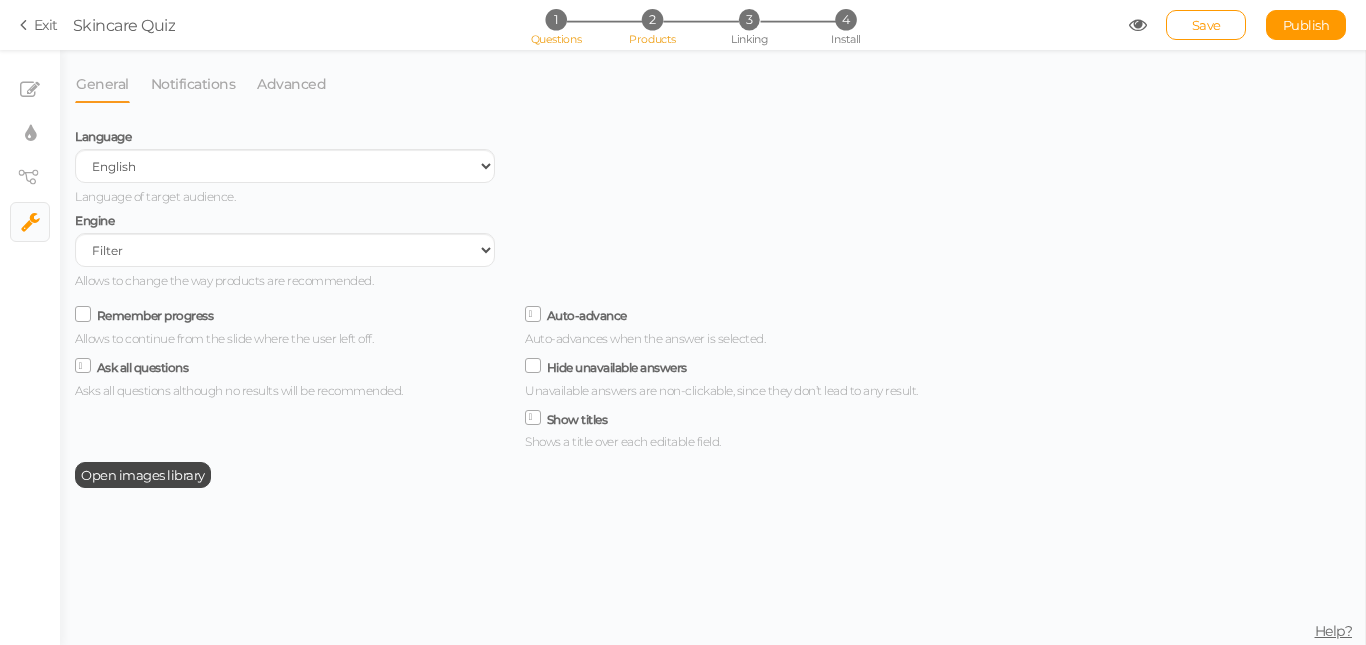 click on "2" at bounding box center (652, 19) 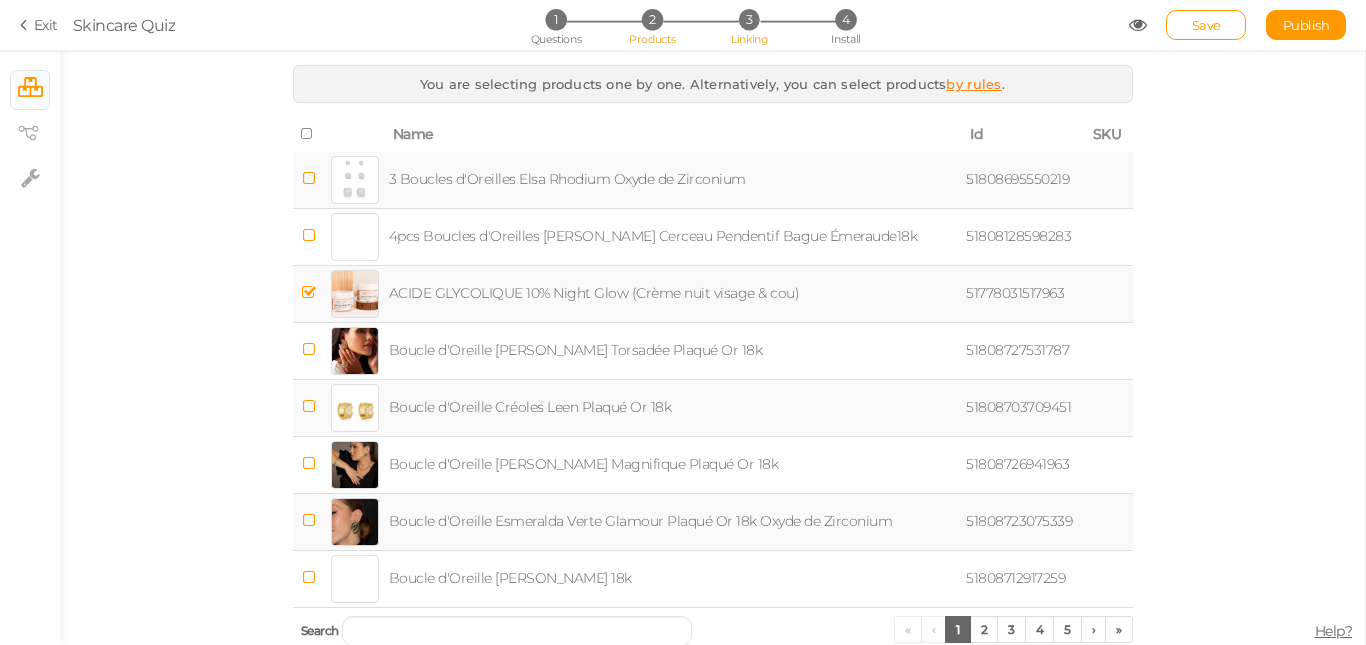 click on "Linking" at bounding box center [749, 39] 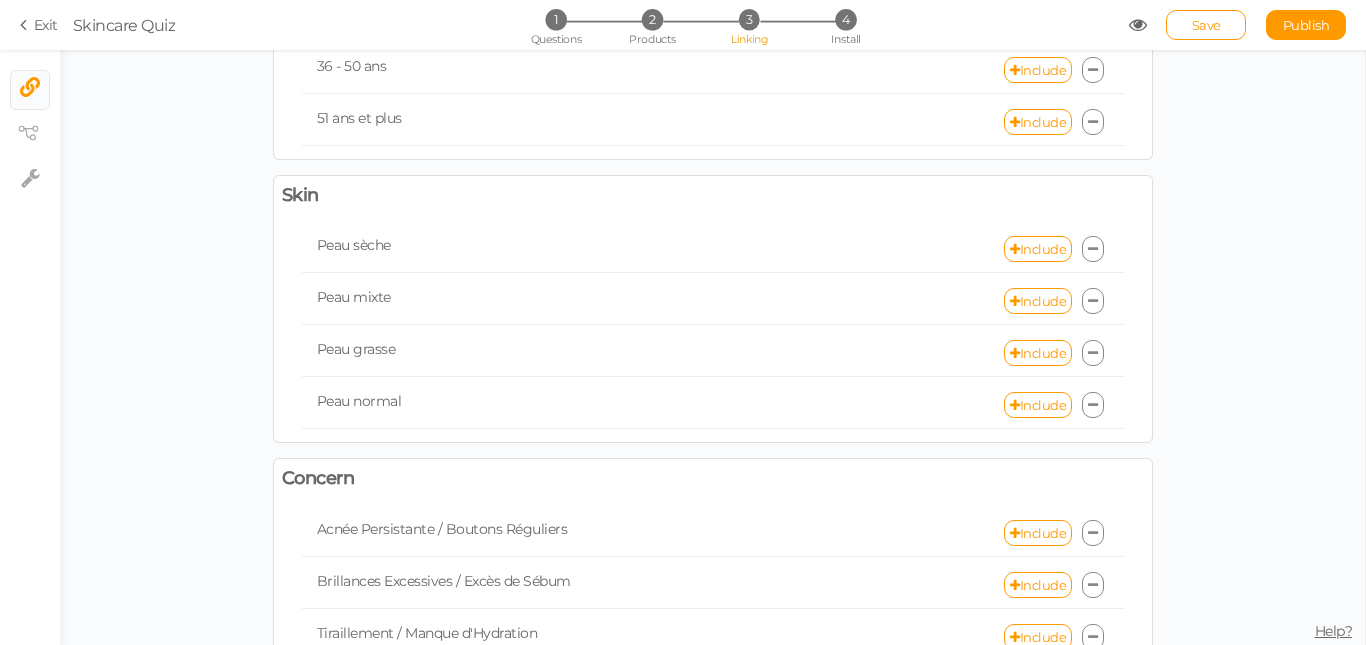 scroll, scrollTop: 232, scrollLeft: 0, axis: vertical 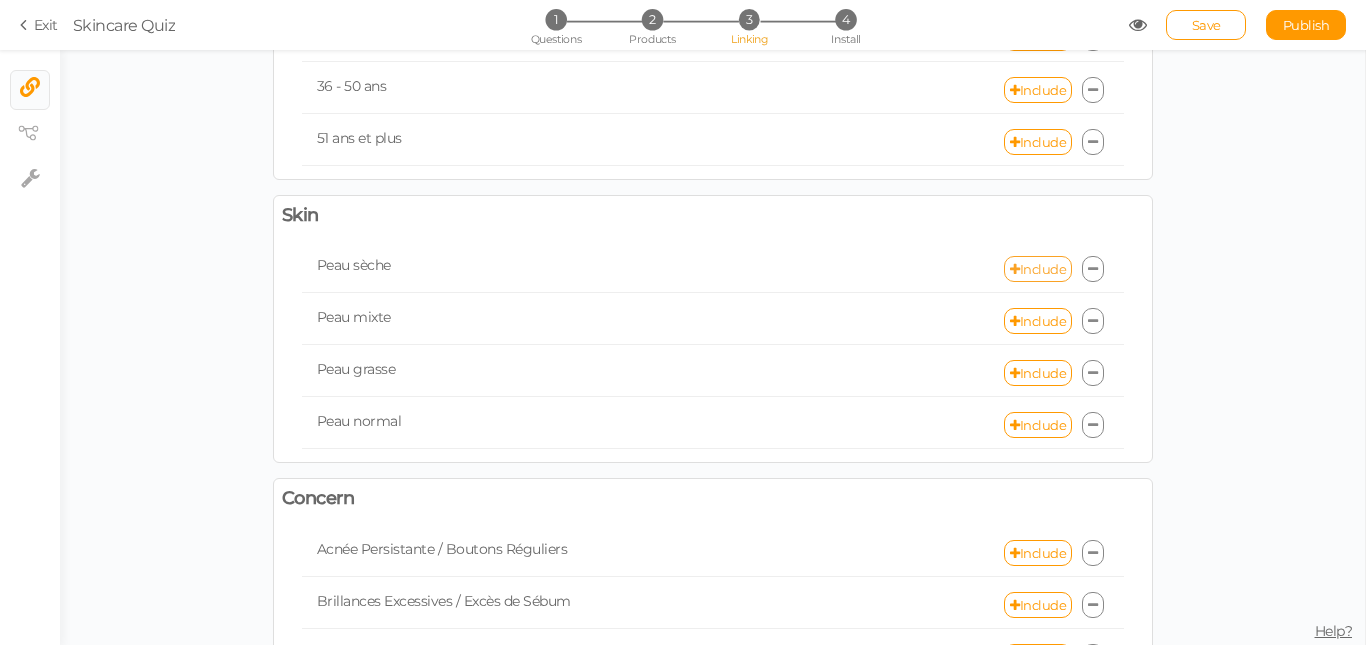 click on "Include" at bounding box center (1038, 269) 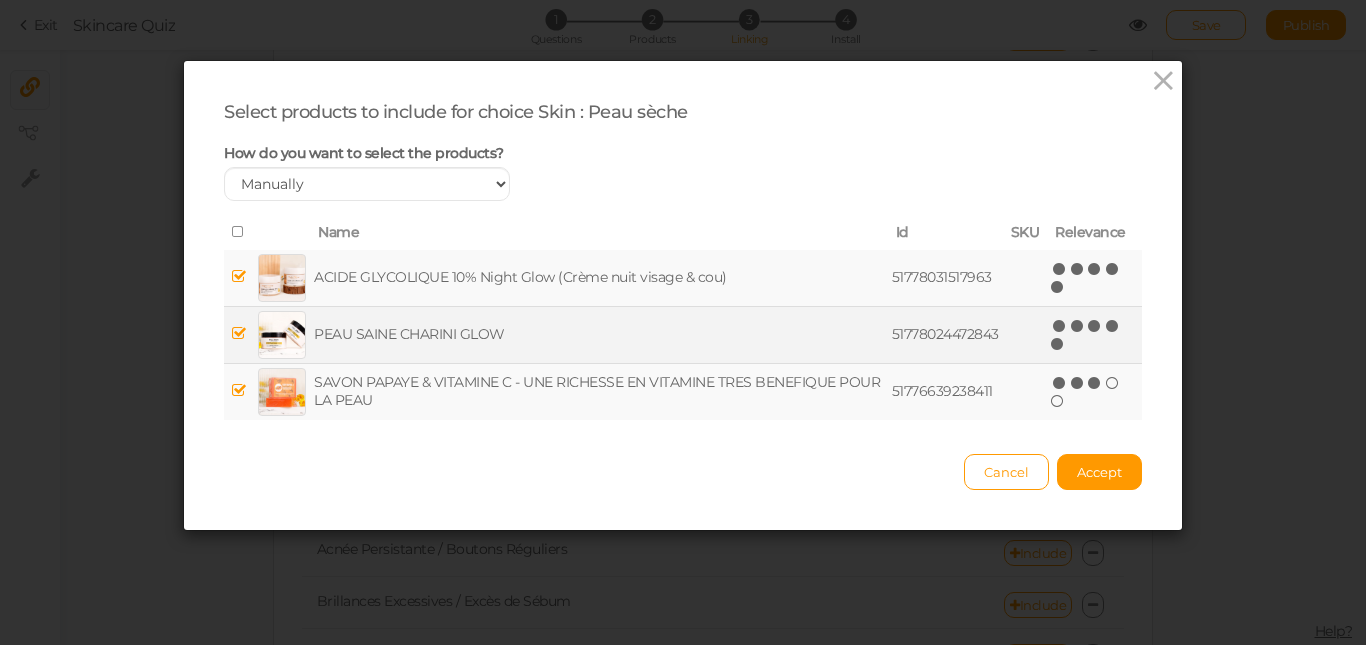click at bounding box center (239, 334) 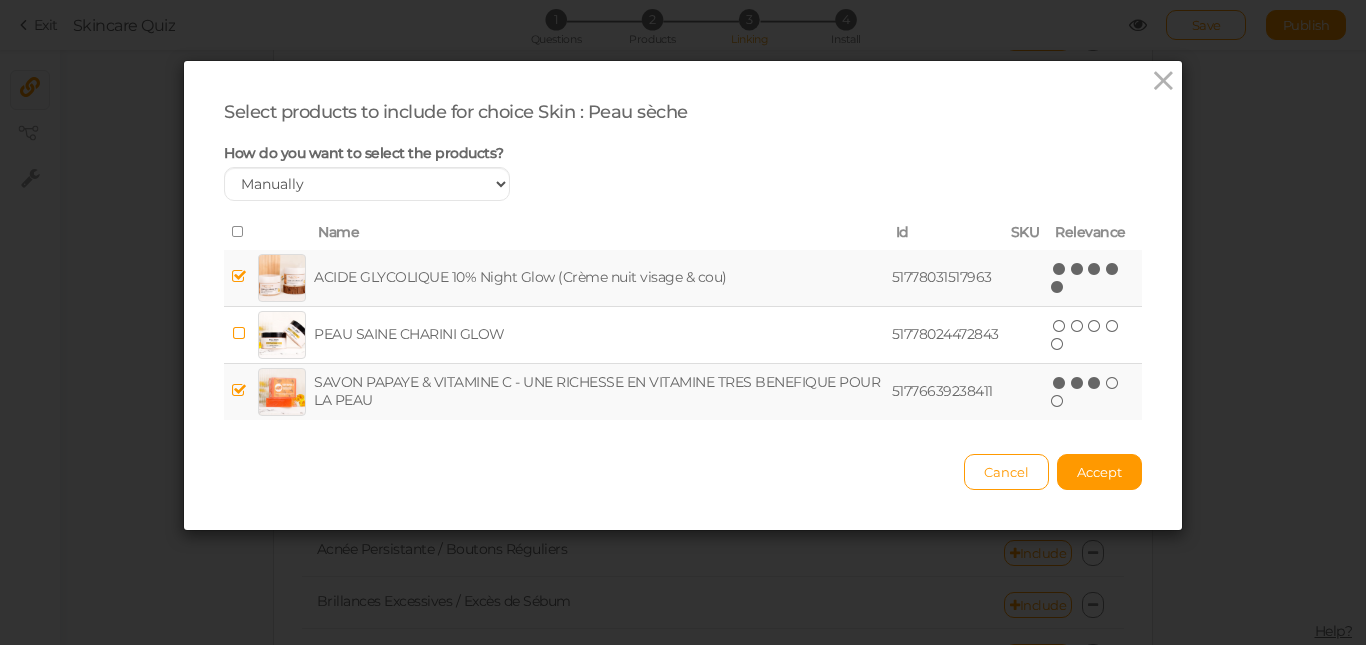 click at bounding box center (239, 276) 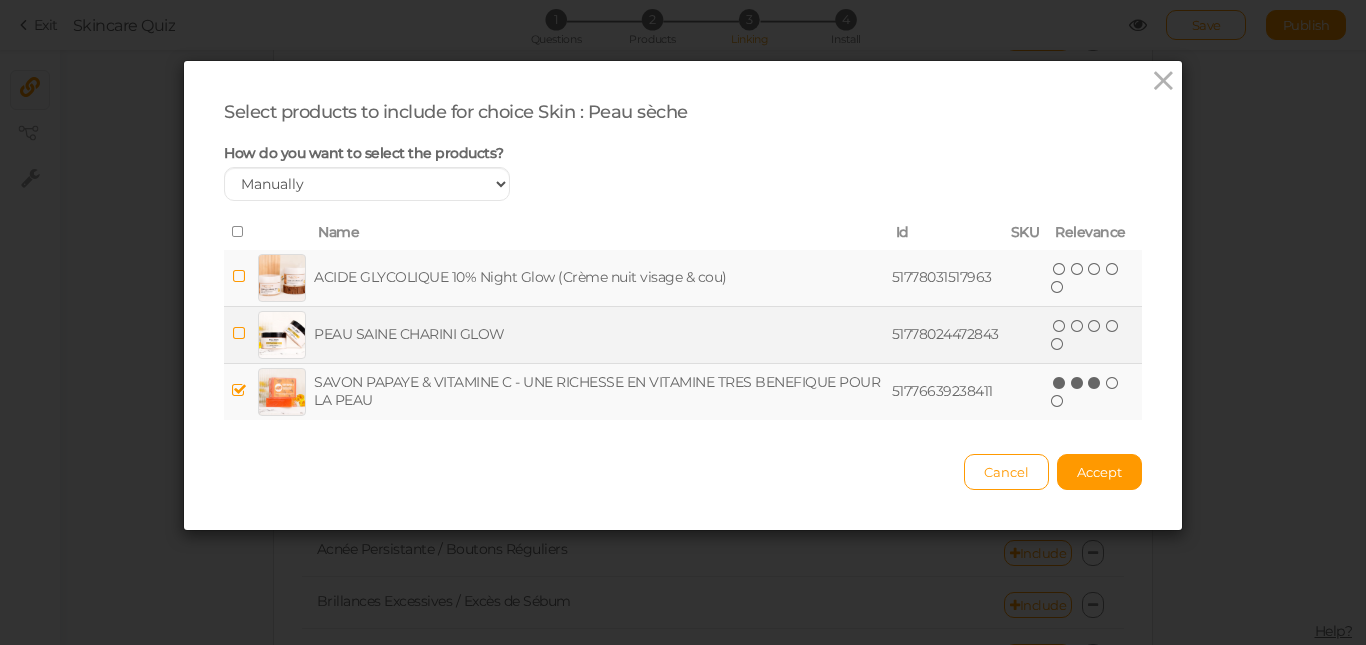 click at bounding box center (239, 333) 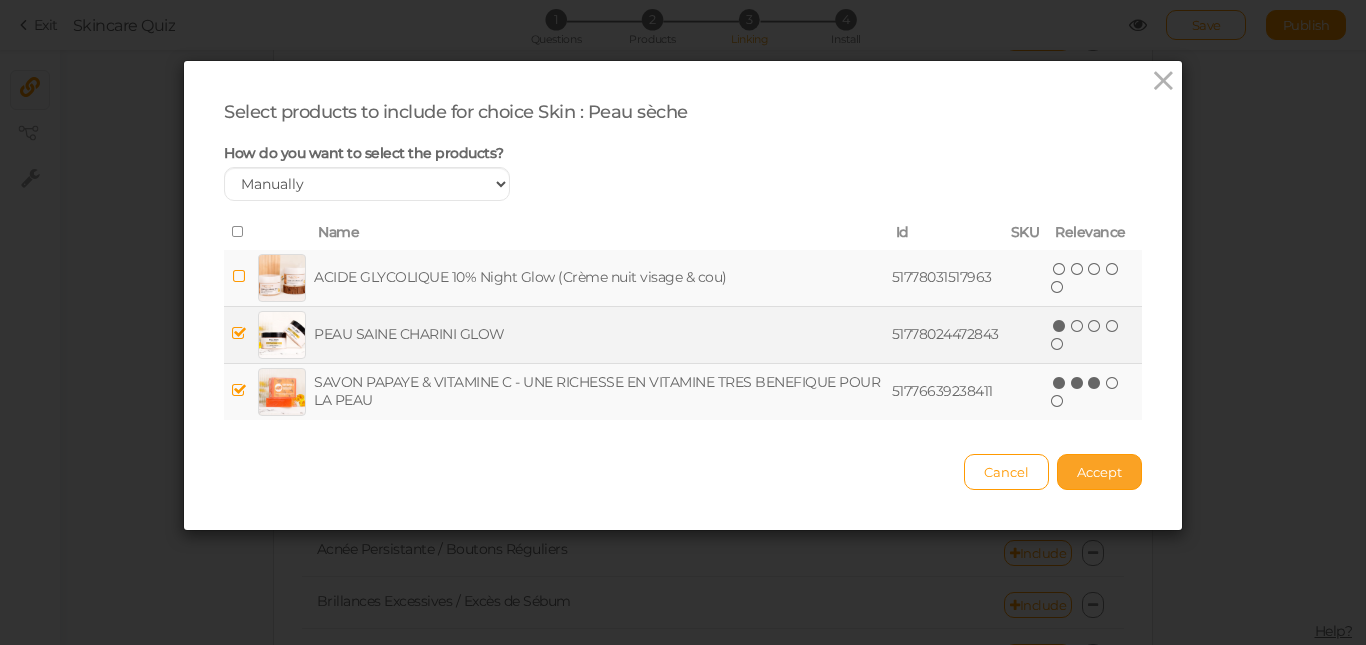 click on "Accept" at bounding box center (1099, 472) 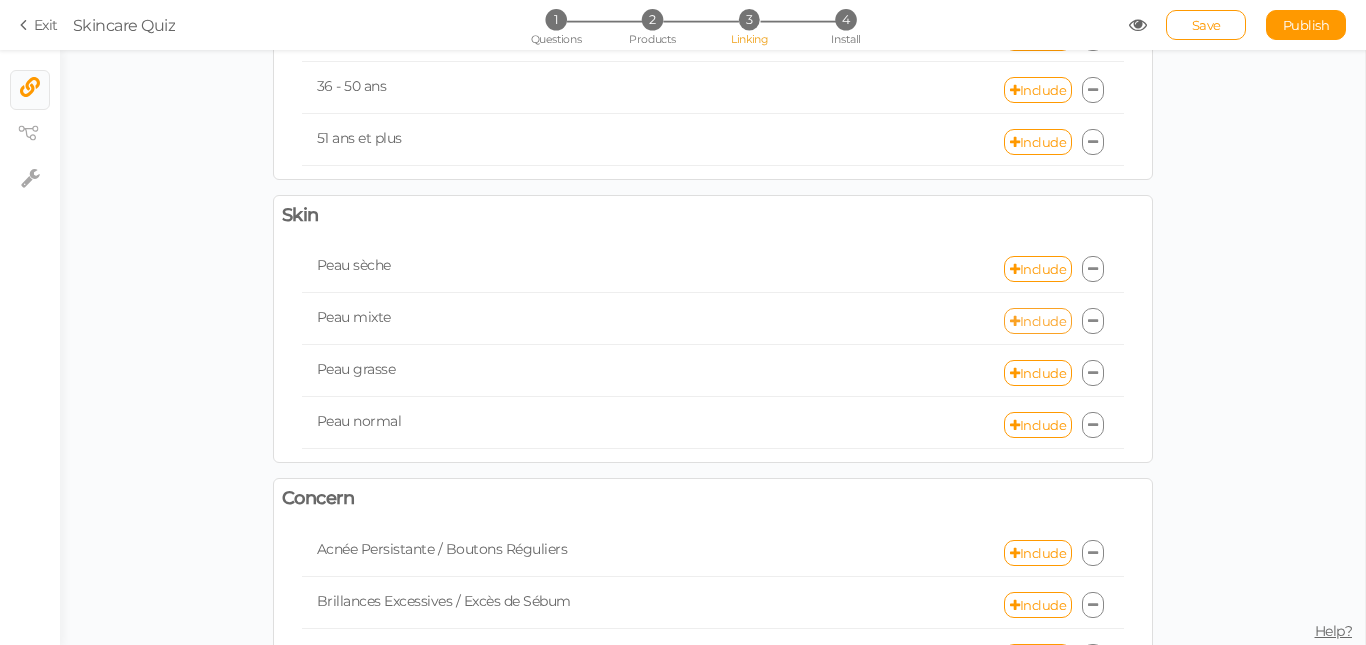 click on "Include" at bounding box center (1038, 321) 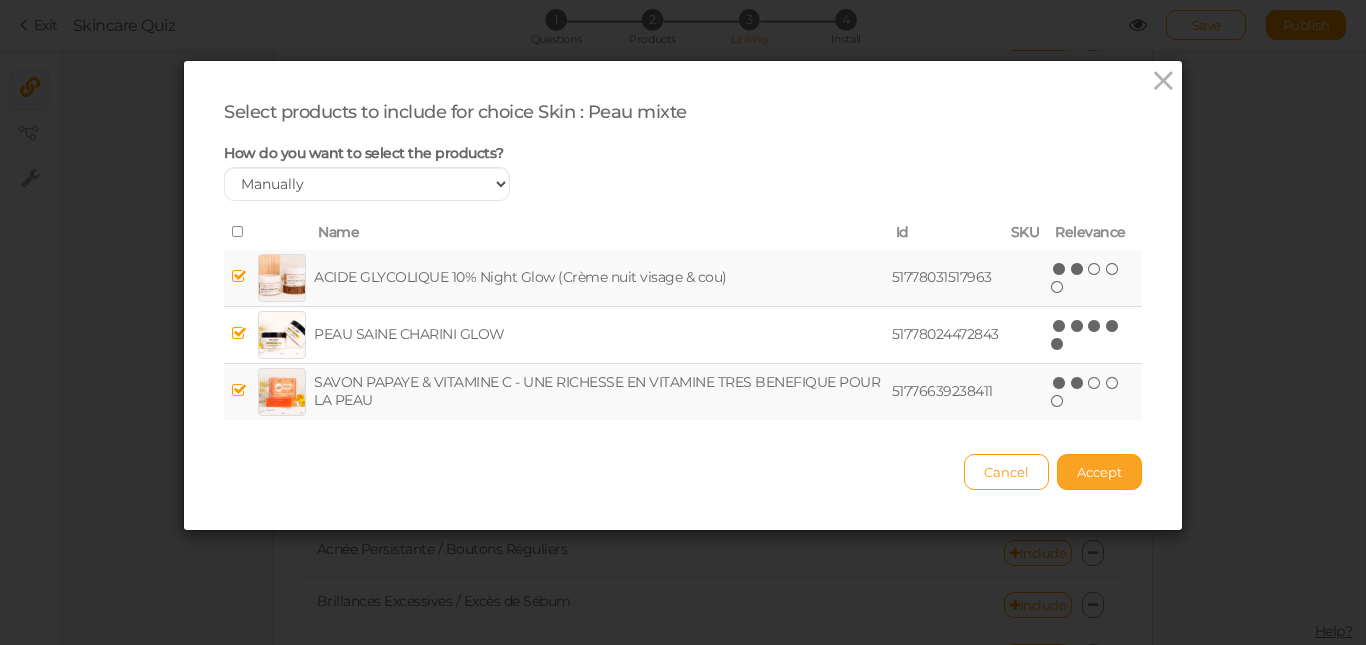 click on "Accept" at bounding box center (1099, 472) 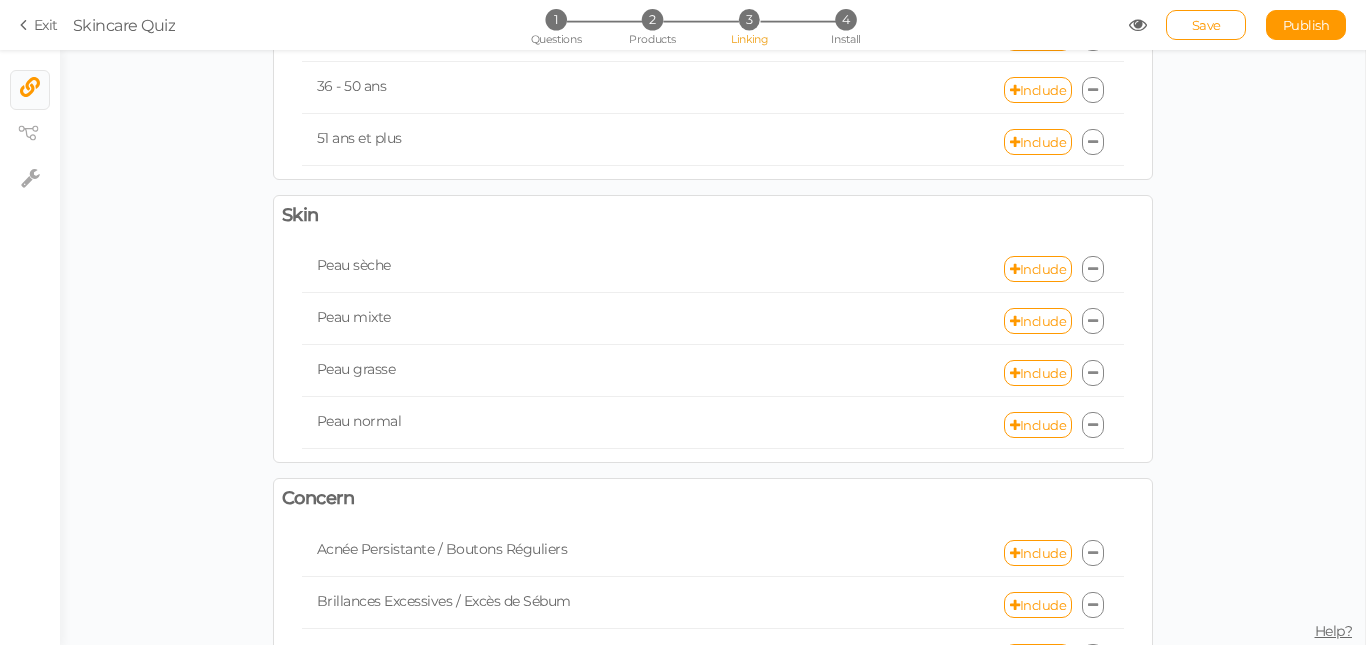 click on "Peau grasse" at bounding box center (356, 369) 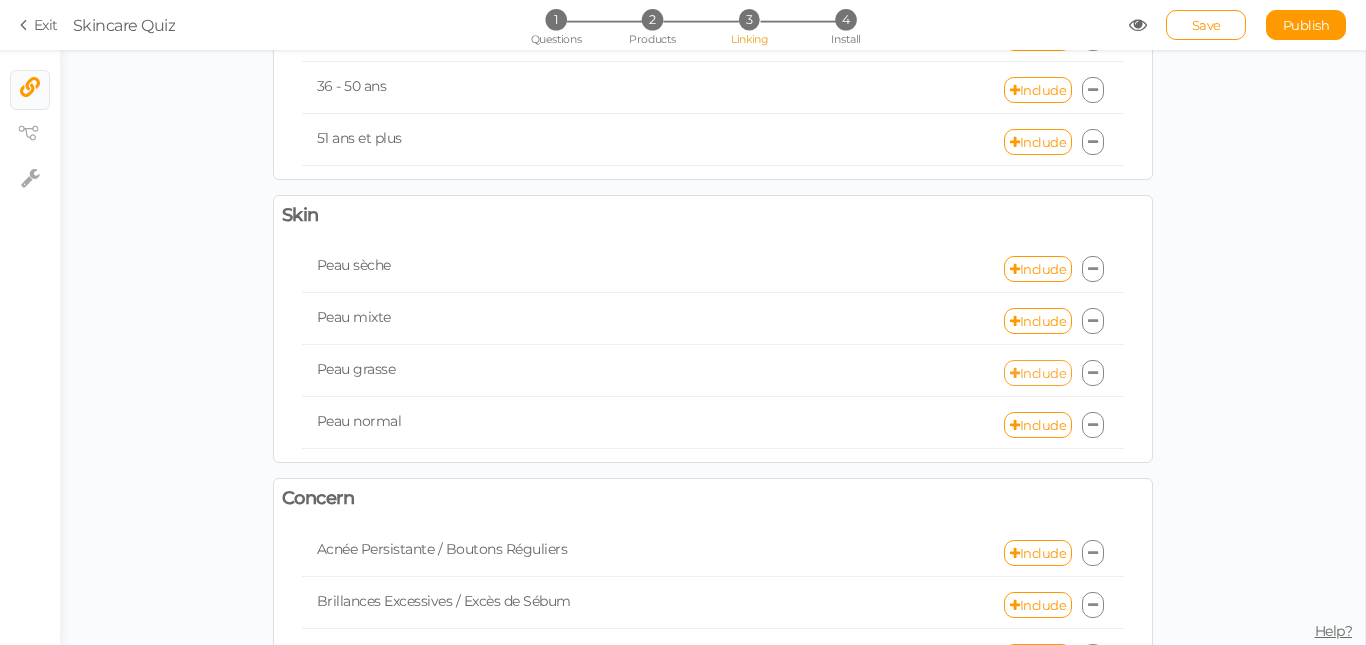 click on "Include" at bounding box center (1038, 373) 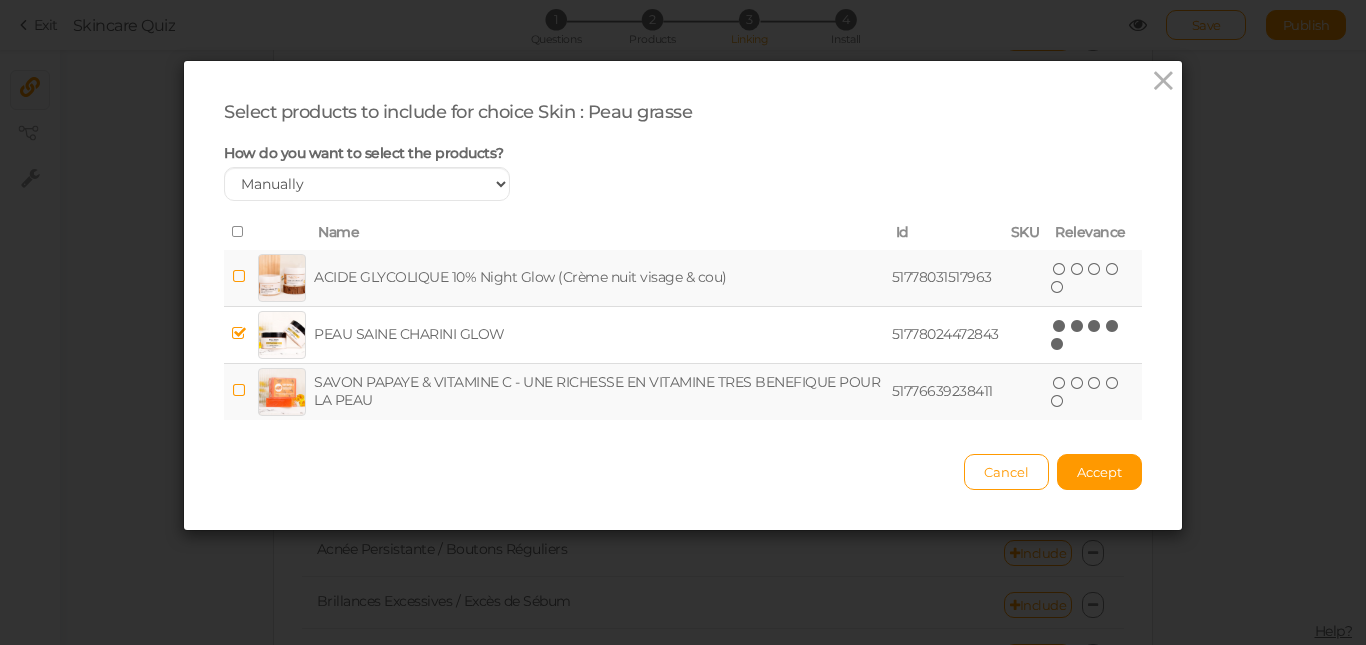 click at bounding box center (239, 278) 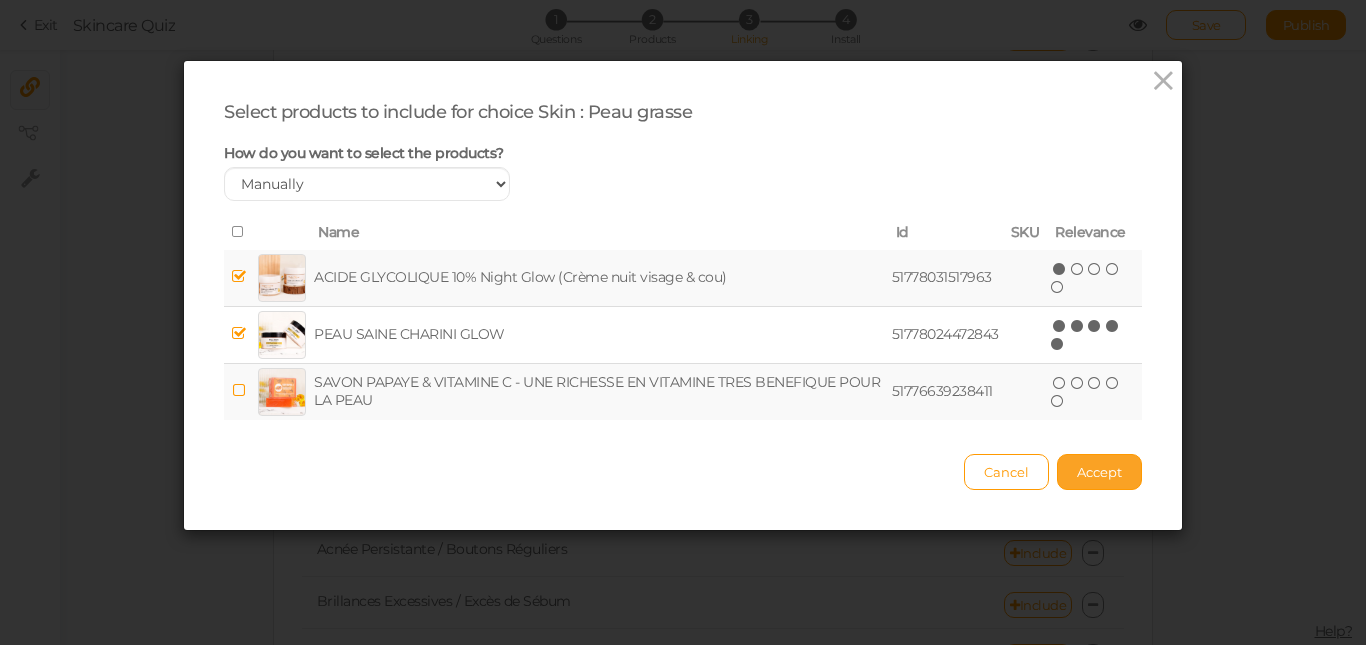 click on "Accept" at bounding box center [1099, 472] 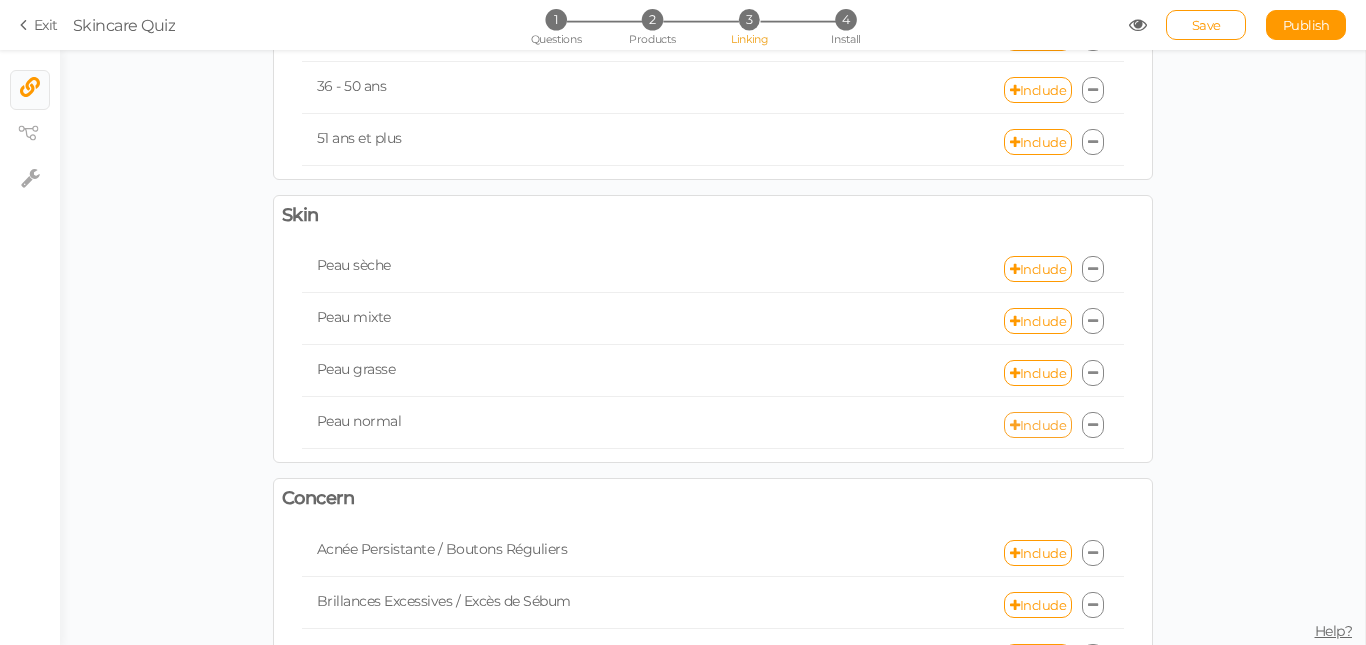 click on "Include" at bounding box center (1038, 425) 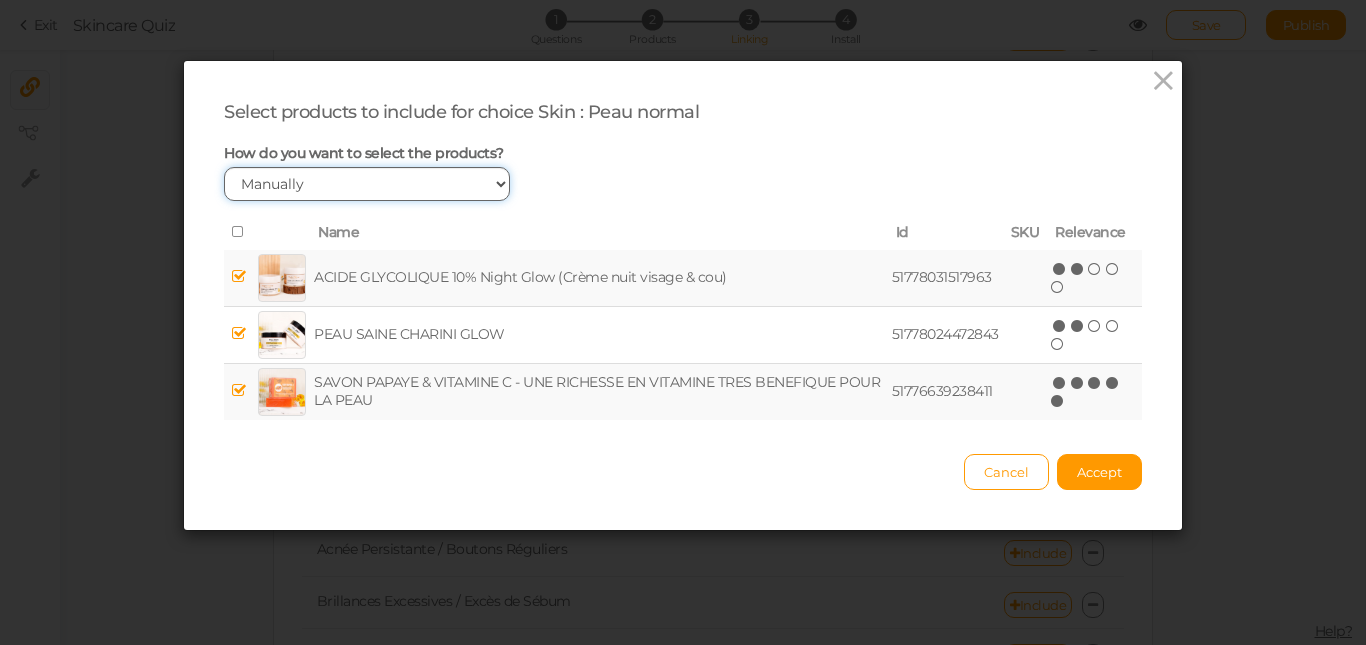 click on "Manually   By tags   By price" at bounding box center (367, 184) 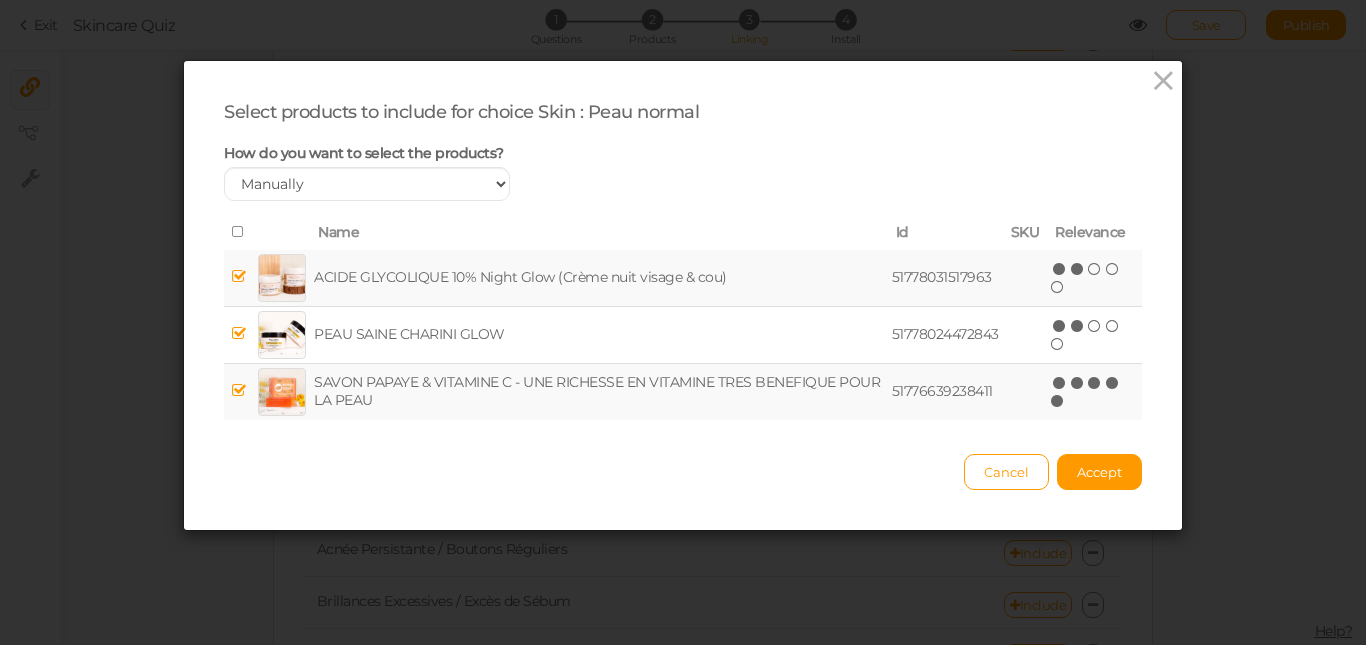 click on "Select products to include for choice Skin : Peau normal       How do you want to select the products?     Manually   By tags   By price           No product can be selected because the answer depends on another answer that doesn’t have any product selected   Because this is a dependent answer, only matching products are shown                       Name   Id   SKU   Relevance                     ACIDE GLYCOLIQUE 10% Night Glow (Crème nuit visage & cou)   51778031517963
(*)
(*)
( )
( )
( )
PEAU [PERSON_NAME] GLOW   51778024472843
(*)
(*)
( )
( )
( )
[PERSON_NAME] & VITAMINE C - UNE RICHESSE EN VITAMINE TRES BENEFIQUE POUR LA PEAU   51776639238411
(*)
(*)
(*)
(*)
(*)" at bounding box center [683, 260] 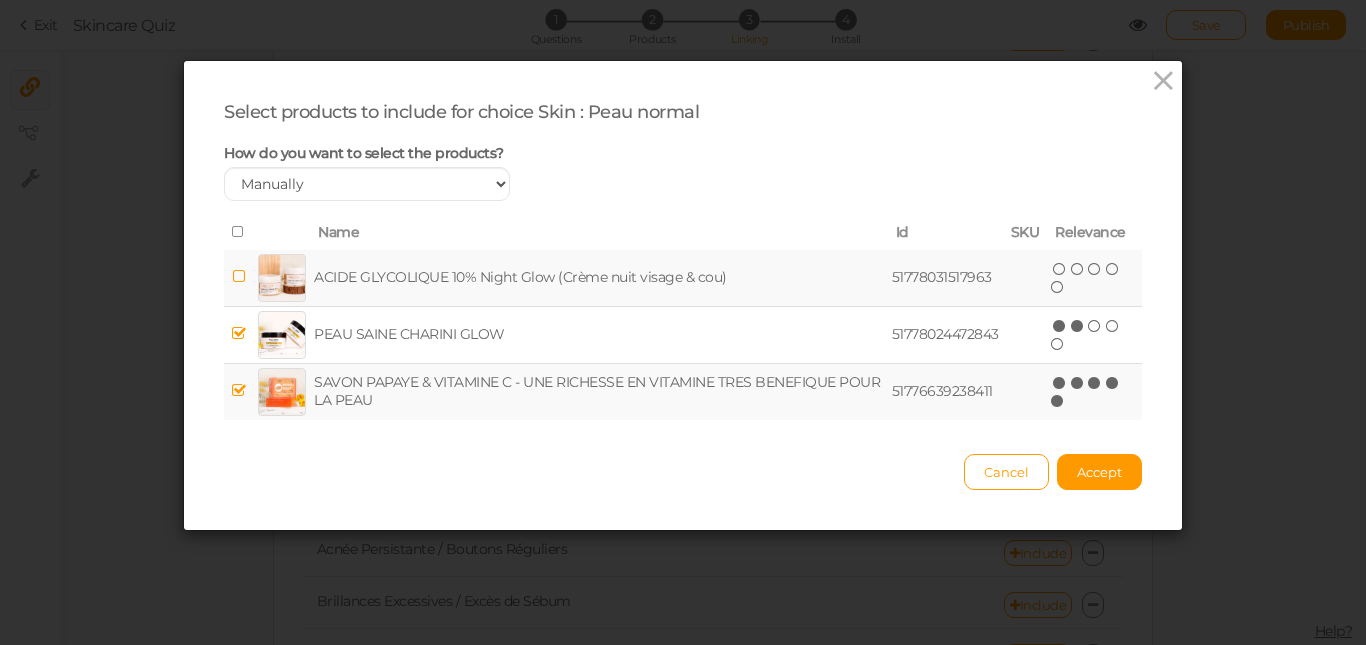 click at bounding box center [239, 276] 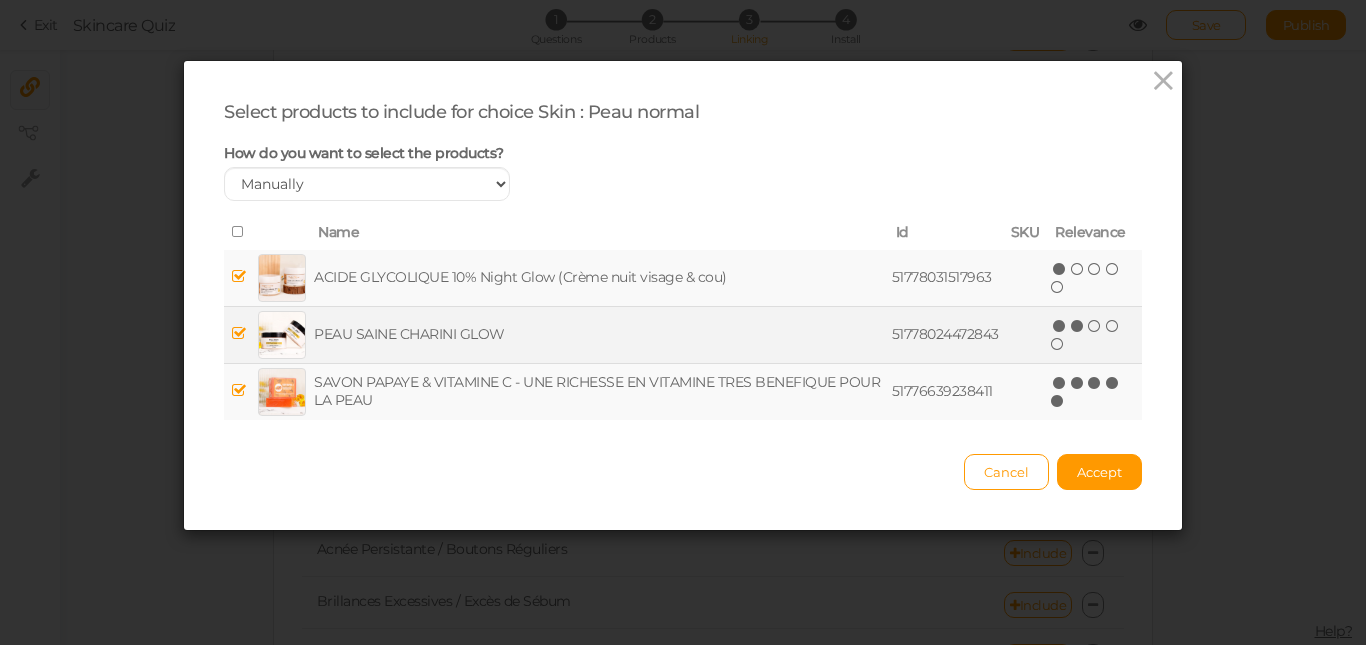click at bounding box center [239, 333] 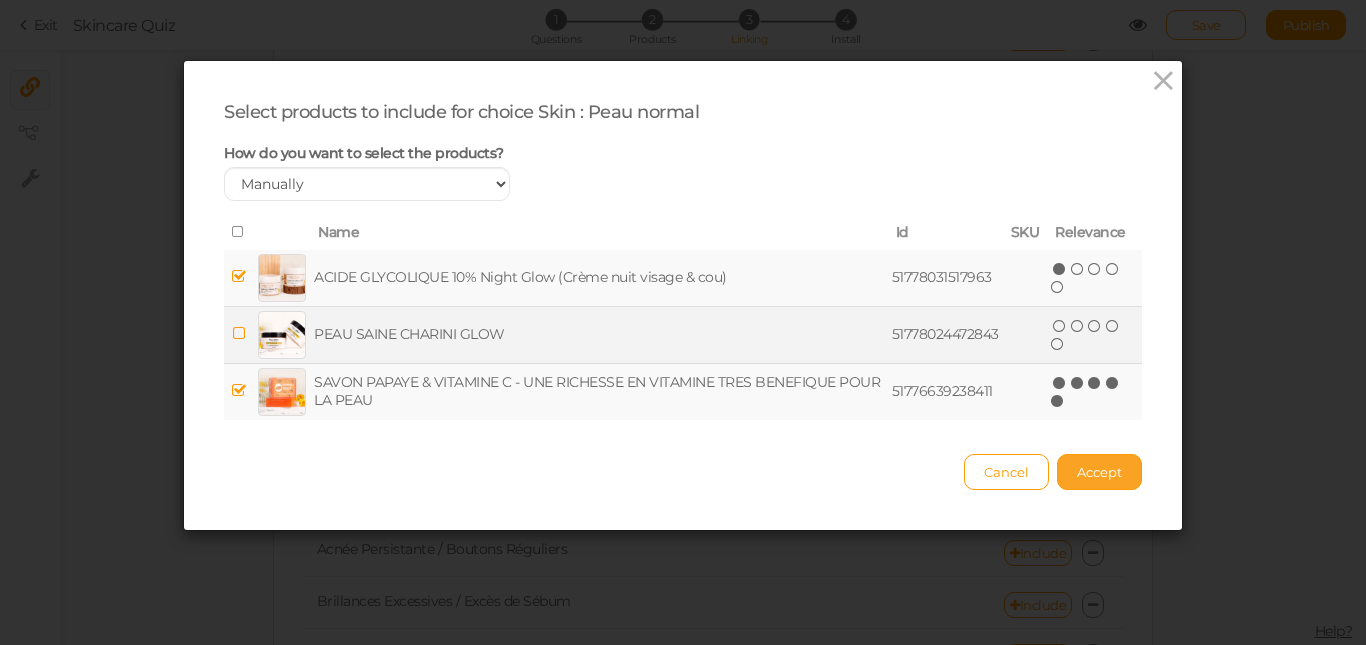 click on "Accept" at bounding box center (1099, 472) 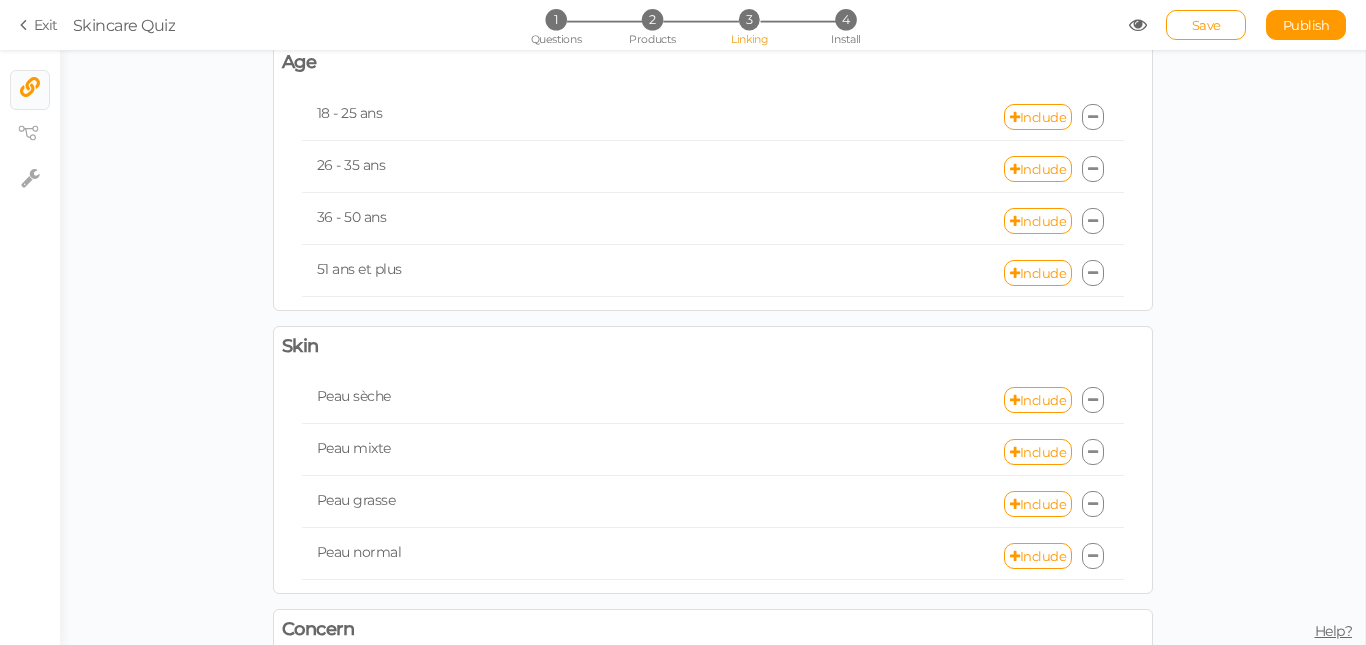 scroll, scrollTop: 0, scrollLeft: 0, axis: both 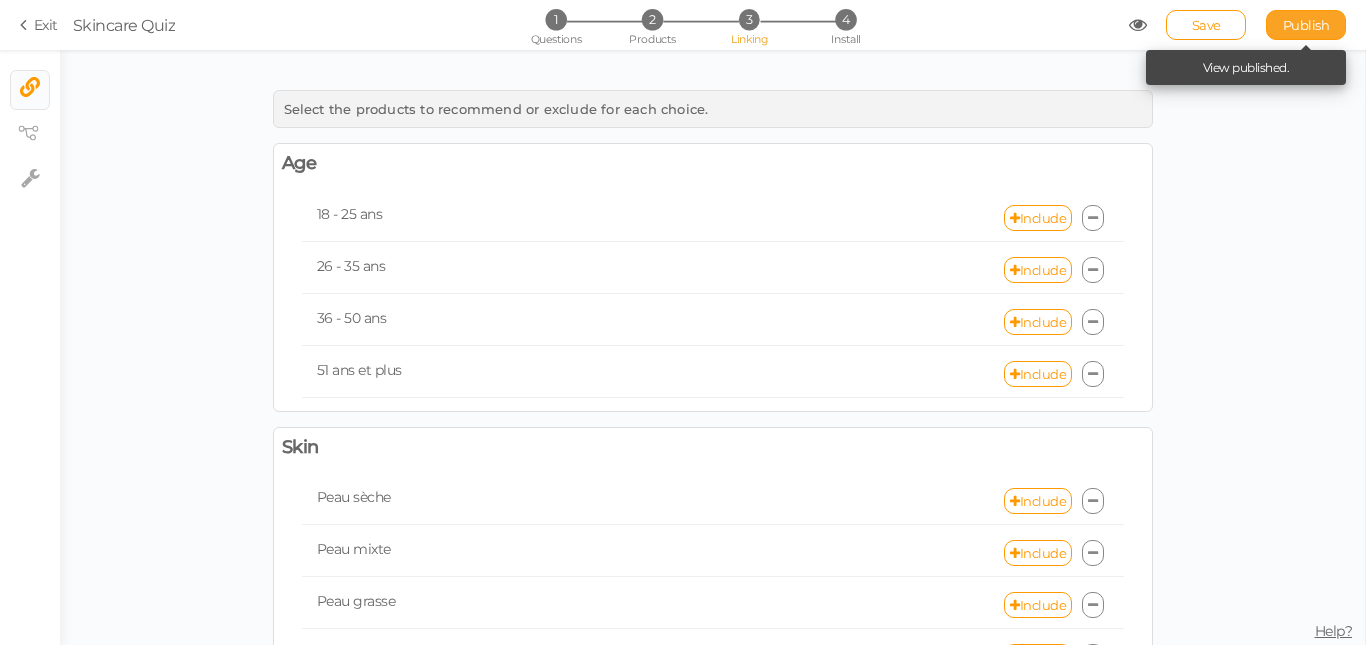 click on "Publish" at bounding box center [1306, 25] 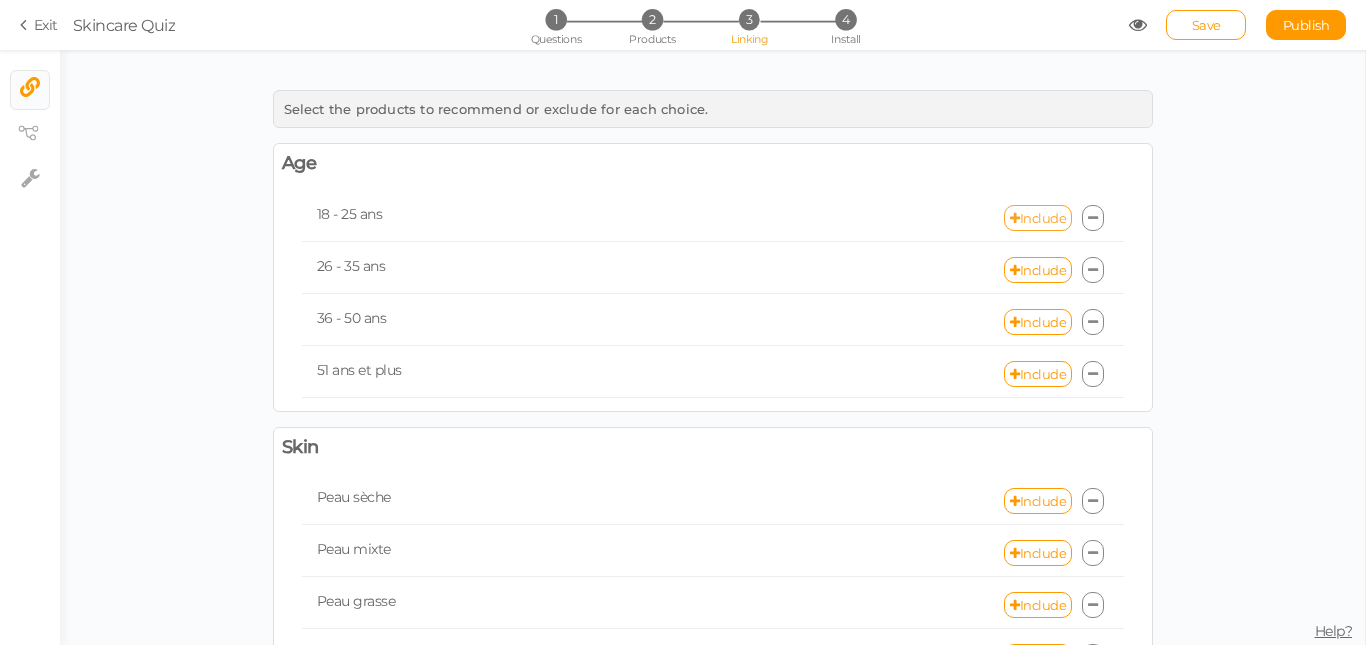 click on "Include" at bounding box center [1038, 218] 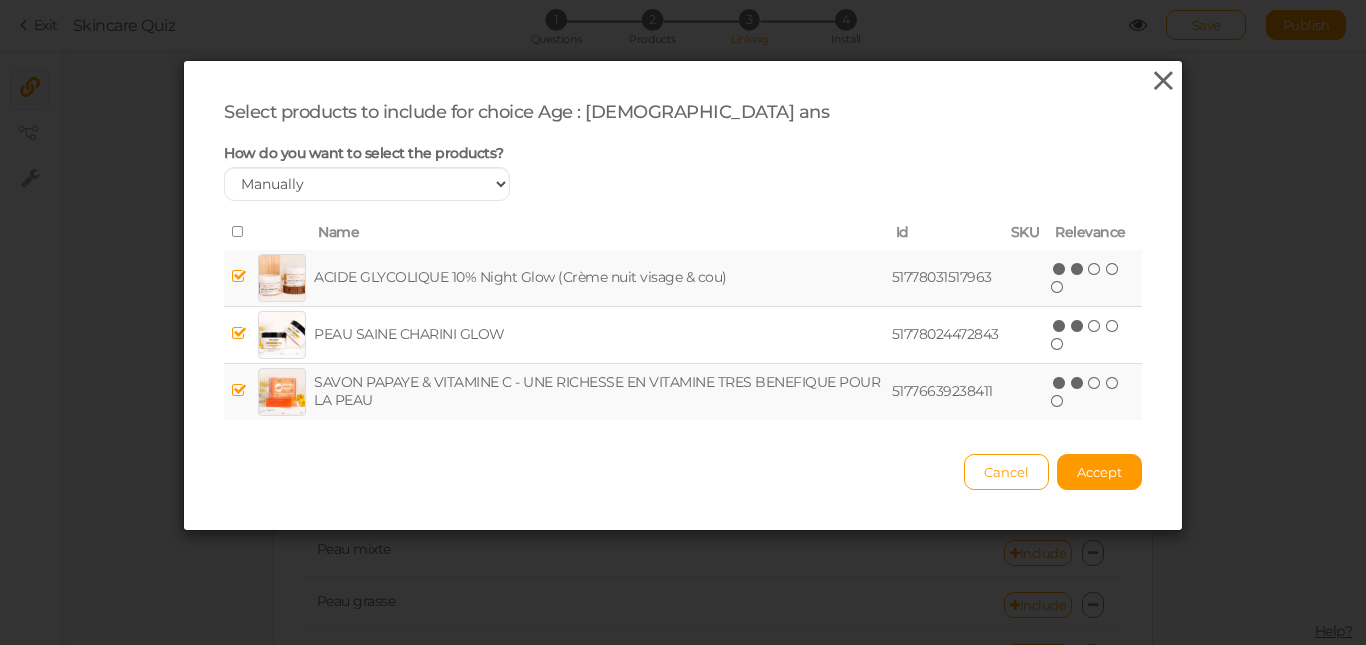 click at bounding box center [1163, 81] 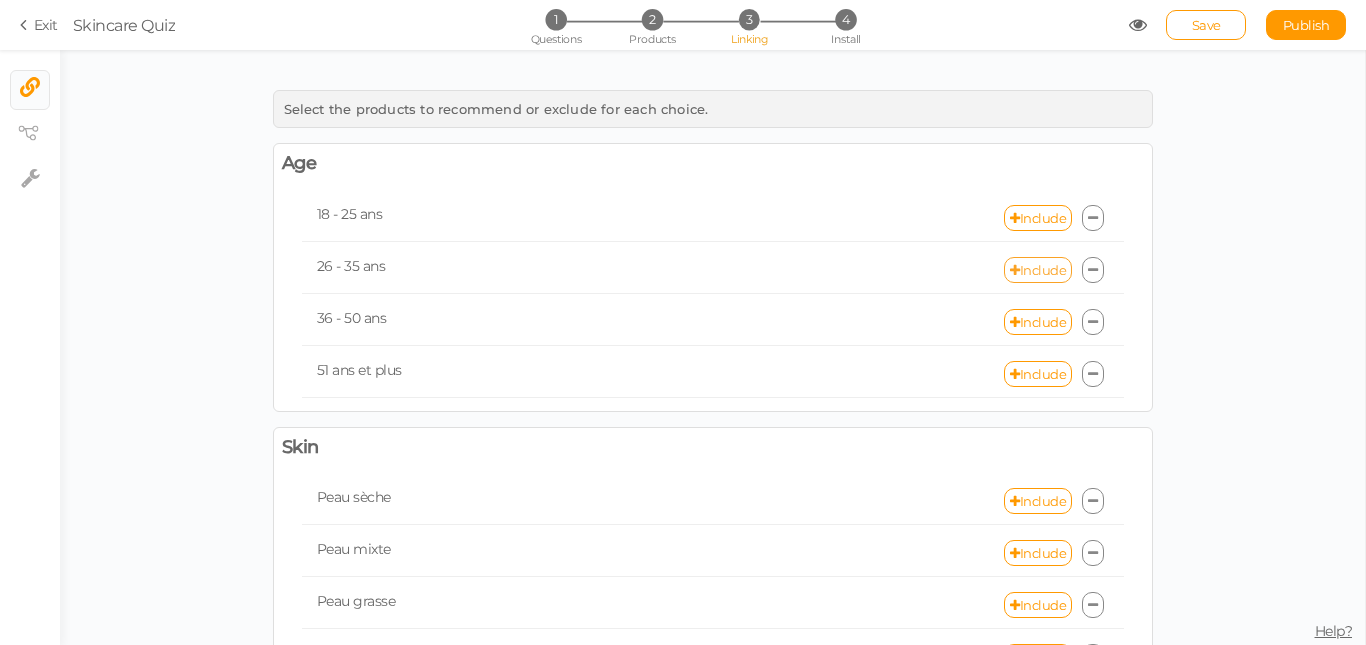 click on "Include" at bounding box center [1038, 270] 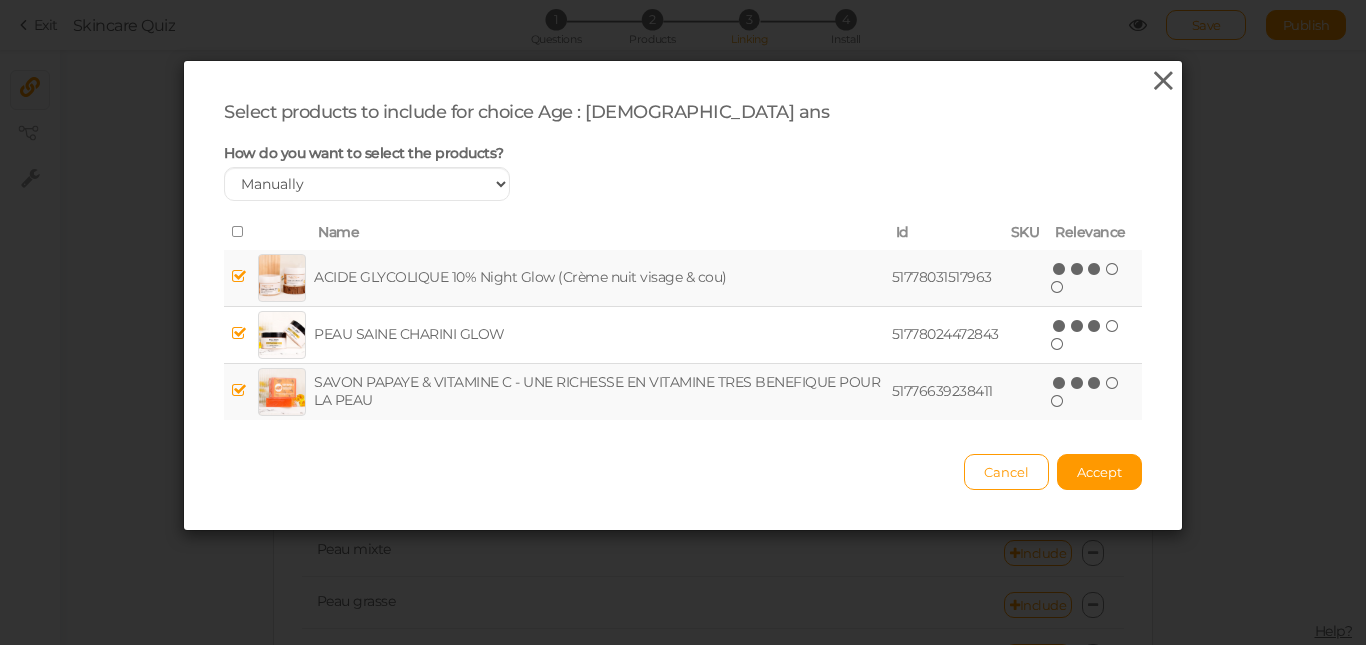click at bounding box center [1163, 81] 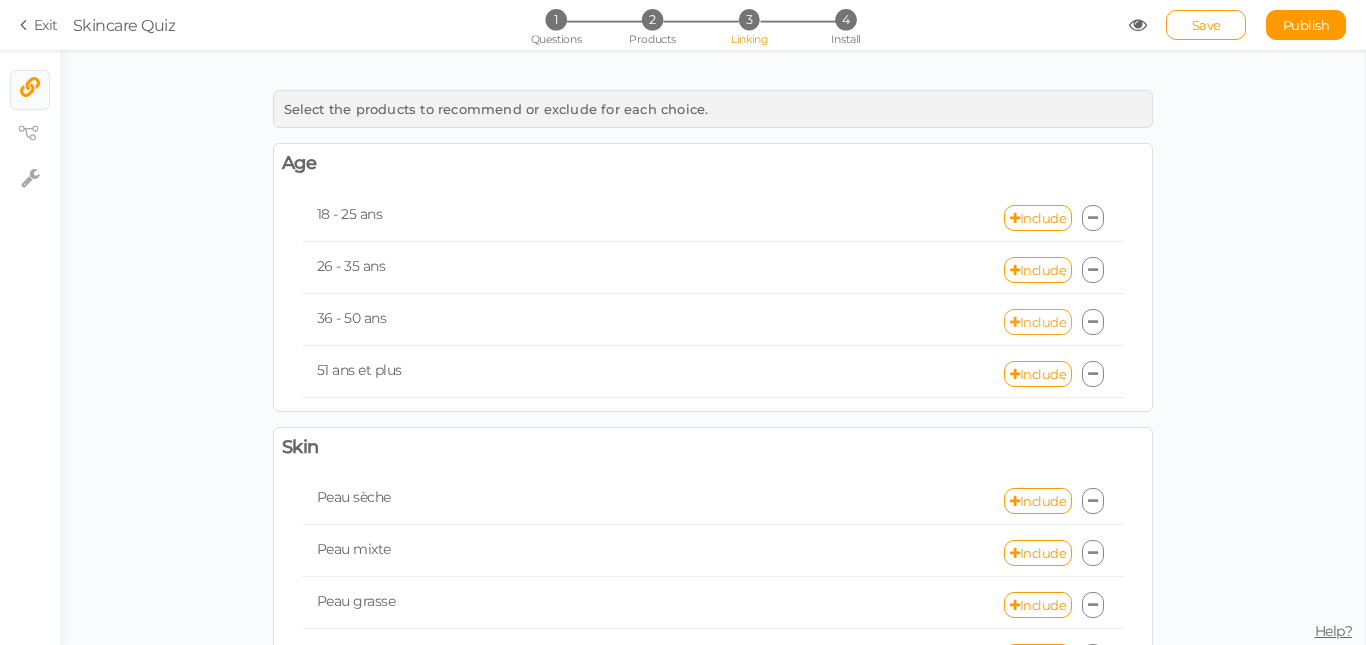 click at bounding box center (1015, 322) 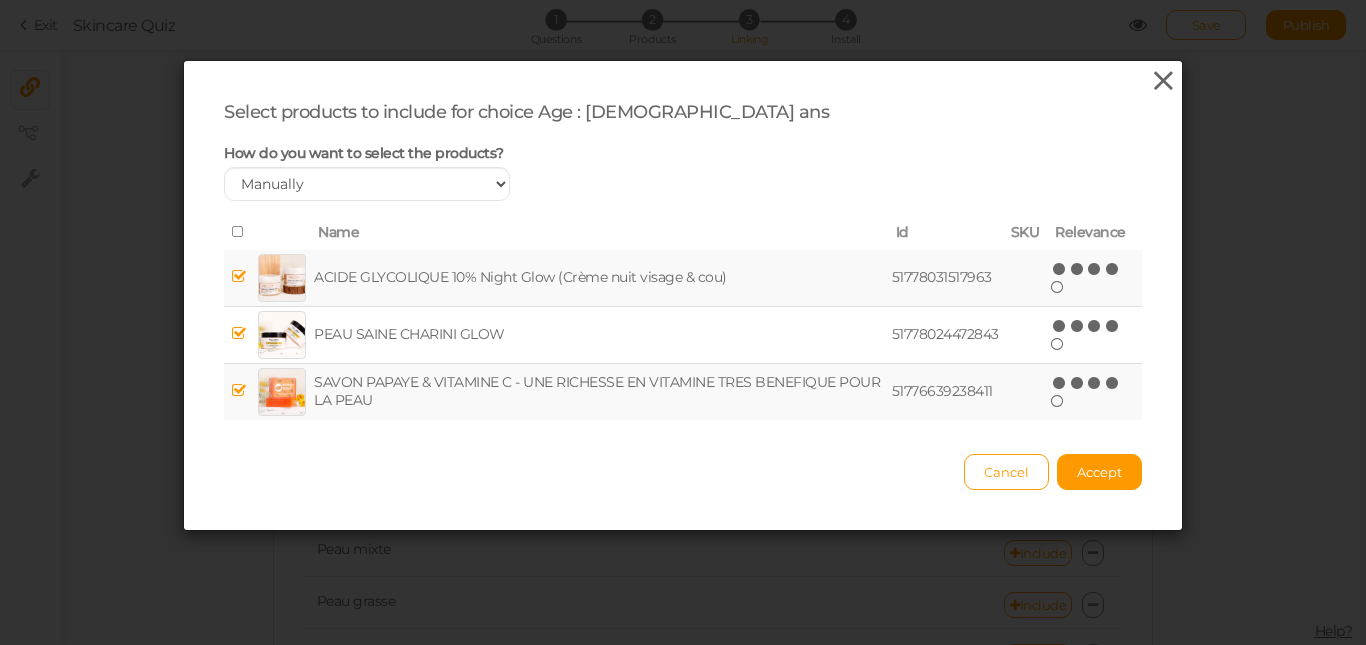 click at bounding box center (1163, 81) 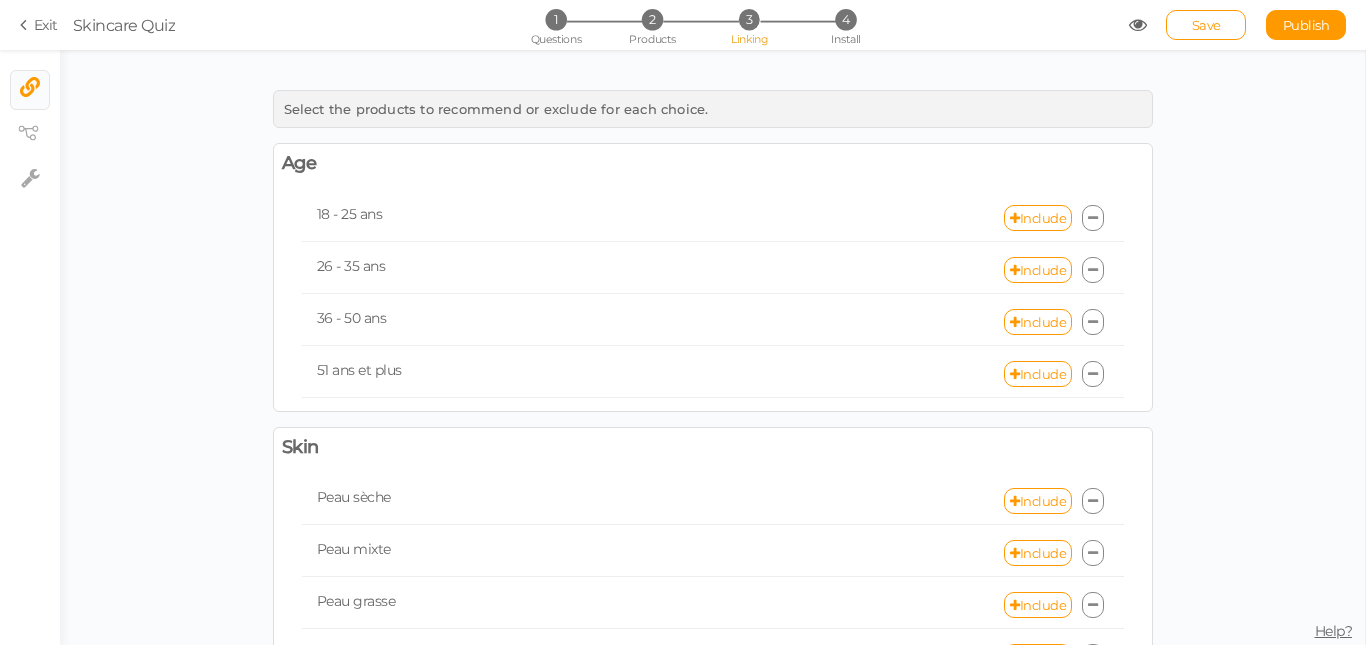 click at bounding box center [1093, 218] 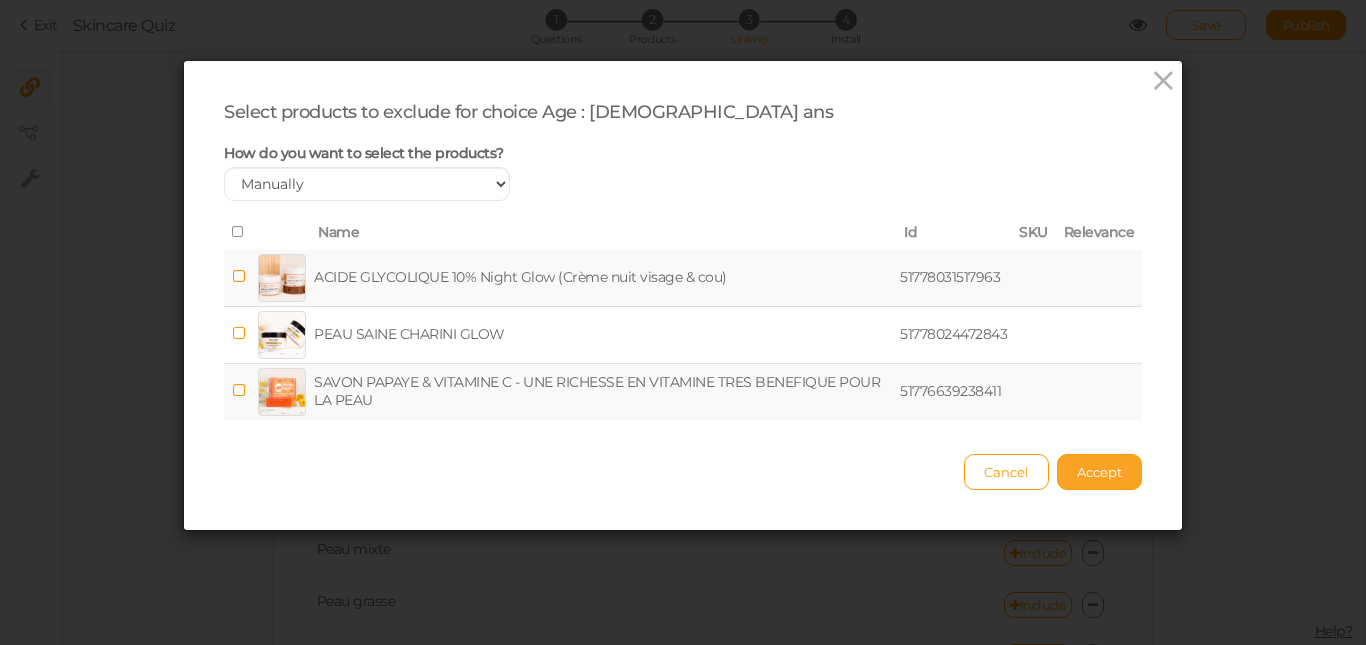 click on "Accept" at bounding box center (1099, 472) 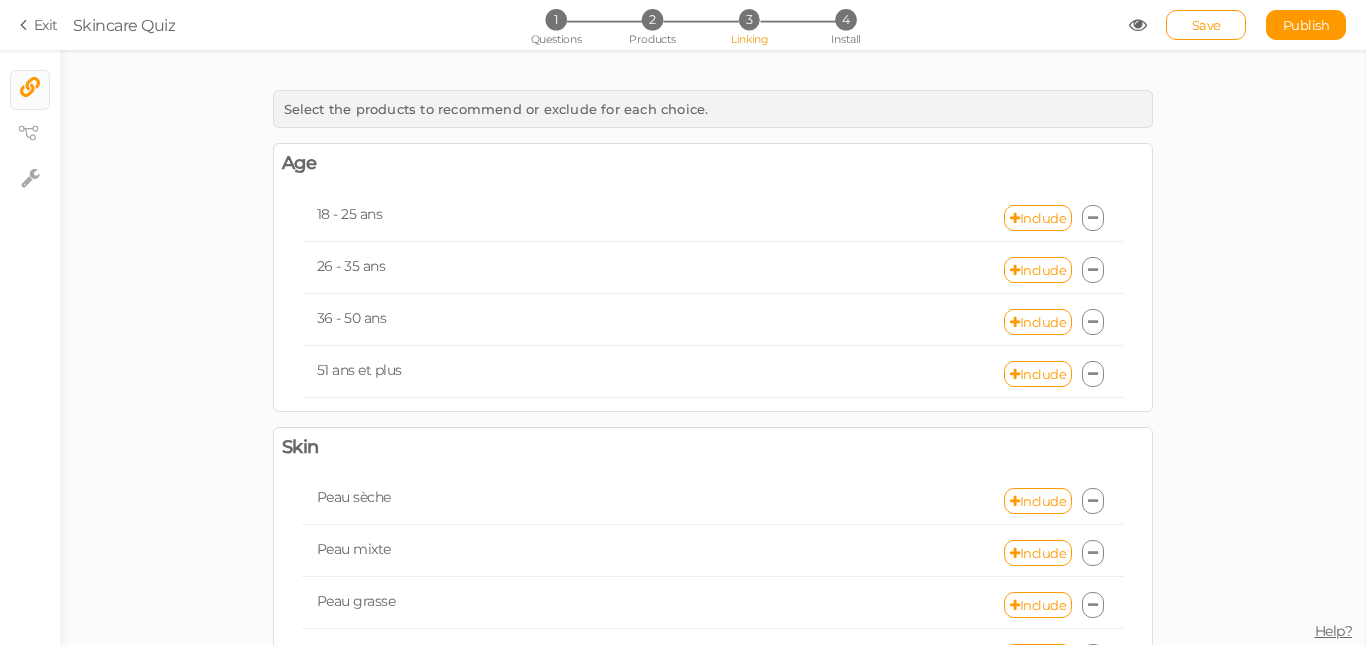 click at bounding box center (1093, 270) 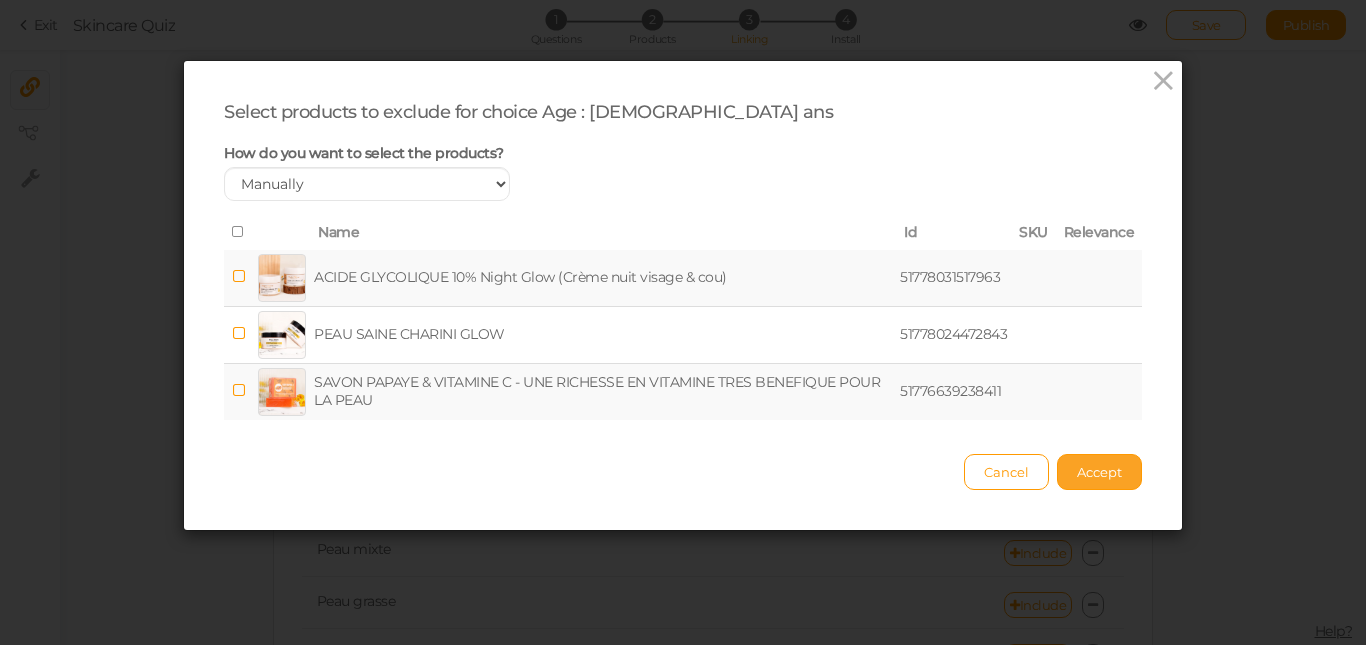 click on "Accept" at bounding box center [1099, 472] 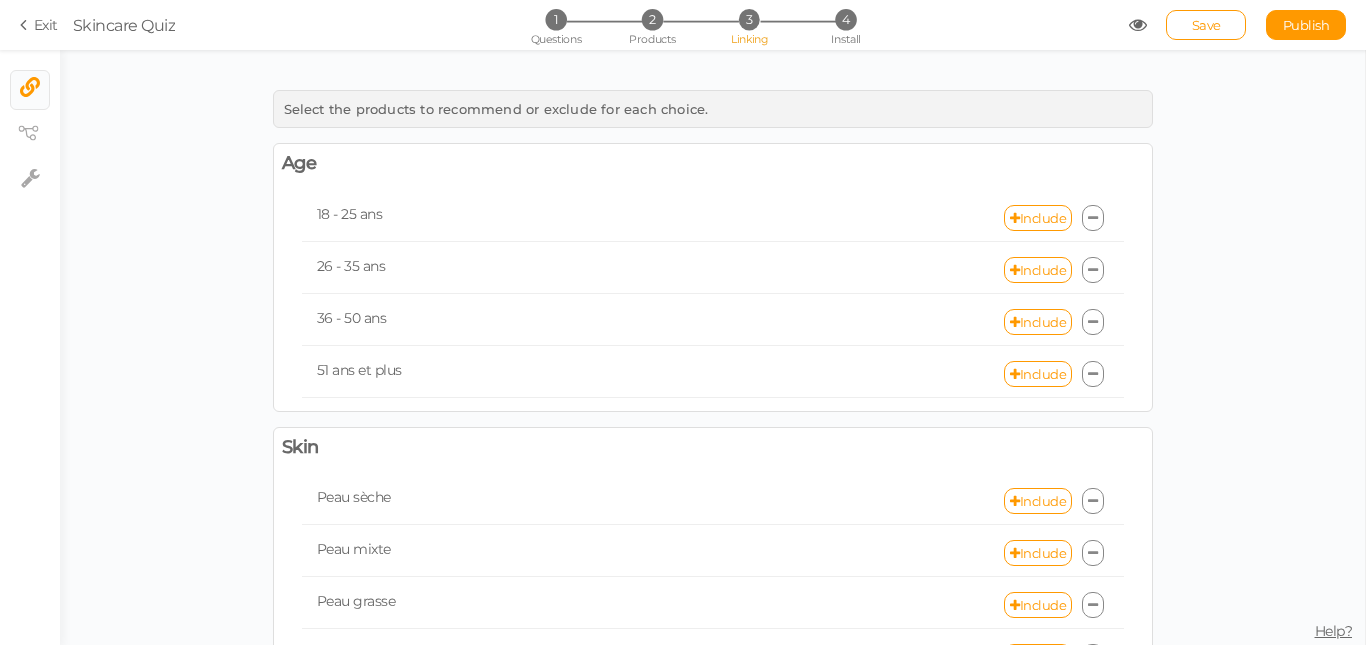 click at bounding box center (1093, 322) 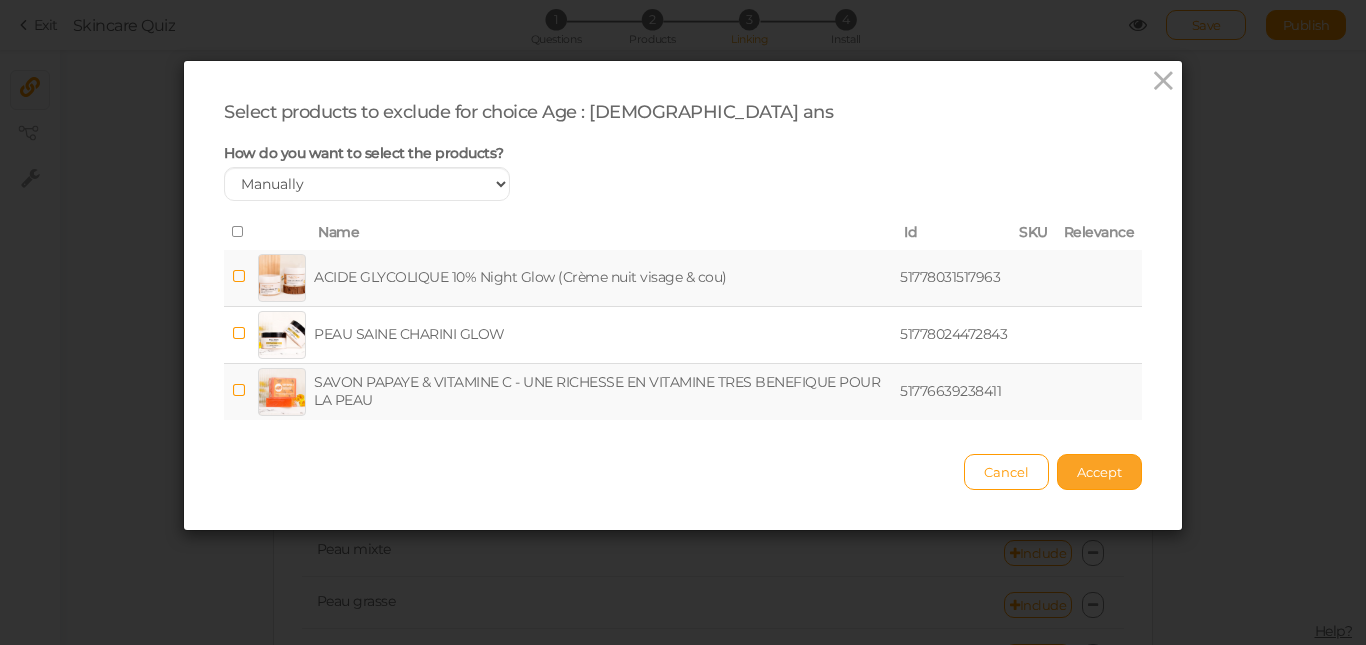 click on "Accept" at bounding box center (1099, 472) 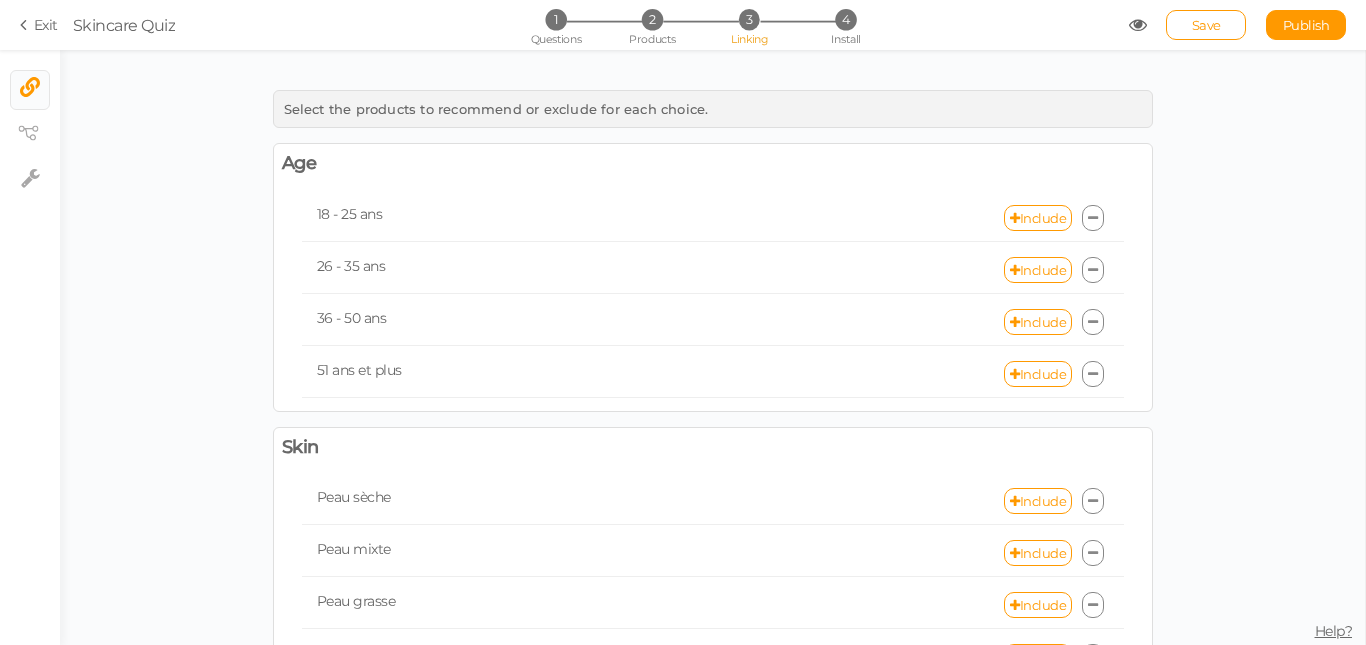 click at bounding box center [1093, 374] 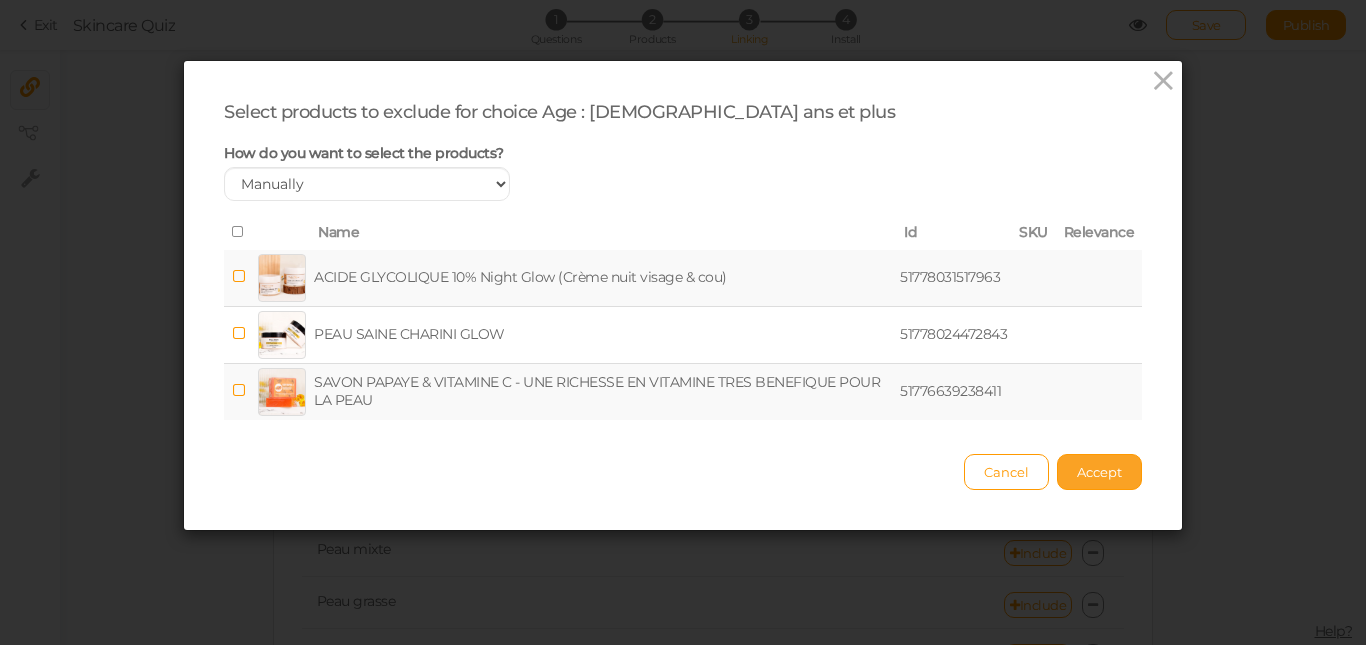 click on "Accept" at bounding box center [1099, 472] 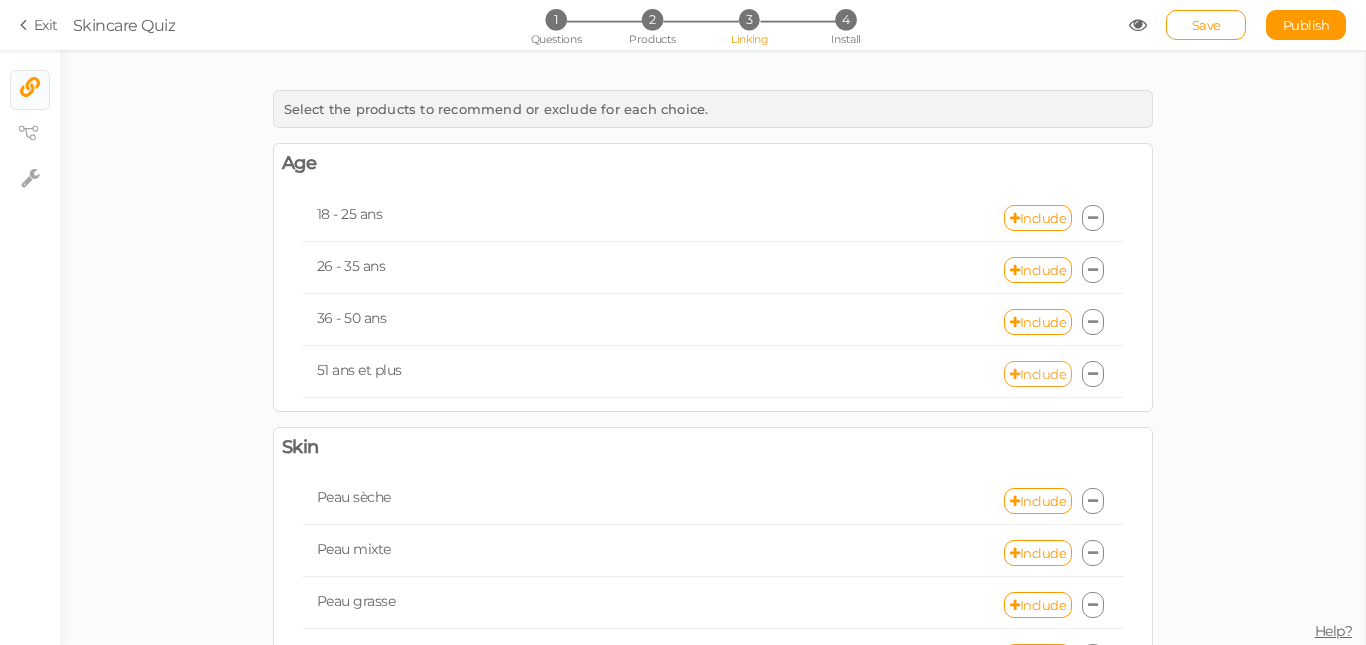 click on "Include" at bounding box center [1038, 374] 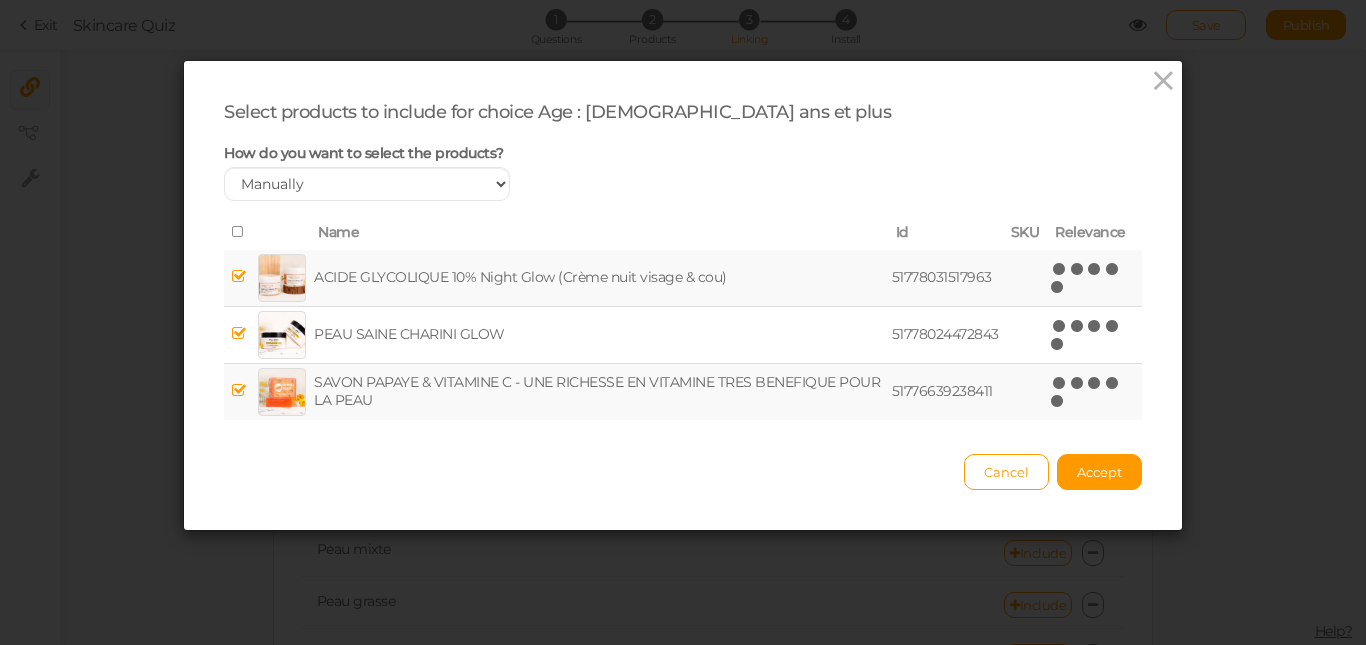 click at bounding box center [239, 232] 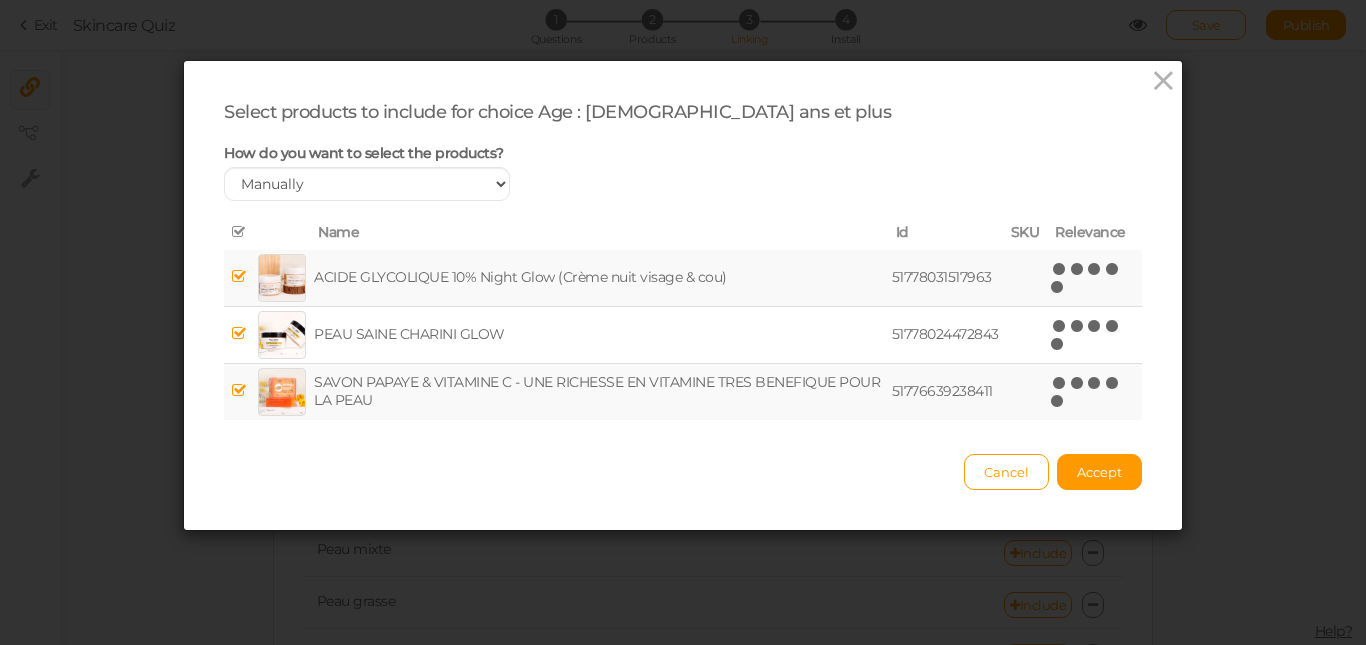 click at bounding box center (239, 232) 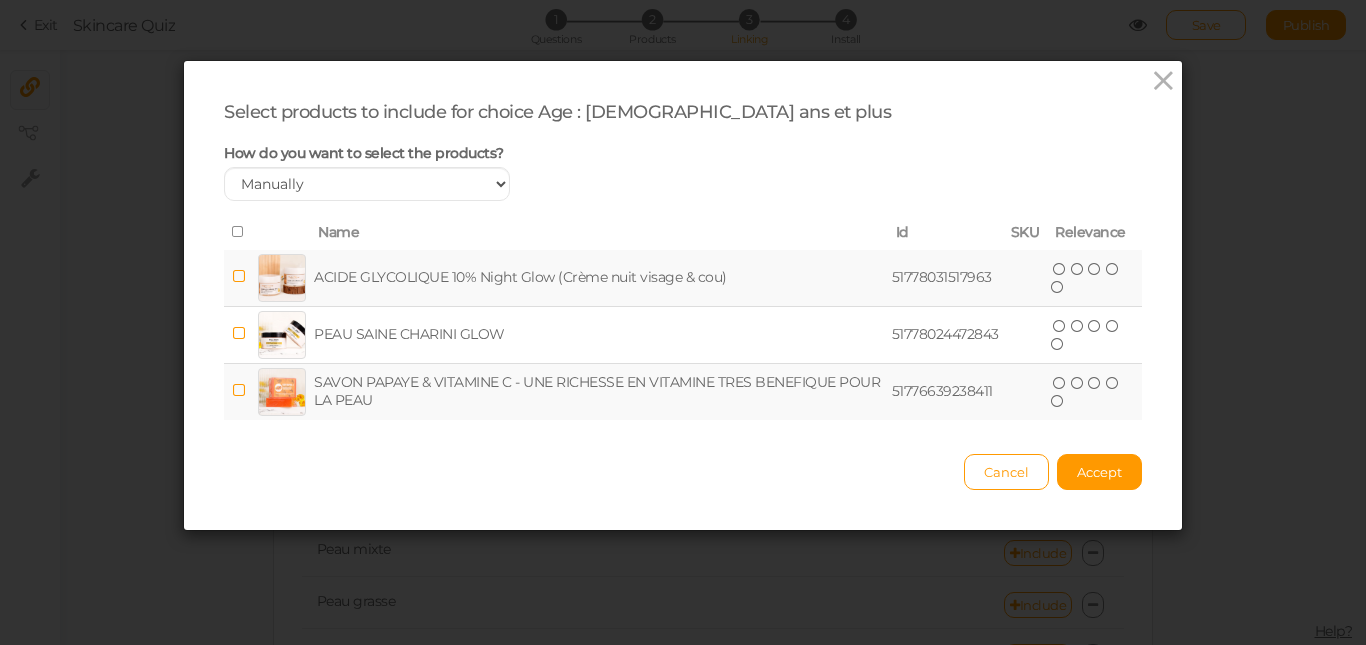 click on "Cancel   Accept" at bounding box center (683, 462) 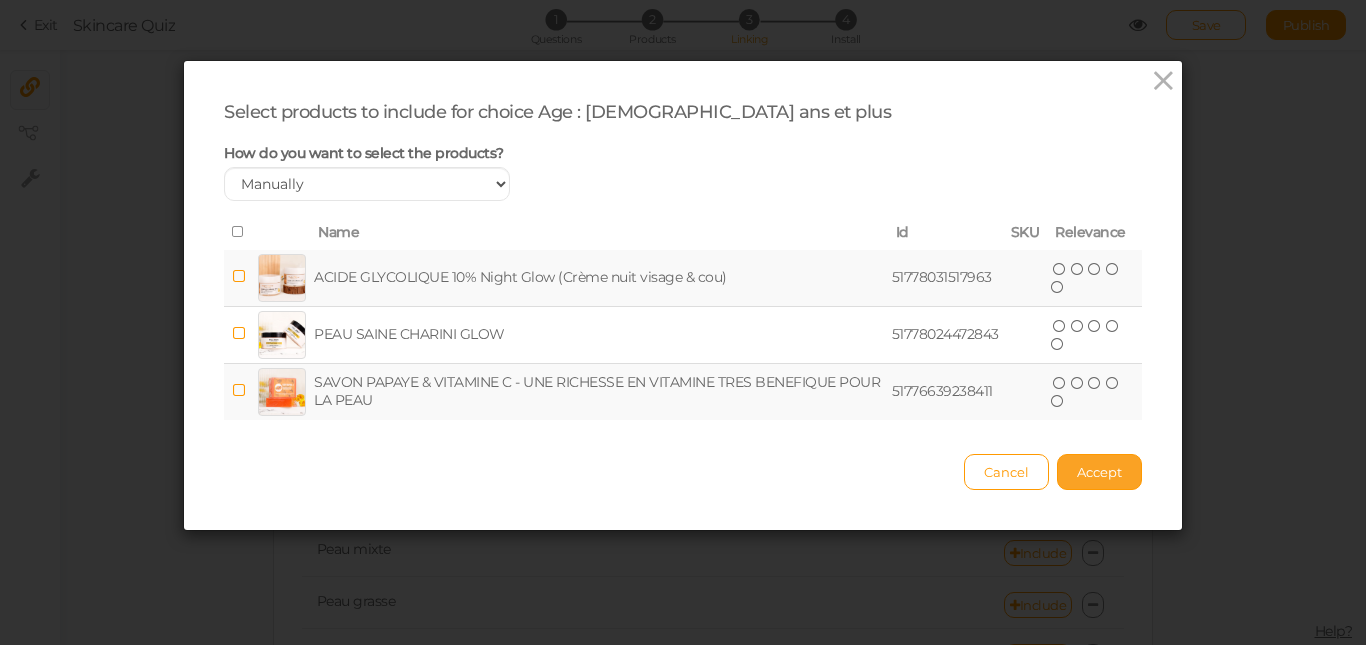 click on "Accept" at bounding box center (1099, 472) 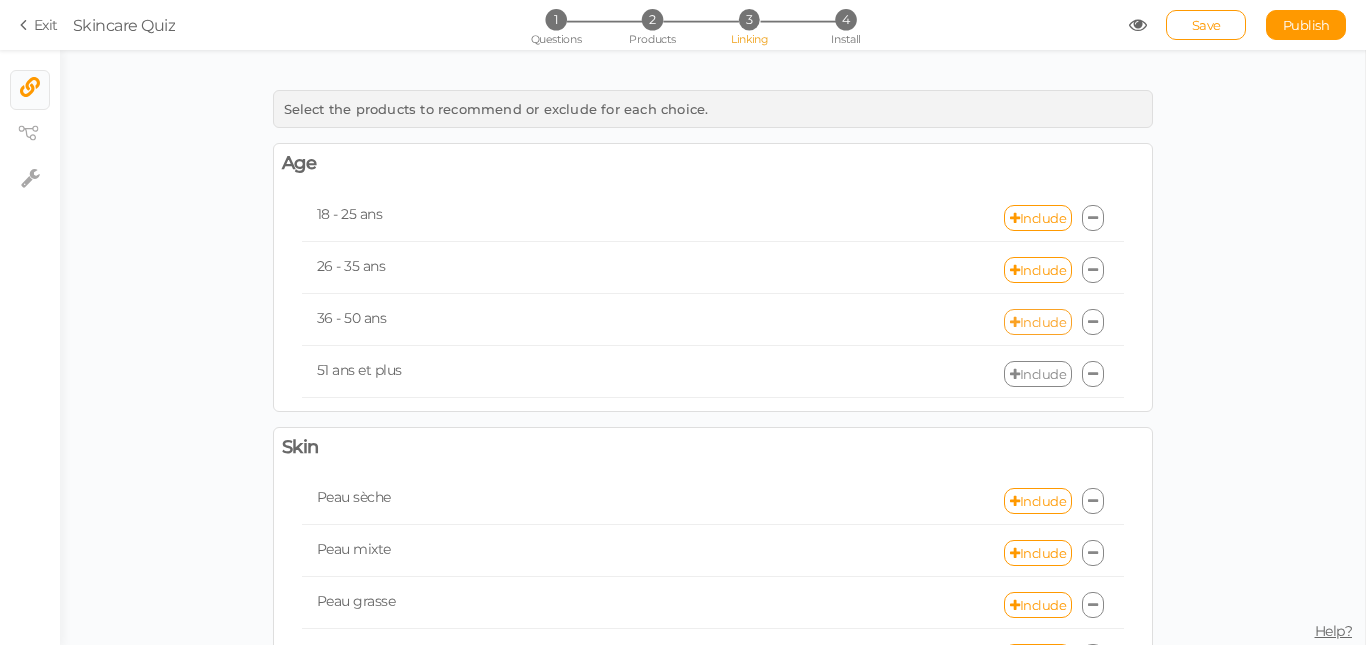 click on "Include" at bounding box center [1038, 322] 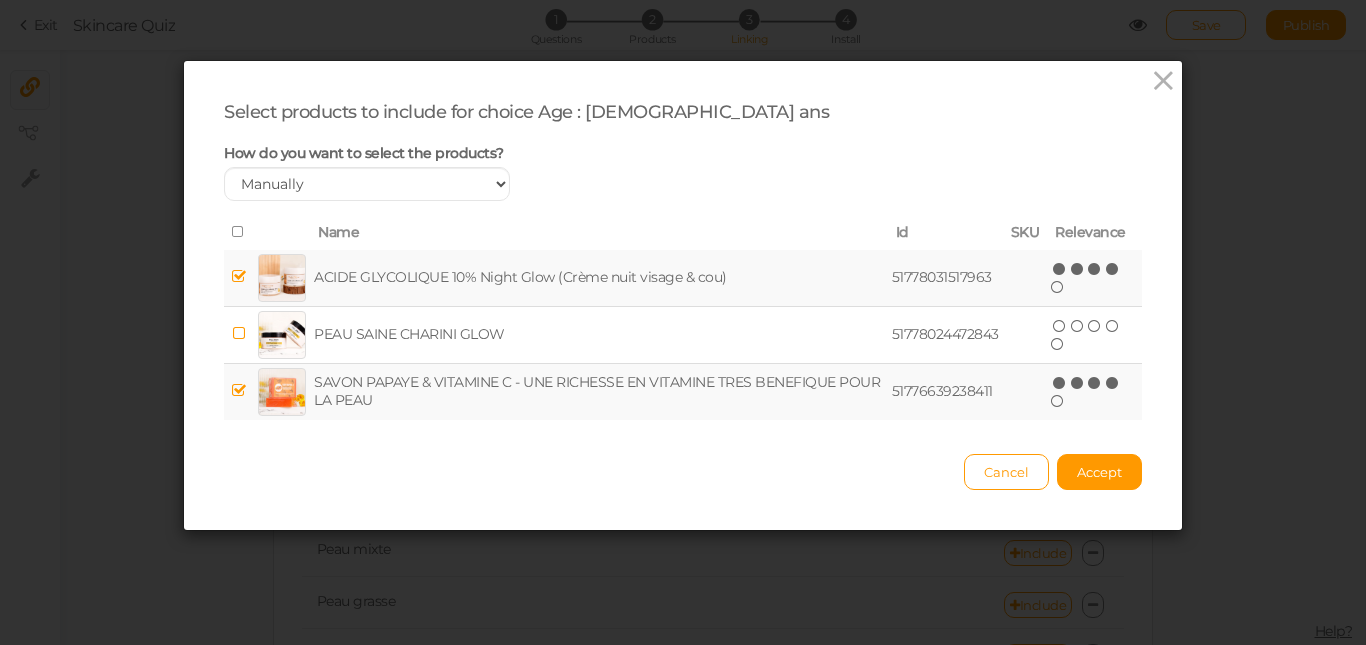 click at bounding box center [239, 232] 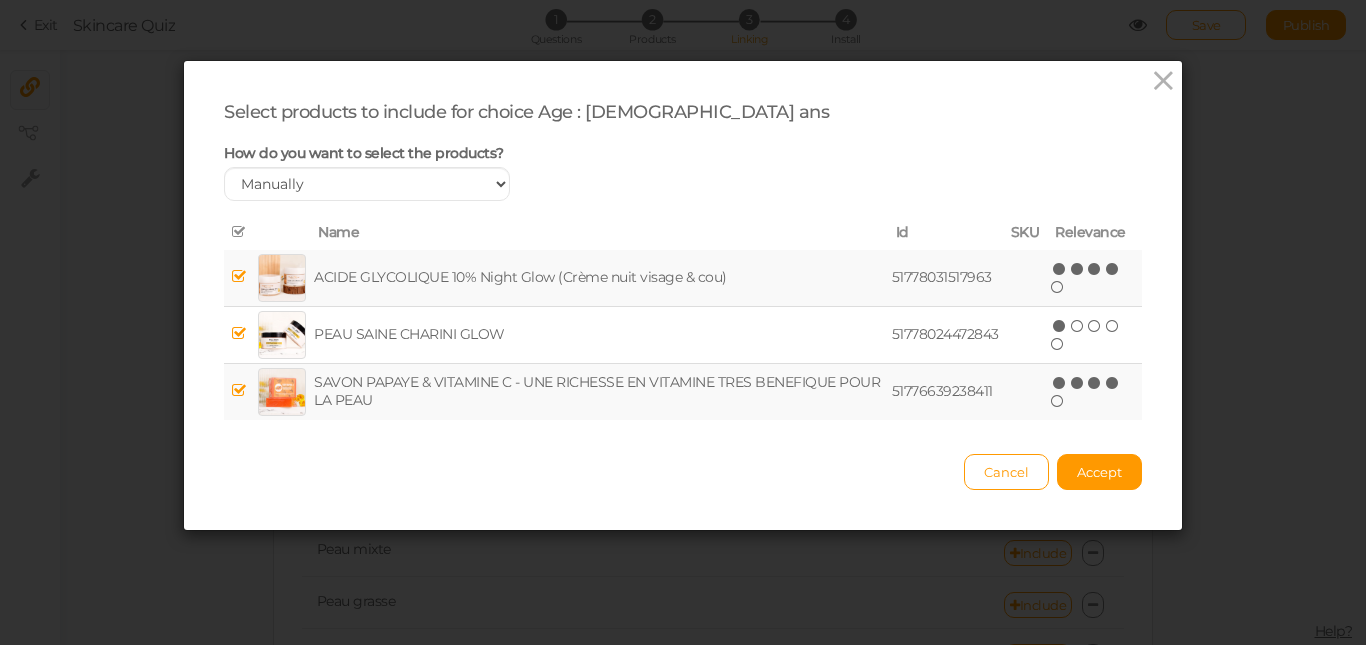 click at bounding box center (239, 232) 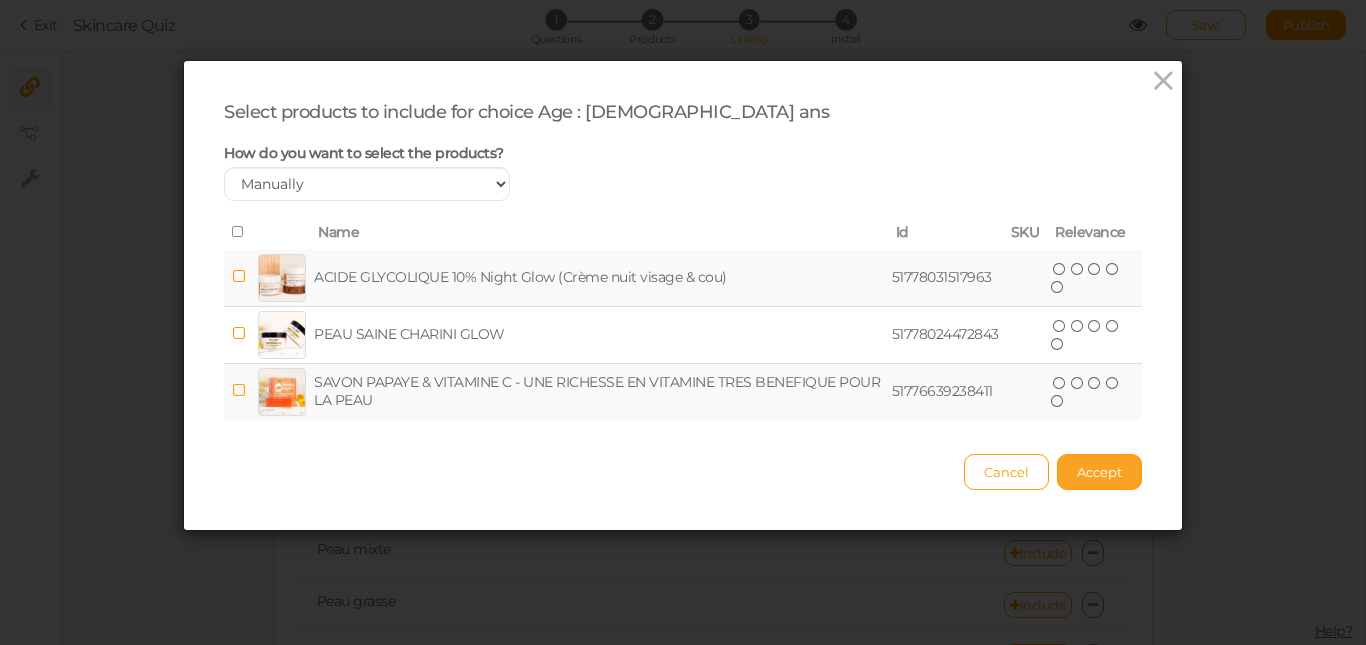click on "Accept" at bounding box center (1099, 472) 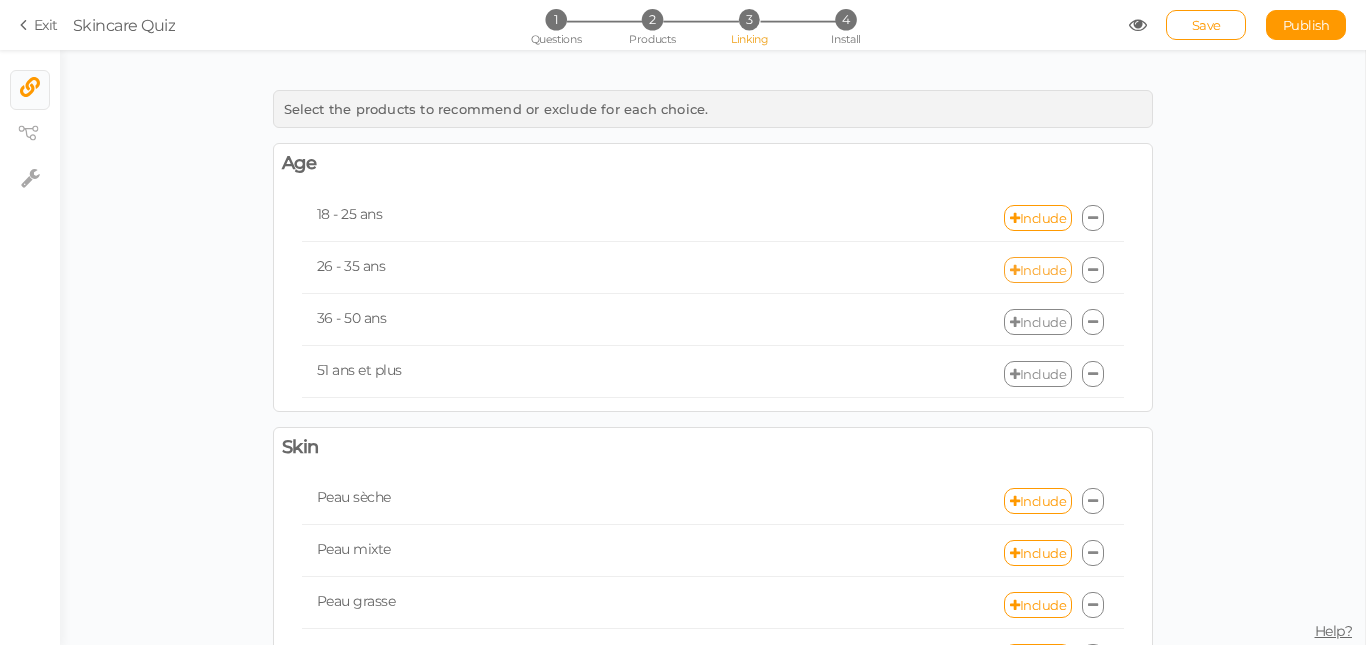 click on "Include" at bounding box center (1038, 270) 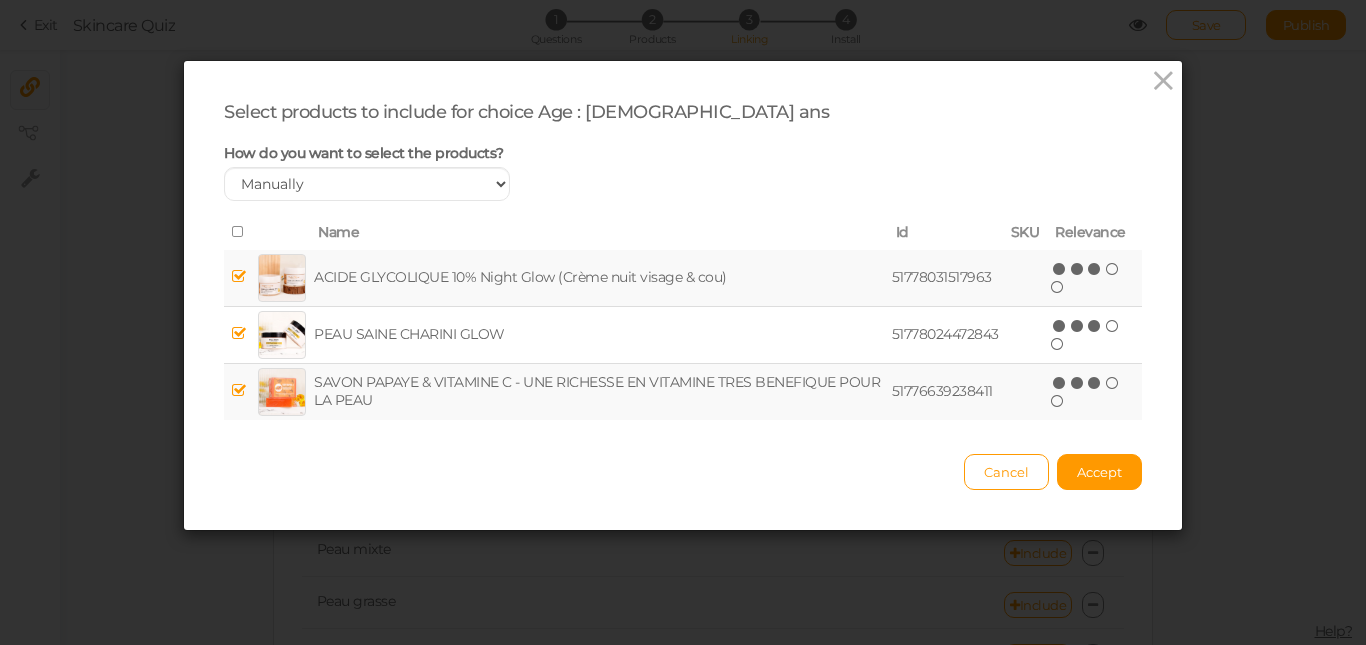 click at bounding box center (239, 232) 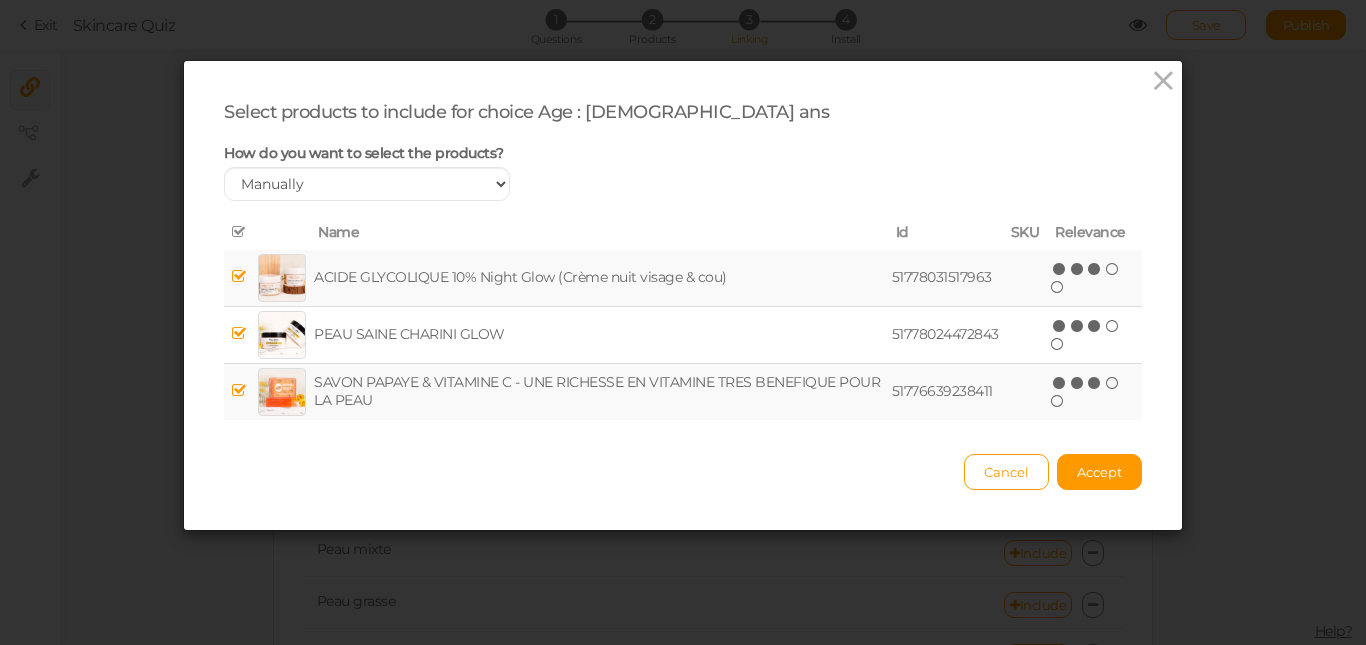 click at bounding box center (239, 232) 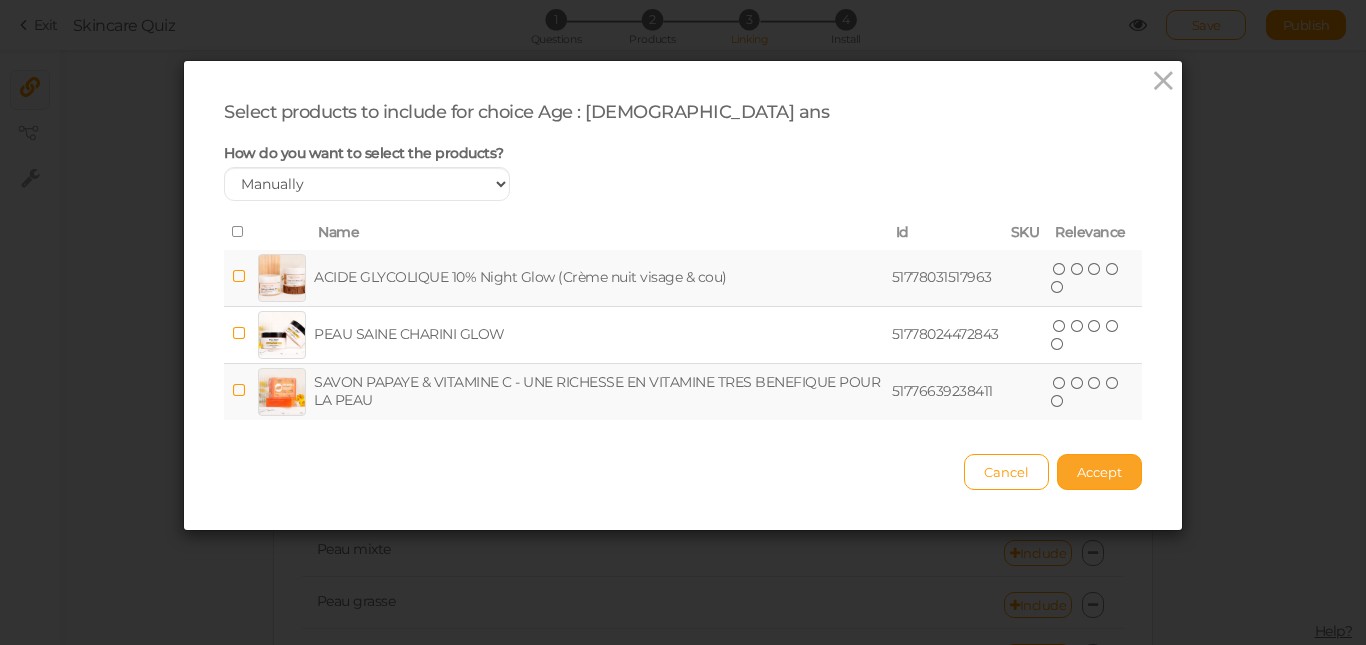 click on "Accept" at bounding box center [1099, 472] 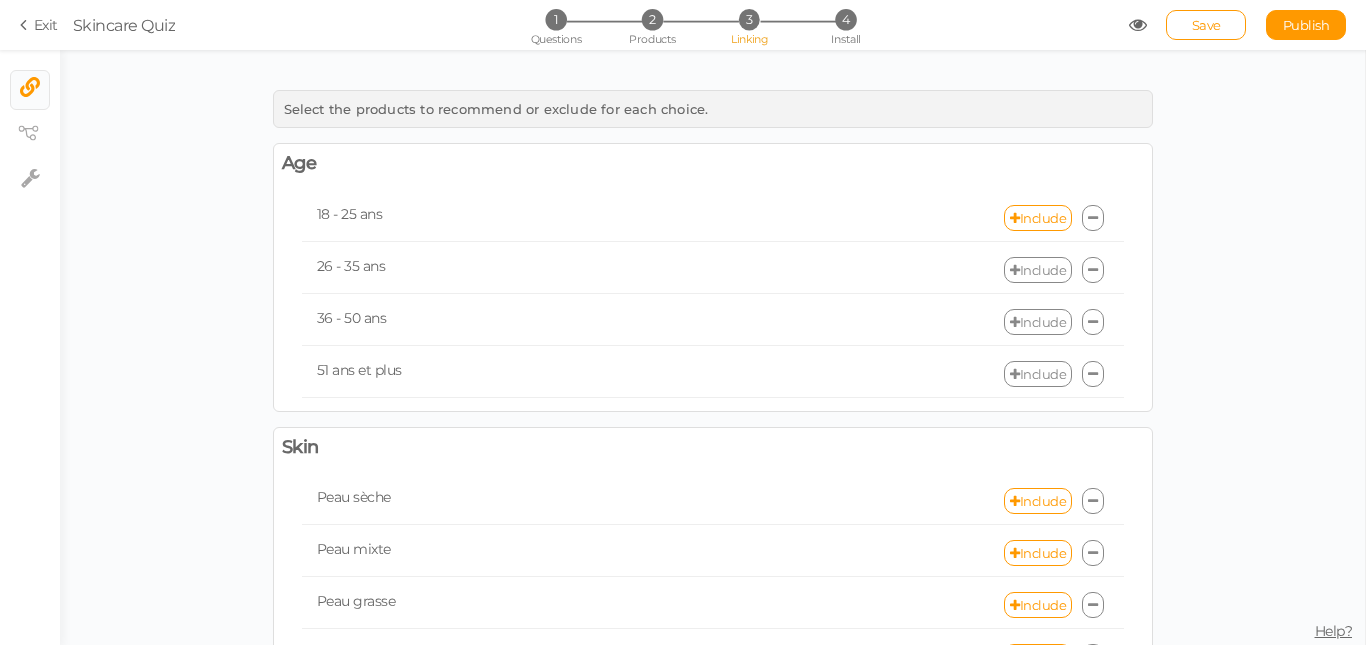 click at bounding box center (1093, 218) 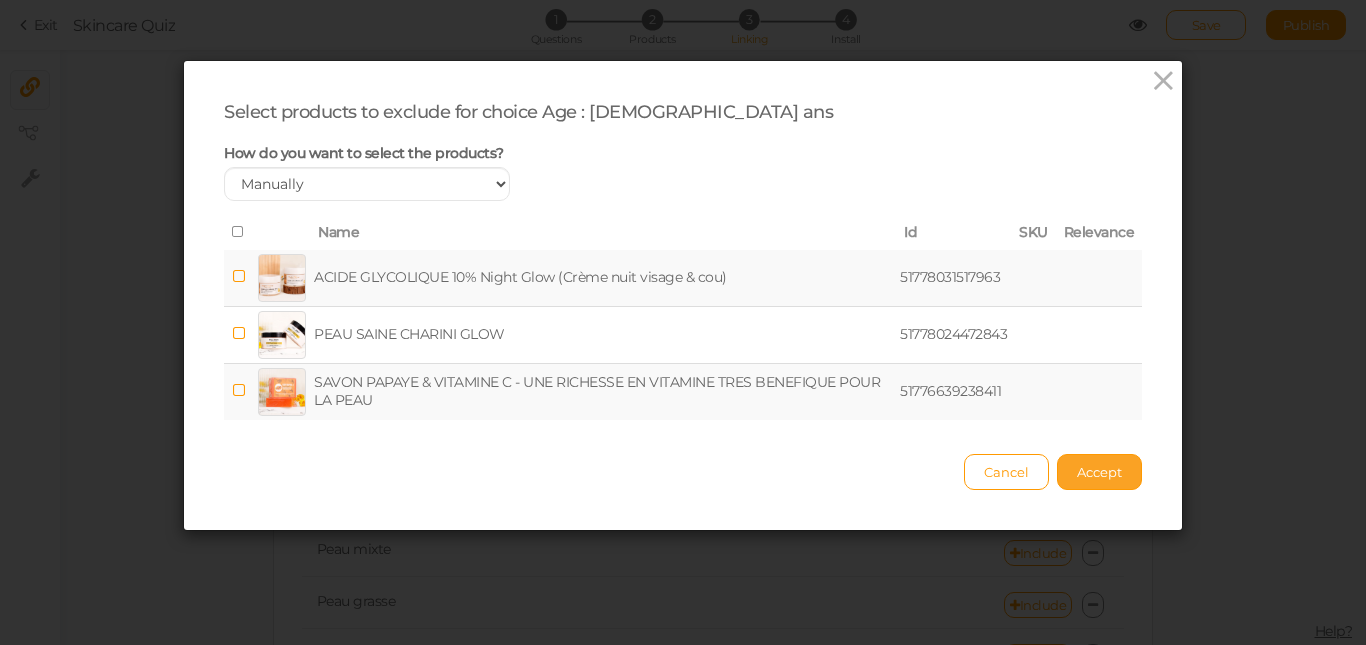 click on "Accept" at bounding box center [1099, 472] 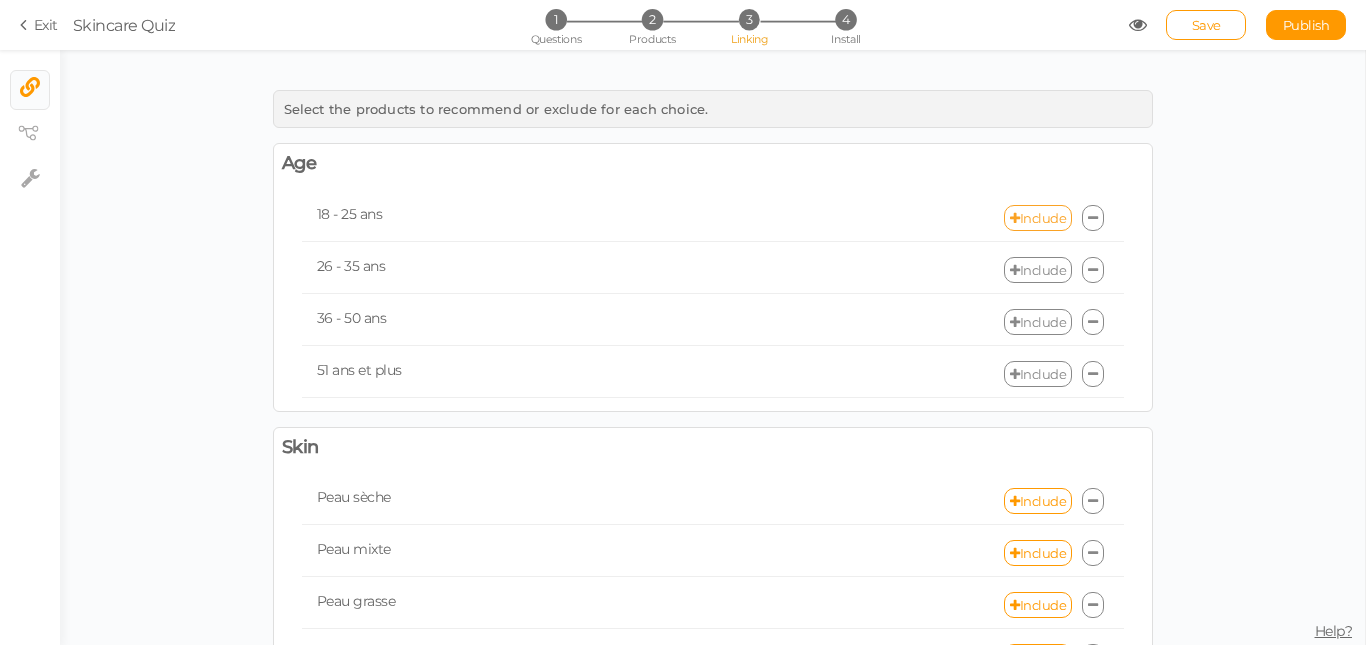 click on "Include" at bounding box center (1038, 218) 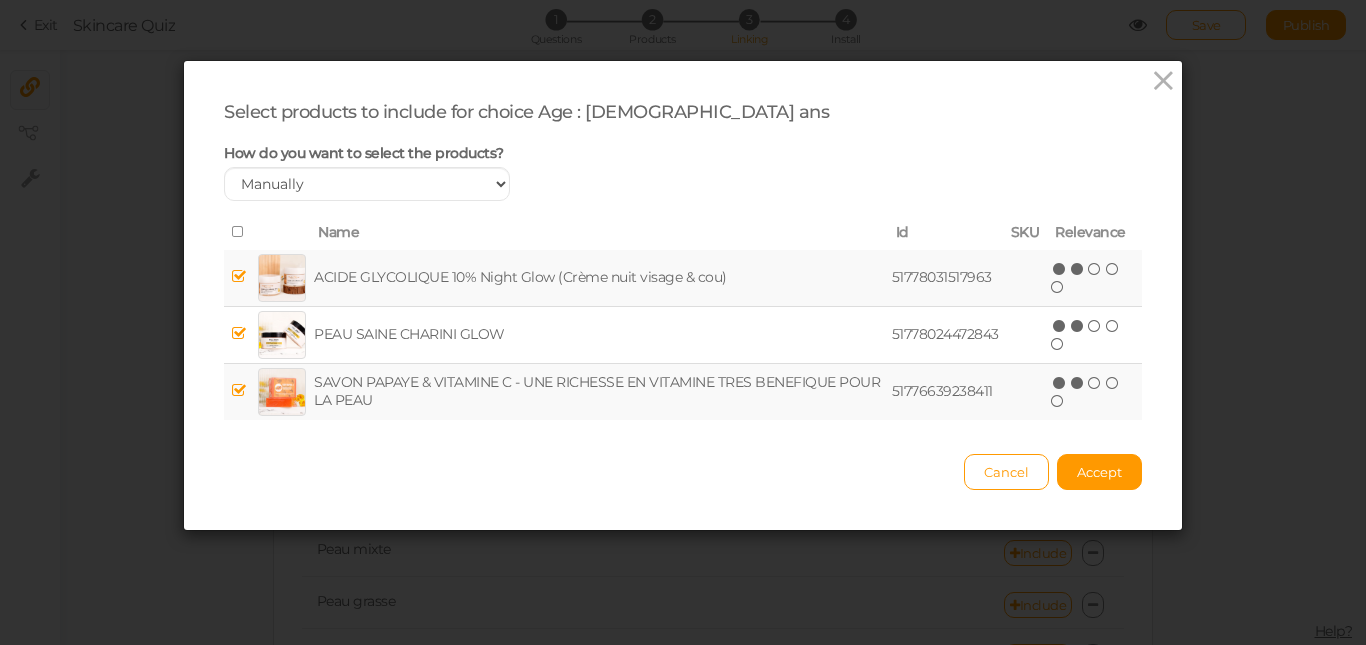 click at bounding box center (239, 232) 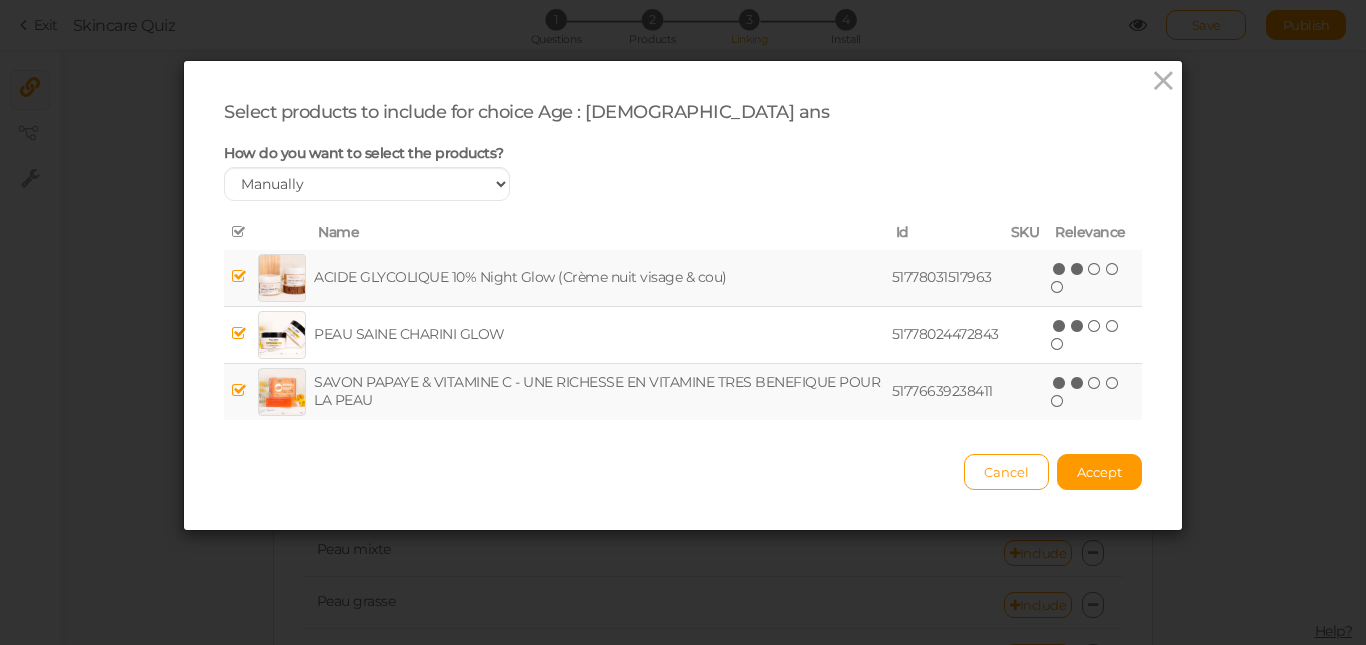 click at bounding box center [239, 232] 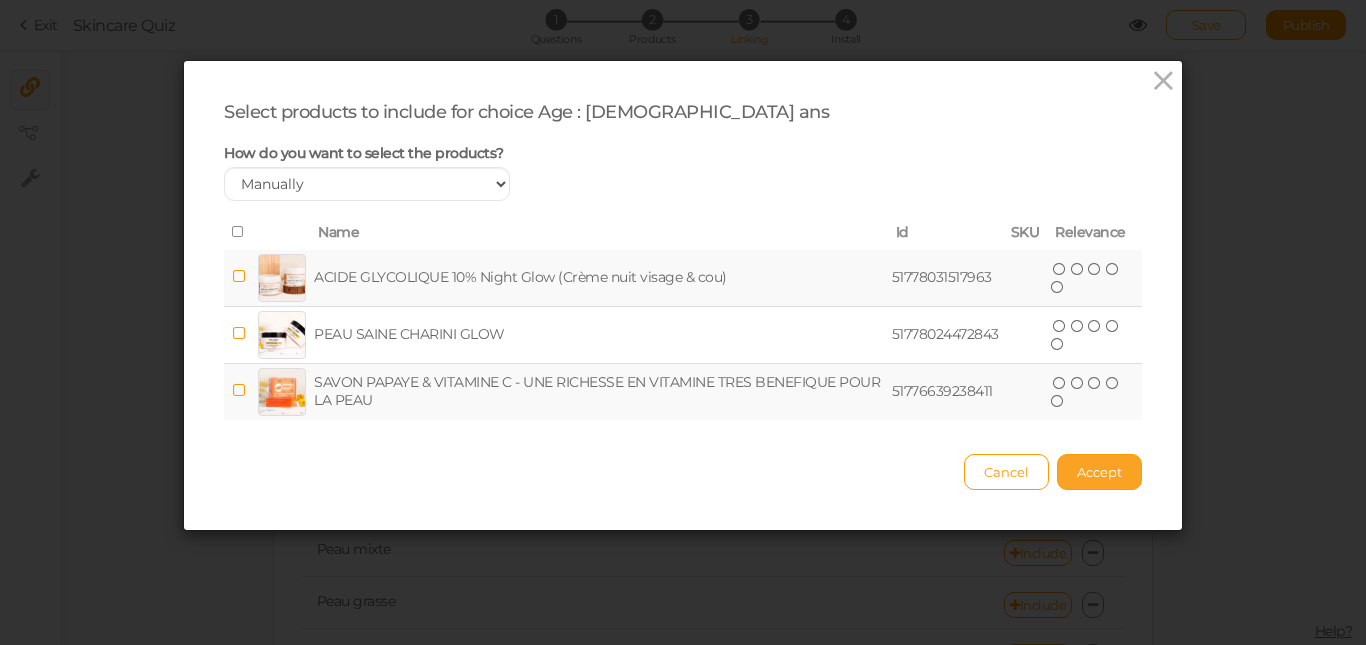 click on "Accept" at bounding box center (1099, 472) 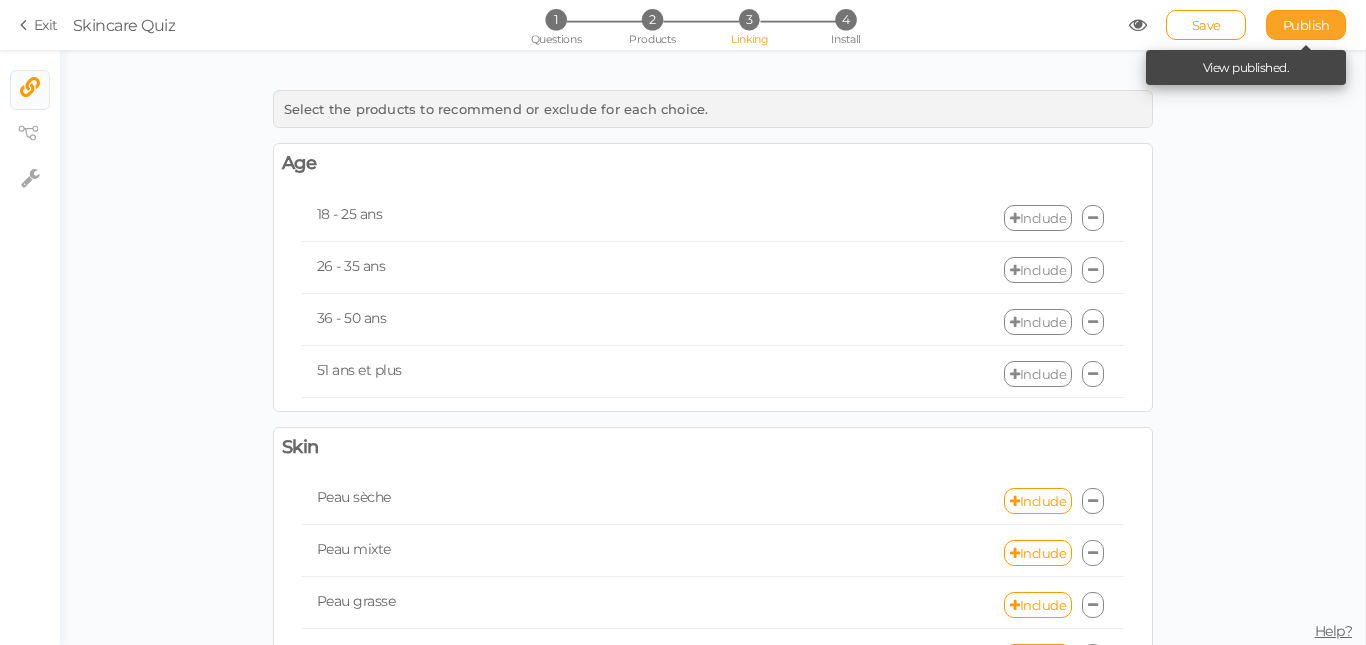click on "Publish" at bounding box center [1306, 25] 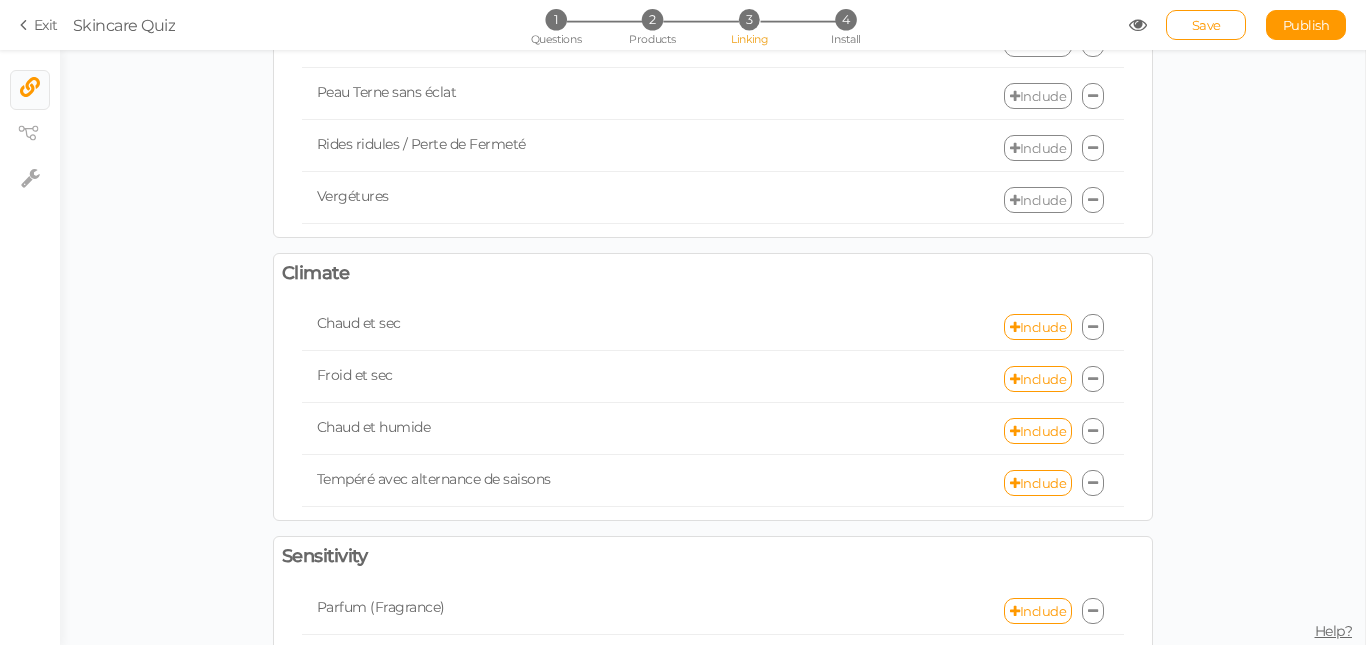 scroll, scrollTop: 1200, scrollLeft: 0, axis: vertical 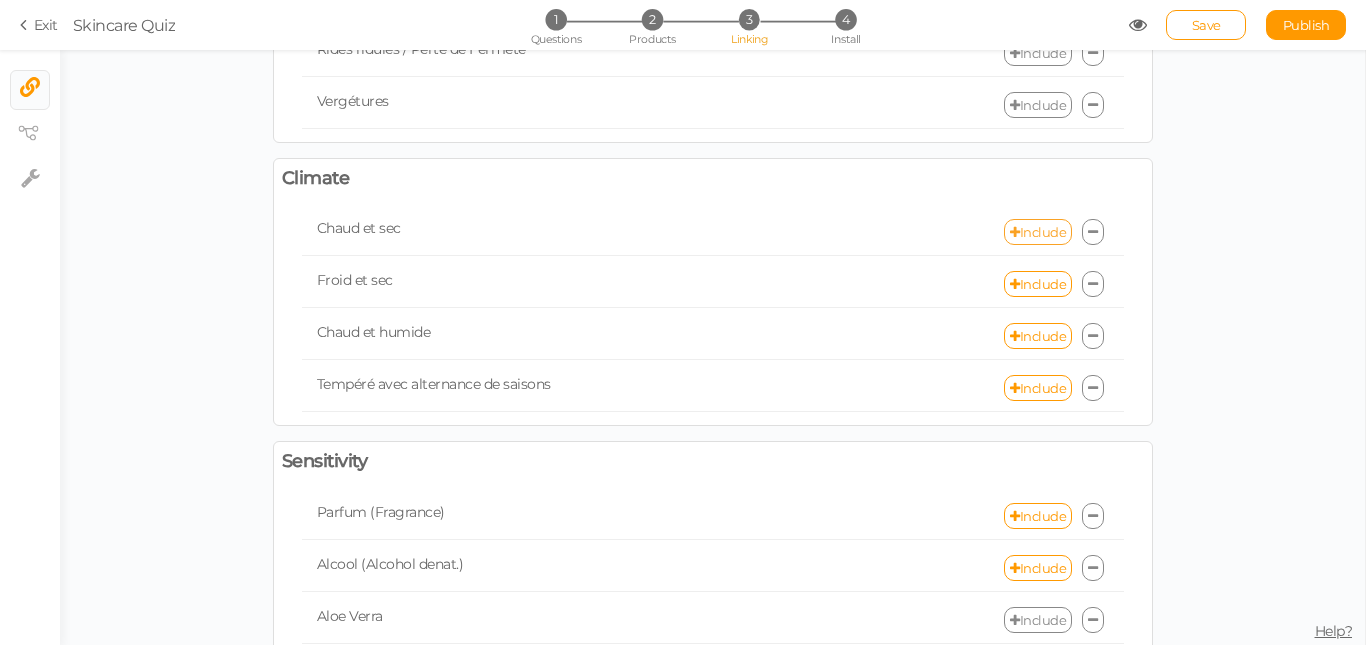 click on "Include" at bounding box center (1038, 232) 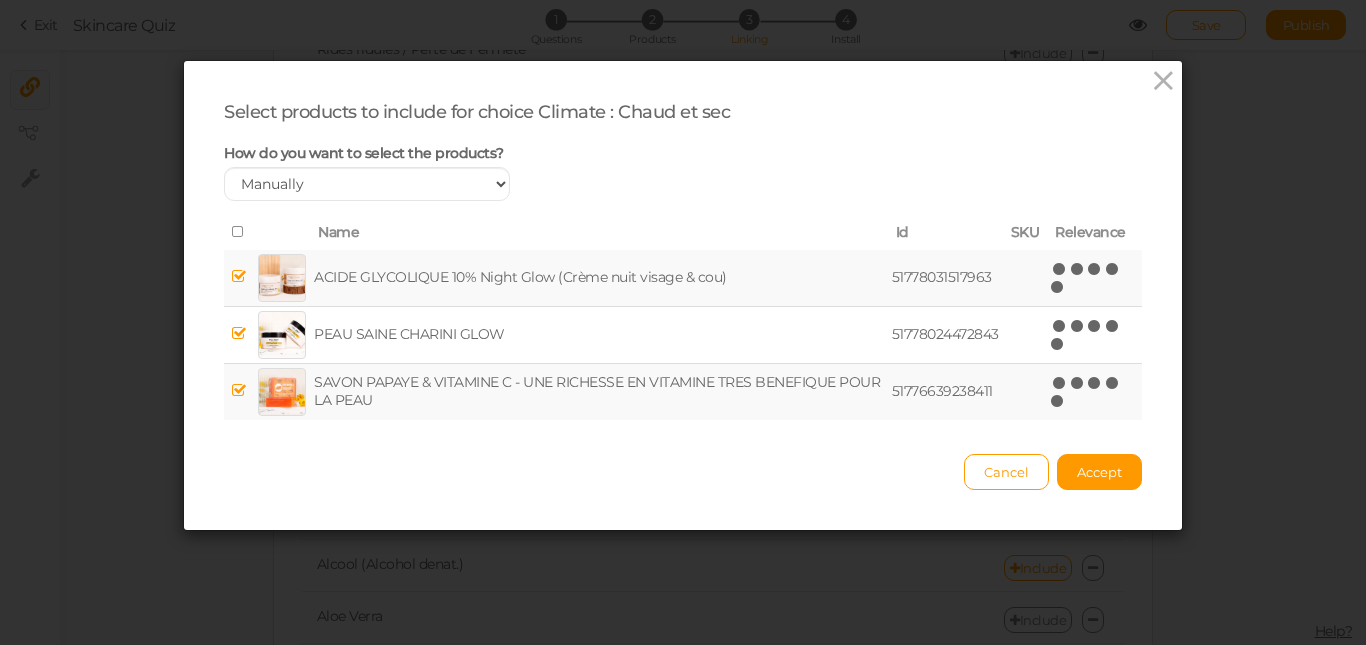 click at bounding box center [239, 232] 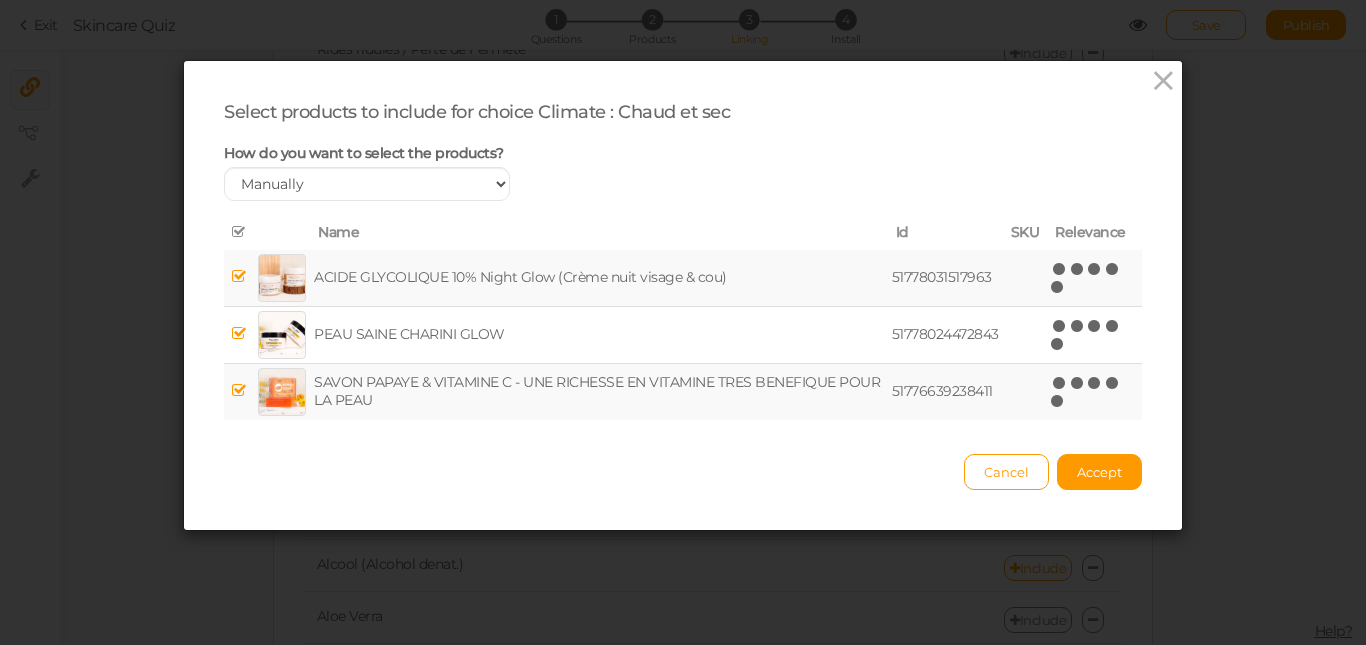 click at bounding box center (239, 232) 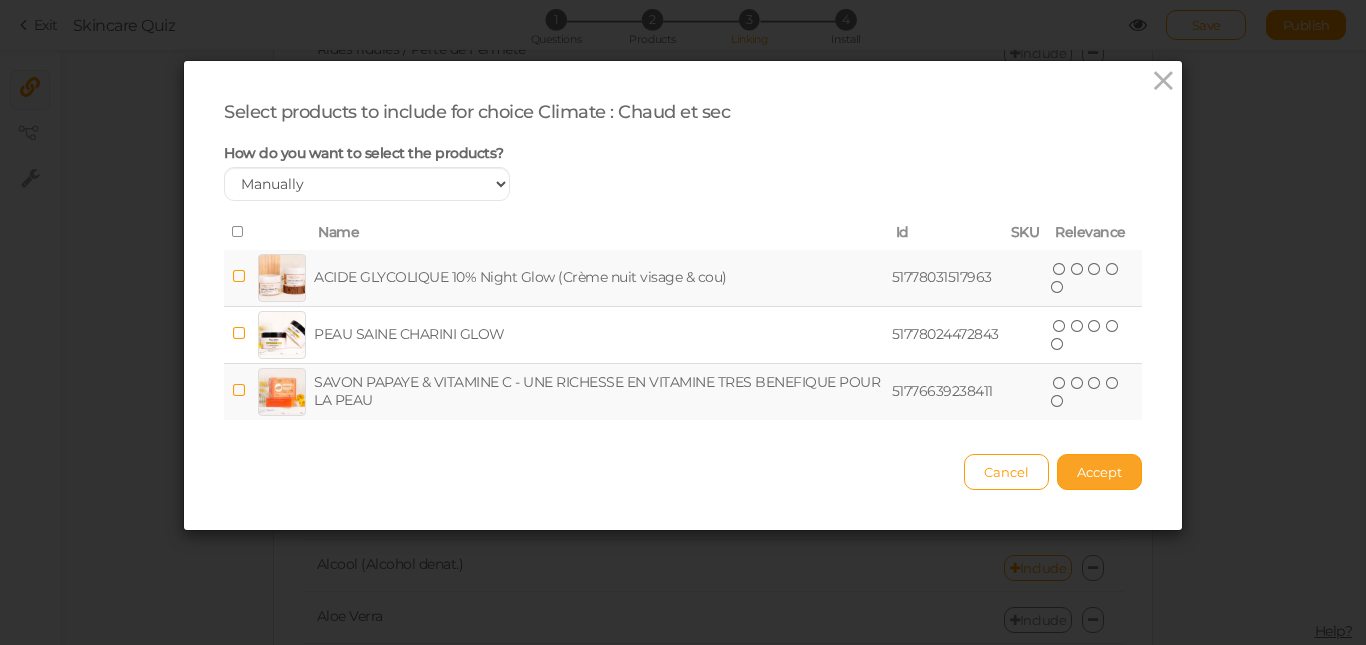 click on "Accept" at bounding box center [1099, 472] 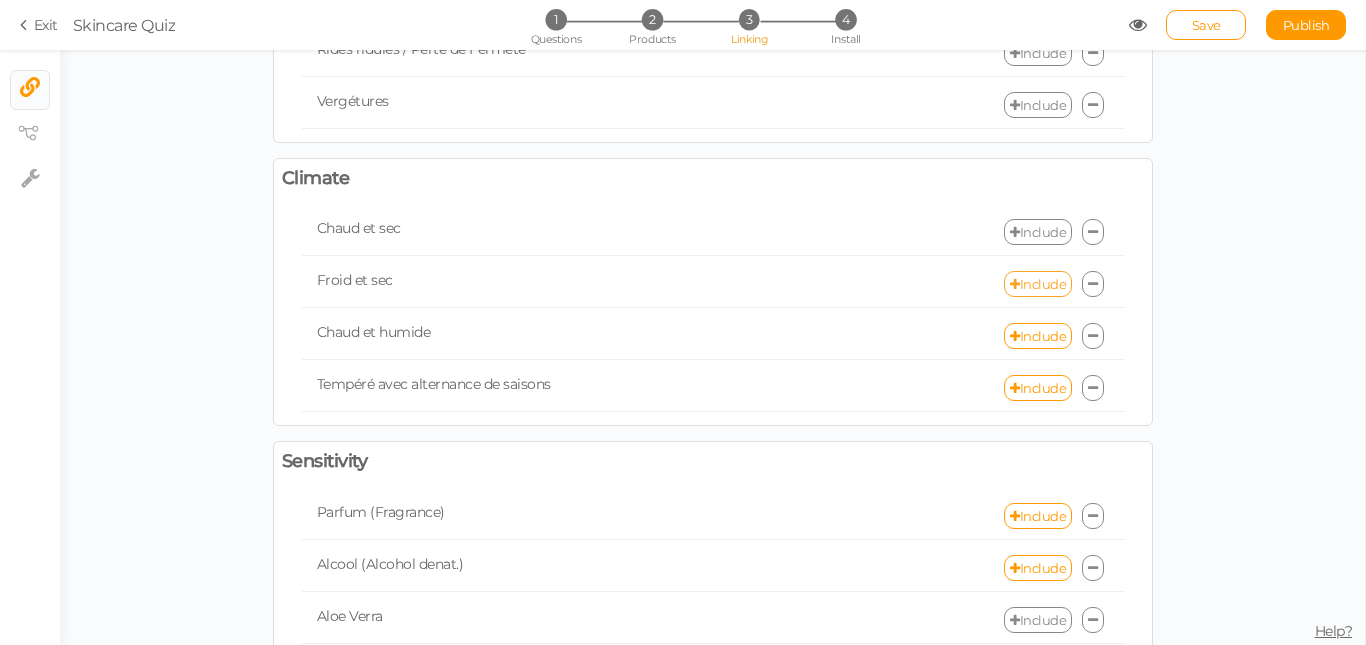 click on "Include" at bounding box center (1038, 284) 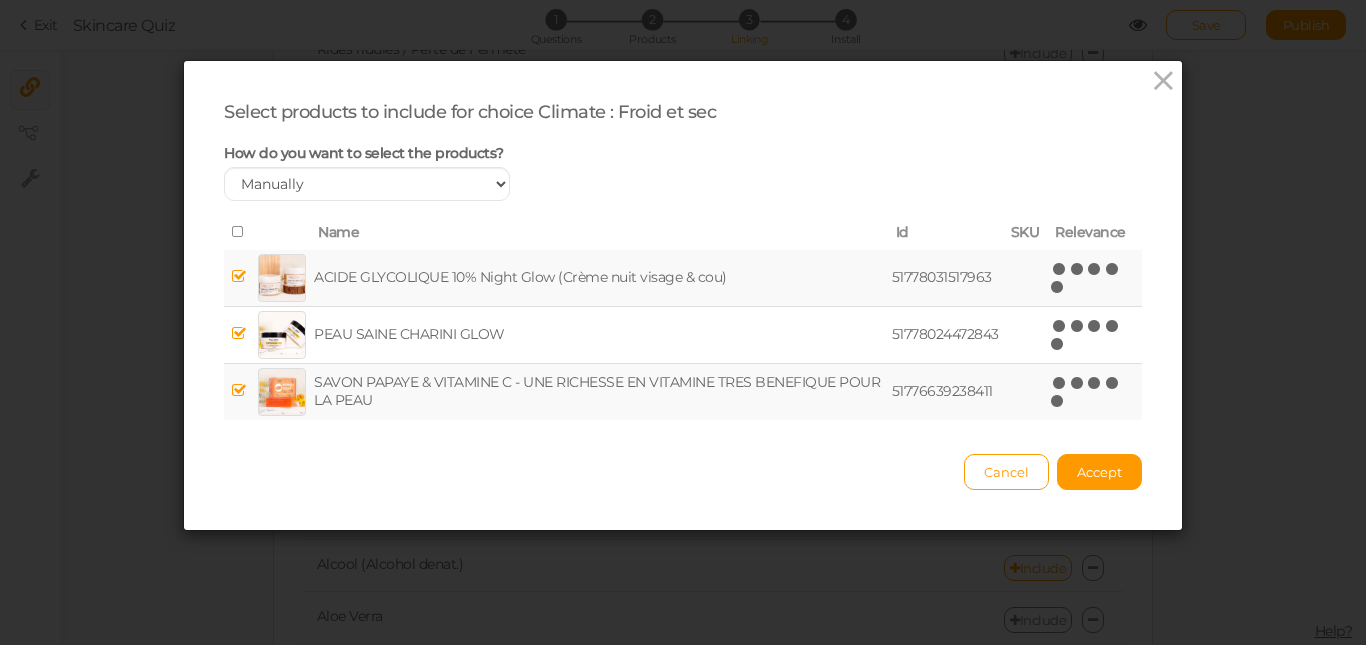 click on "(*)
(*)
(*)
(*)
(*)" at bounding box center (1094, 278) 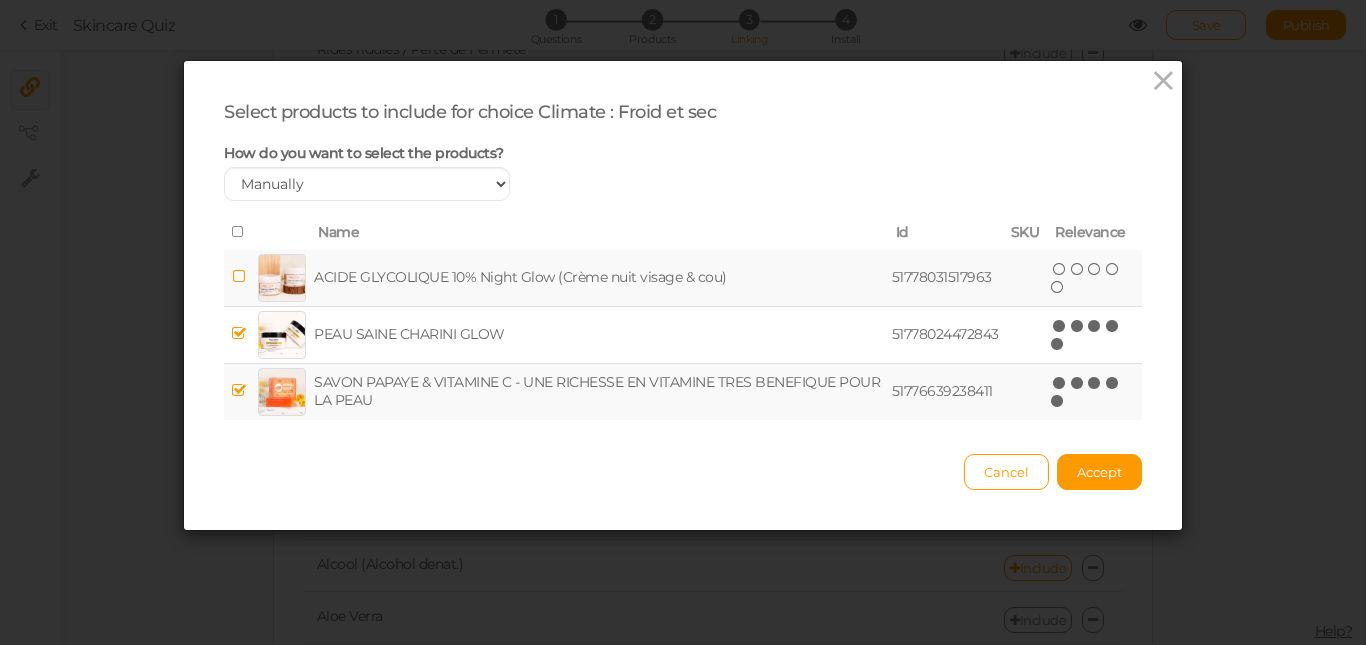 click at bounding box center (239, 233) 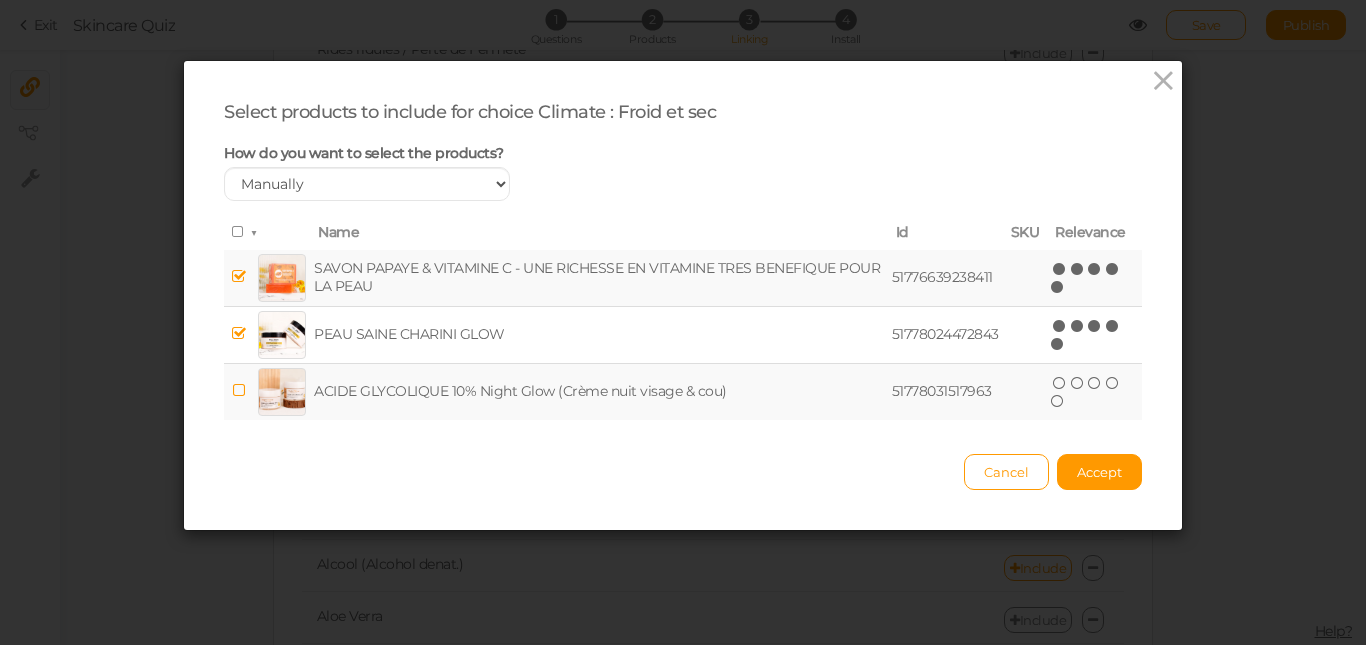 click at bounding box center (239, 232) 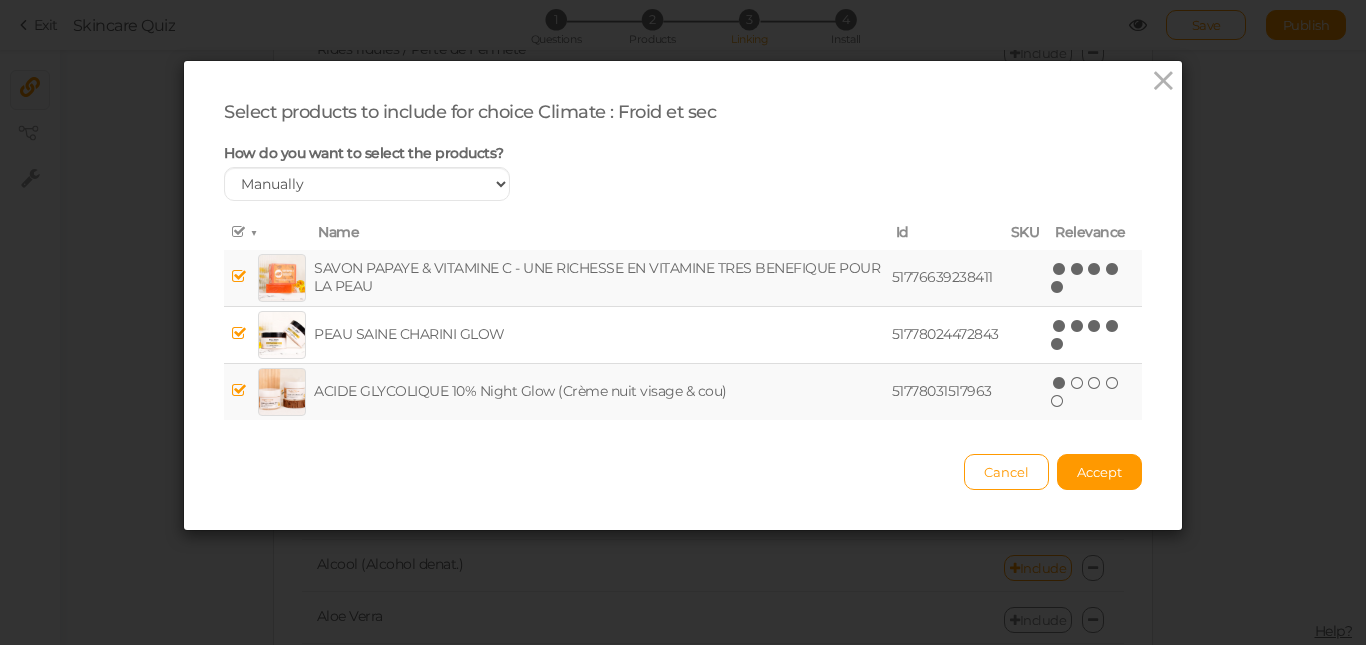 click at bounding box center (239, 232) 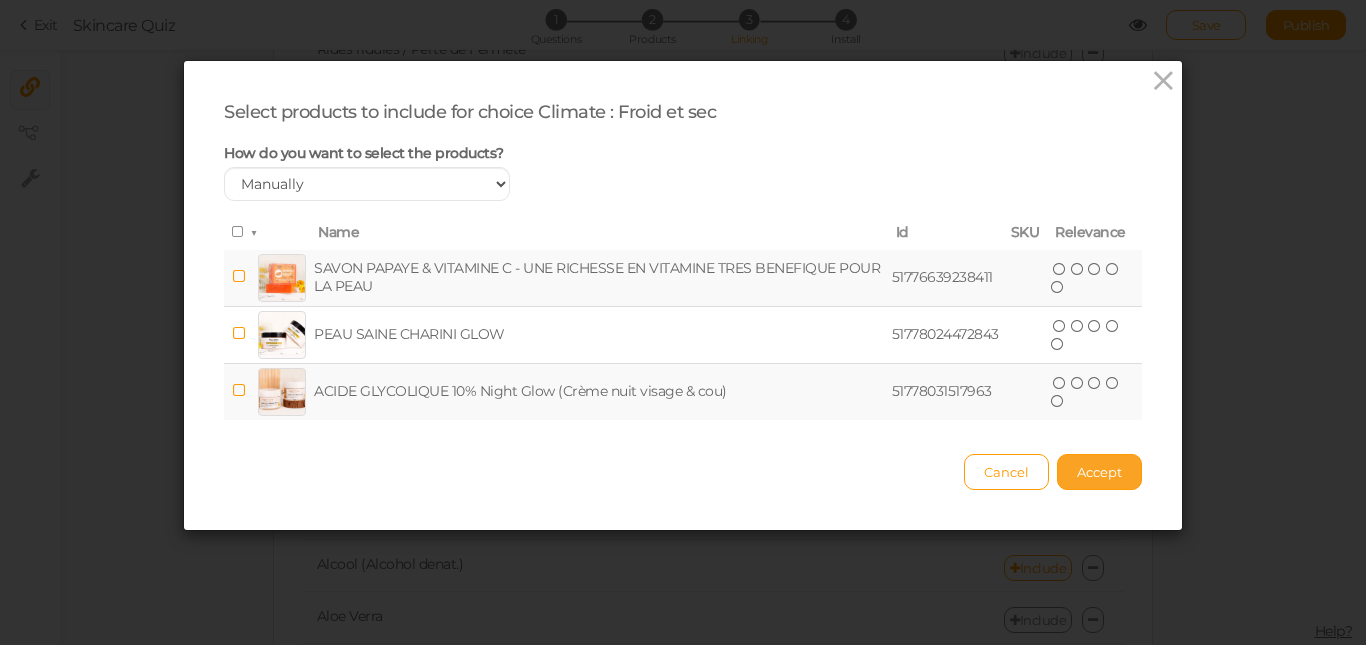 click on "Accept" at bounding box center [1099, 472] 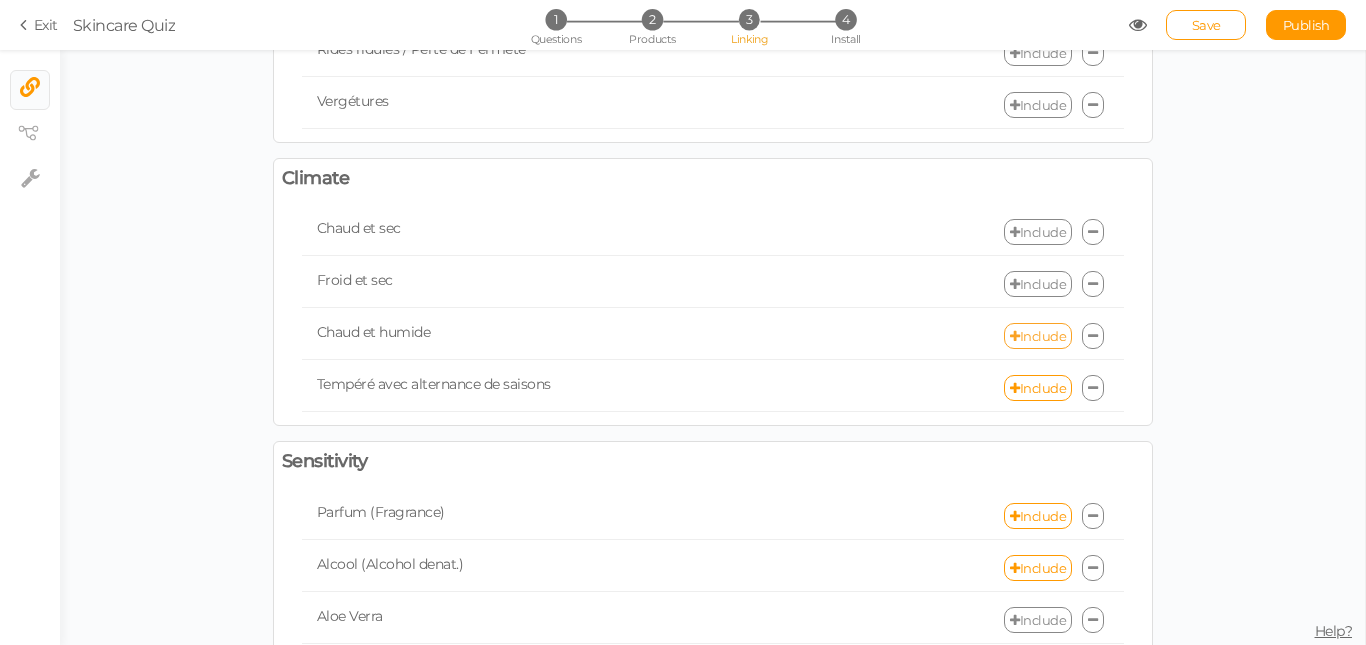 click on "Include" at bounding box center [1038, 336] 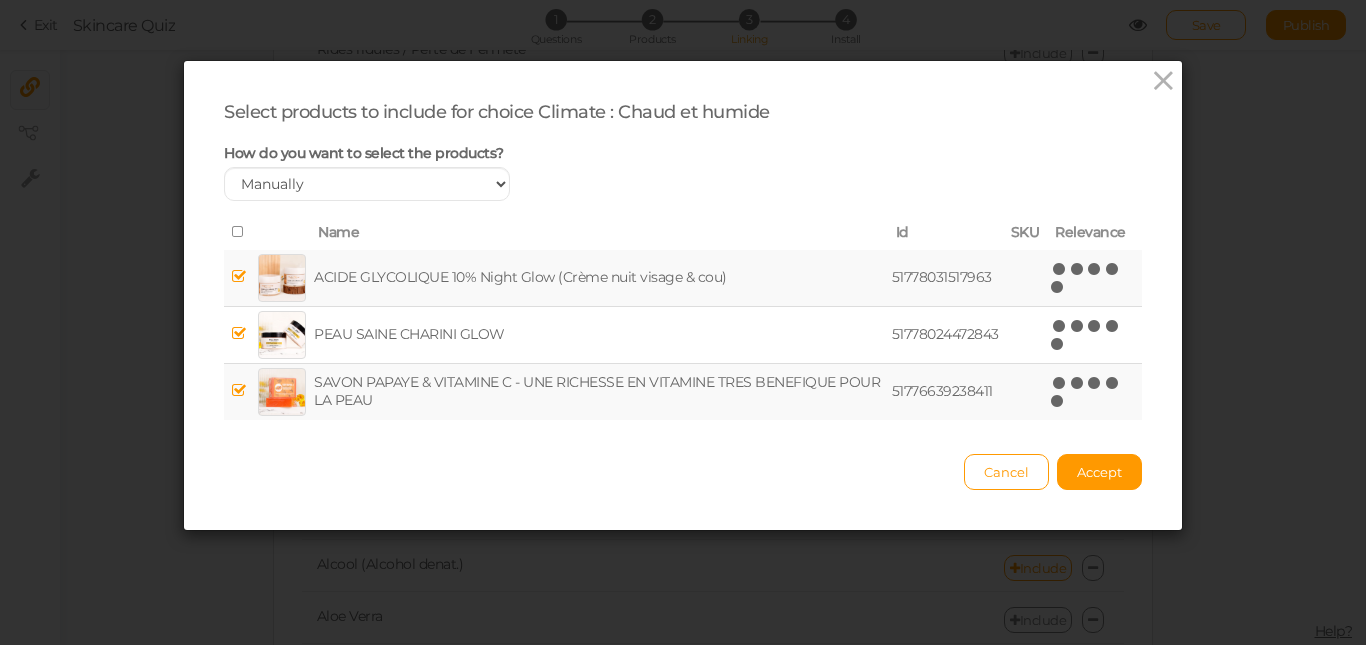 click at bounding box center [239, 232] 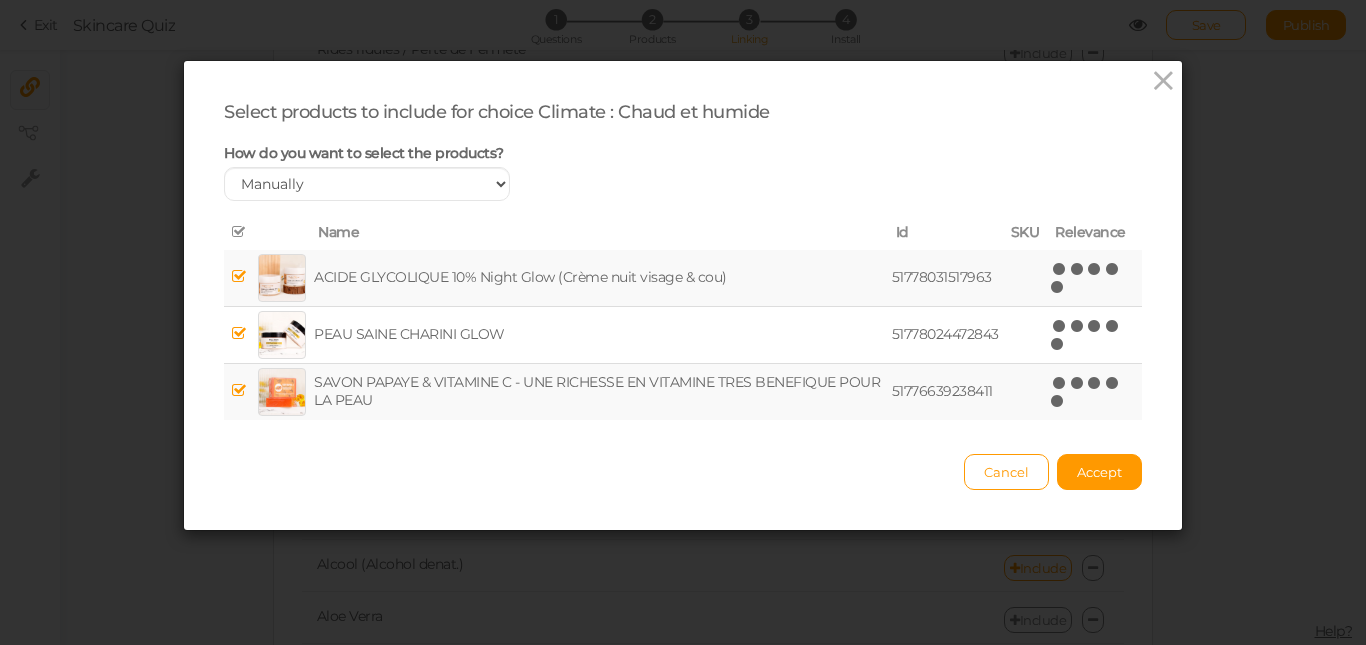click at bounding box center [239, 232] 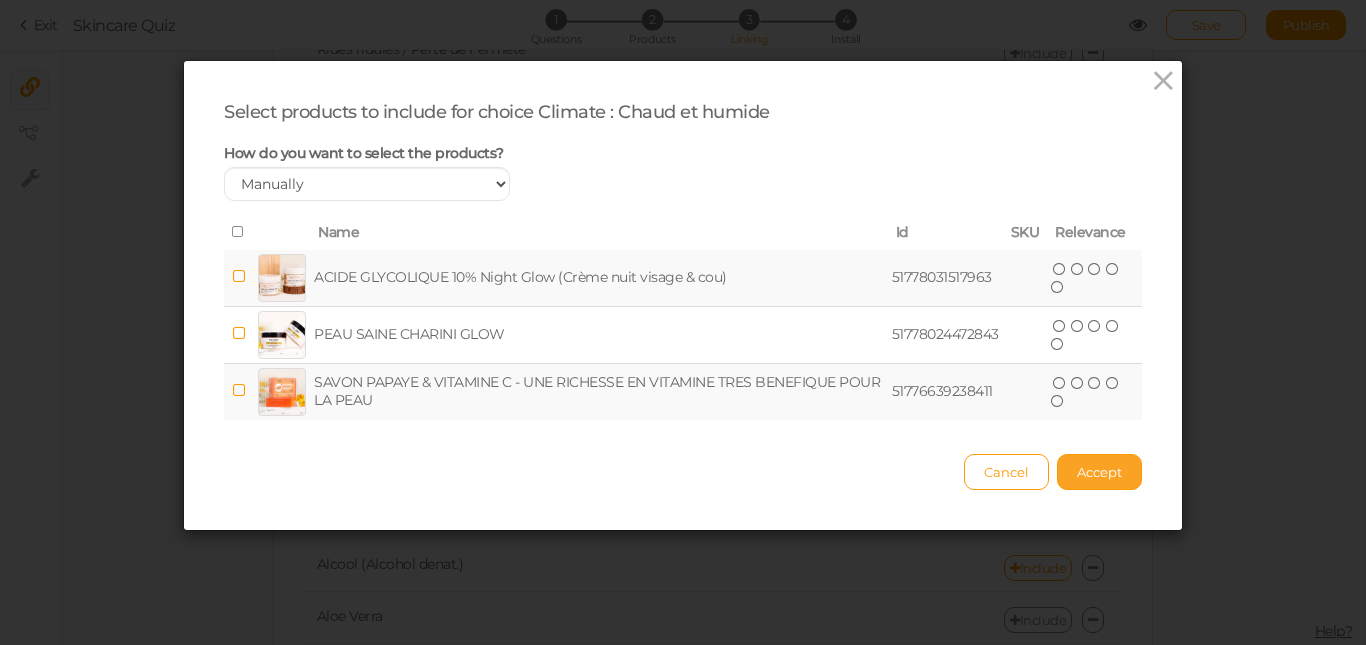 click on "Accept" at bounding box center (1099, 472) 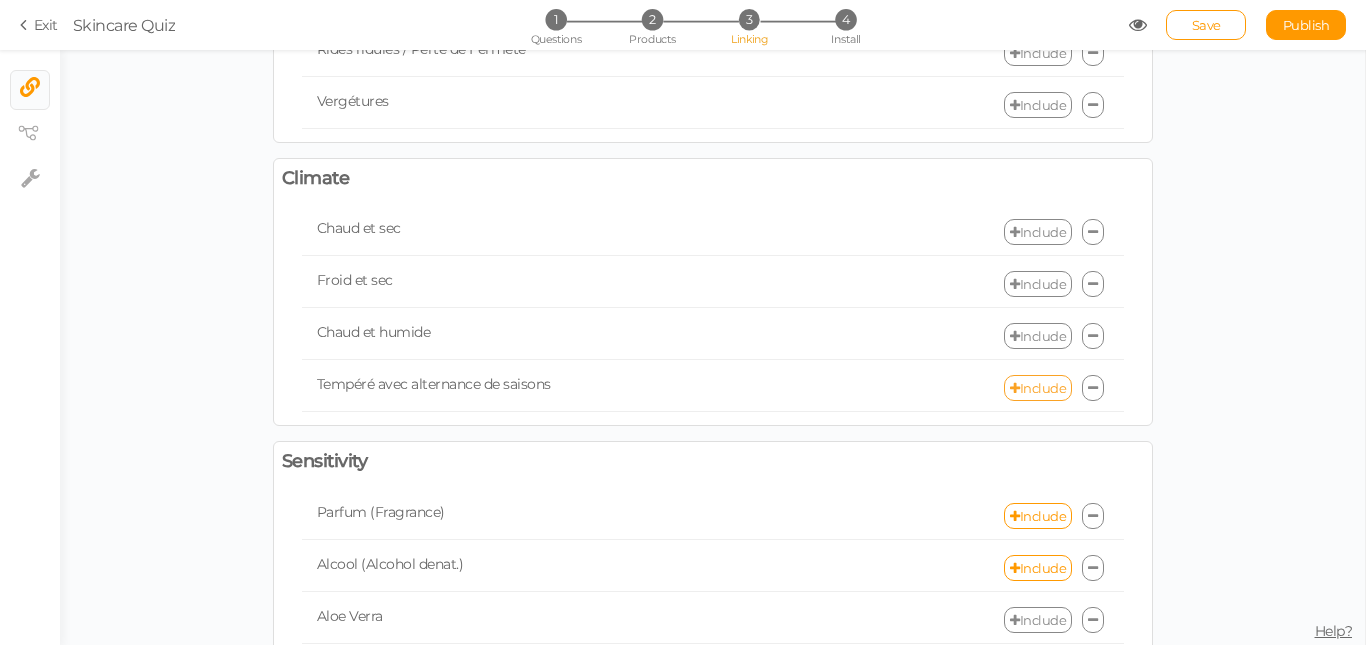 click on "Include" at bounding box center (1038, 388) 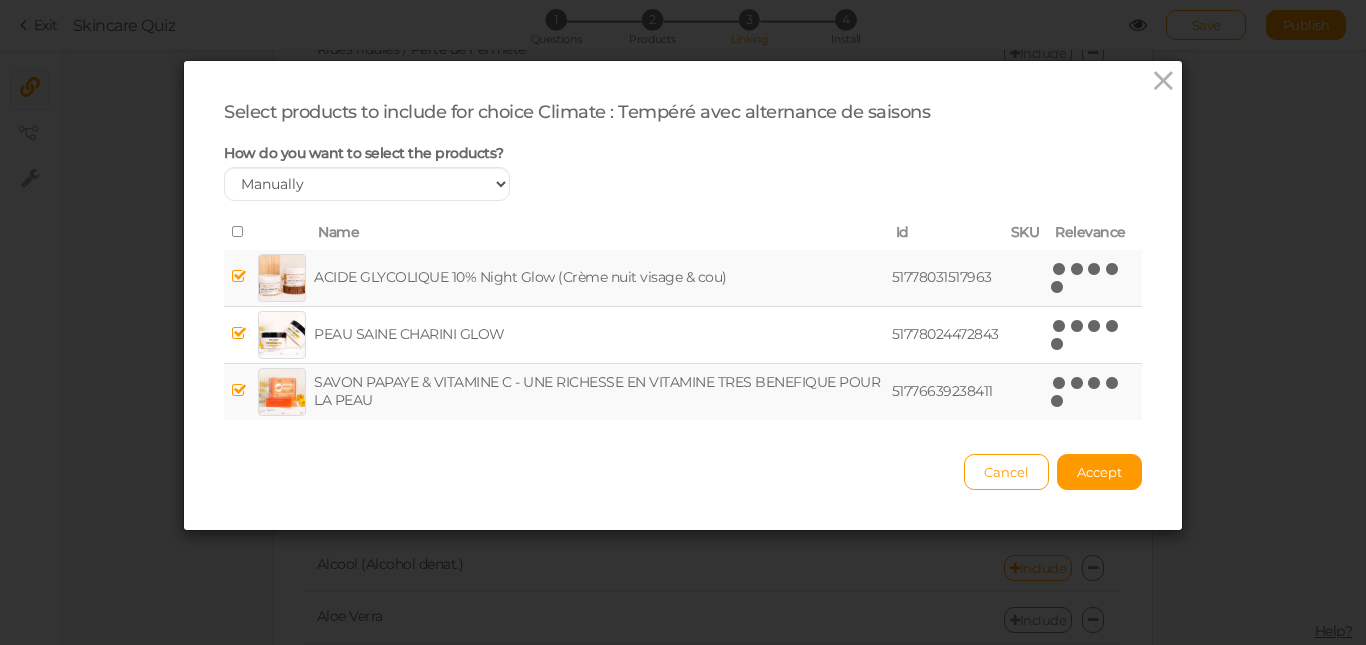 click at bounding box center (239, 232) 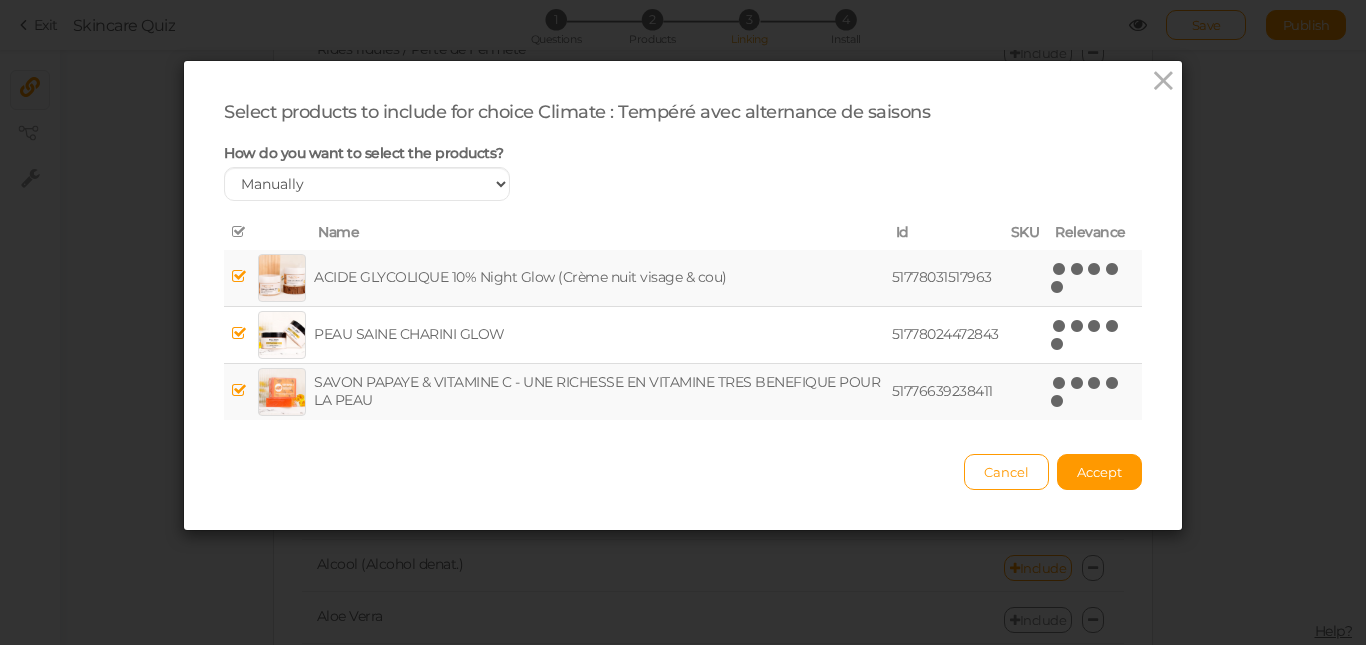 click at bounding box center [239, 232] 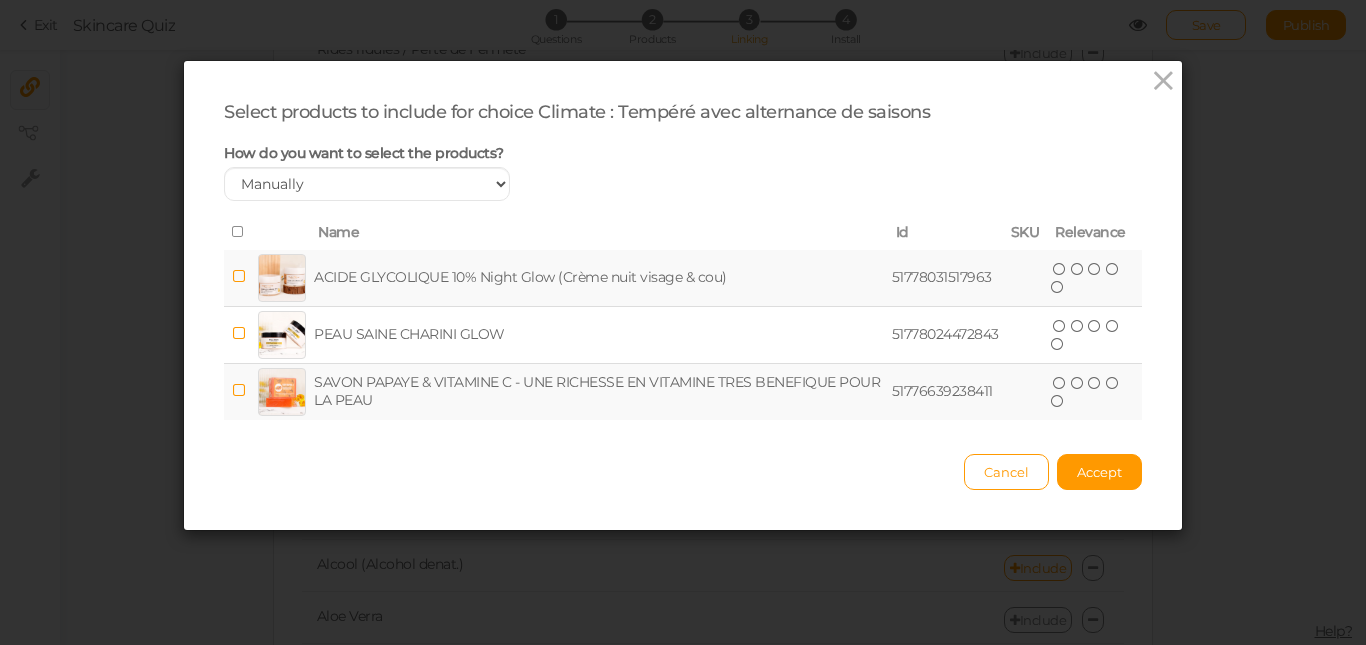 click on "Cancel   Accept" at bounding box center (683, 462) 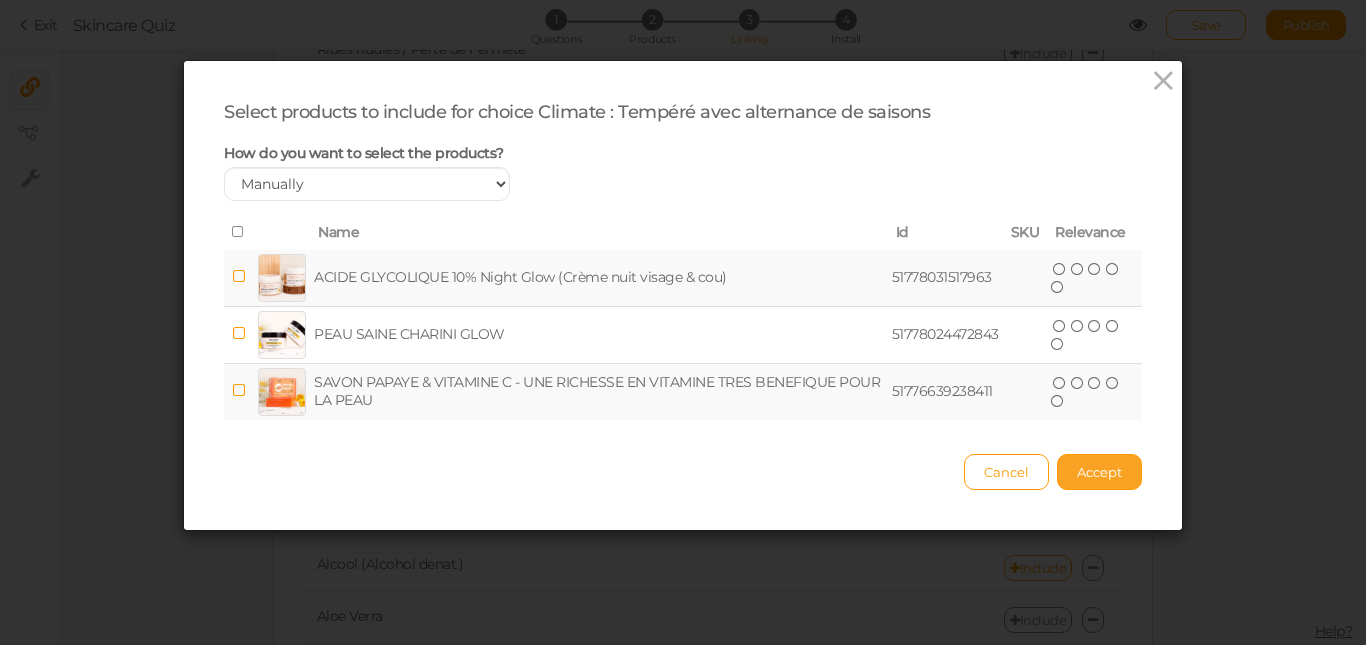 click on "Accept" at bounding box center [1099, 472] 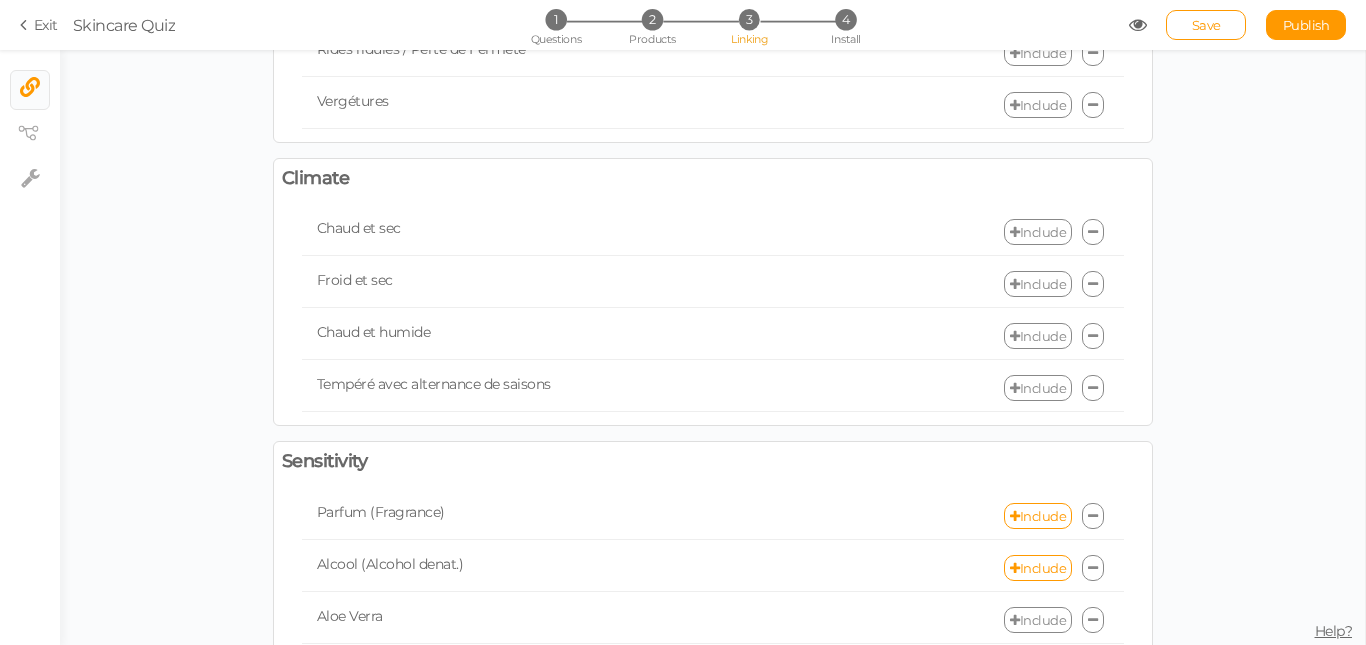 click on "Select the products to recommend or exclude for each choice.             Age                   [DEMOGRAPHIC_DATA] ans          Include                  26 - 35 ans          Include                  36 - 50 ans          Include                  51 ans et plus          Include                            Skin                   Peau sèche          Include                  Peau mixte          Include                  Peau grasse          Include                  Peau normal          Include                            Concern                   Acnée Persistante  /  Boutons Réguliers          Include                  Brillances Excessives  /  Excès de Sébum          Include                  Tiraillement  /  Manque d'Hydration          Include                  Tâches Pigmentaires  /  Tâches d'Acnées          Include                  Teint  Irrégulier          Include                  Ports Dilatés  /  Texture Irrégulière          Include                  Sensibilité et Rougeures          Include" at bounding box center (712, 28) 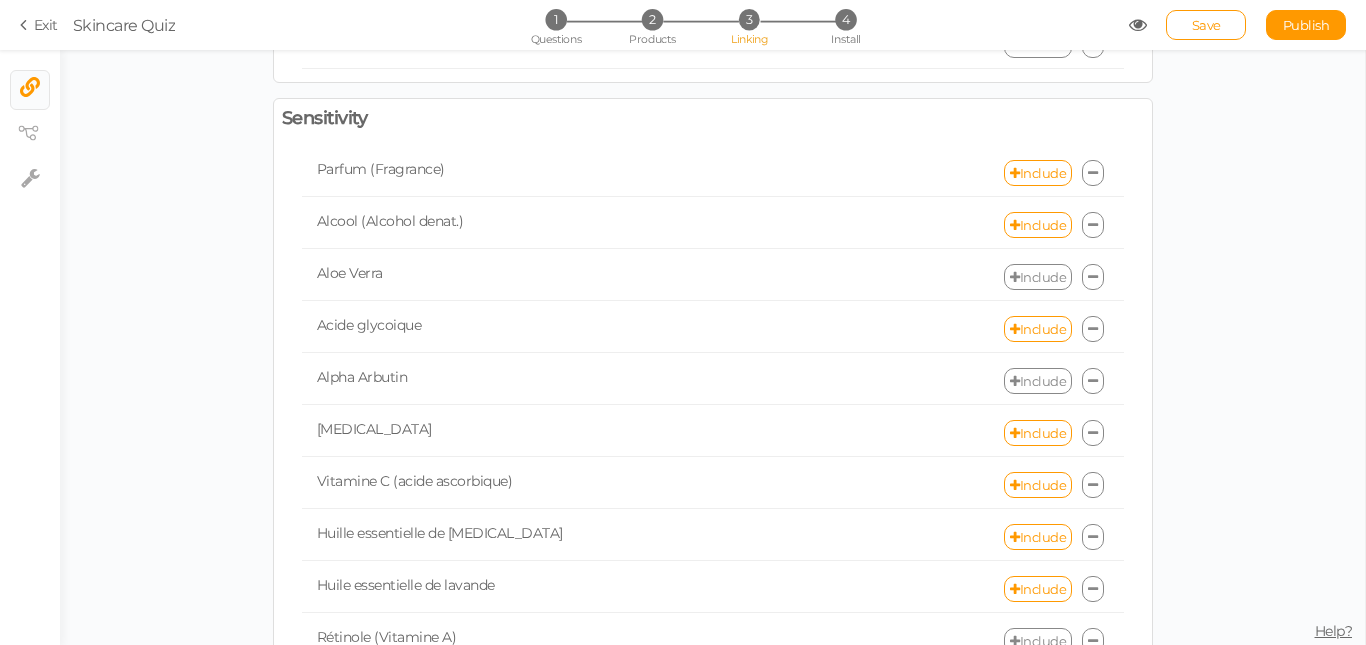 scroll, scrollTop: 1600, scrollLeft: 0, axis: vertical 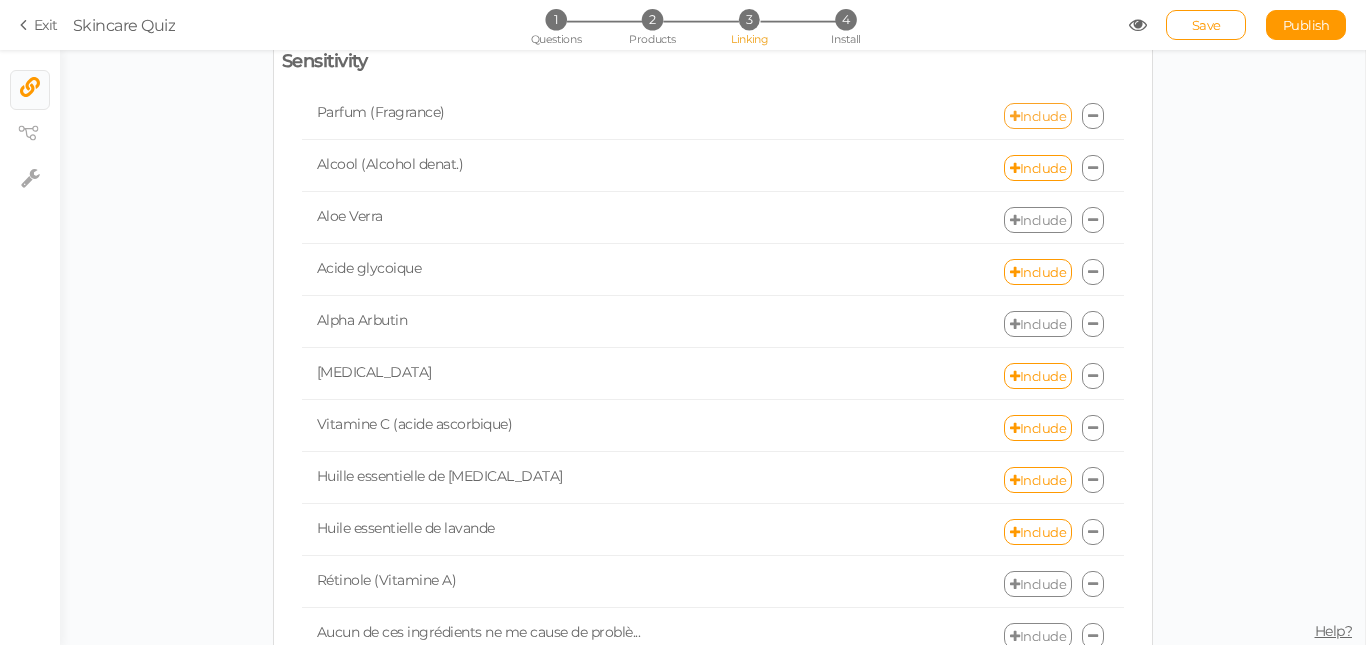 click on "Include" at bounding box center [1038, 116] 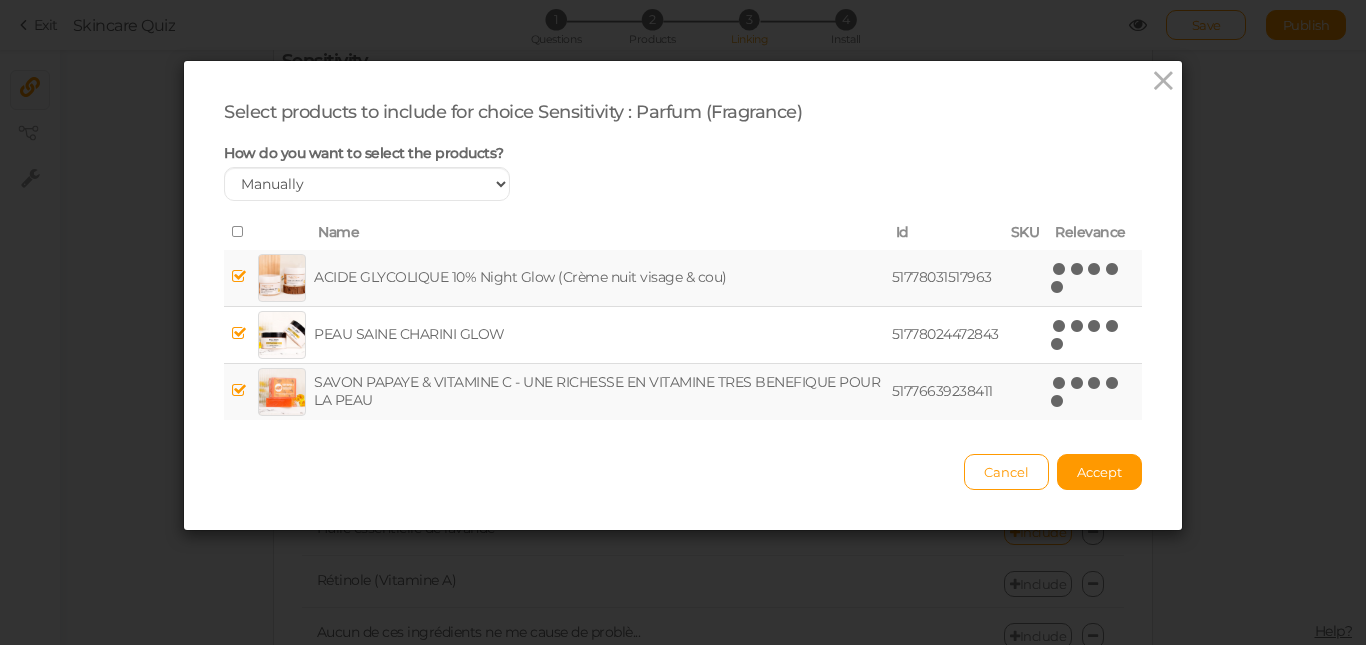 click at bounding box center (239, 232) 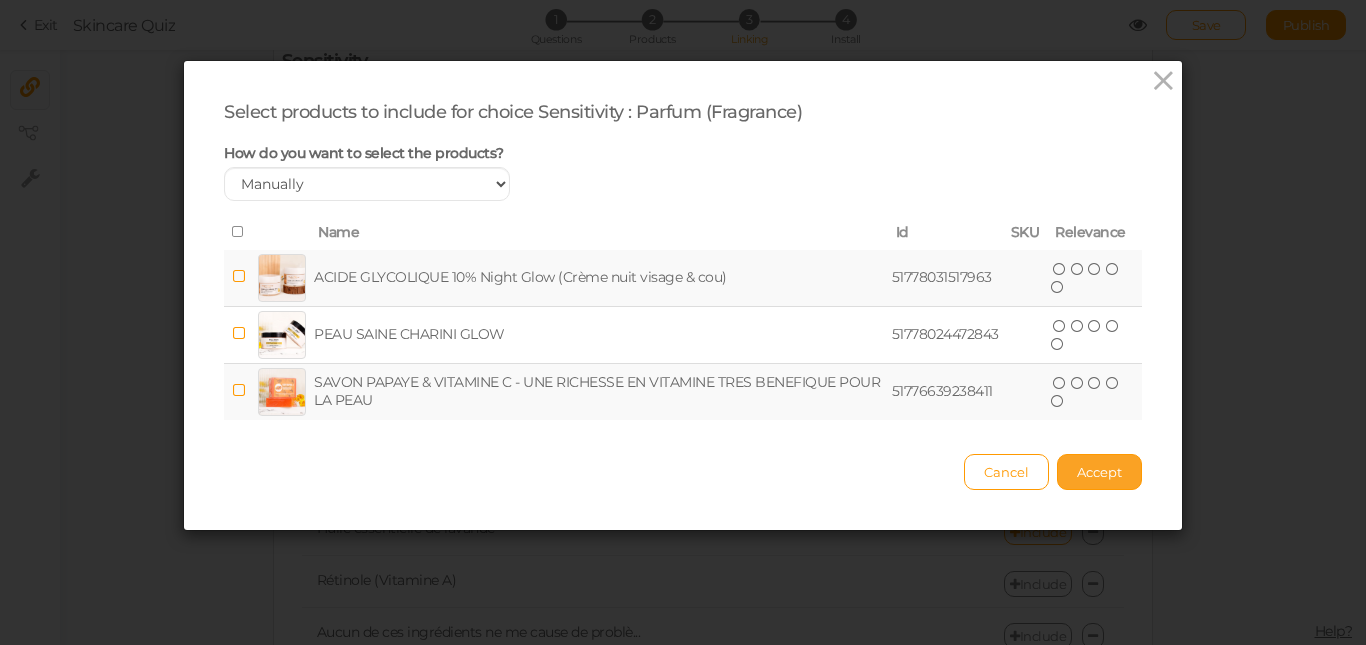 click on "Accept" at bounding box center [1099, 472] 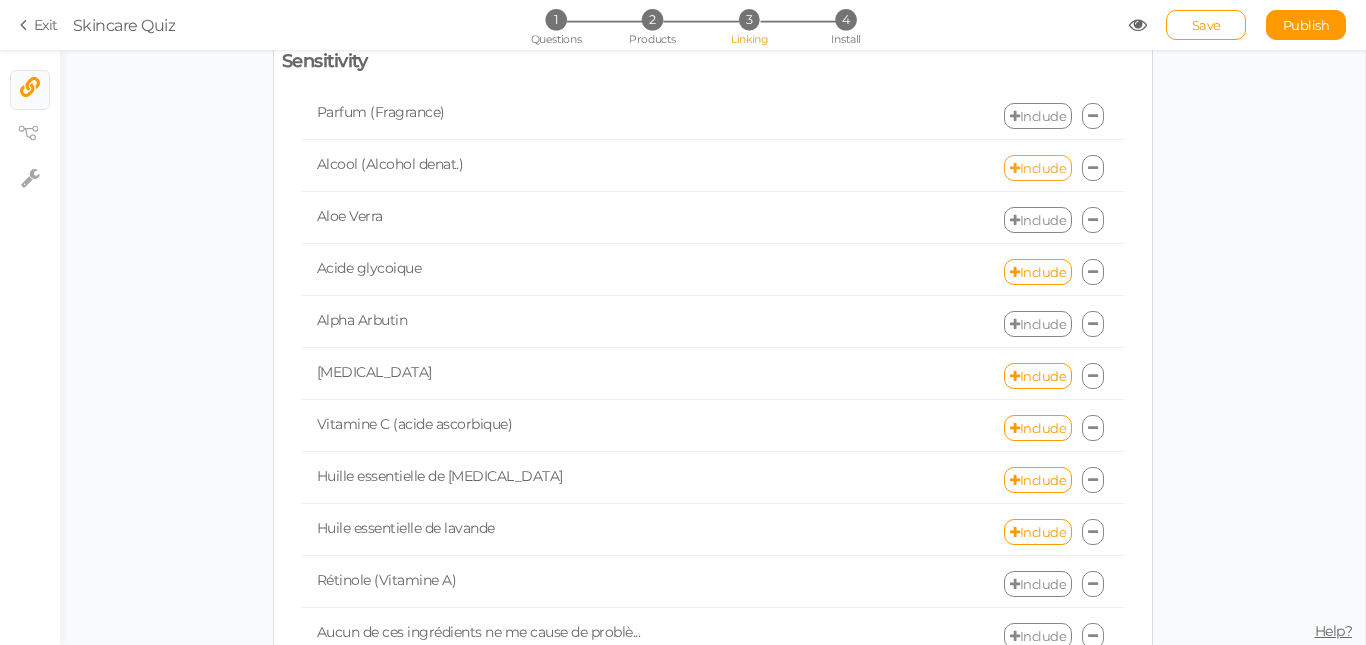 click on "Include" at bounding box center (1038, 168) 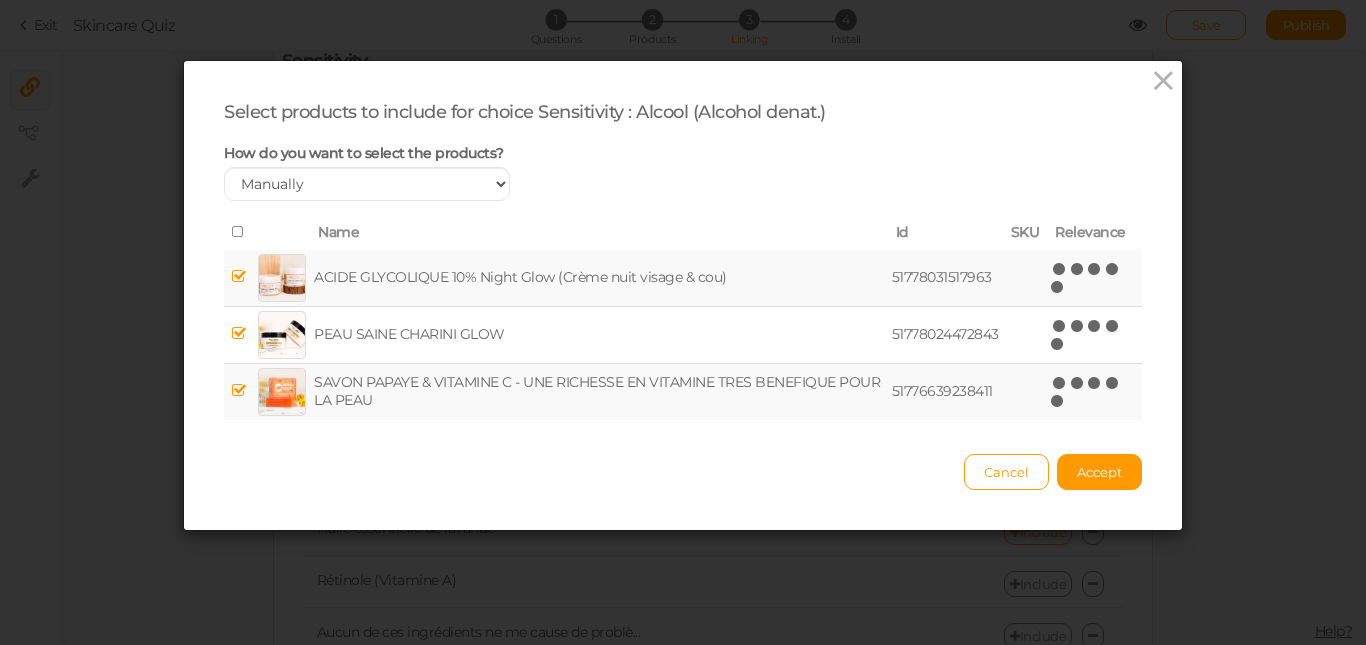 click at bounding box center (239, 232) 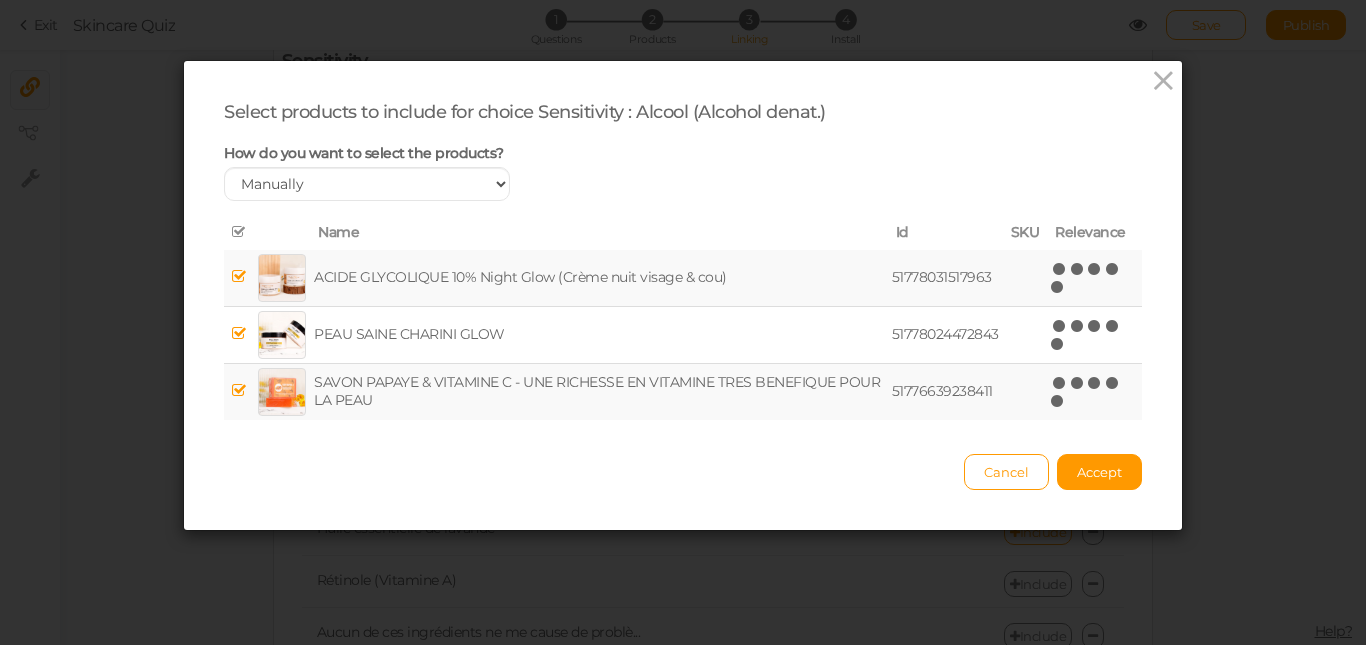 click at bounding box center (239, 232) 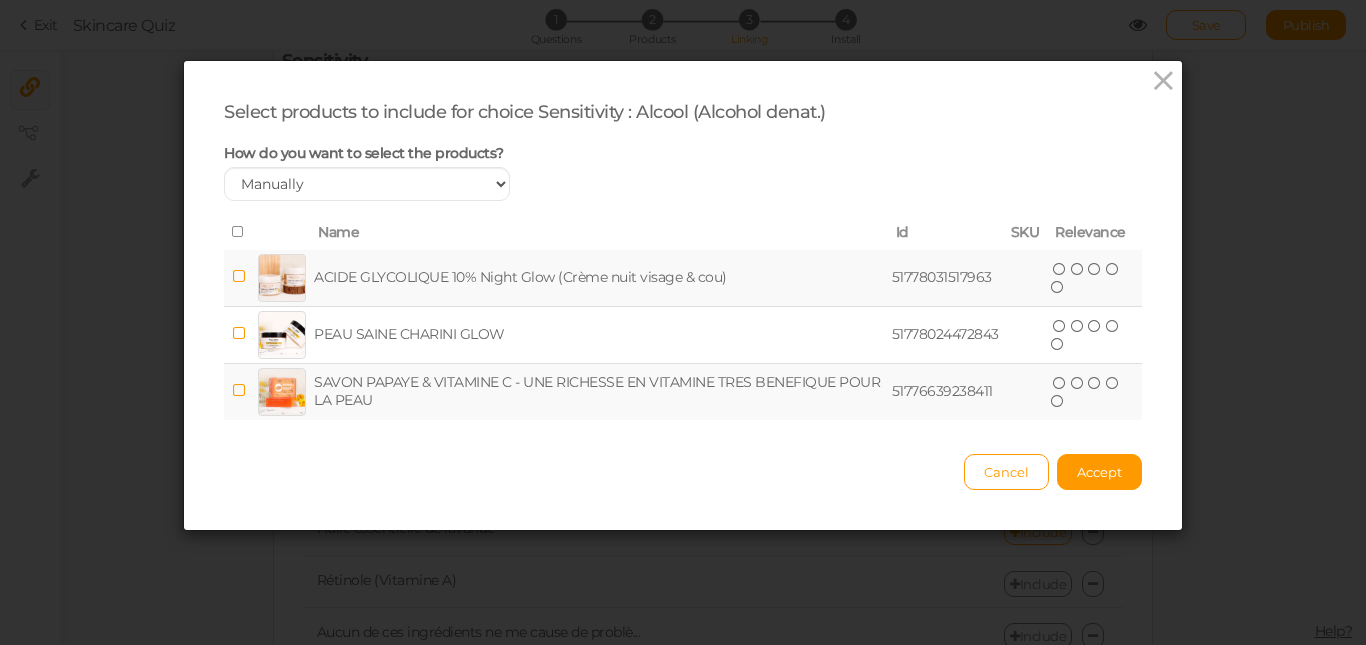 click on "Cancel   Accept" at bounding box center [683, 462] 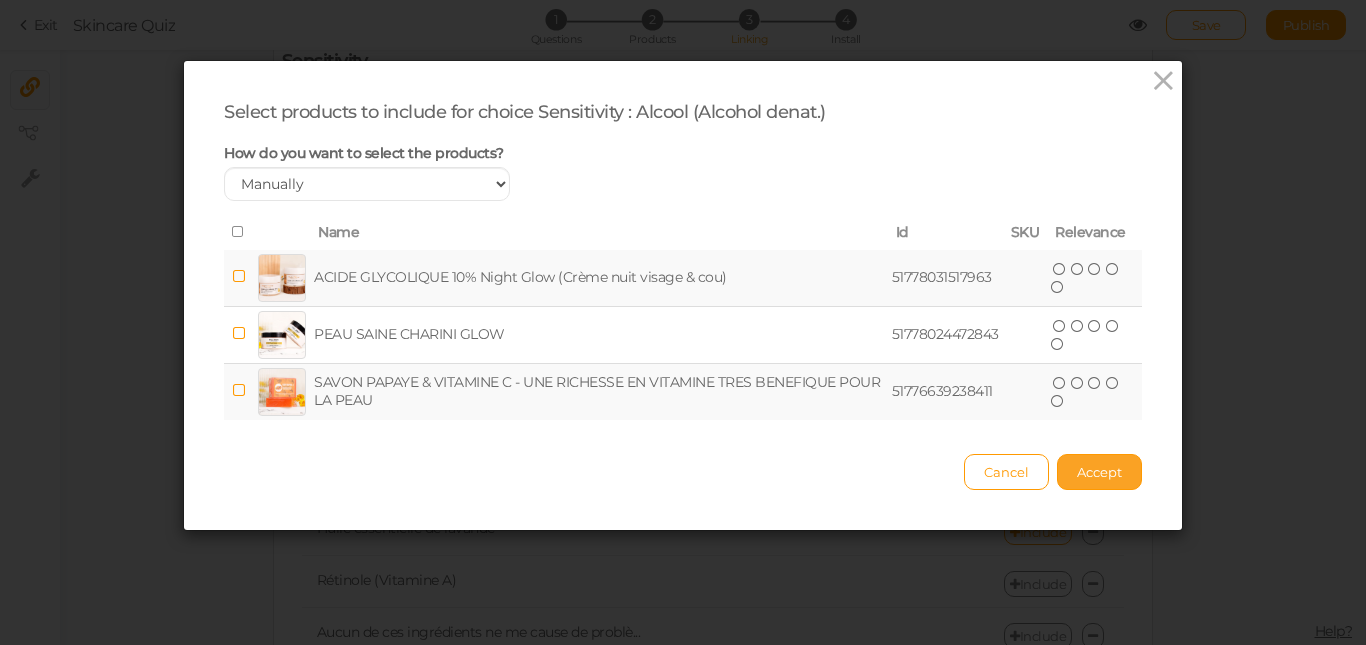 click on "Accept" at bounding box center [1099, 472] 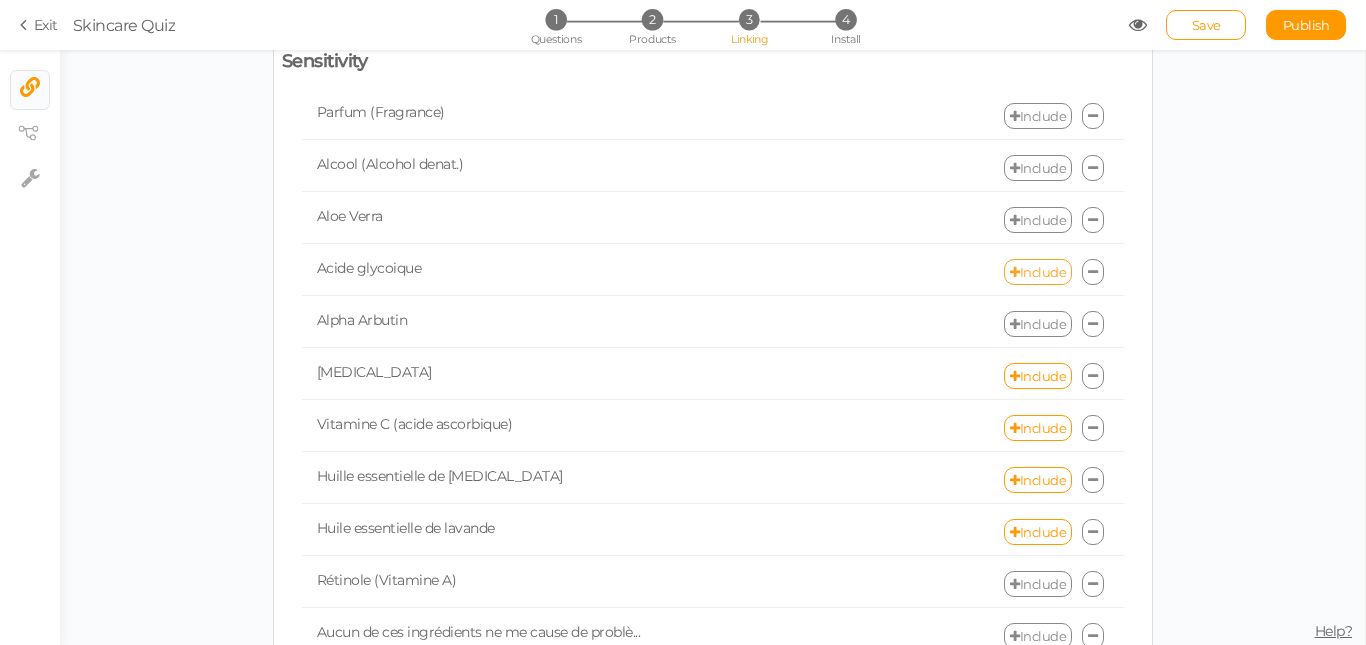 click on "Include" at bounding box center [1038, 272] 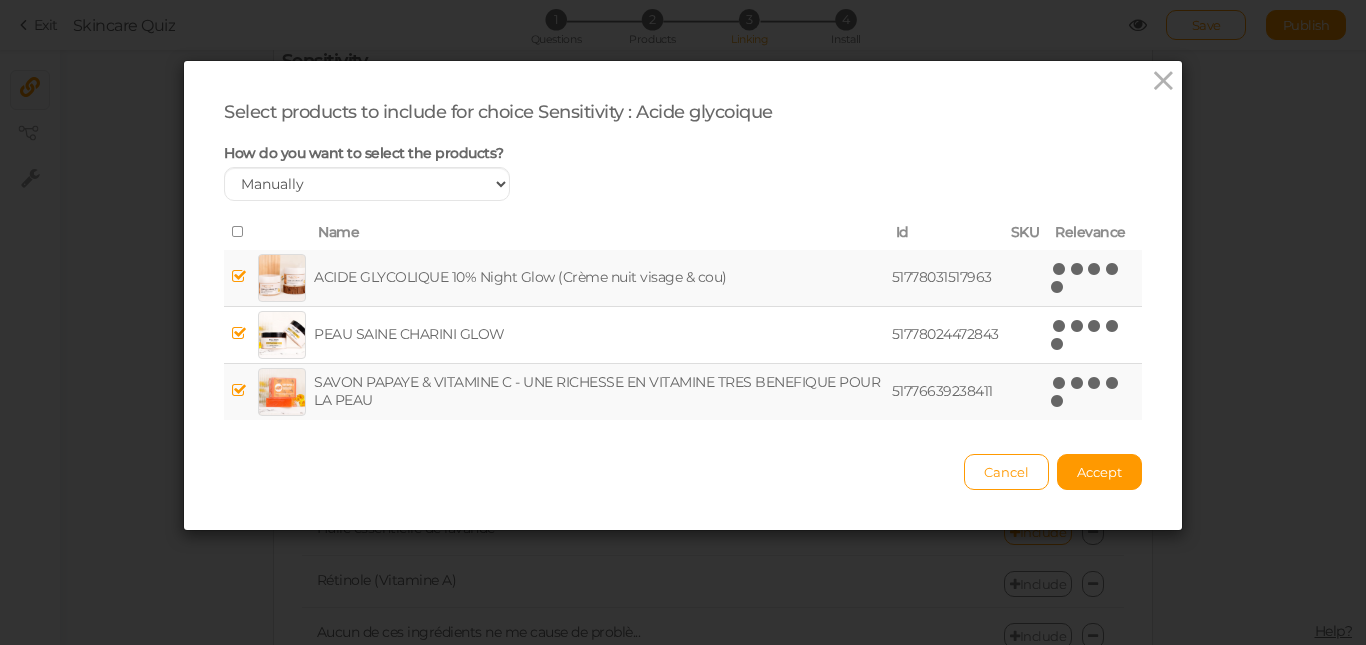 click at bounding box center (239, 232) 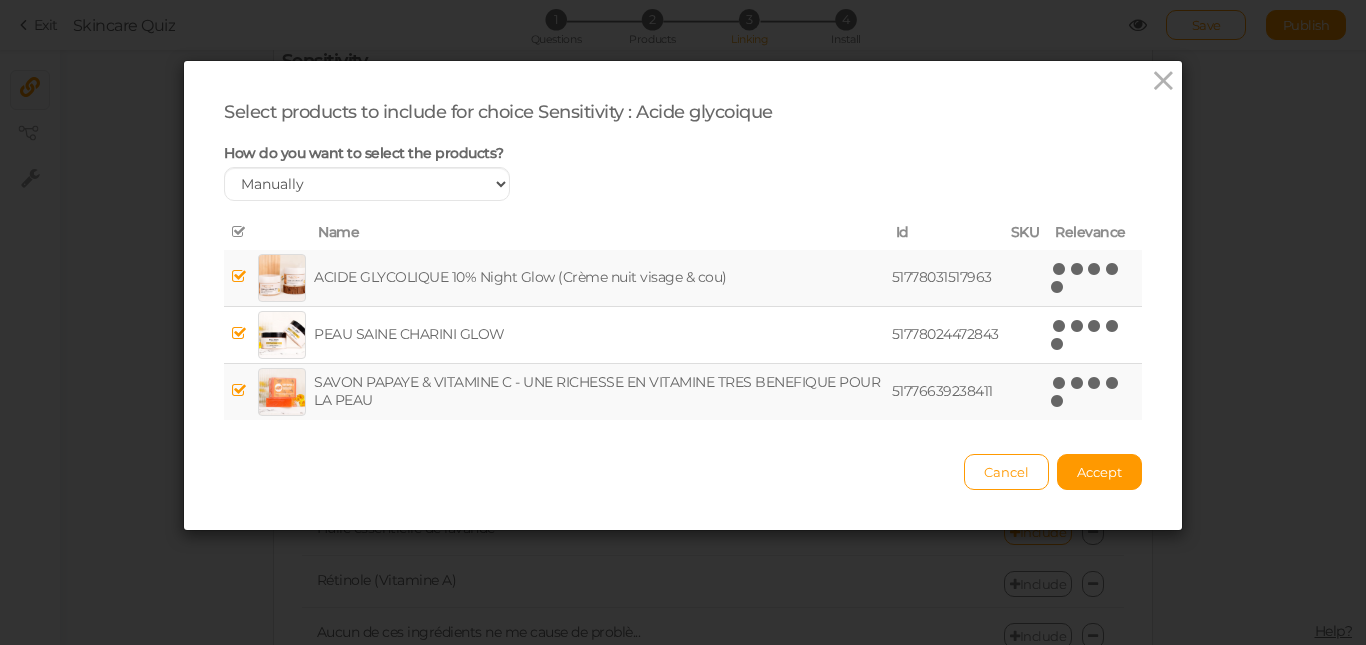 click at bounding box center [239, 232] 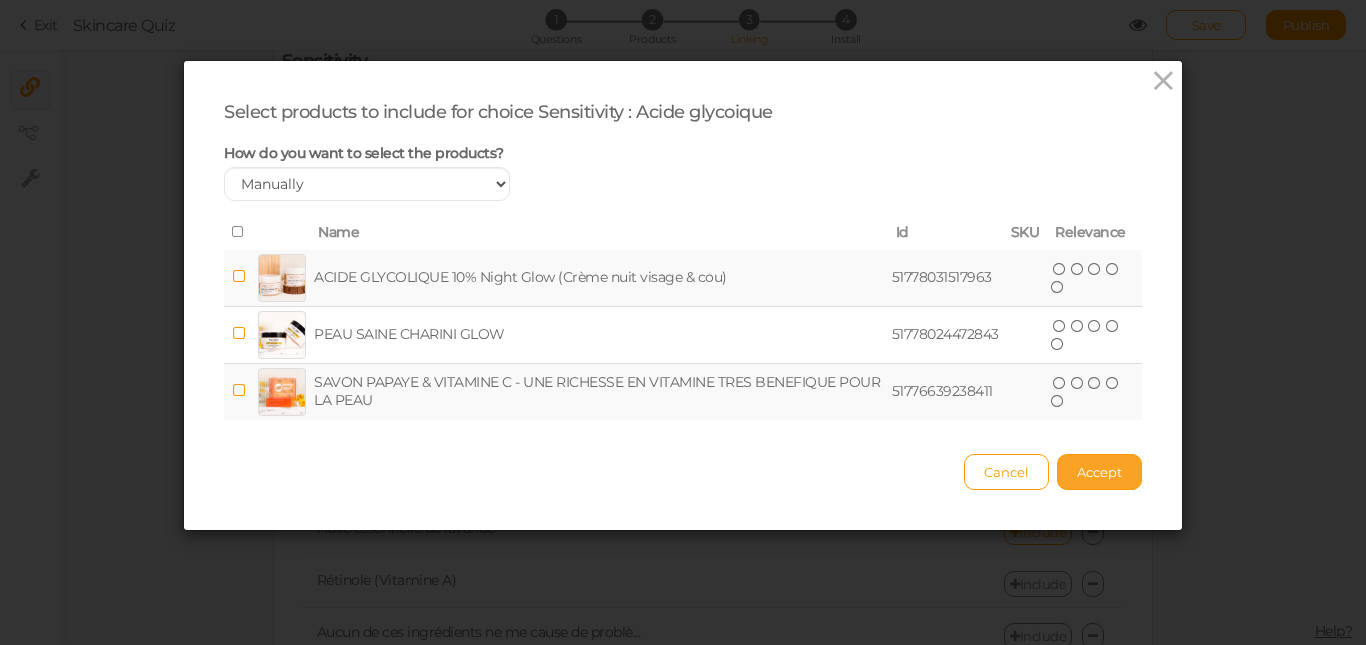 click on "Accept" at bounding box center (1099, 472) 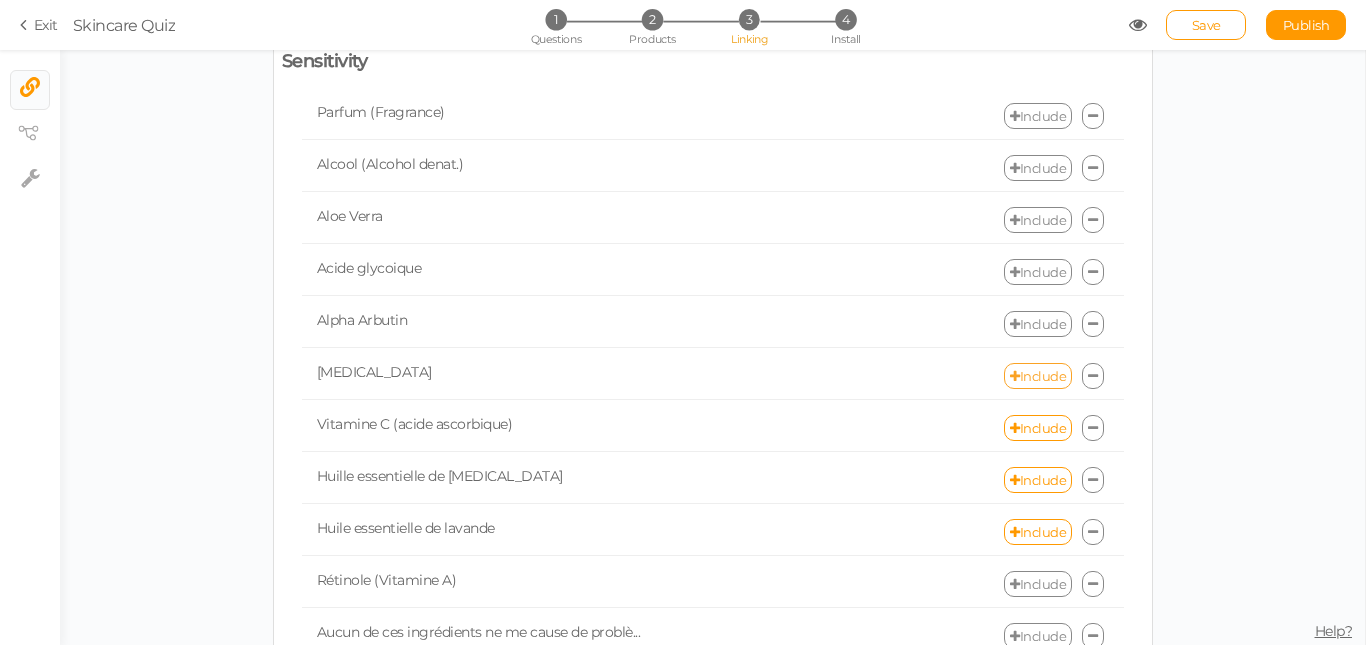 click on "Include" at bounding box center (1038, 376) 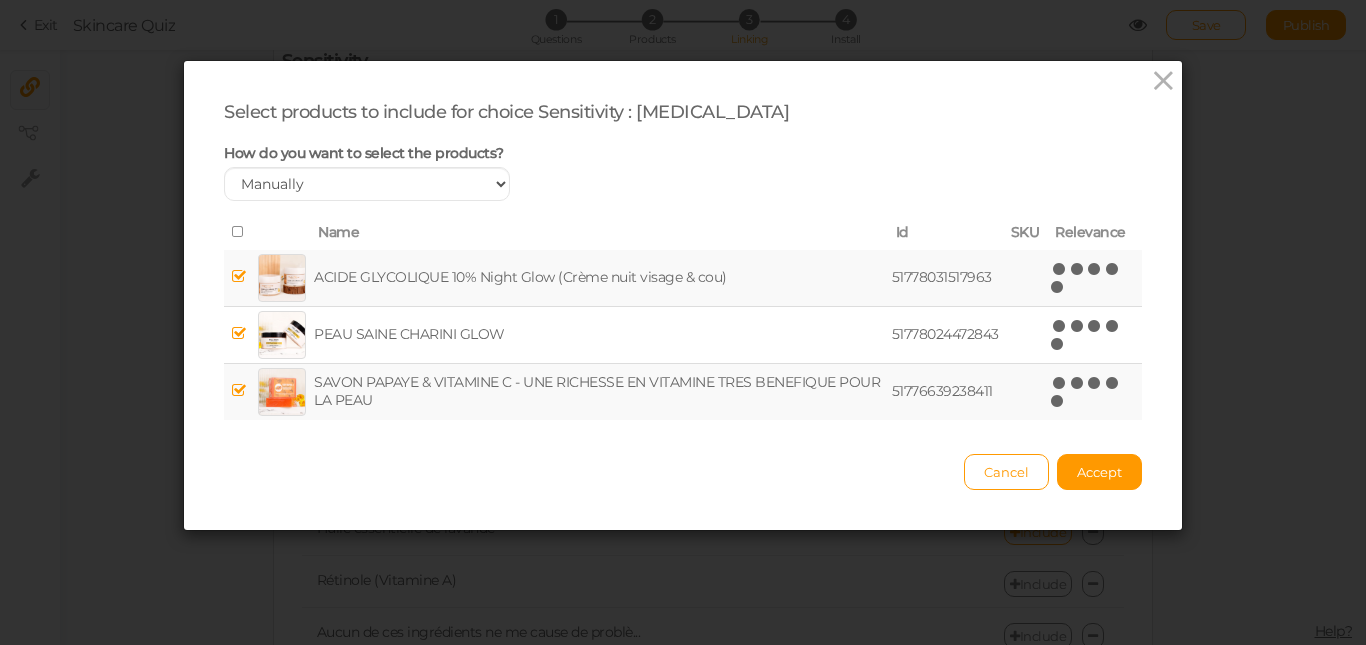 click at bounding box center (239, 232) 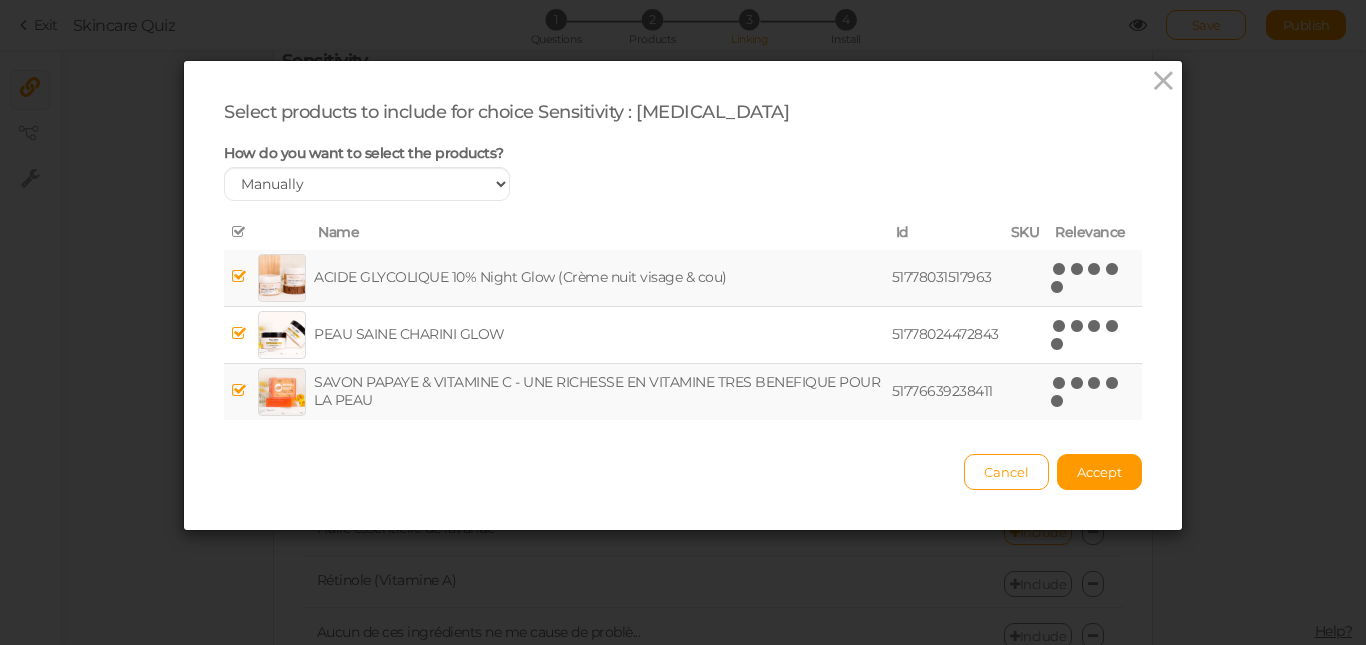 click at bounding box center [239, 232] 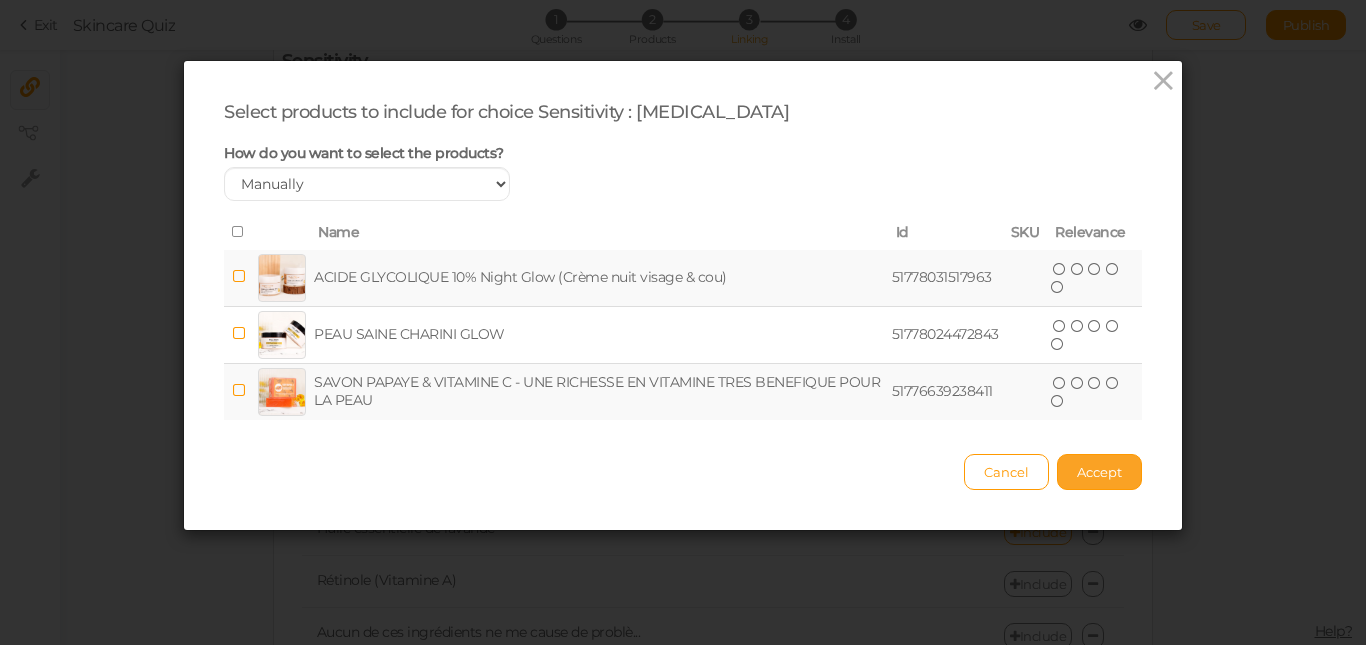 click on "Accept" at bounding box center (1099, 472) 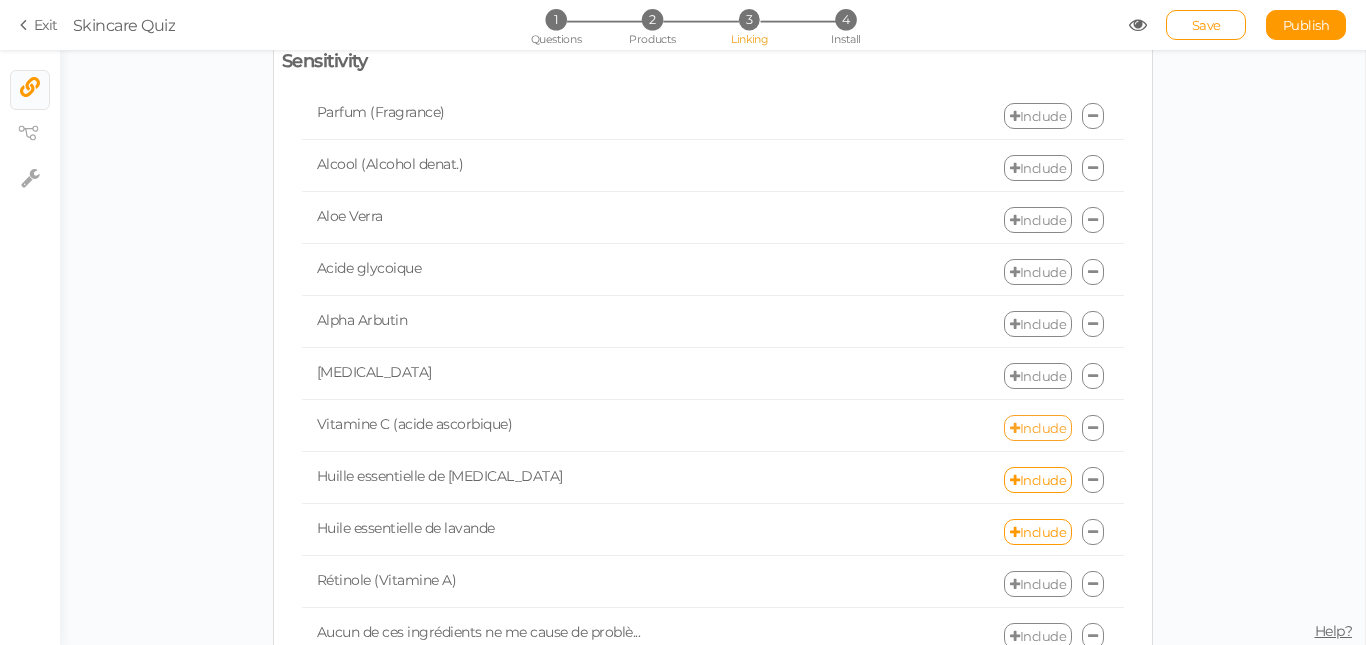 click on "Vitamine C (acide ascorbique)          Include" at bounding box center [713, 428] 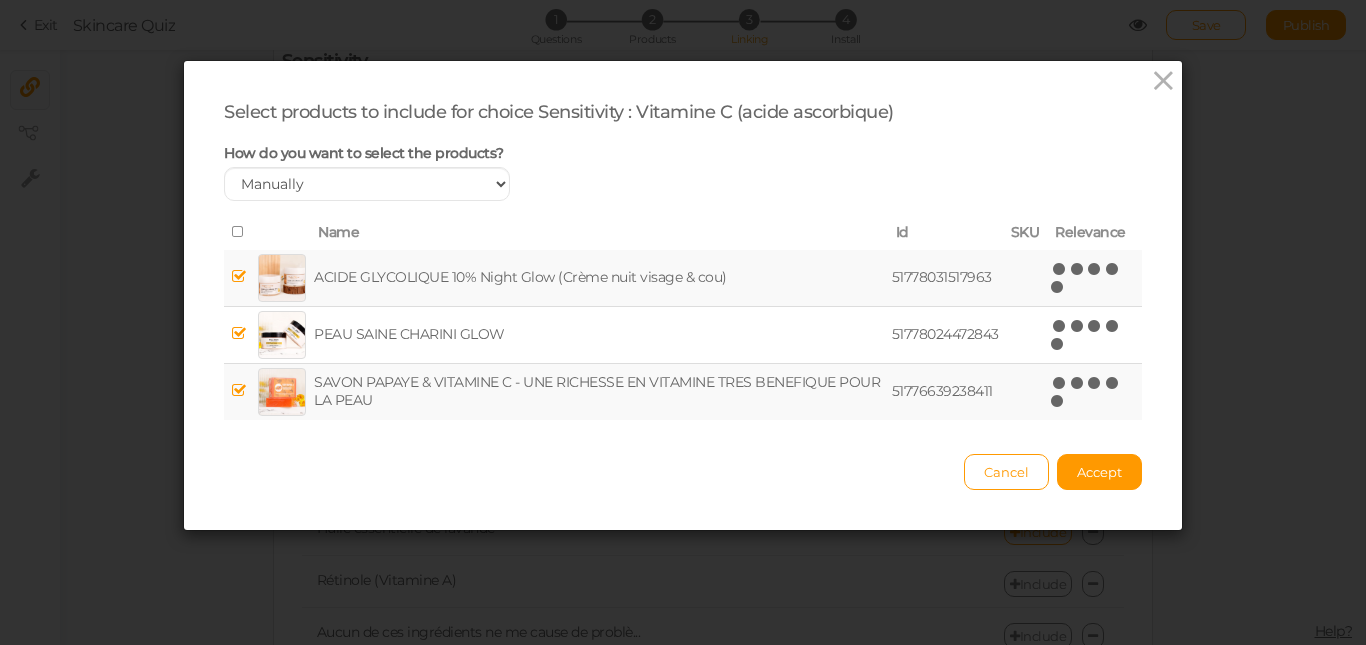 click at bounding box center [239, 232] 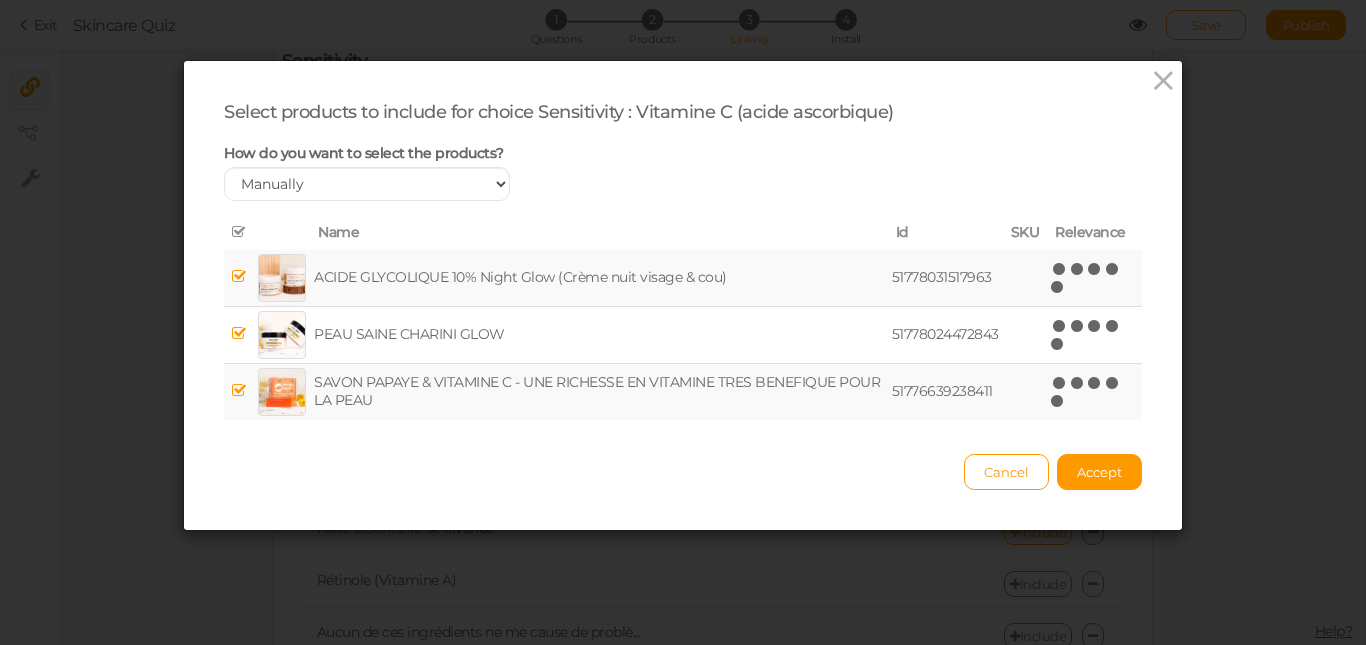 click at bounding box center [239, 232] 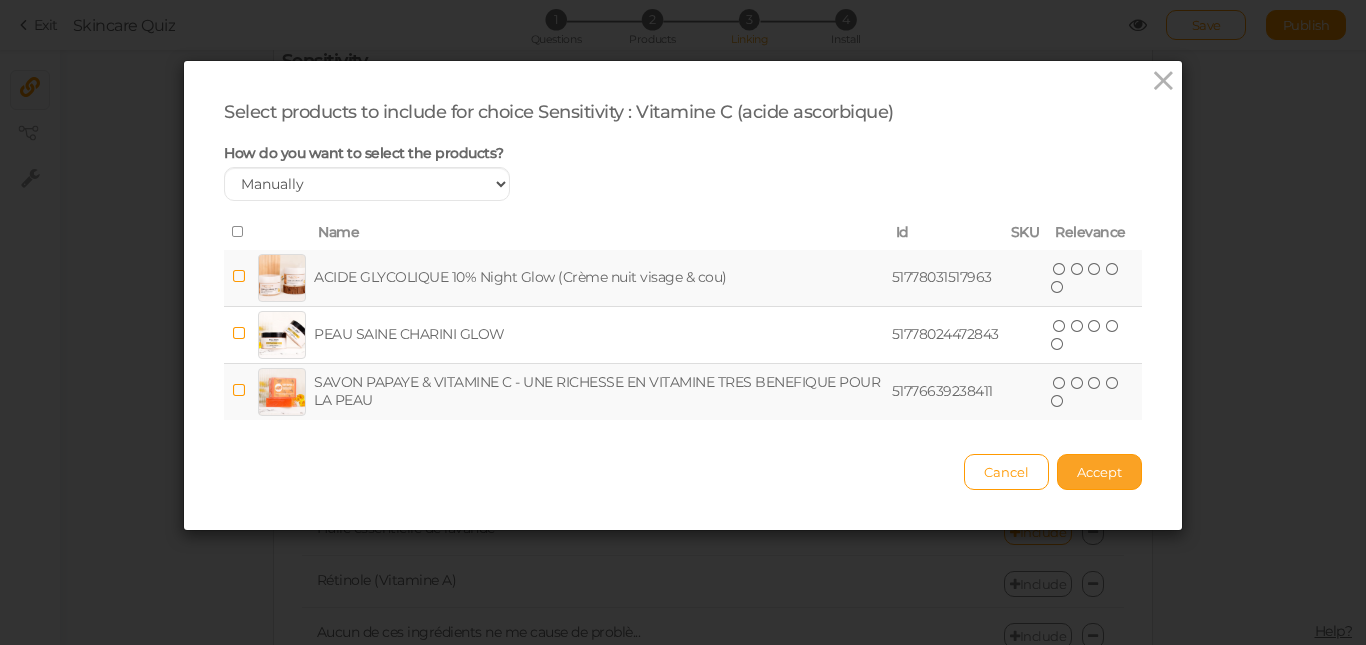 click on "Accept" at bounding box center (1099, 472) 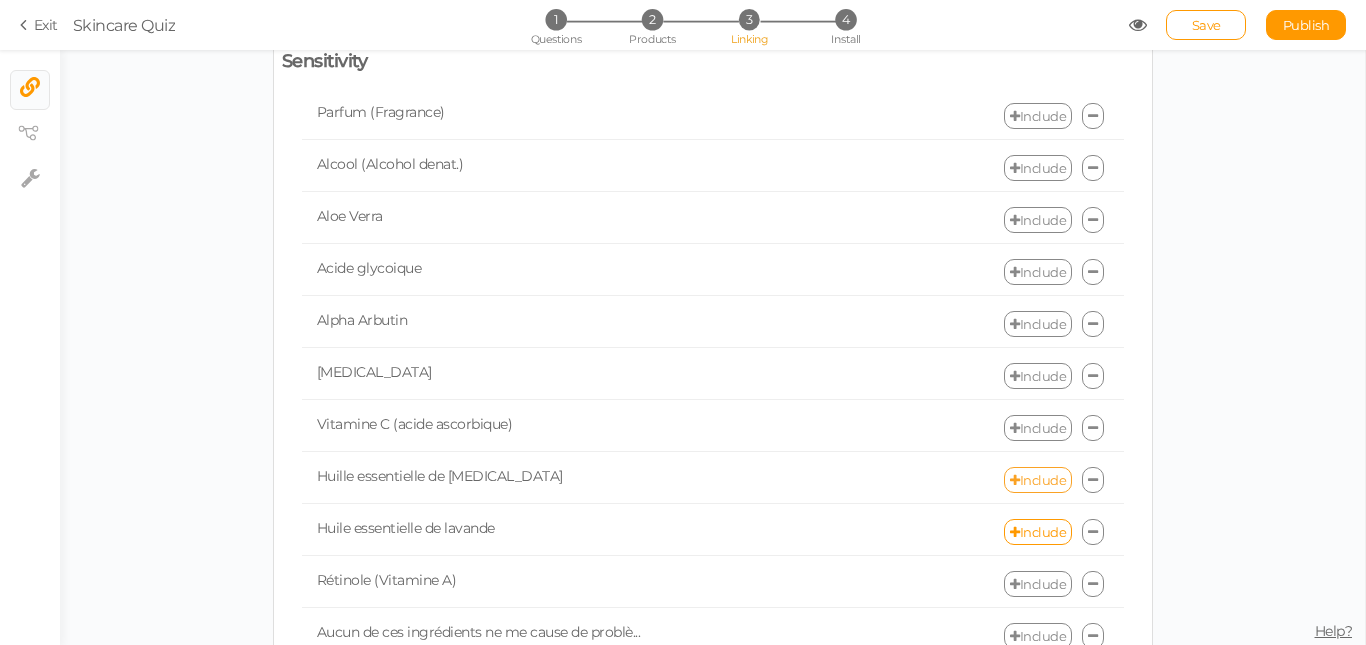 click on "Include" at bounding box center (1038, 480) 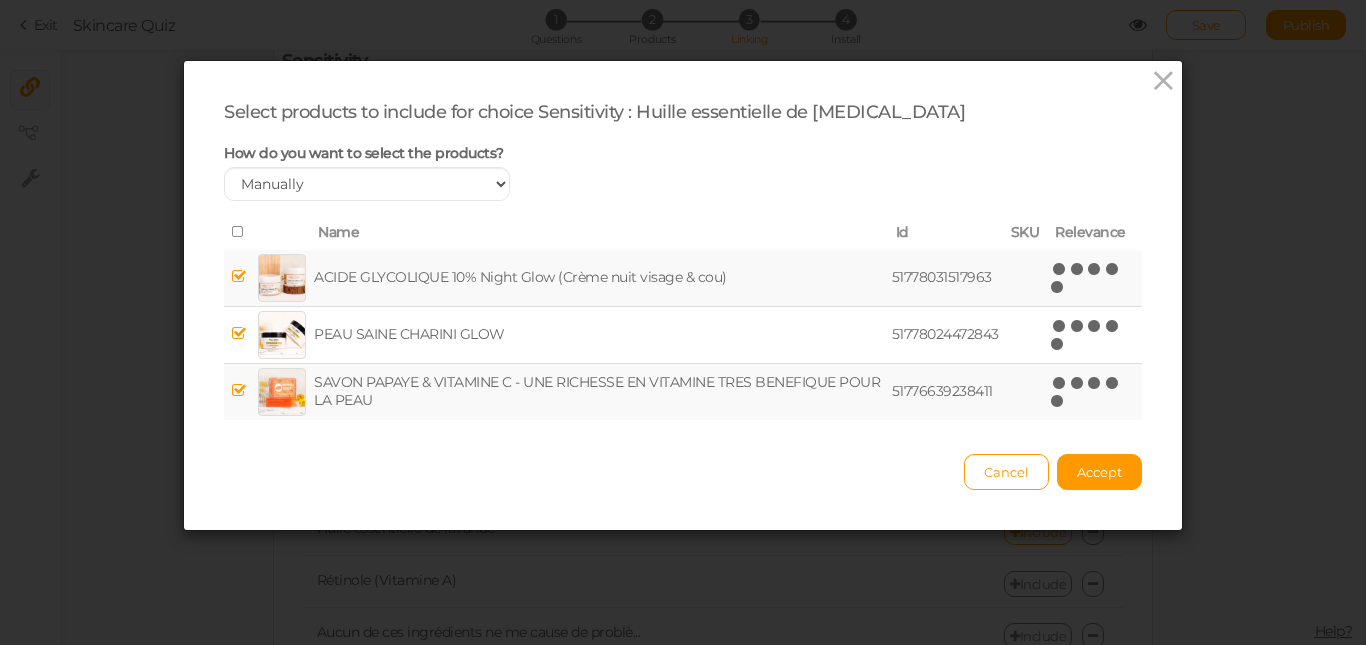 click at bounding box center [239, 233] 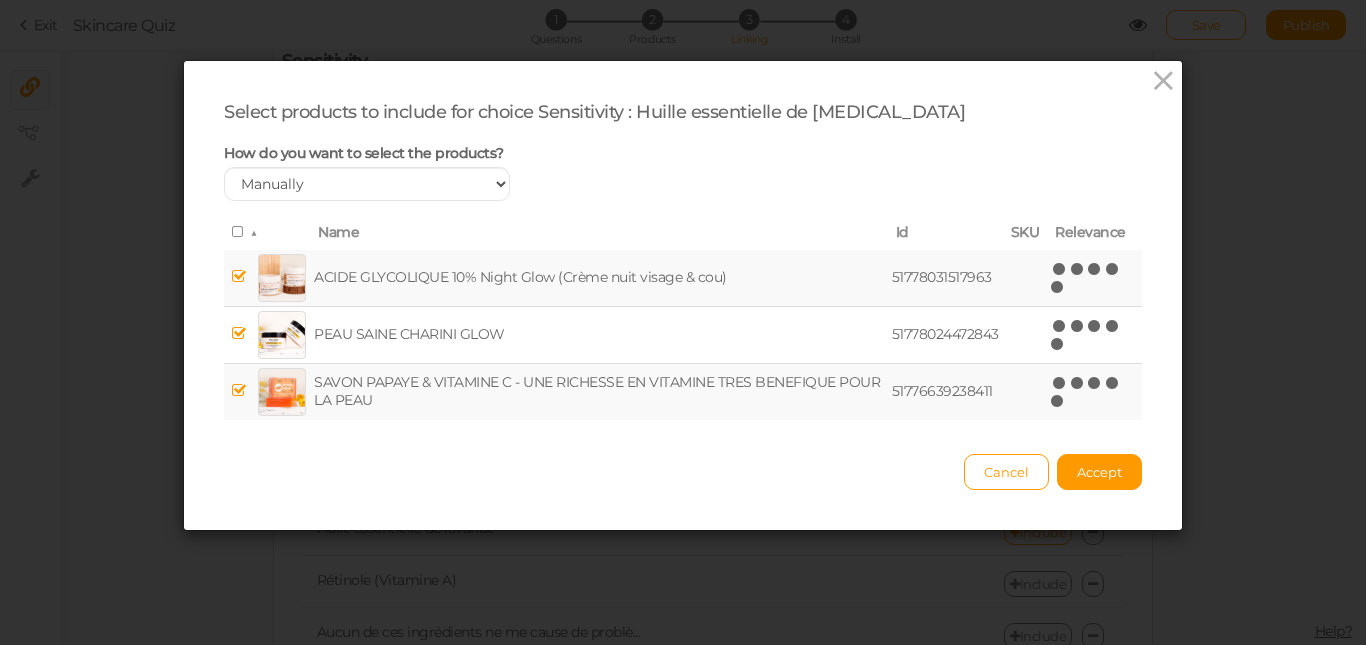 click at bounding box center (239, 233) 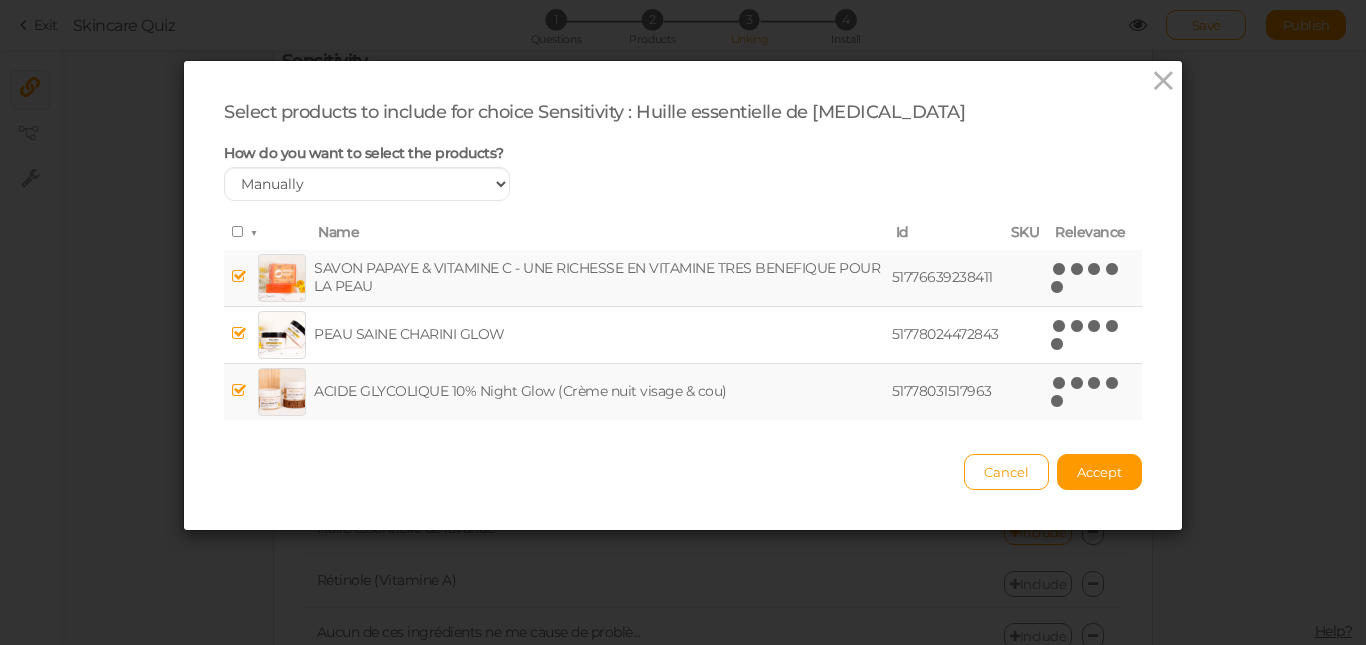click at bounding box center [239, 232] 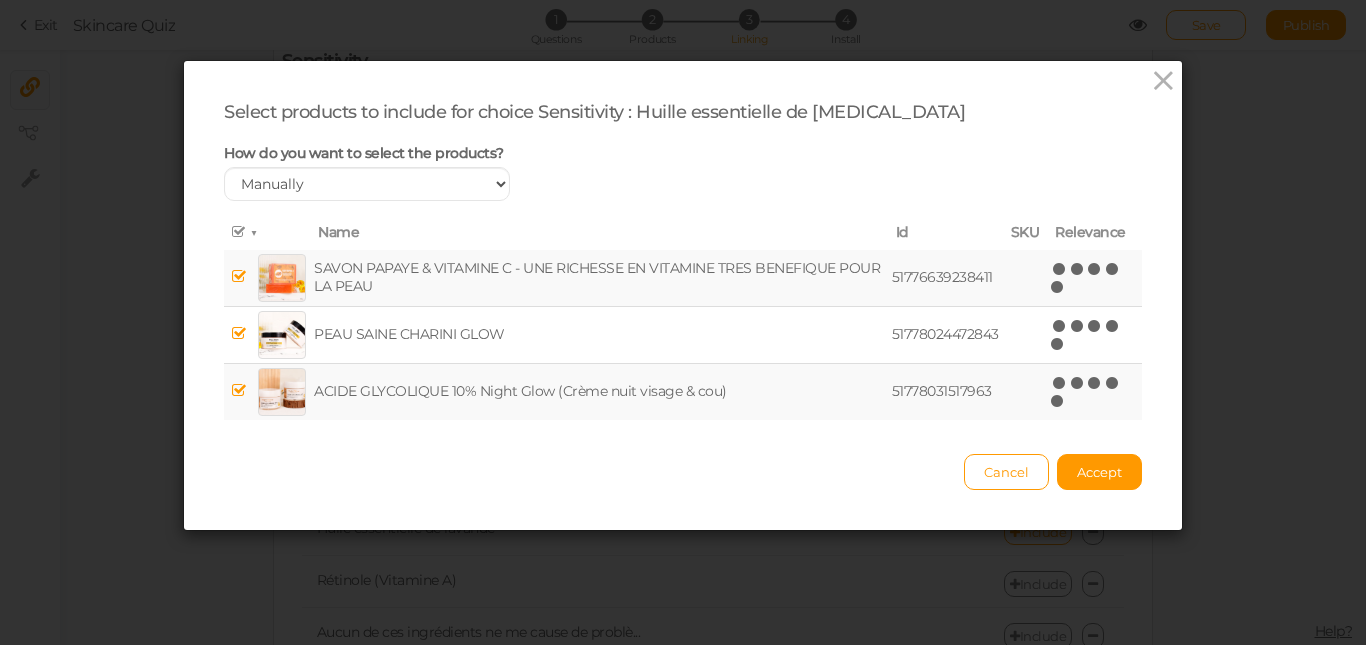 click at bounding box center (239, 232) 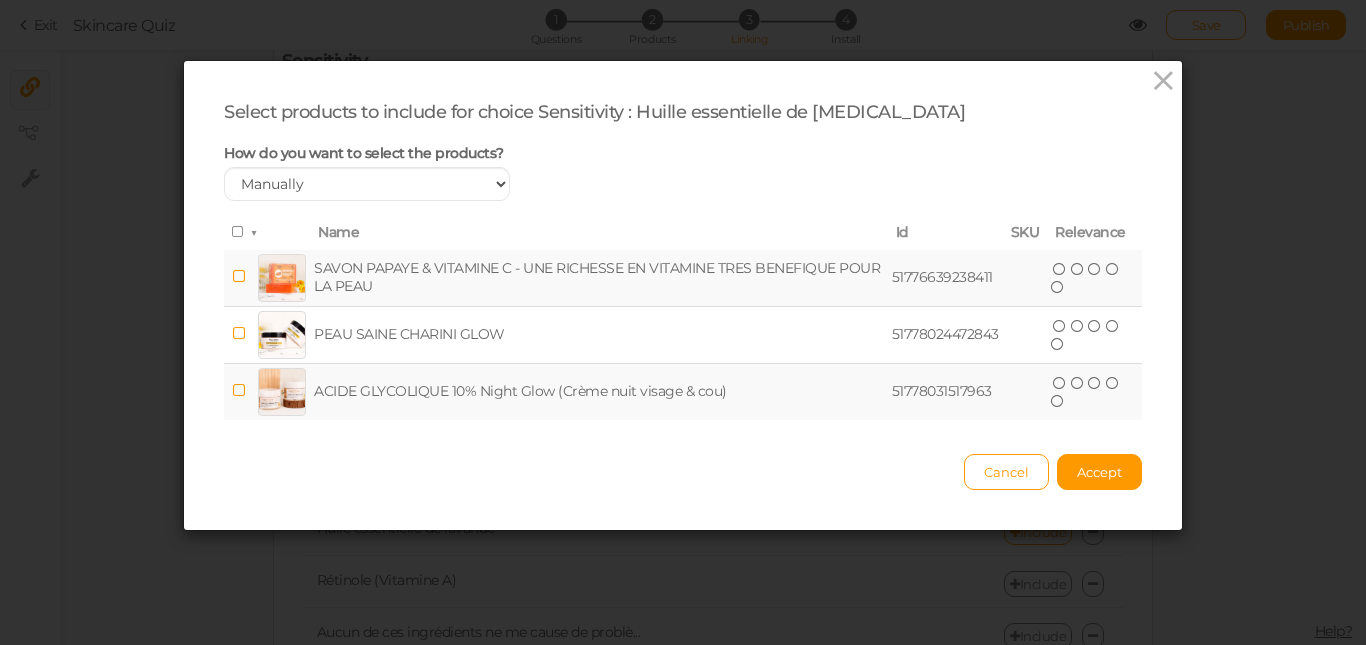 click on "Cancel   Accept" at bounding box center (683, 462) 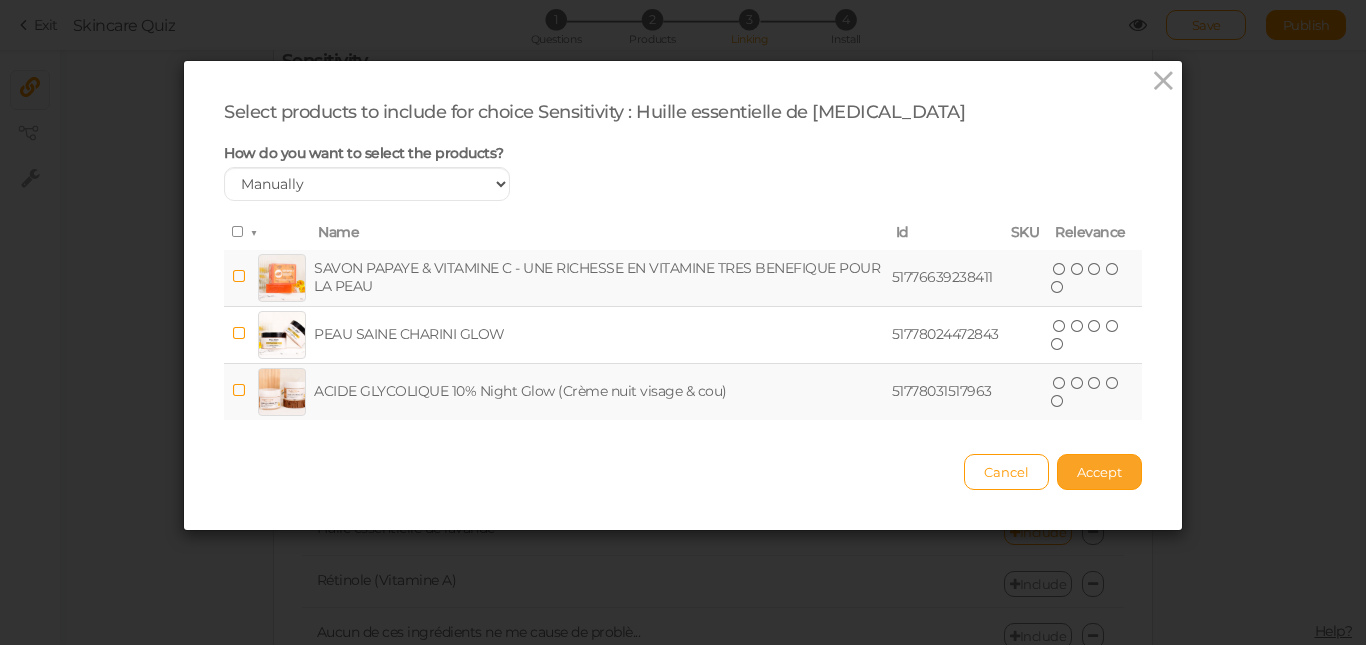 click on "Accept" at bounding box center [1099, 472] 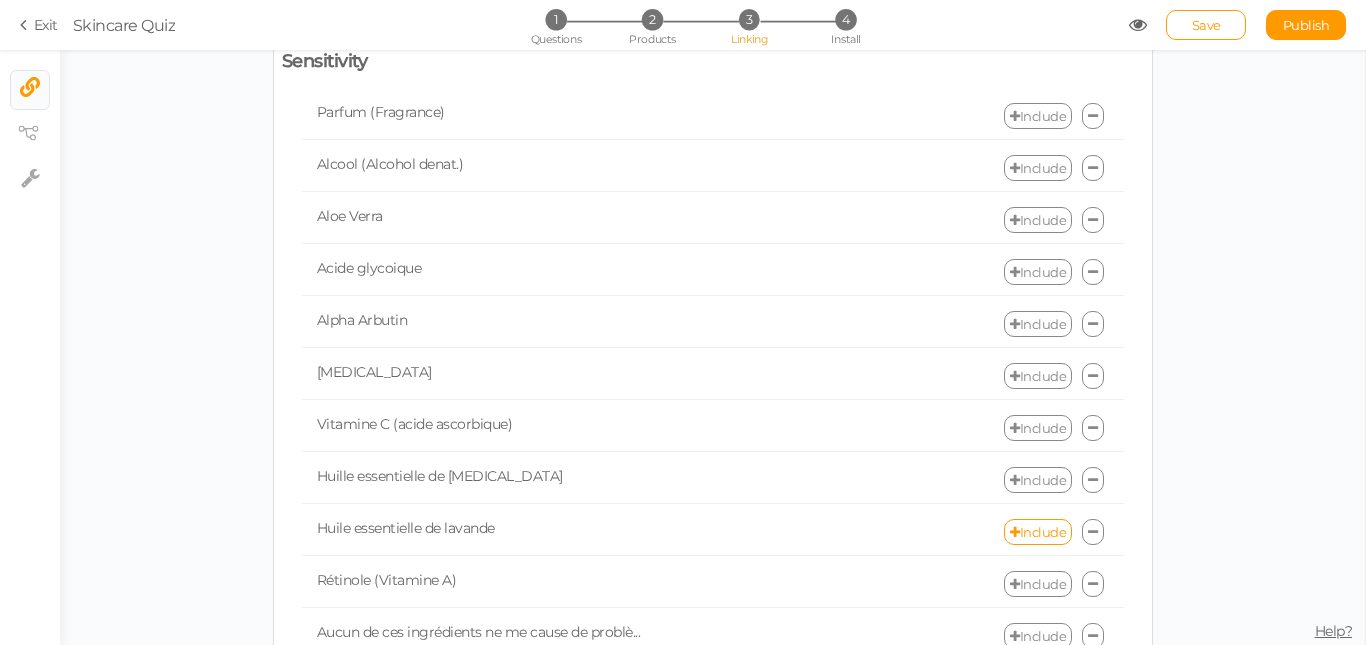 scroll, scrollTop: 1732, scrollLeft: 0, axis: vertical 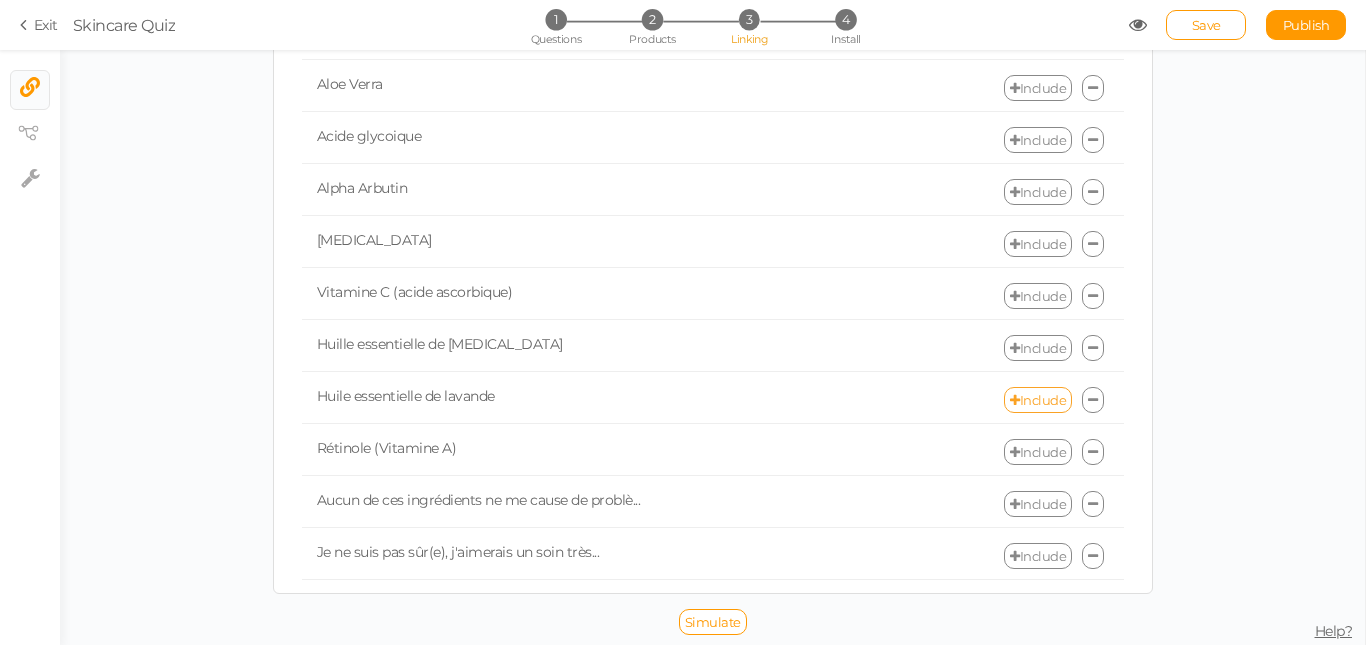 click on "Include" at bounding box center [1038, 400] 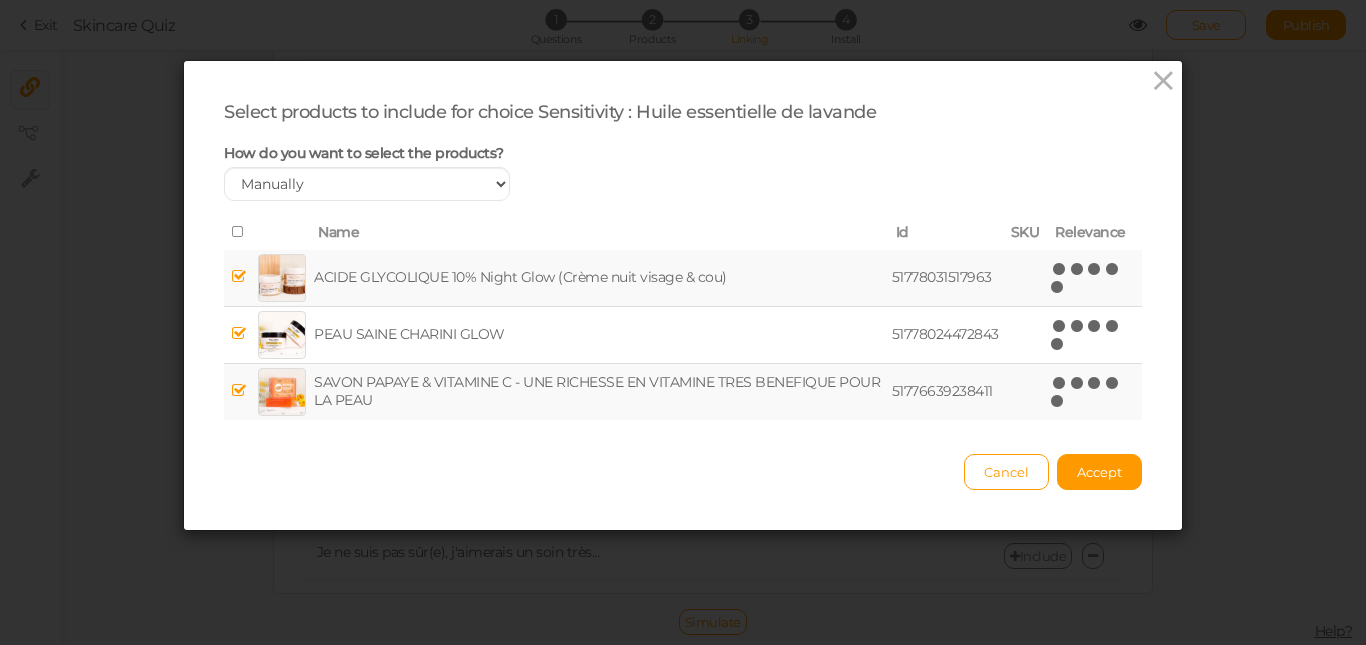 click at bounding box center [239, 232] 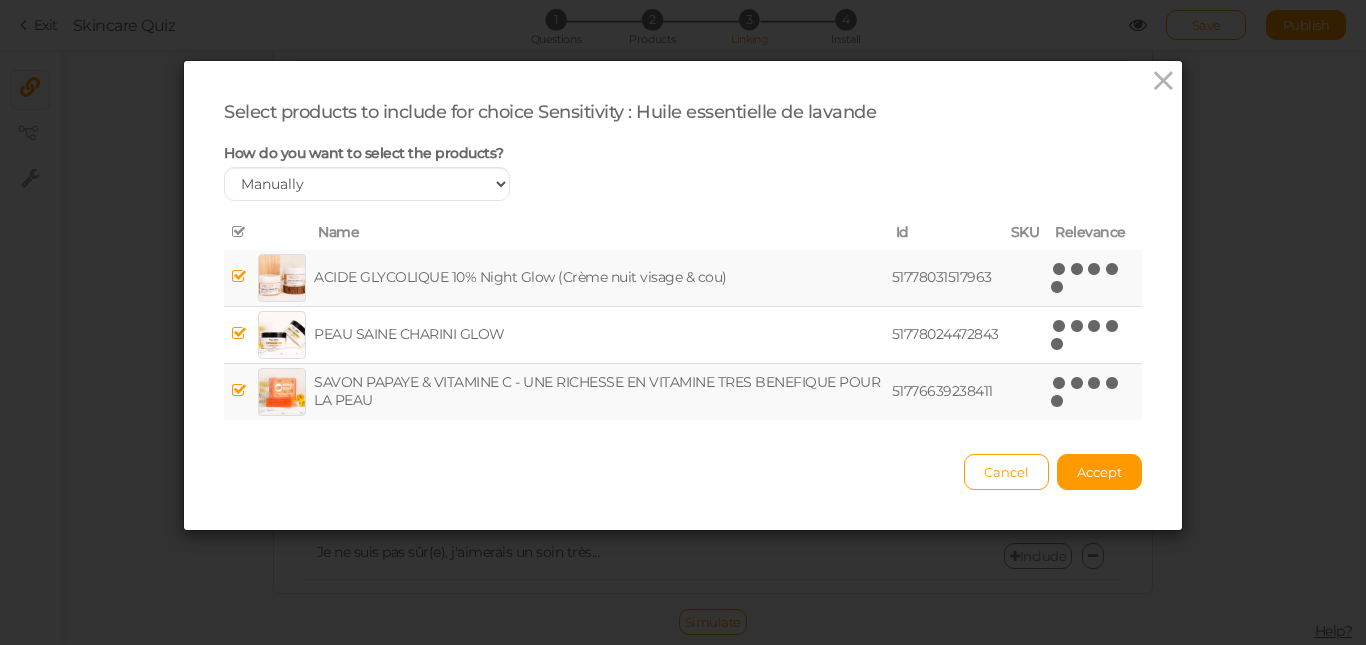 click at bounding box center (239, 232) 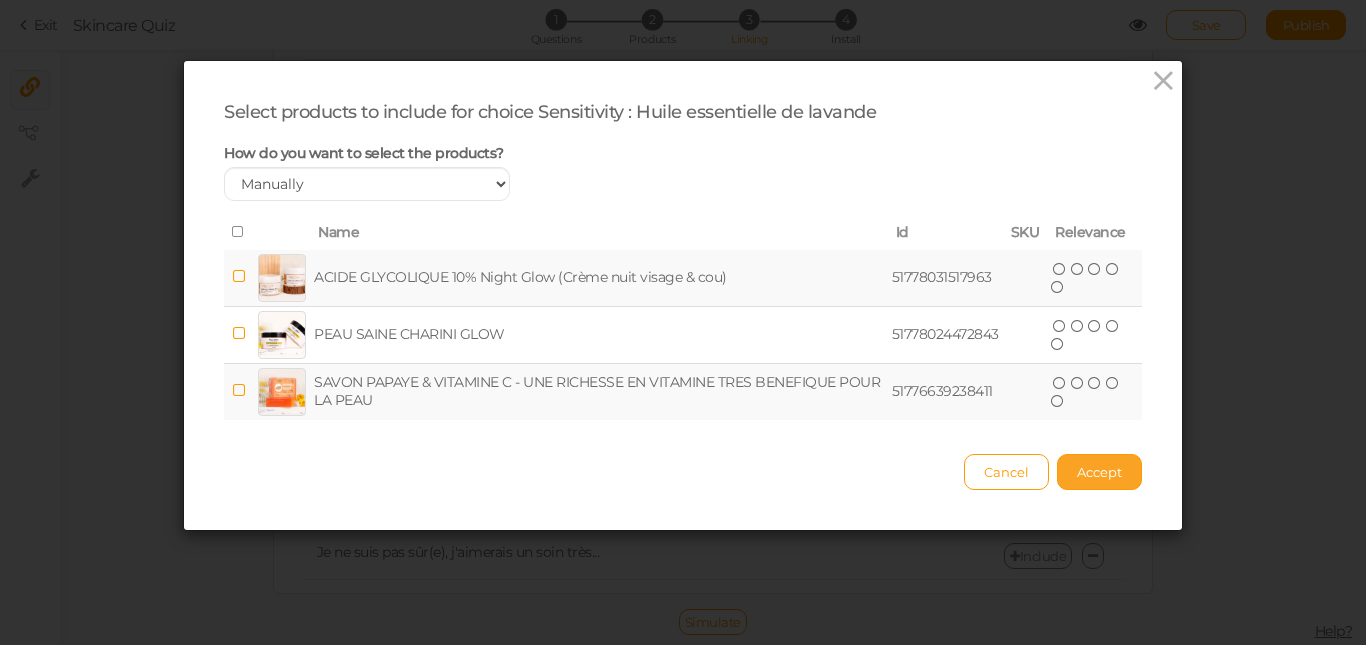 click on "Accept" at bounding box center (1099, 472) 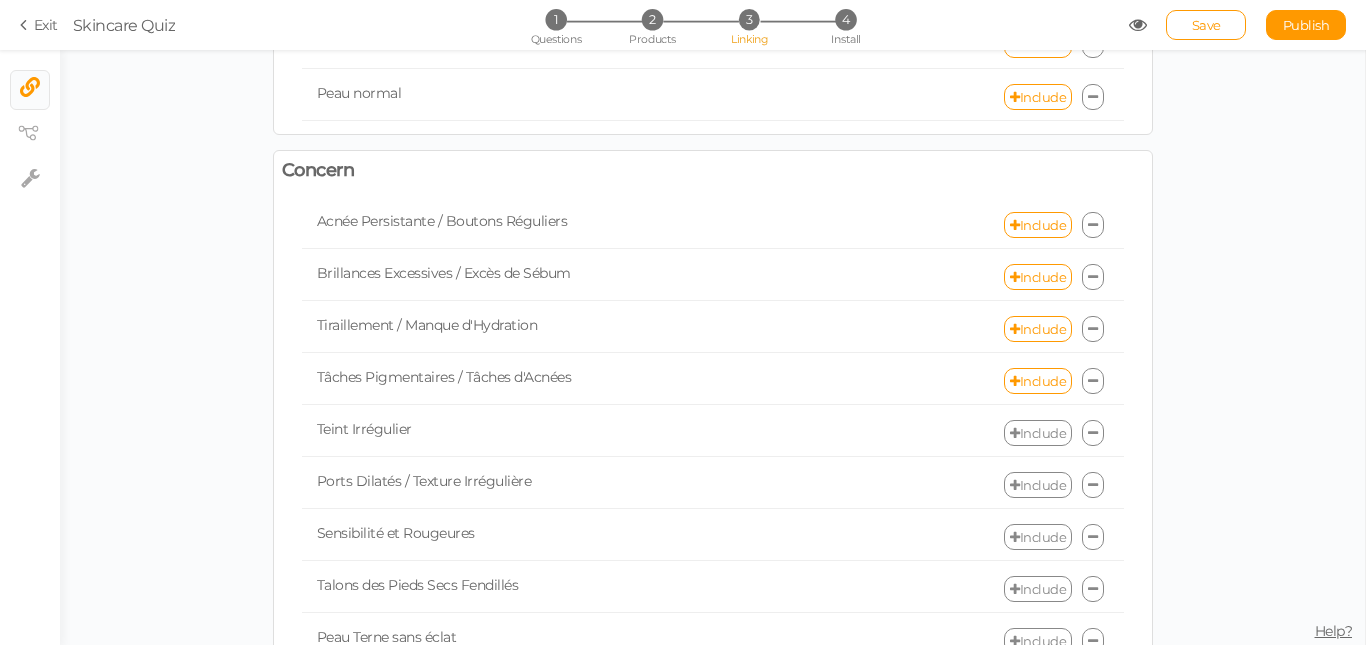 scroll, scrollTop: 532, scrollLeft: 0, axis: vertical 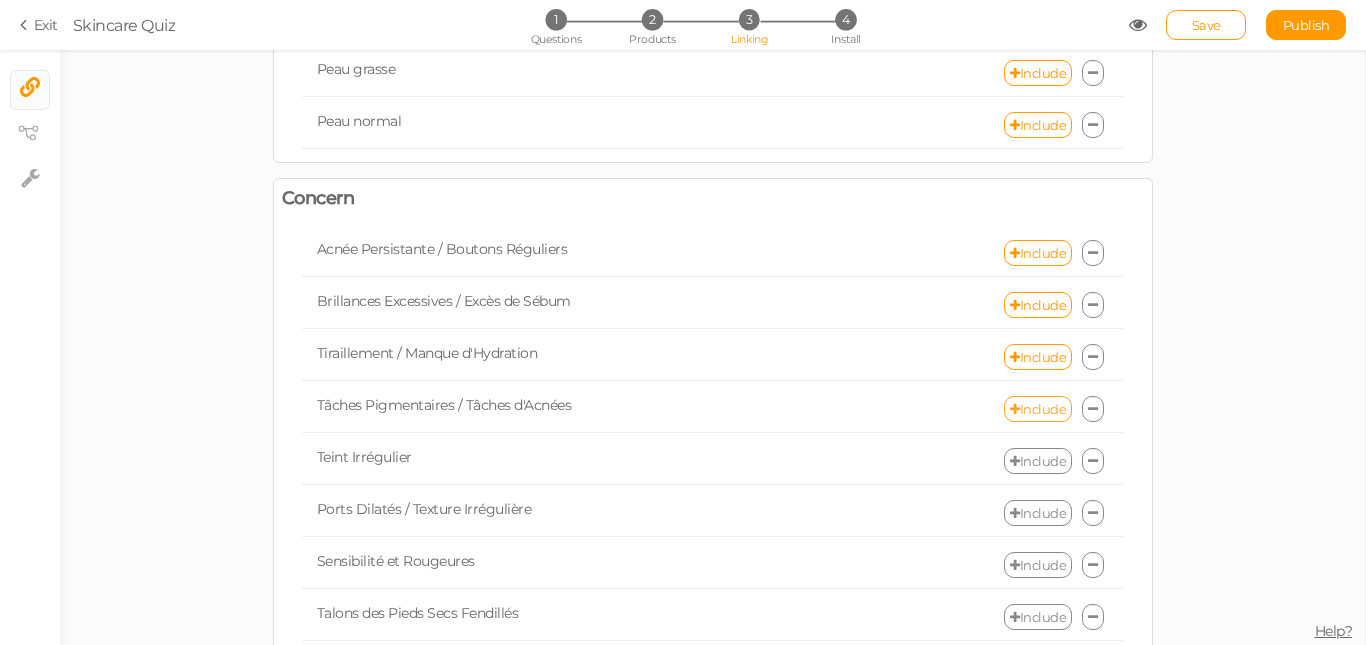 click on "Include" at bounding box center (1038, 409) 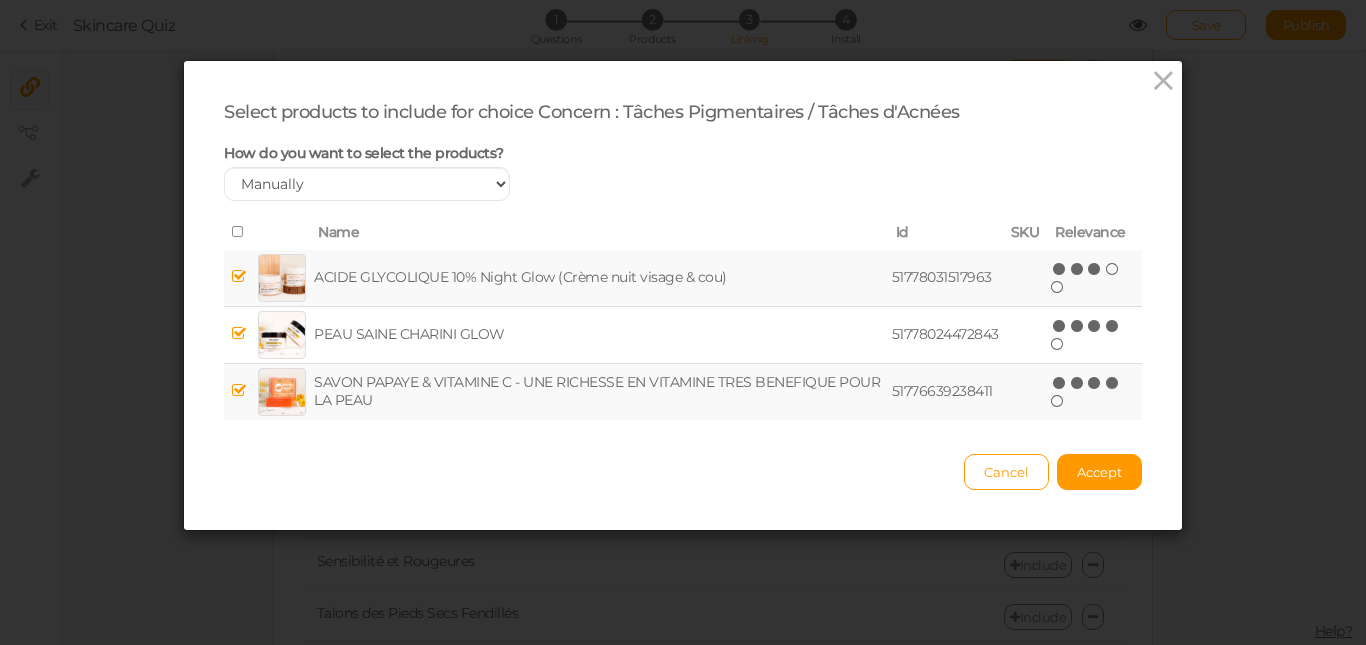 click at bounding box center [239, 232] 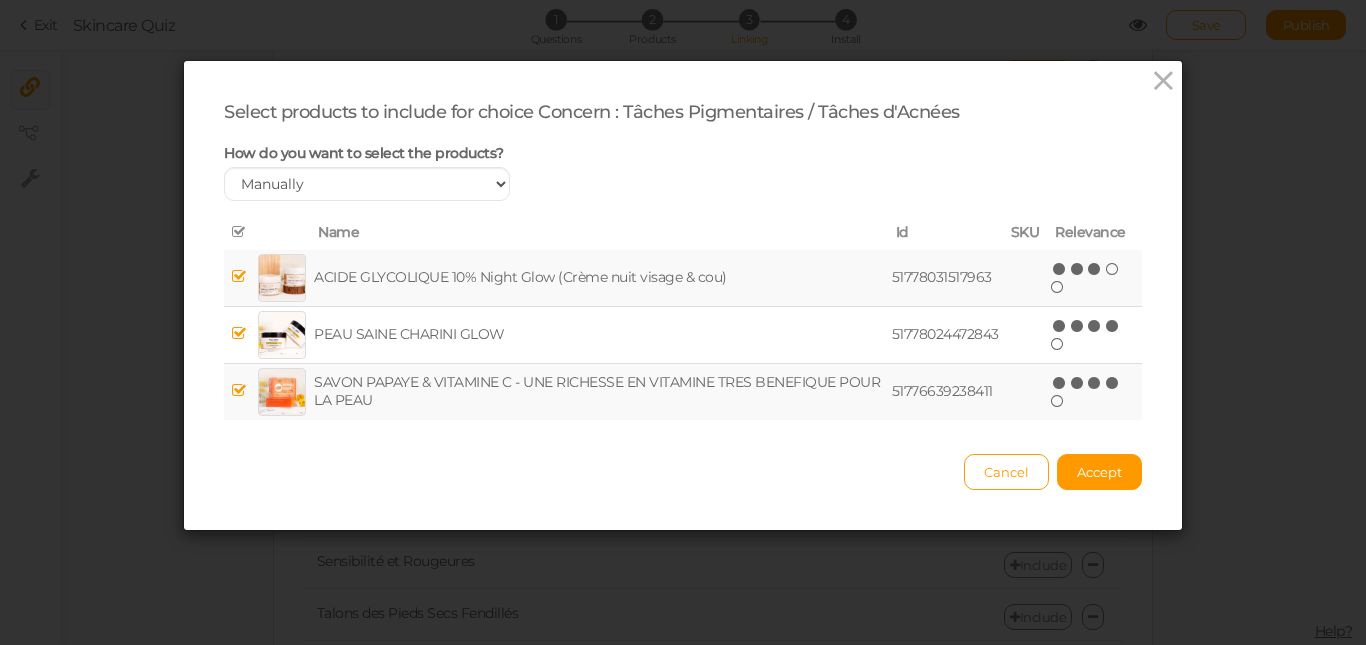 click at bounding box center (239, 232) 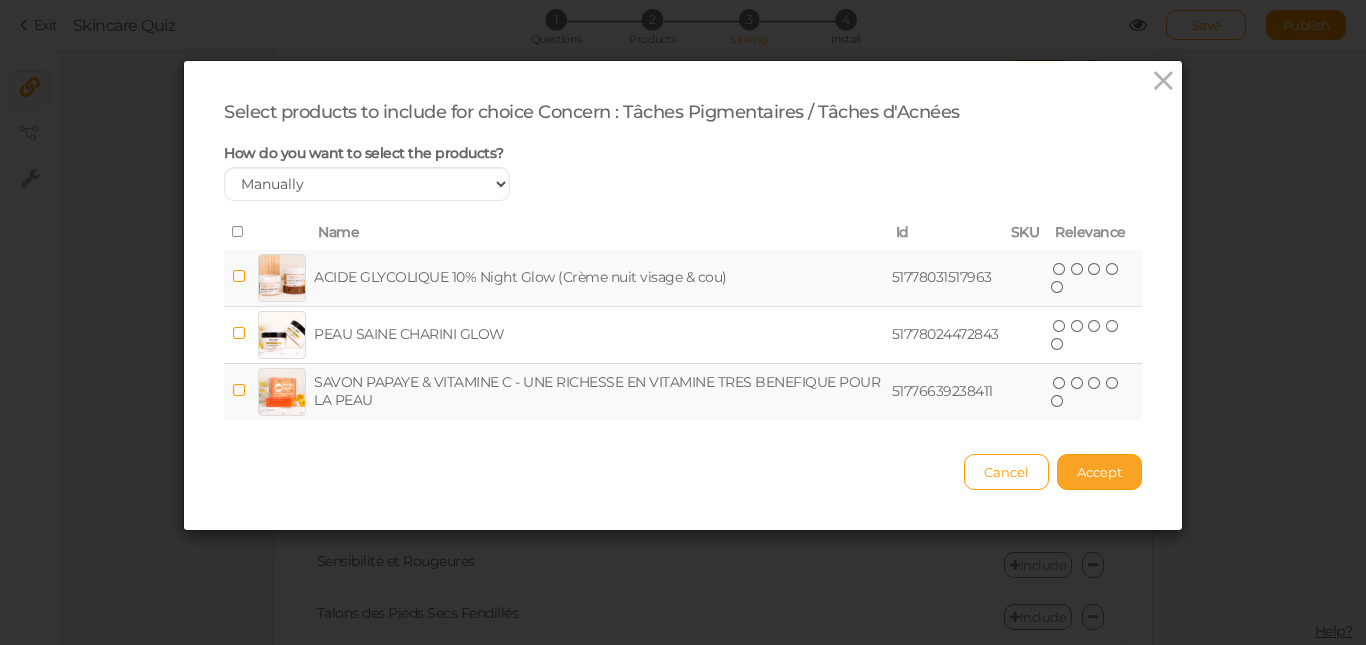 click on "Accept" at bounding box center [1099, 472] 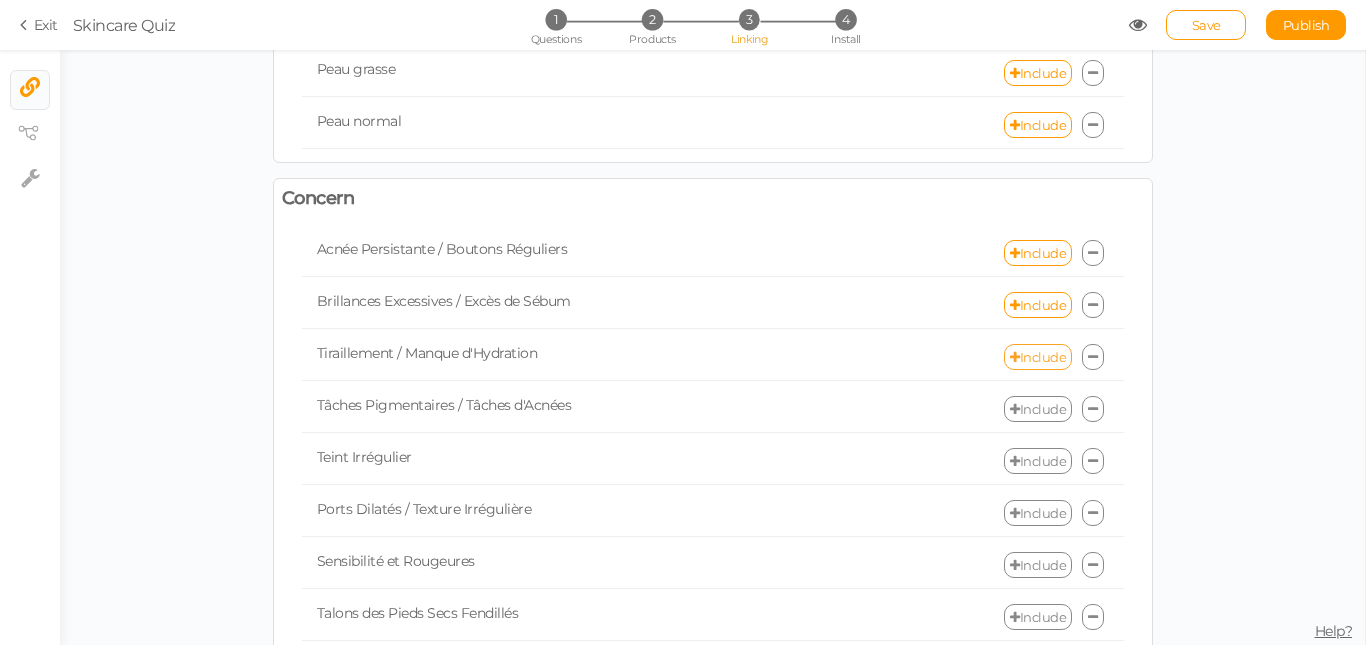 click on "Include" at bounding box center (1038, 357) 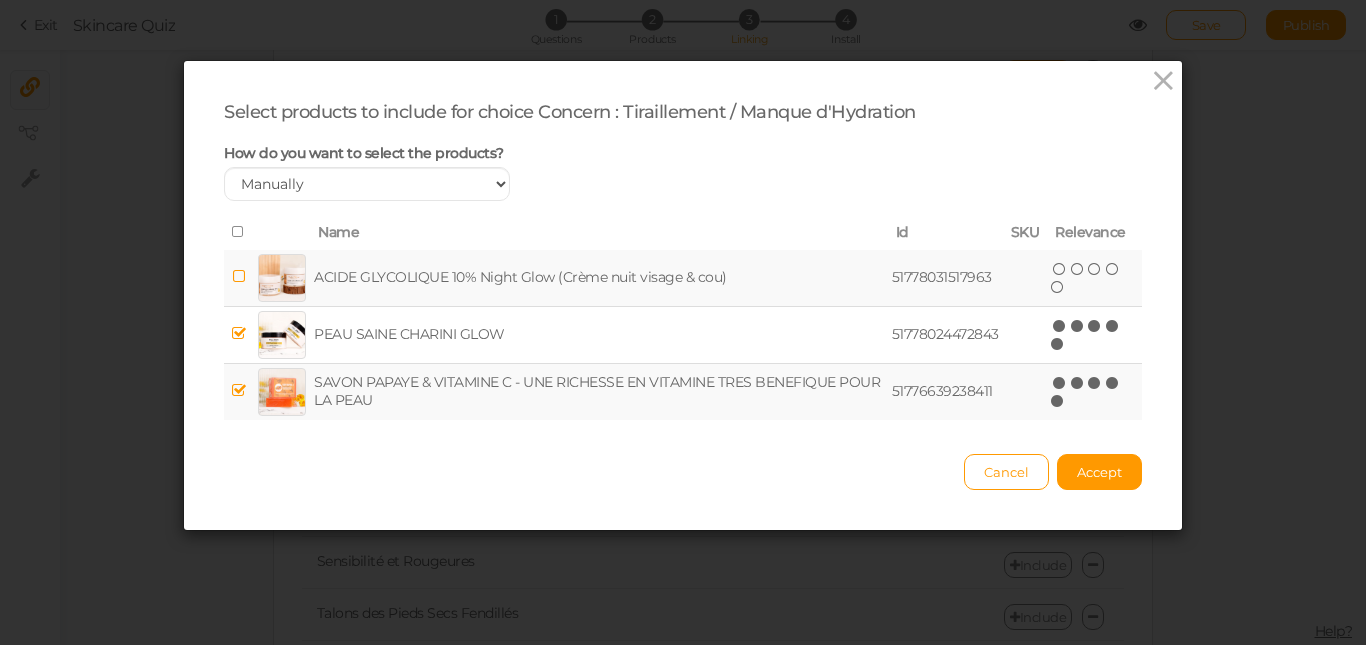 click at bounding box center [239, 232] 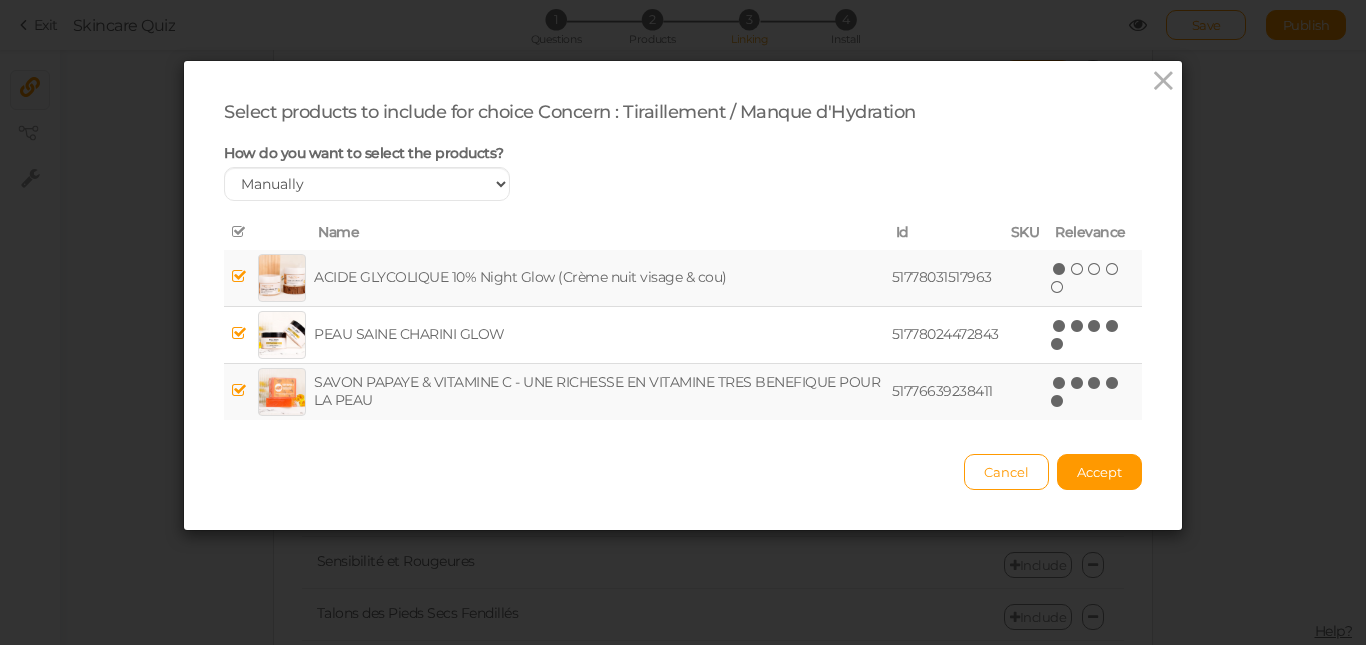 click at bounding box center [239, 232] 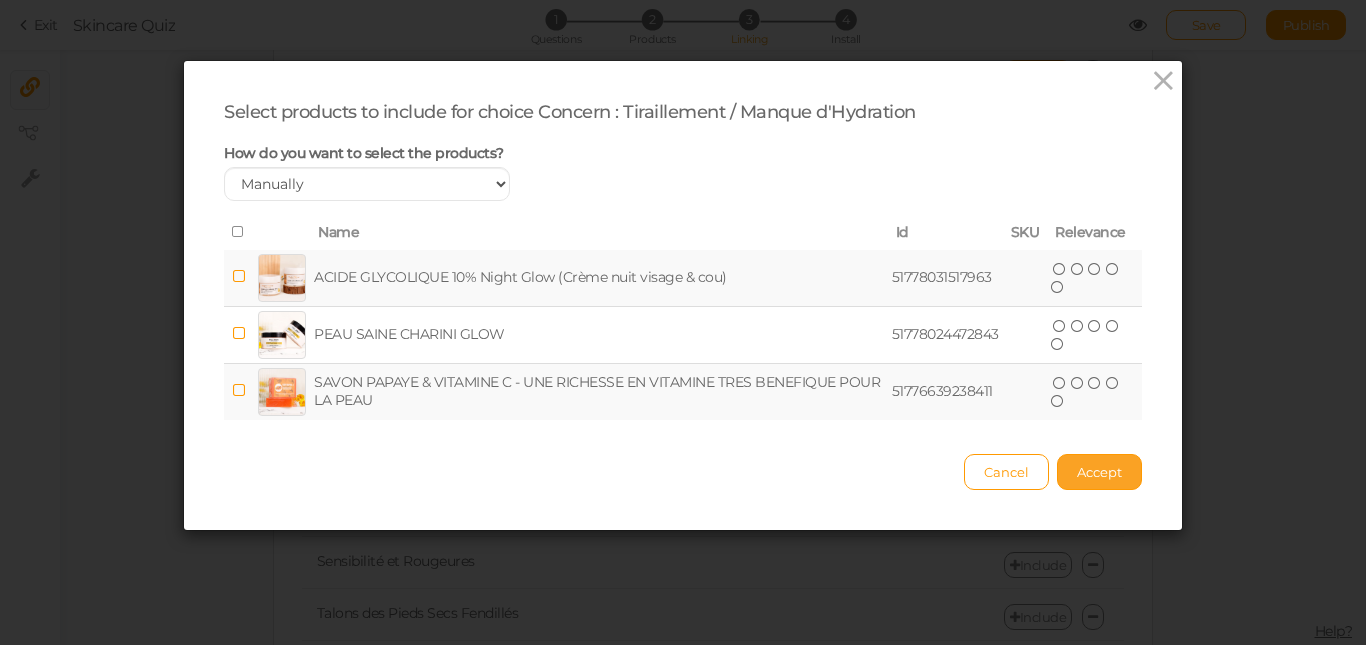click on "Accept" at bounding box center [1099, 472] 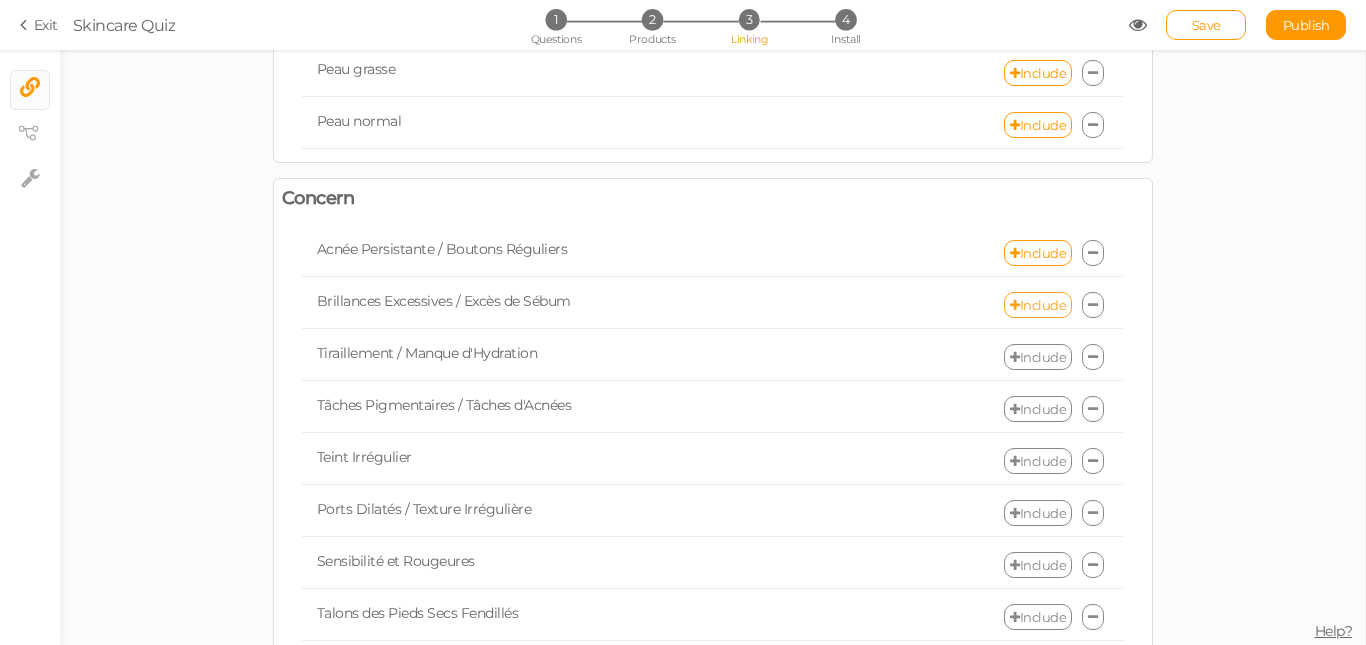 click on "Include" at bounding box center (1038, 305) 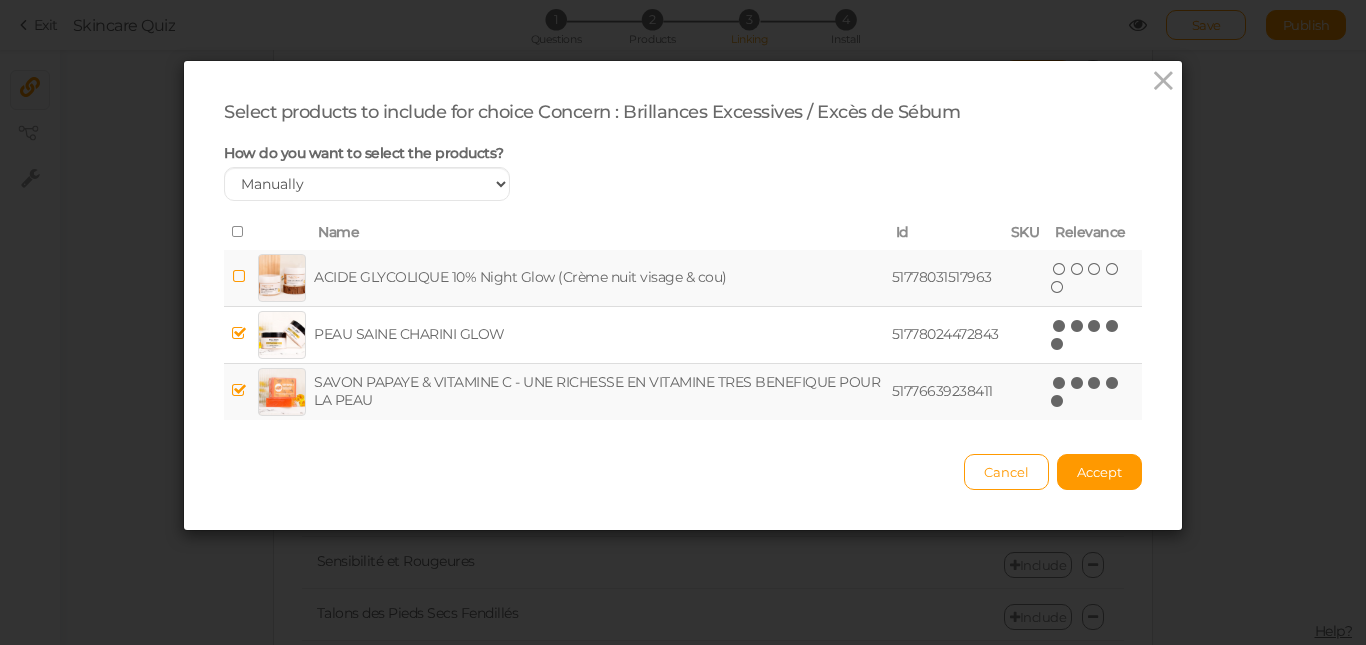click at bounding box center [239, 233] 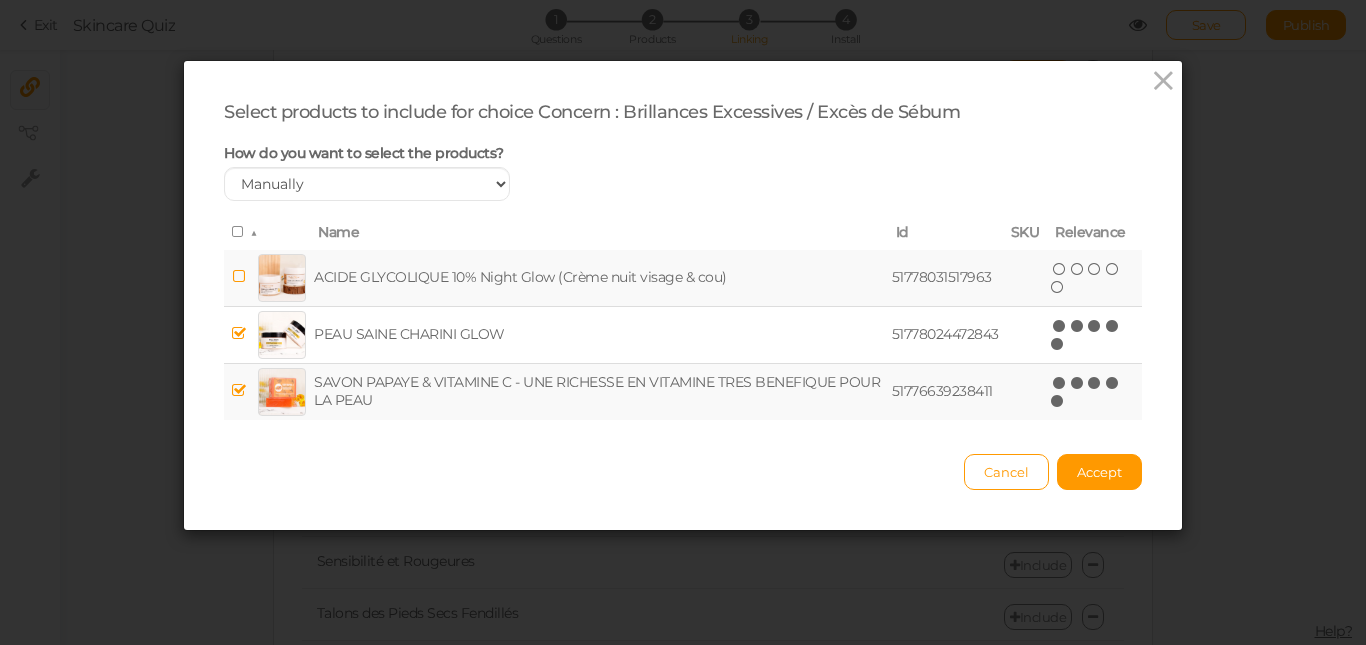 click at bounding box center [239, 233] 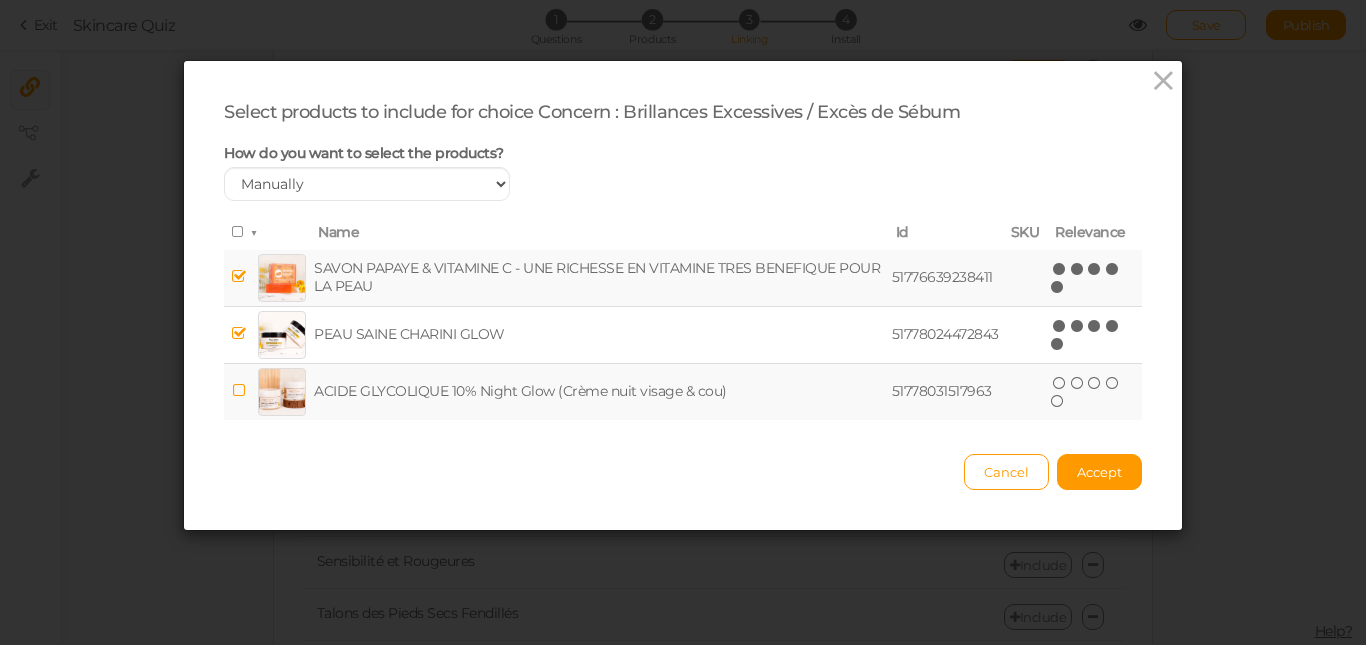 click at bounding box center [239, 232] 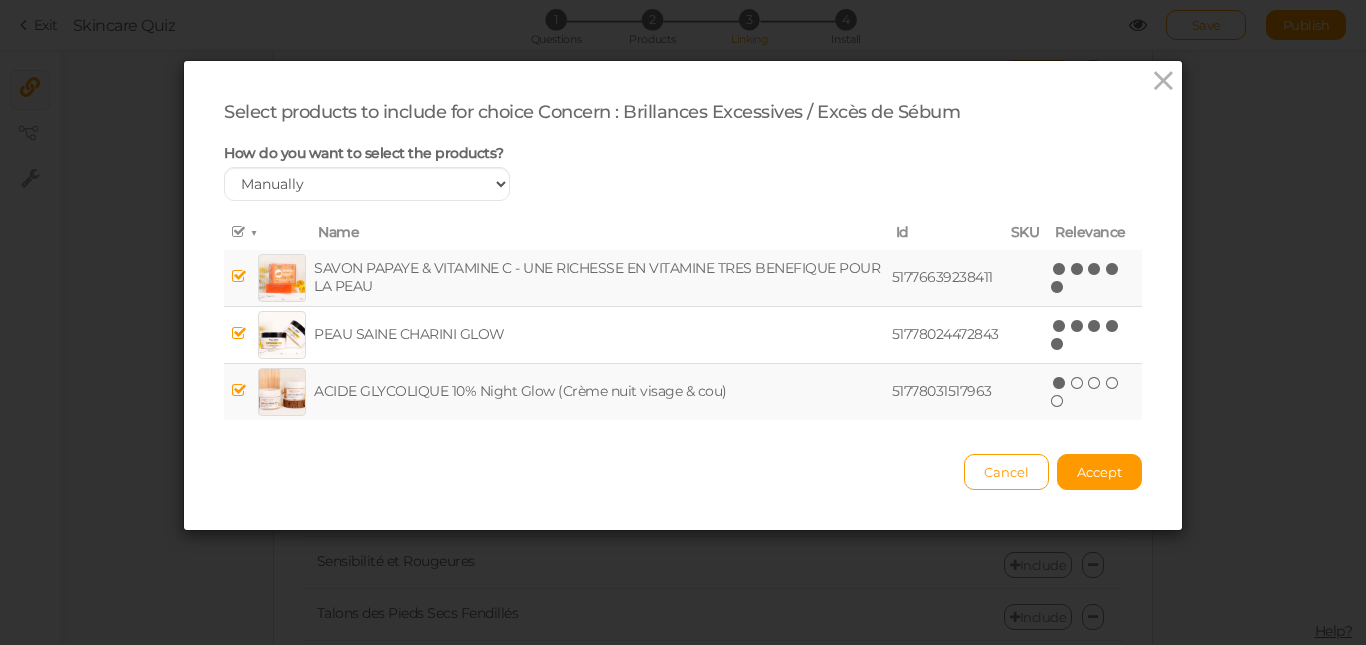 click at bounding box center (239, 232) 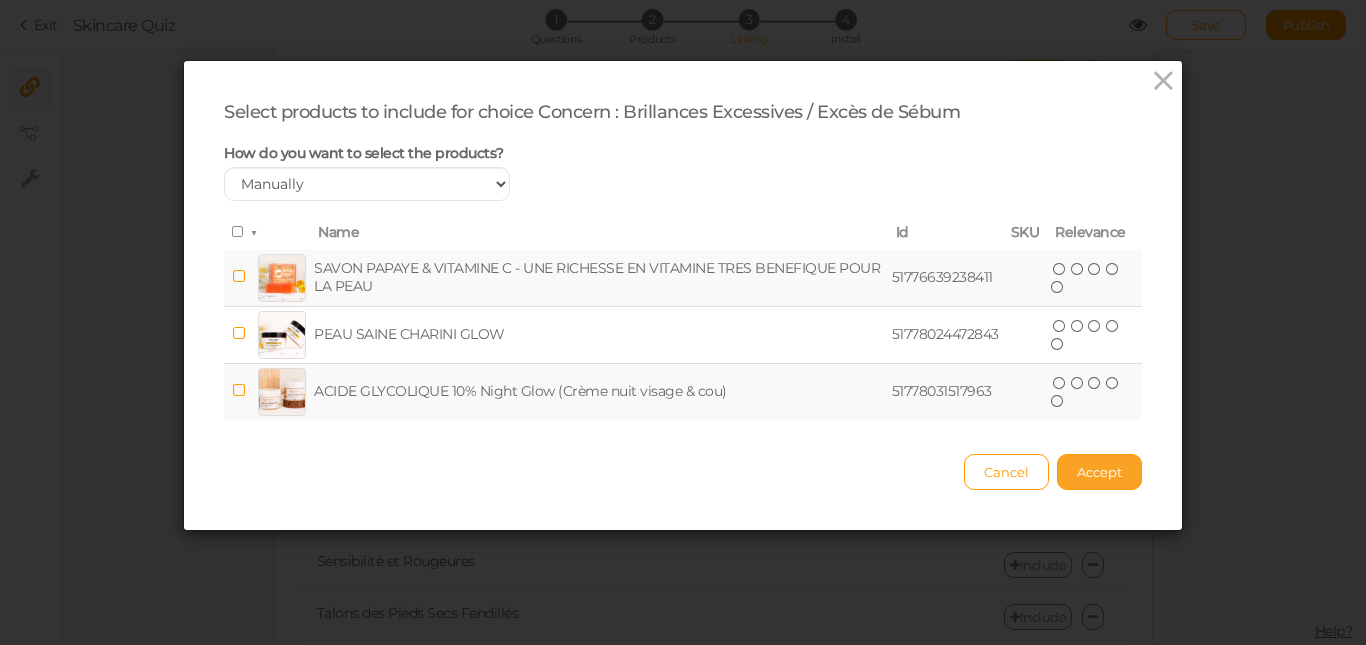 click on "Accept" at bounding box center [1099, 472] 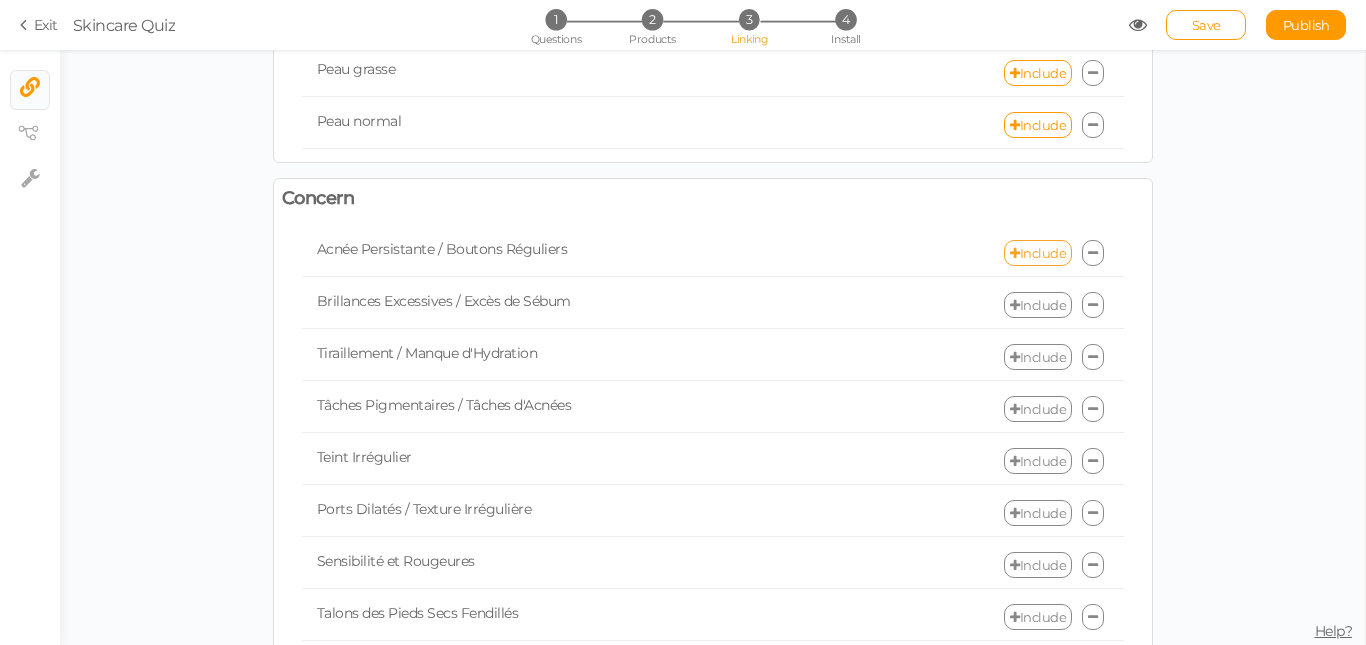 click on "Include" at bounding box center (1038, 253) 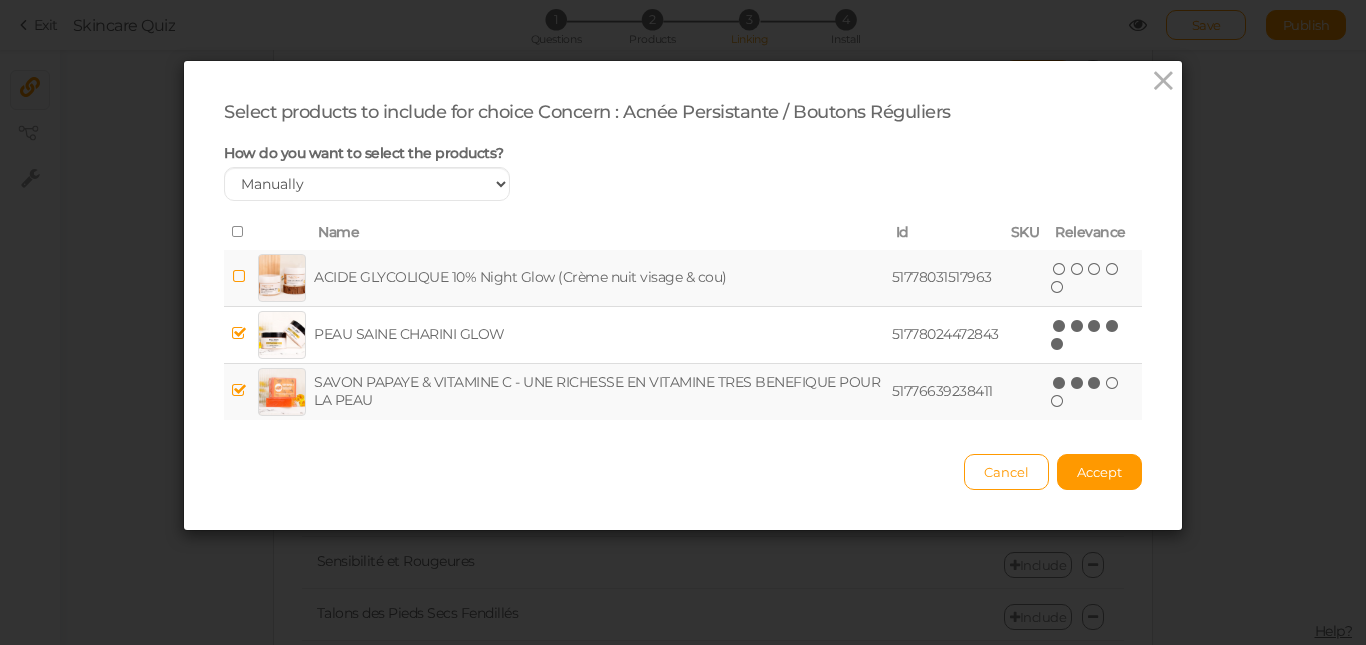 click at bounding box center (239, 232) 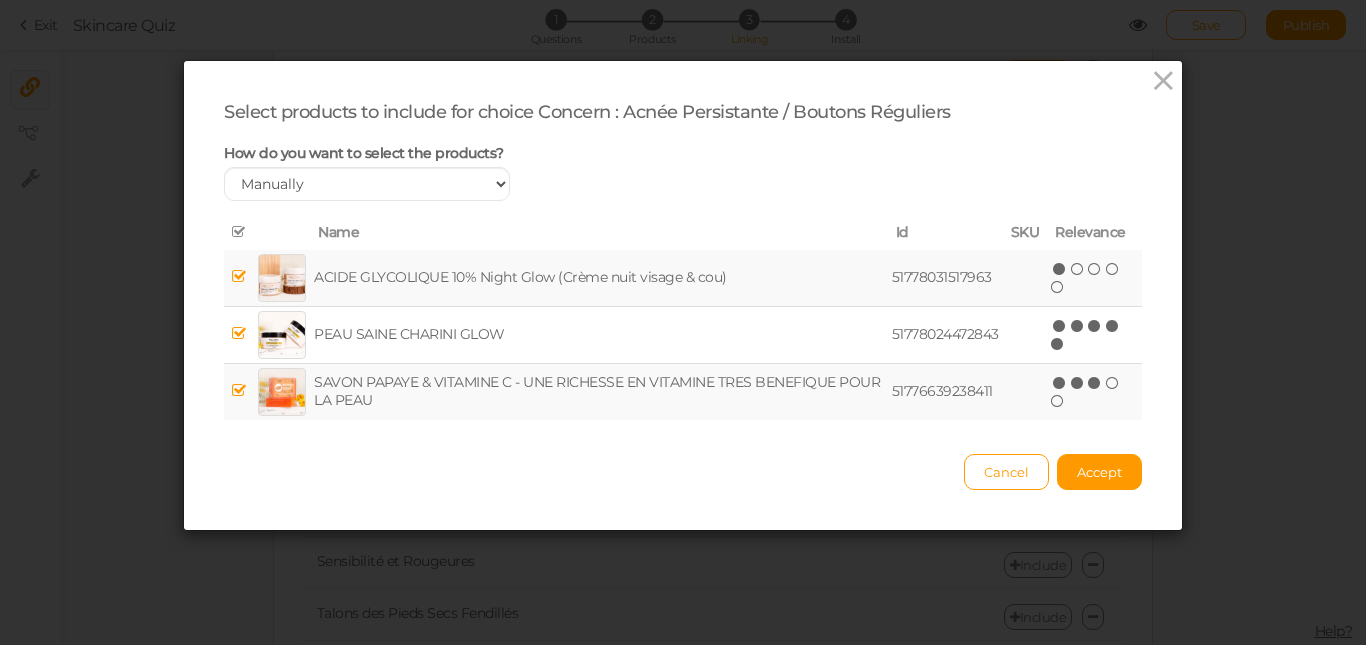 click at bounding box center (239, 232) 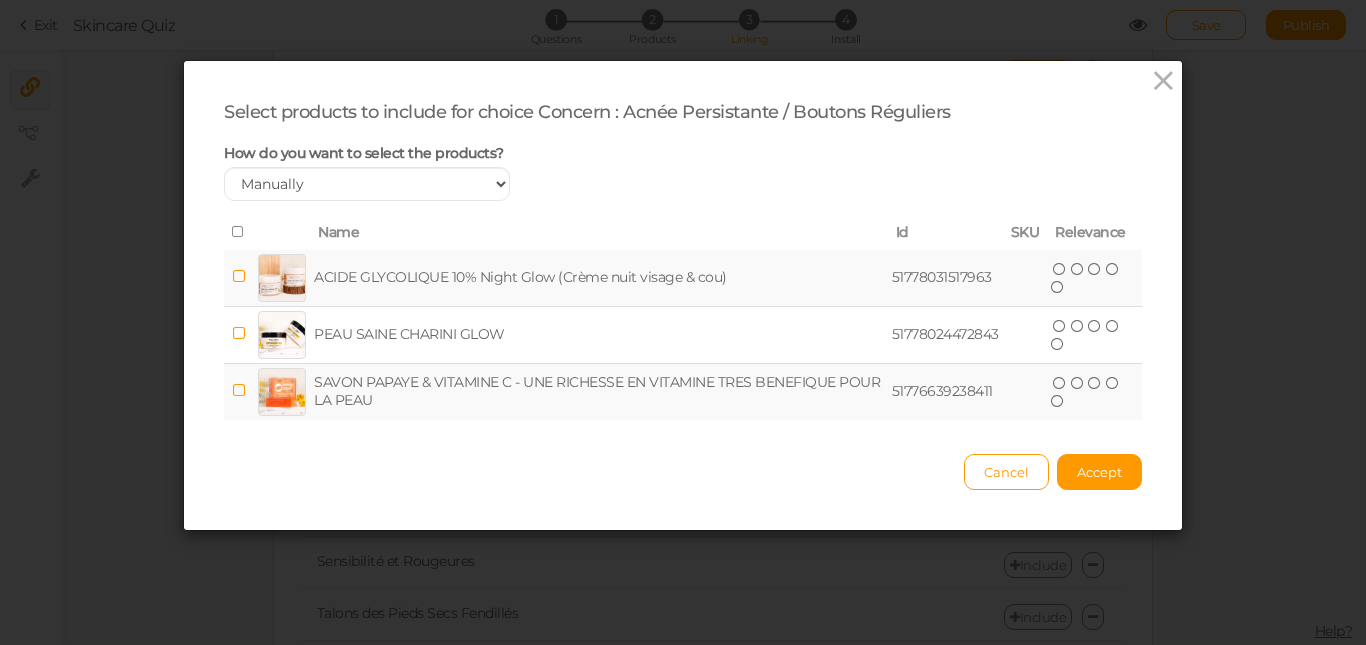click at bounding box center [239, 232] 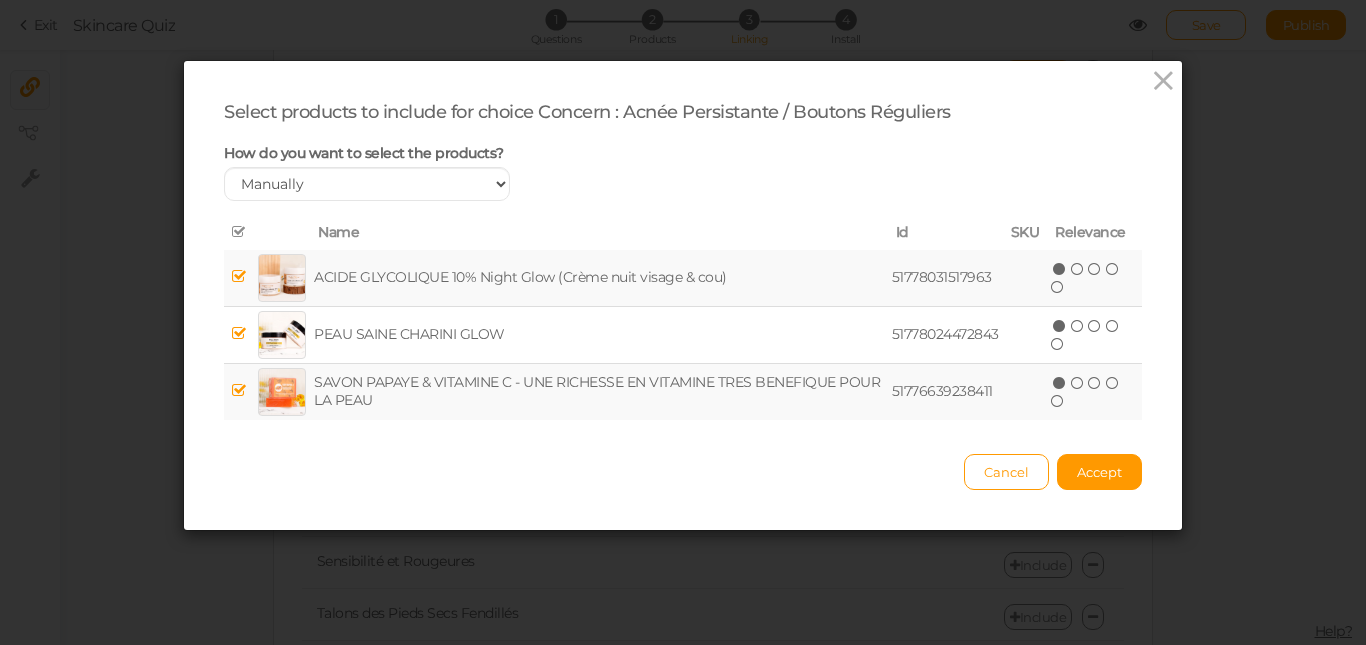 click at bounding box center (239, 232) 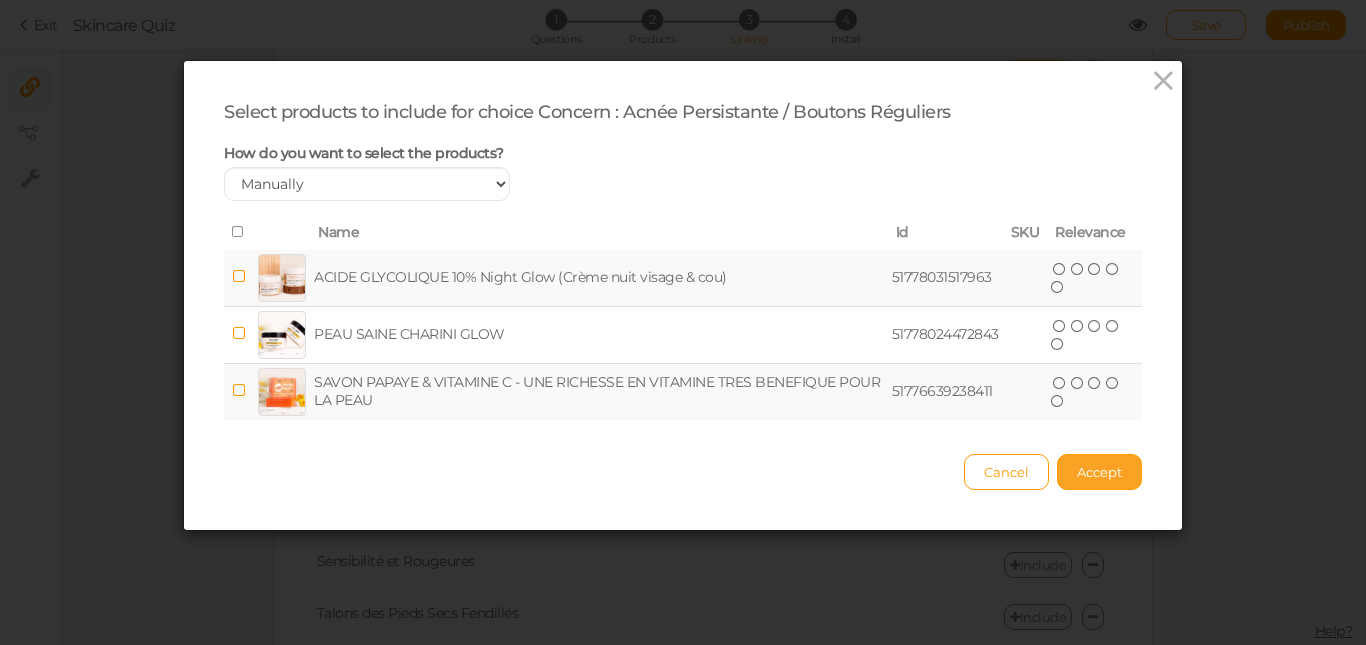 click on "Accept" at bounding box center (1099, 472) 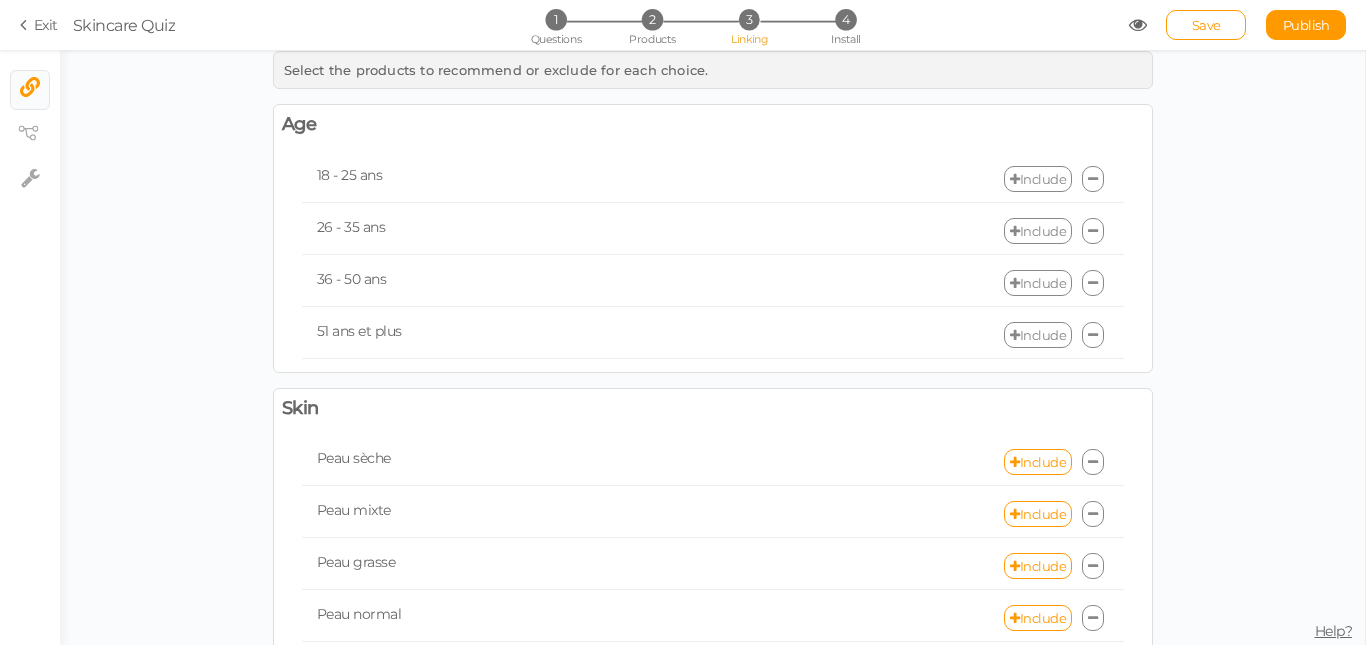 scroll, scrollTop: 0, scrollLeft: 0, axis: both 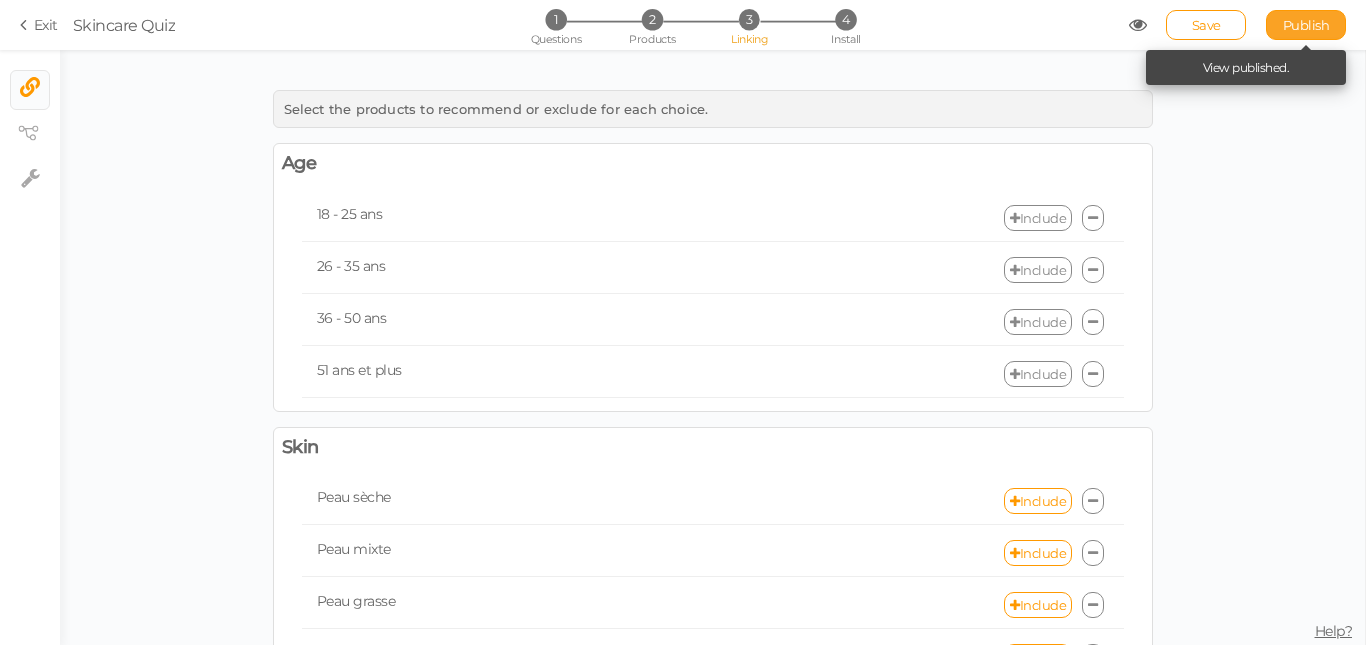 click on "Publish" at bounding box center (1306, 25) 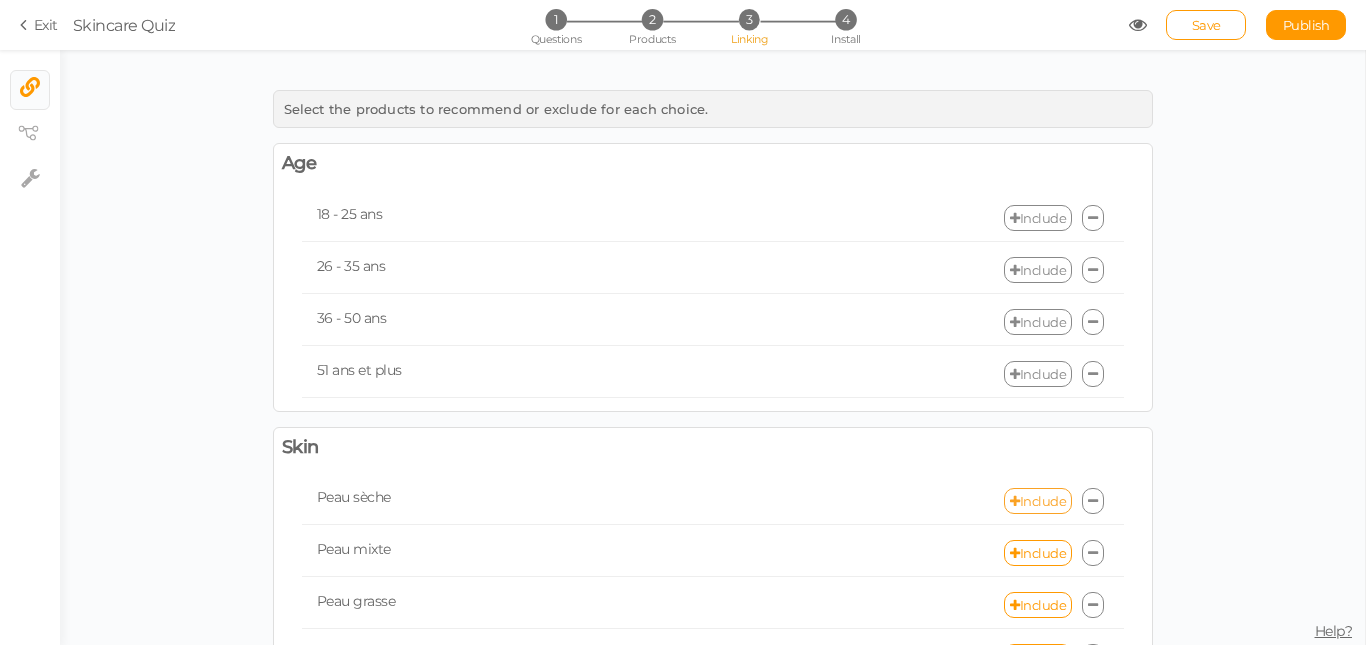 click on "Include" at bounding box center [1038, 501] 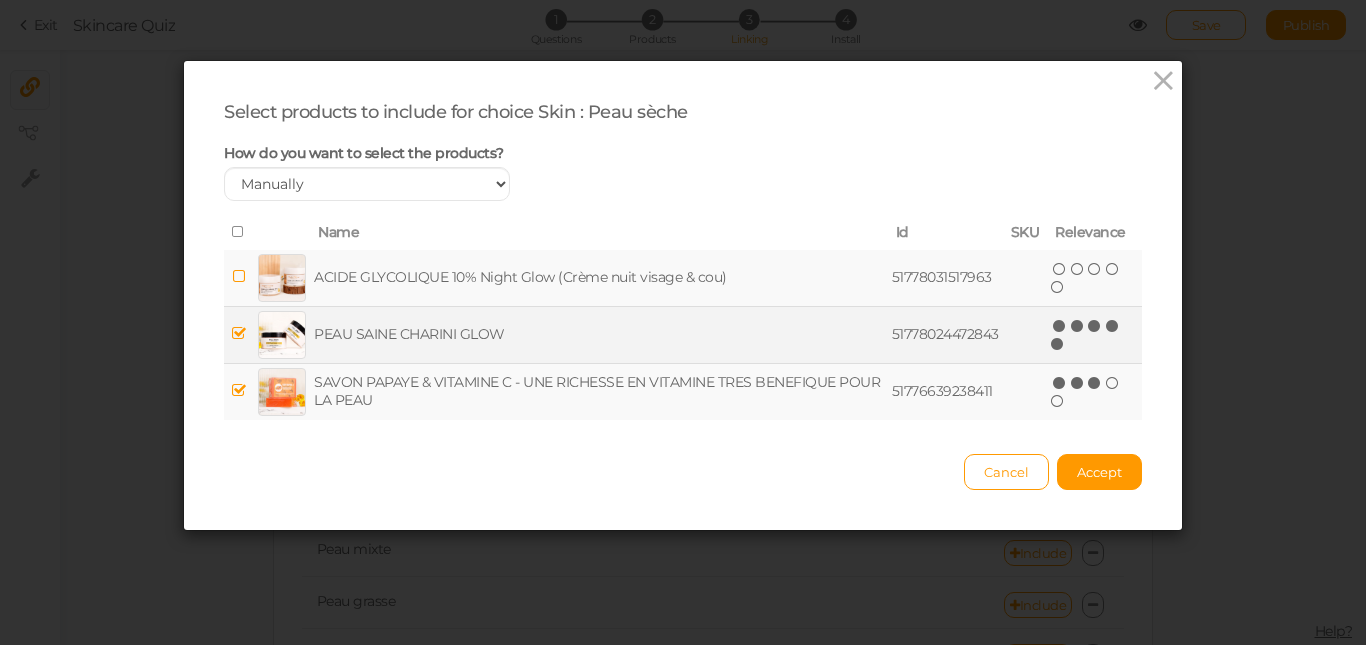 click at bounding box center (1058, 344) 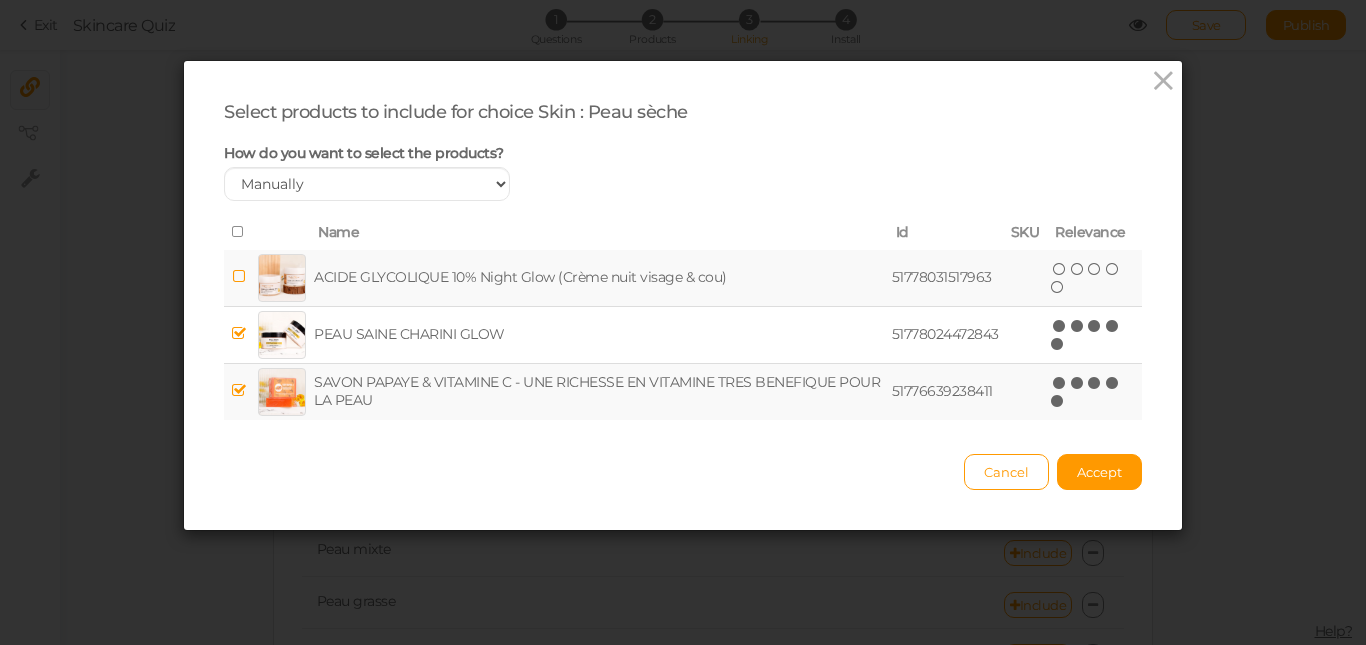 click at bounding box center (1058, 401) 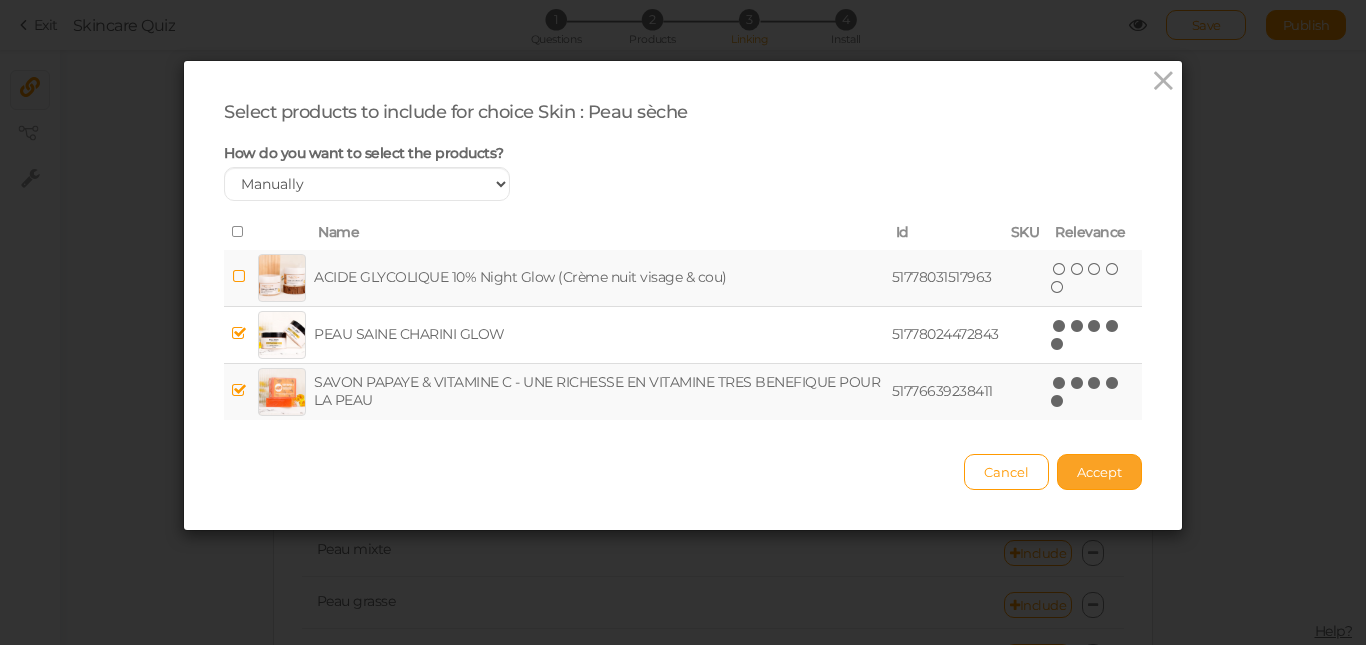 click on "Accept" at bounding box center (1099, 472) 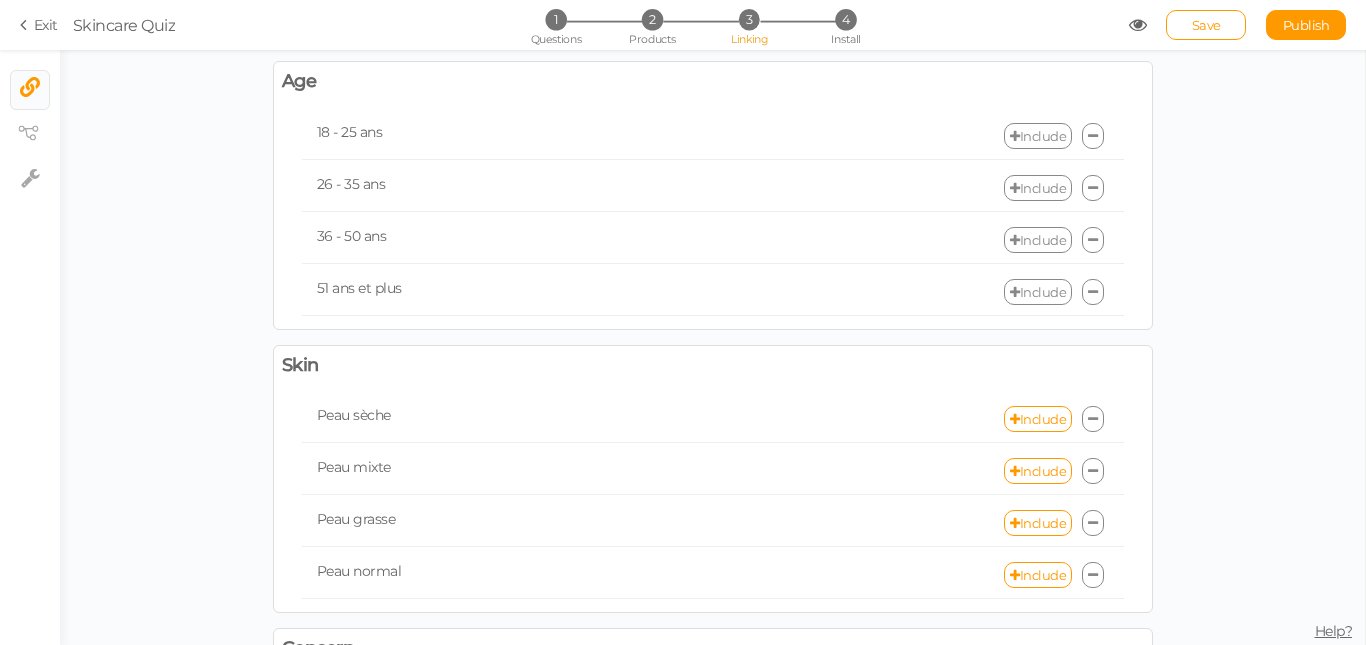 scroll, scrollTop: 200, scrollLeft: 0, axis: vertical 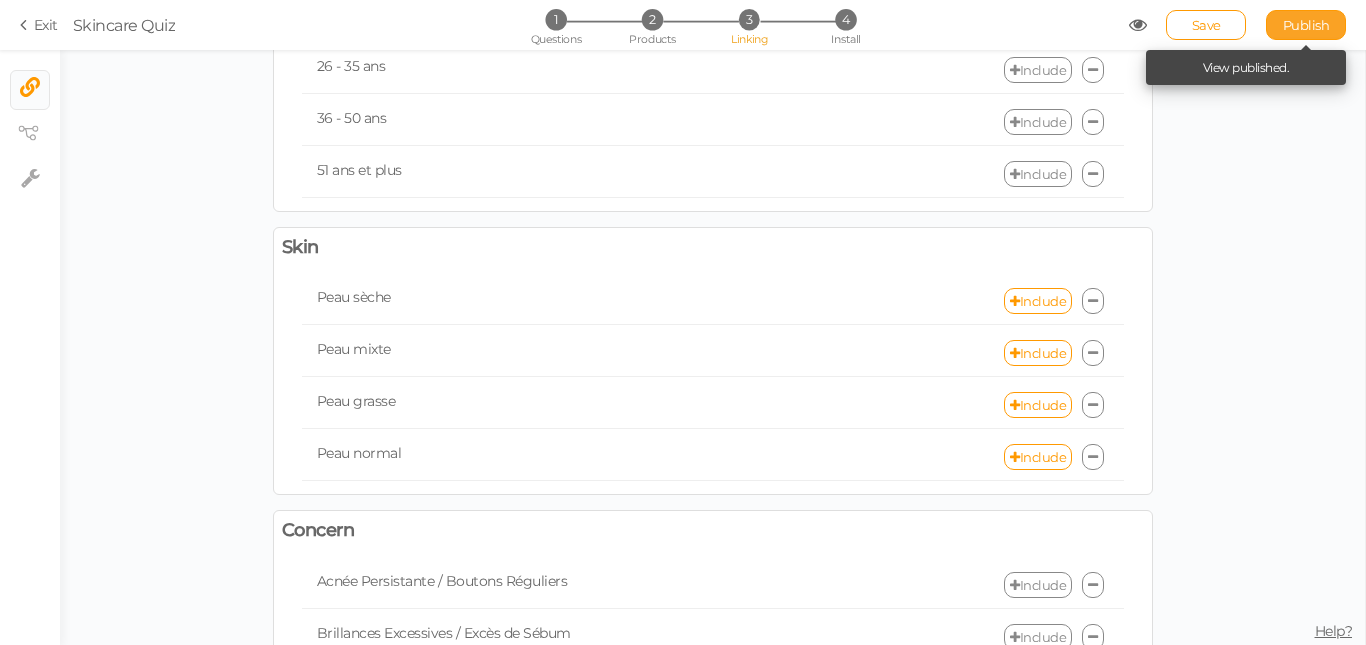 click on "Publish" at bounding box center (1306, 25) 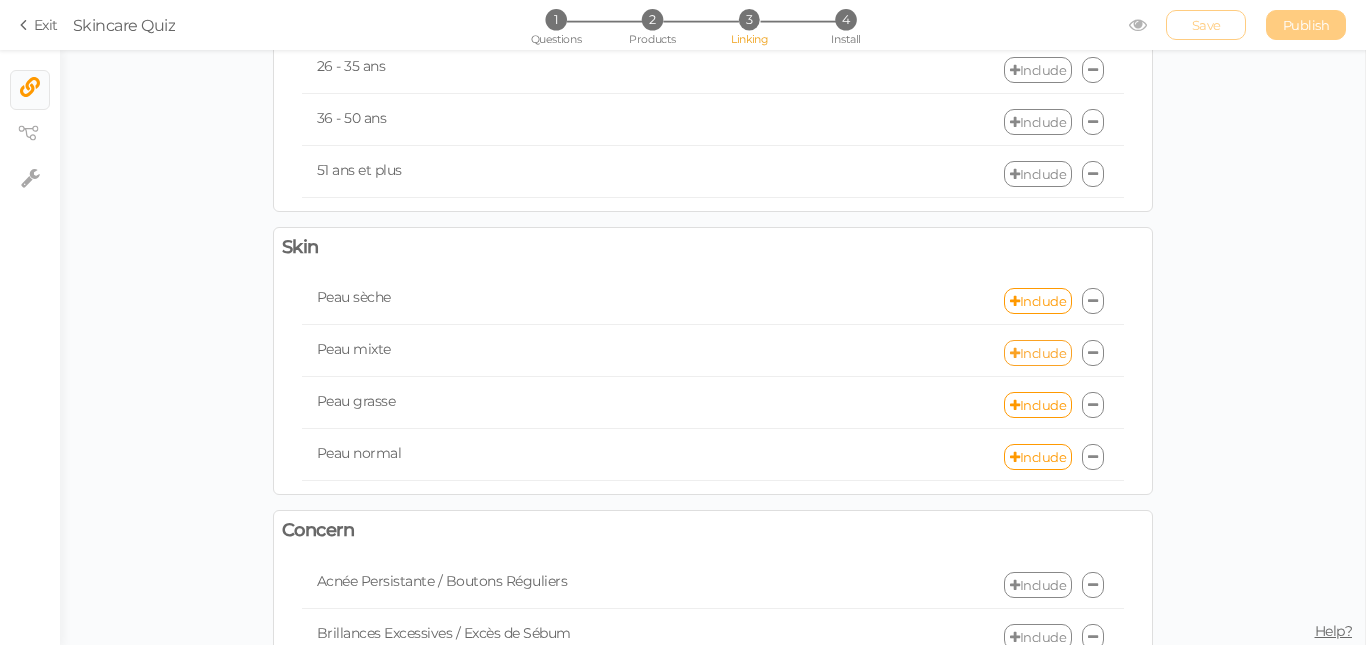 click on "Include" at bounding box center (1038, 353) 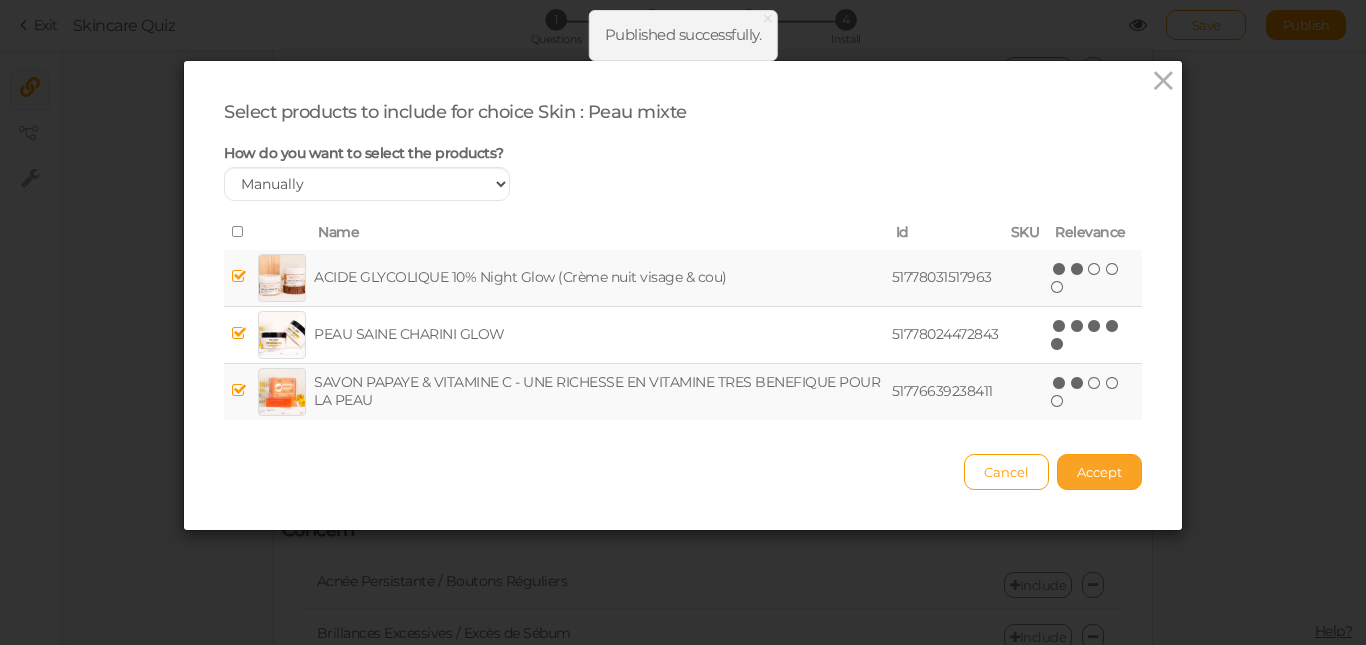 click on "Accept" at bounding box center [1099, 472] 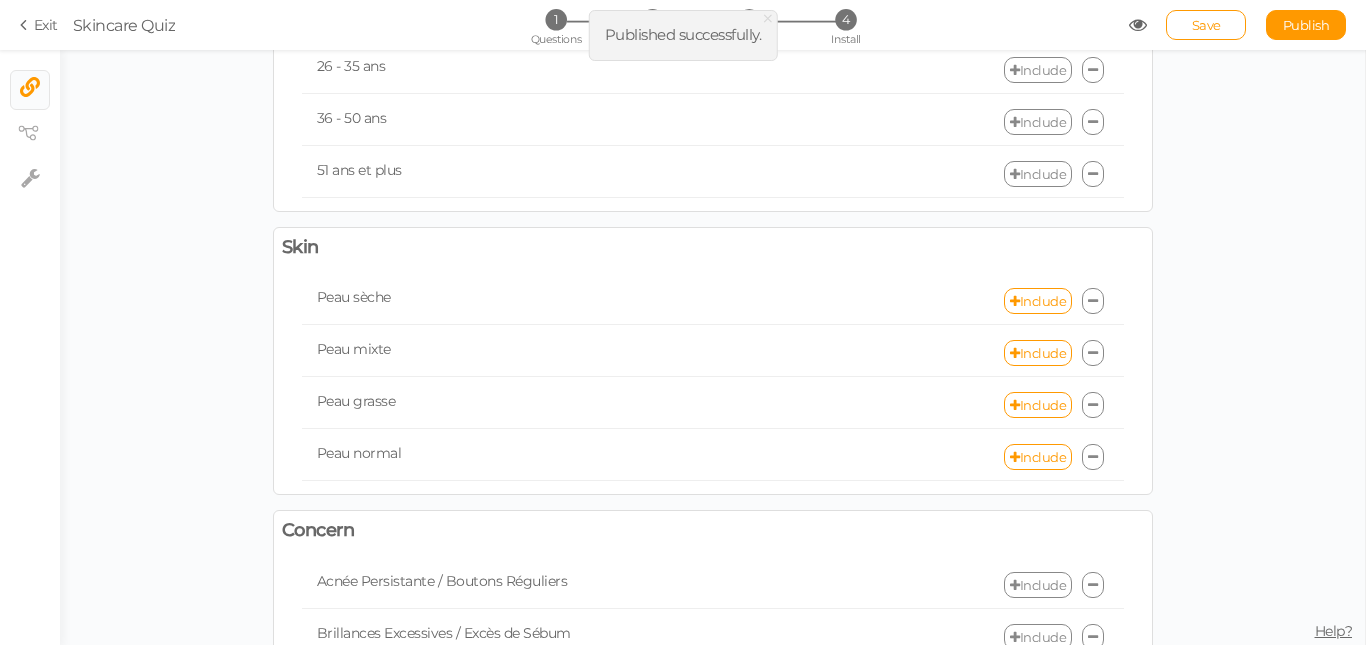 click on "Peau grasse          Include" at bounding box center (713, 405) 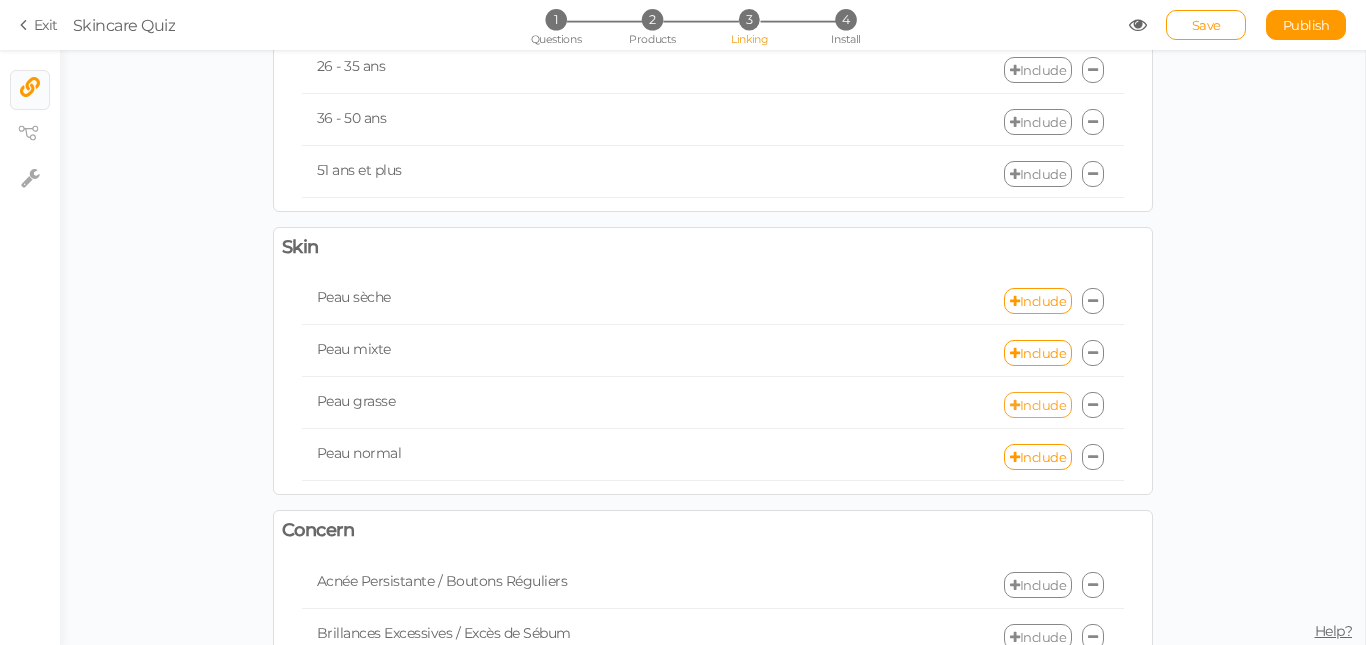 click on "Include" at bounding box center [1038, 405] 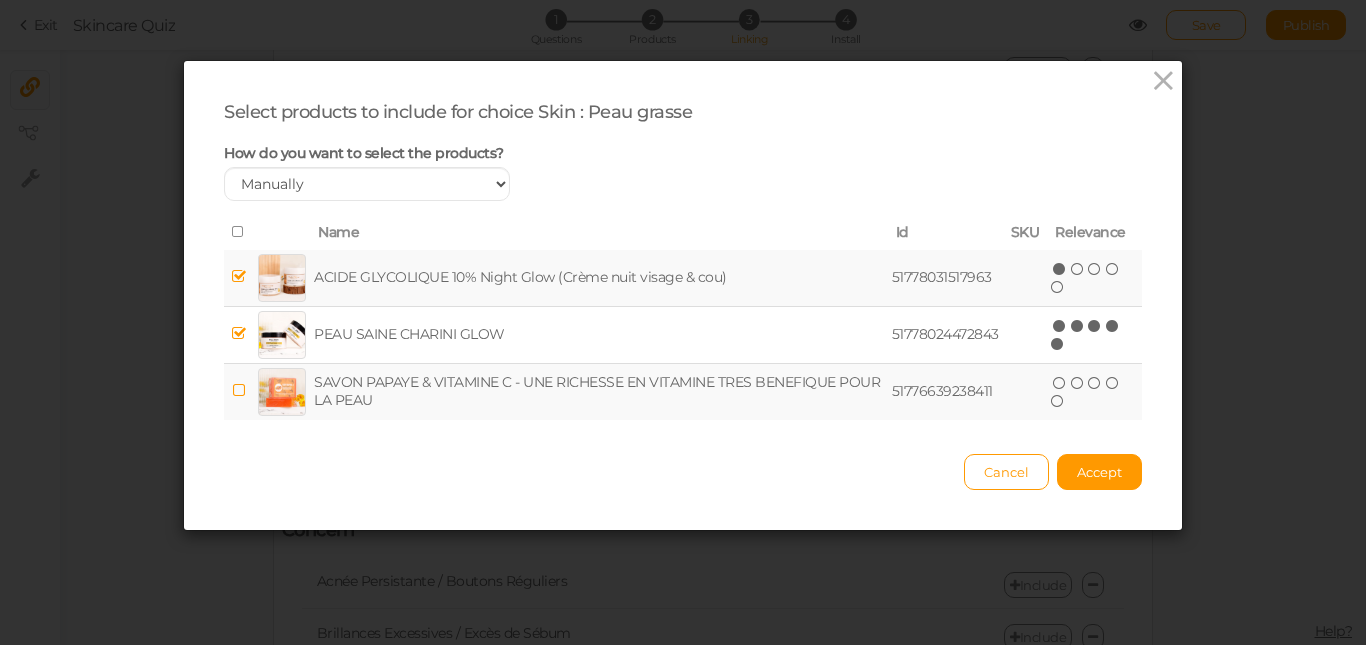 click at bounding box center (239, 390) 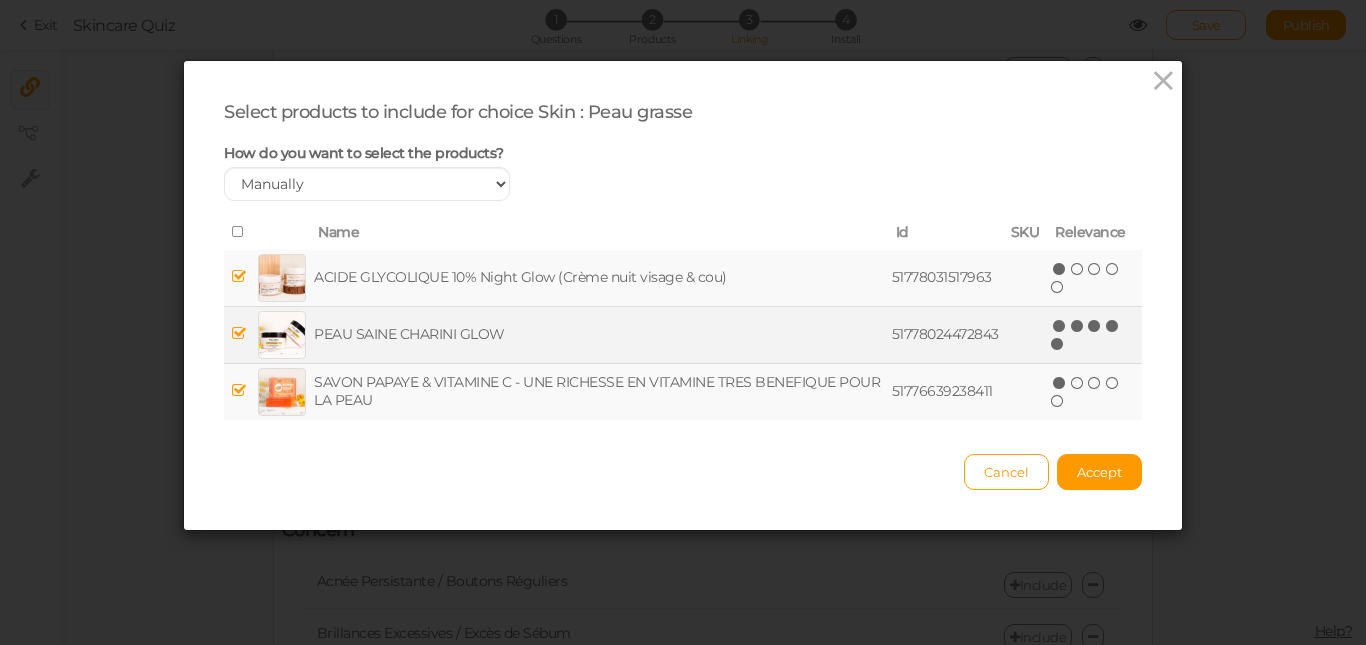 click at bounding box center [239, 333] 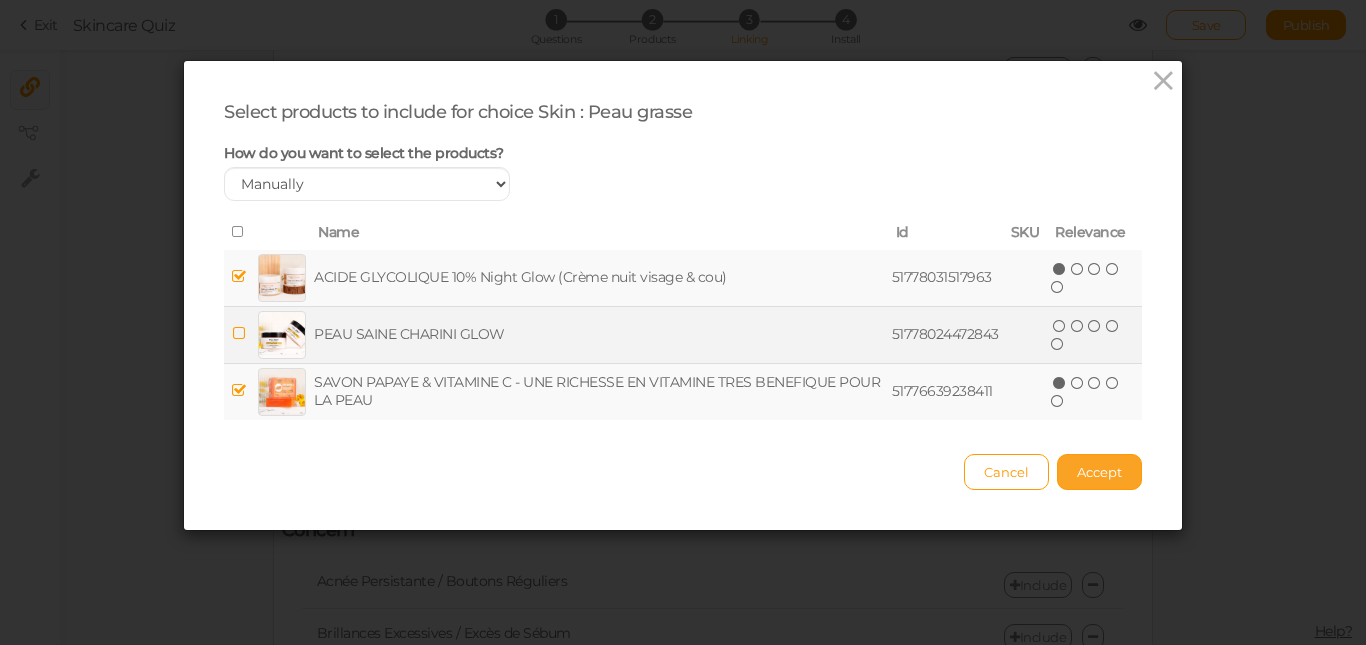 click on "Accept" at bounding box center [1099, 472] 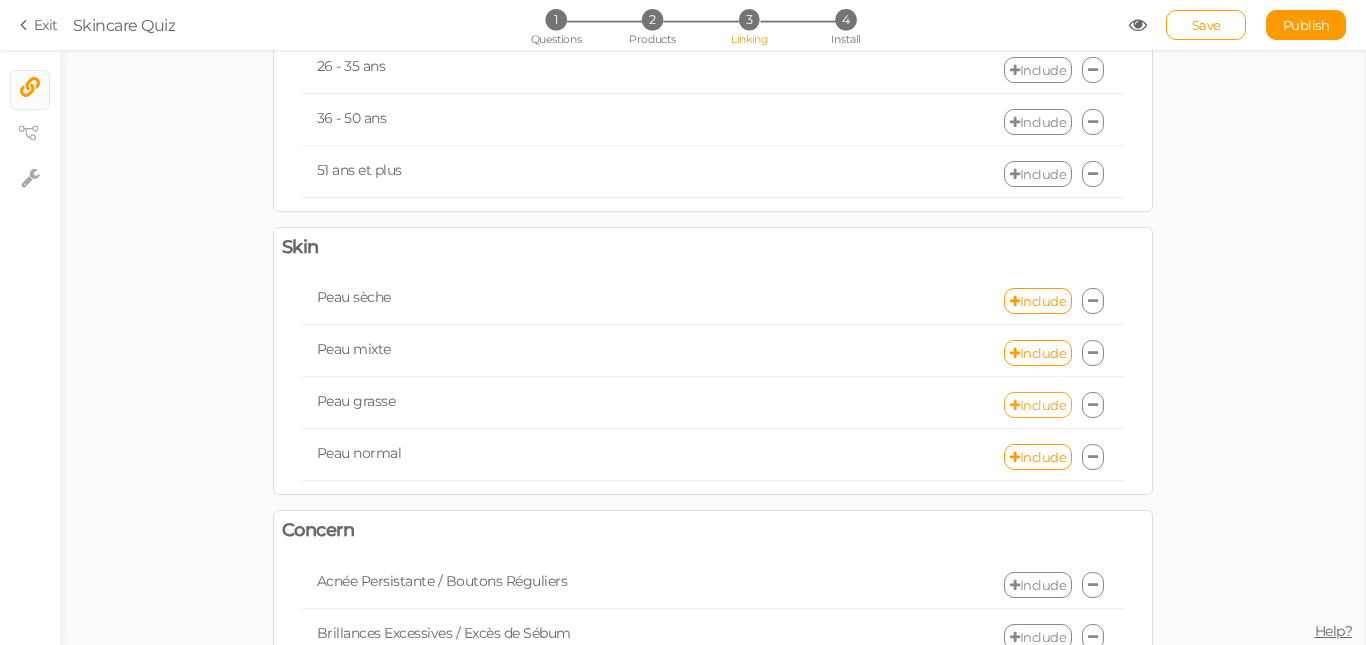 click on "Include" at bounding box center [1038, 405] 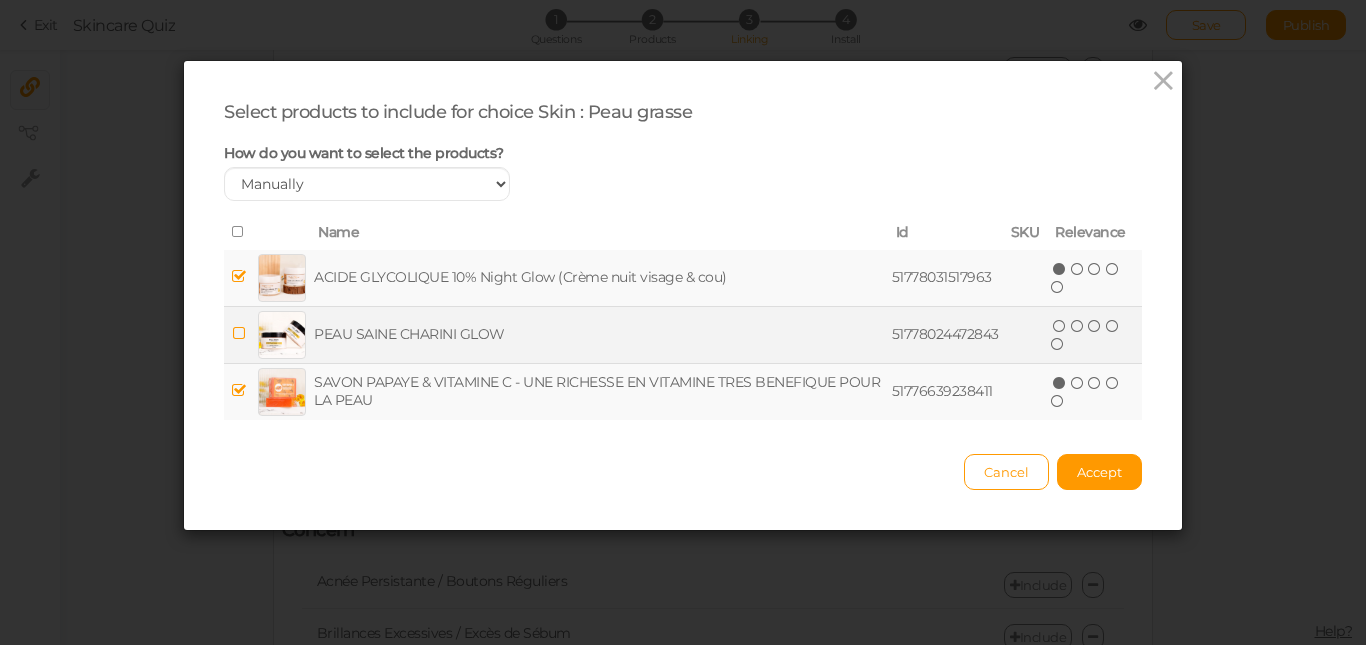 click on "PEAU SAINE CHARINI GLOW" at bounding box center (599, 334) 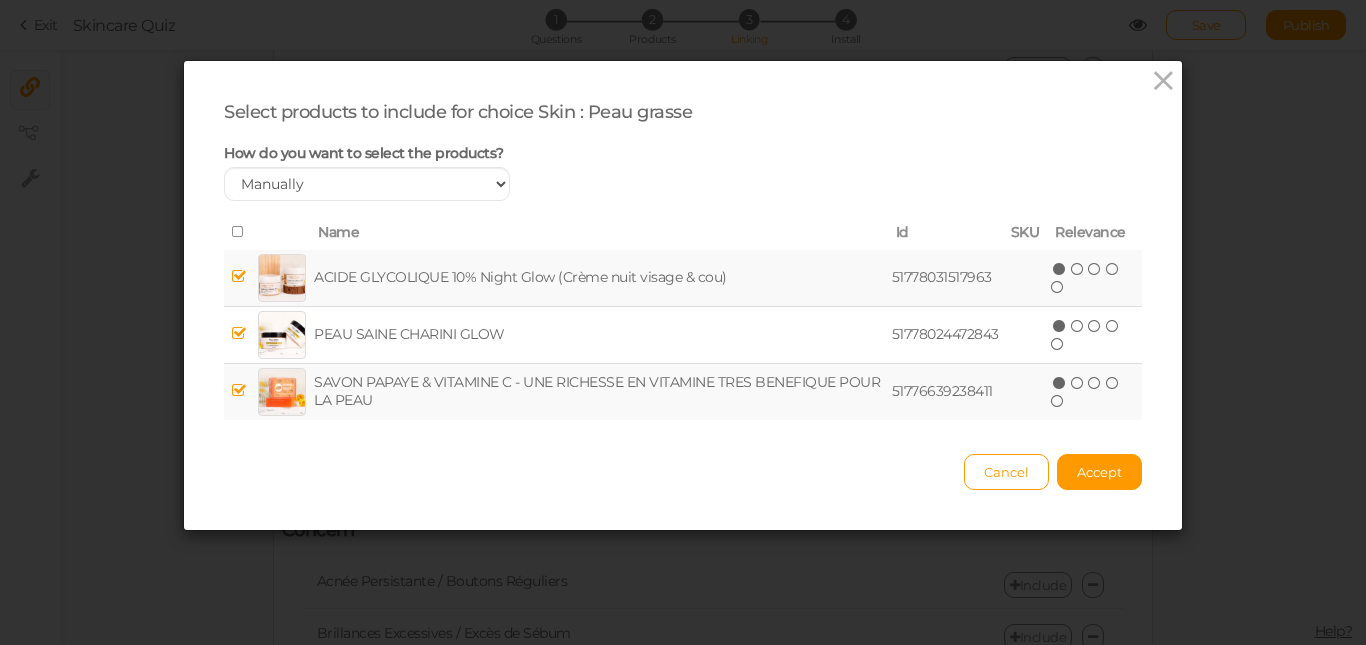 click on "SAVON PAPAYE & VITAMINE C - UNE RICHESSE EN VITAMINE TRES BENEFIQUE POUR LA PEAU" at bounding box center [599, 391] 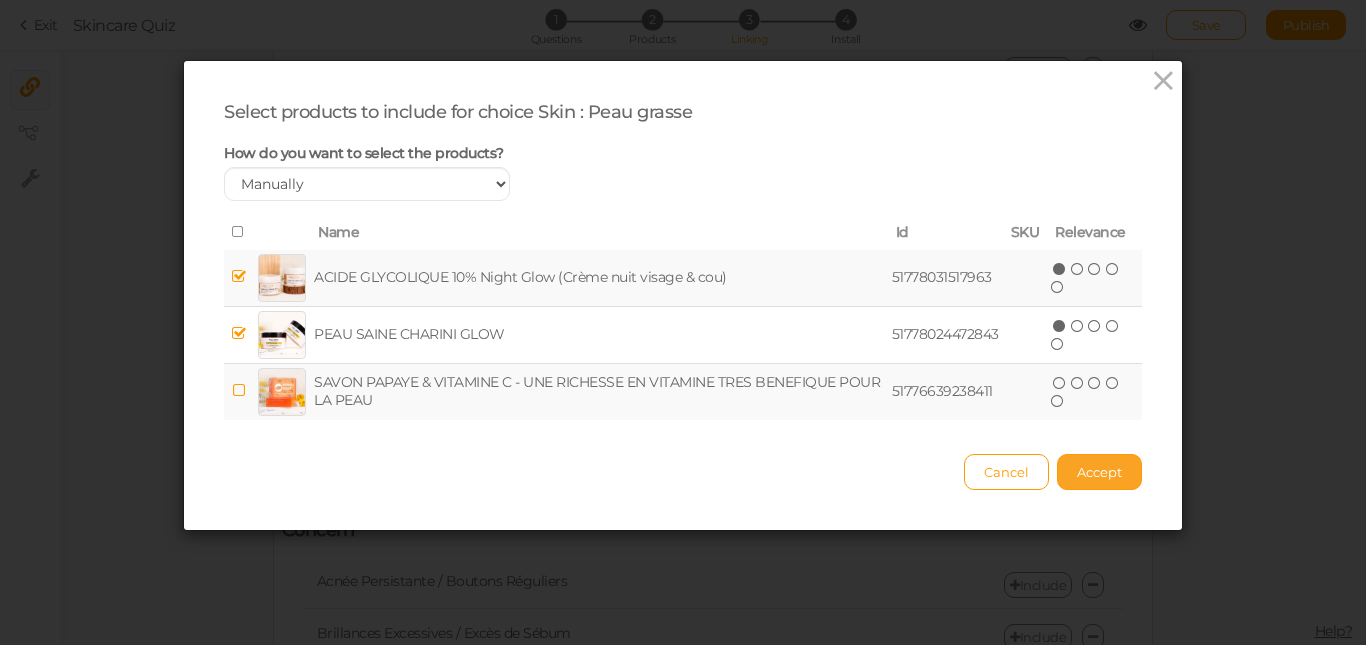 click on "Accept" at bounding box center (1099, 472) 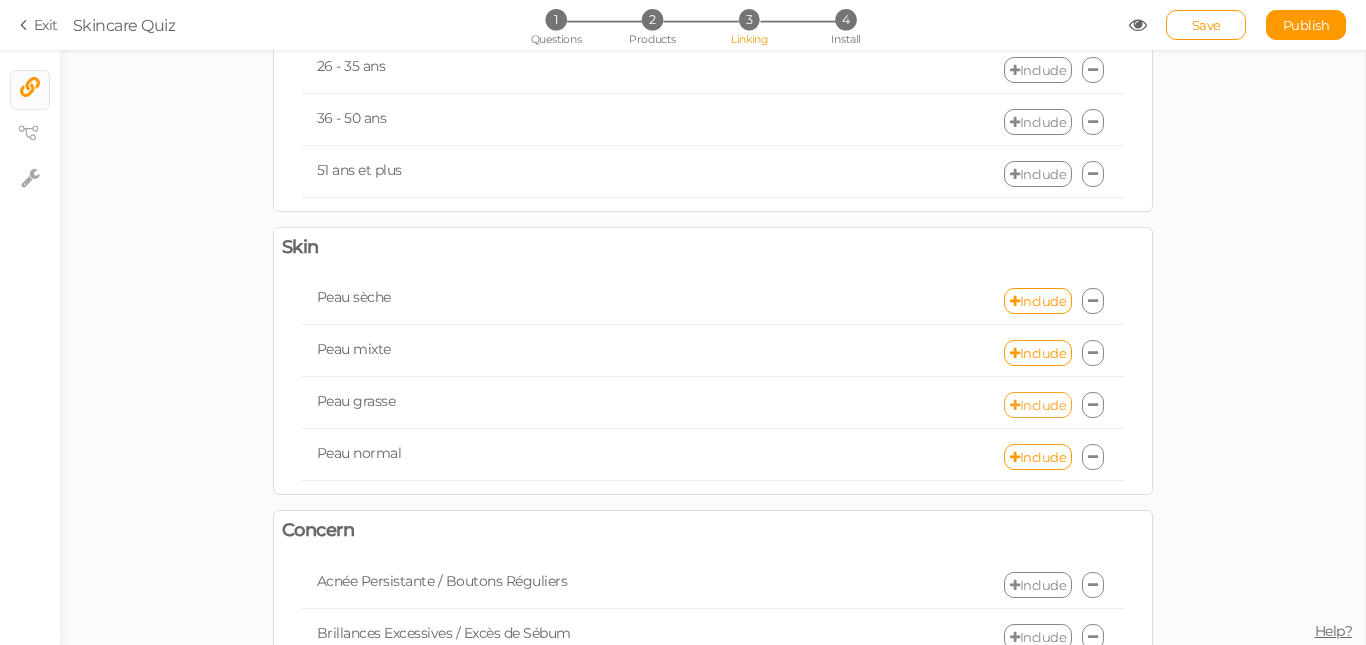 click on "Include" at bounding box center (1038, 405) 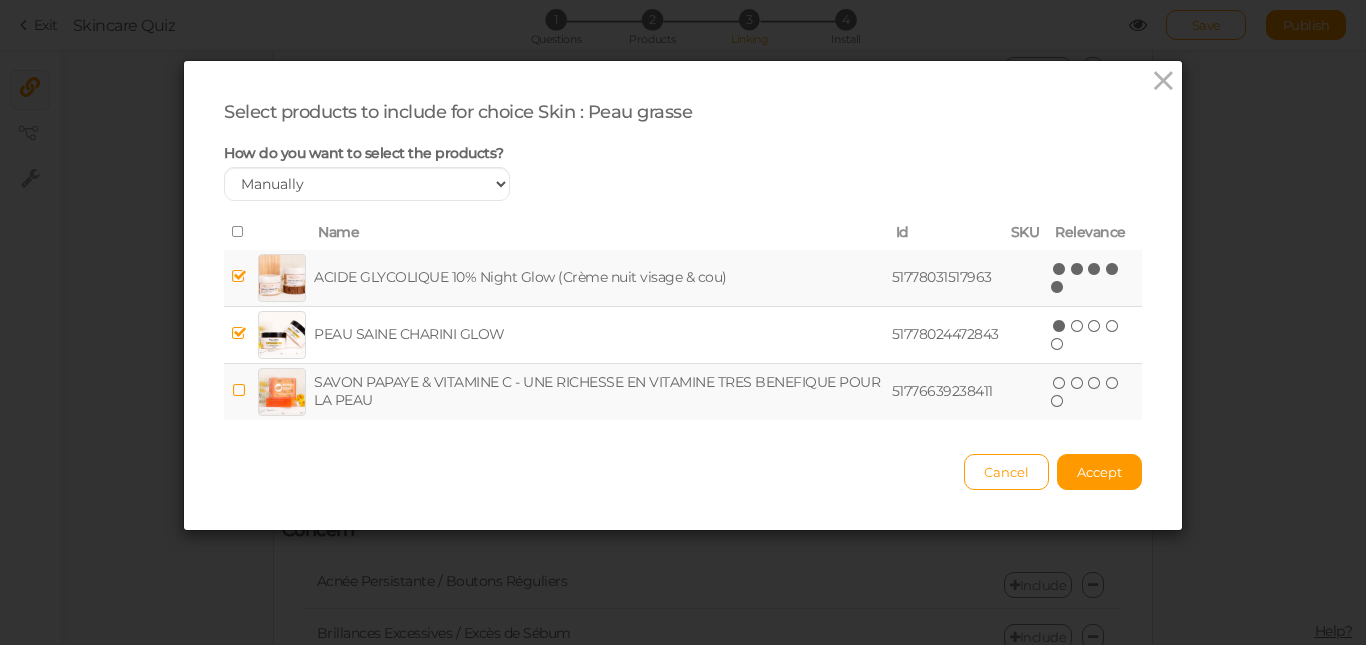 click at bounding box center (1058, 287) 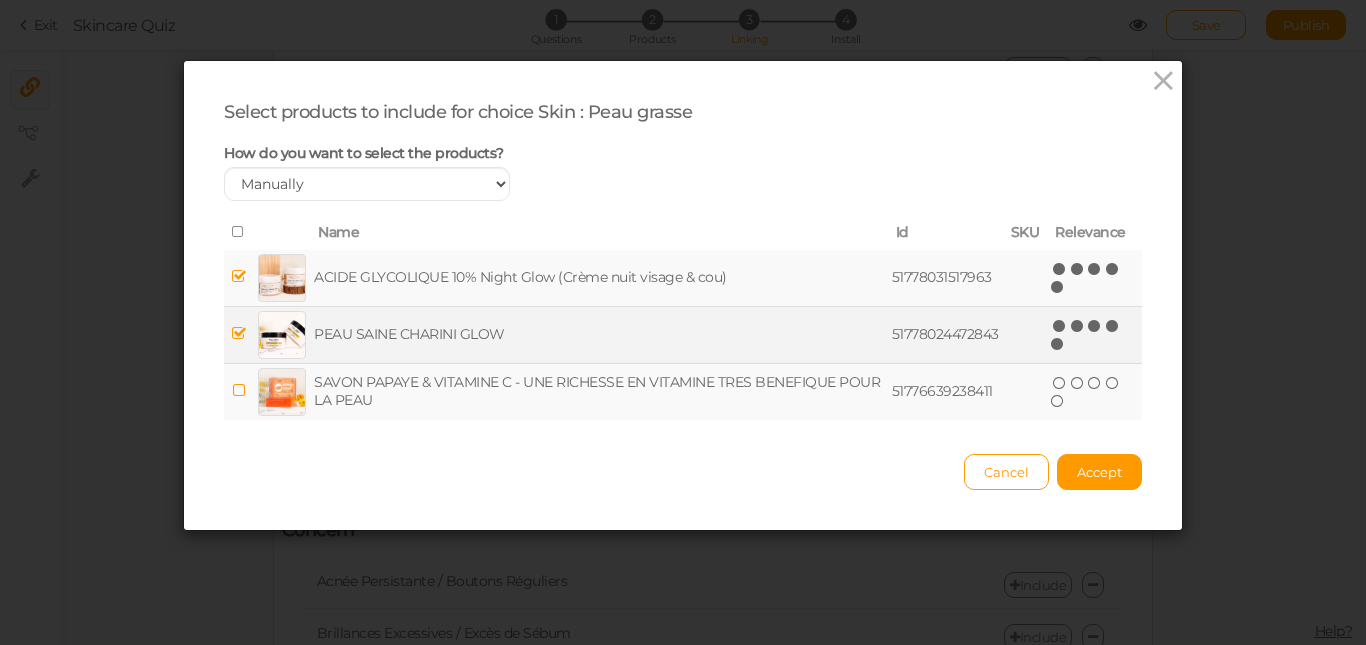 click at bounding box center (1058, 344) 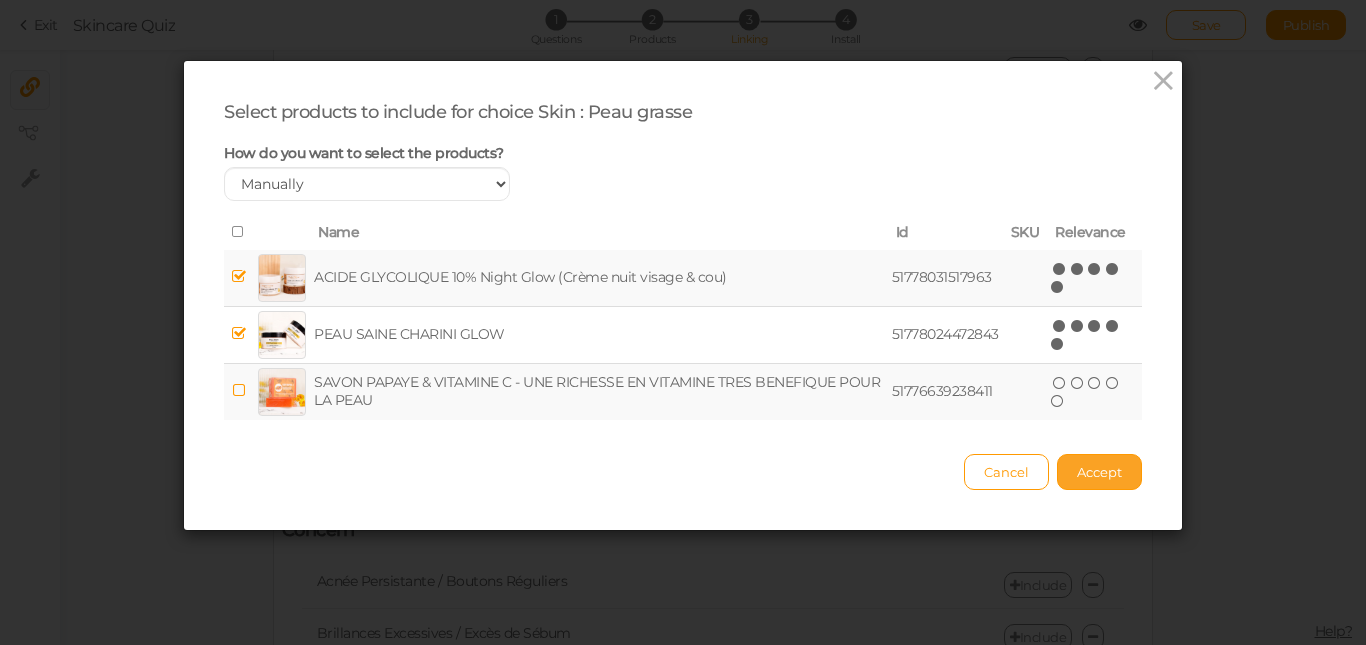 click on "Accept" at bounding box center [1099, 472] 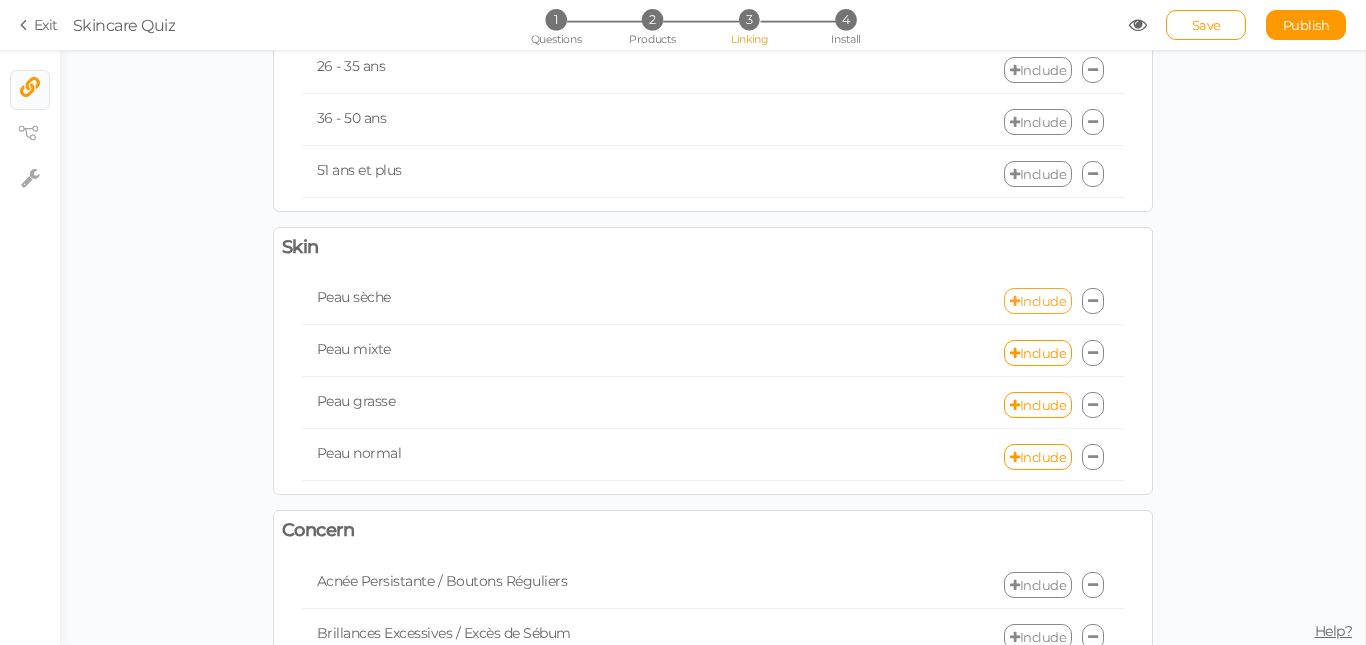 click on "Include" at bounding box center (1038, 301) 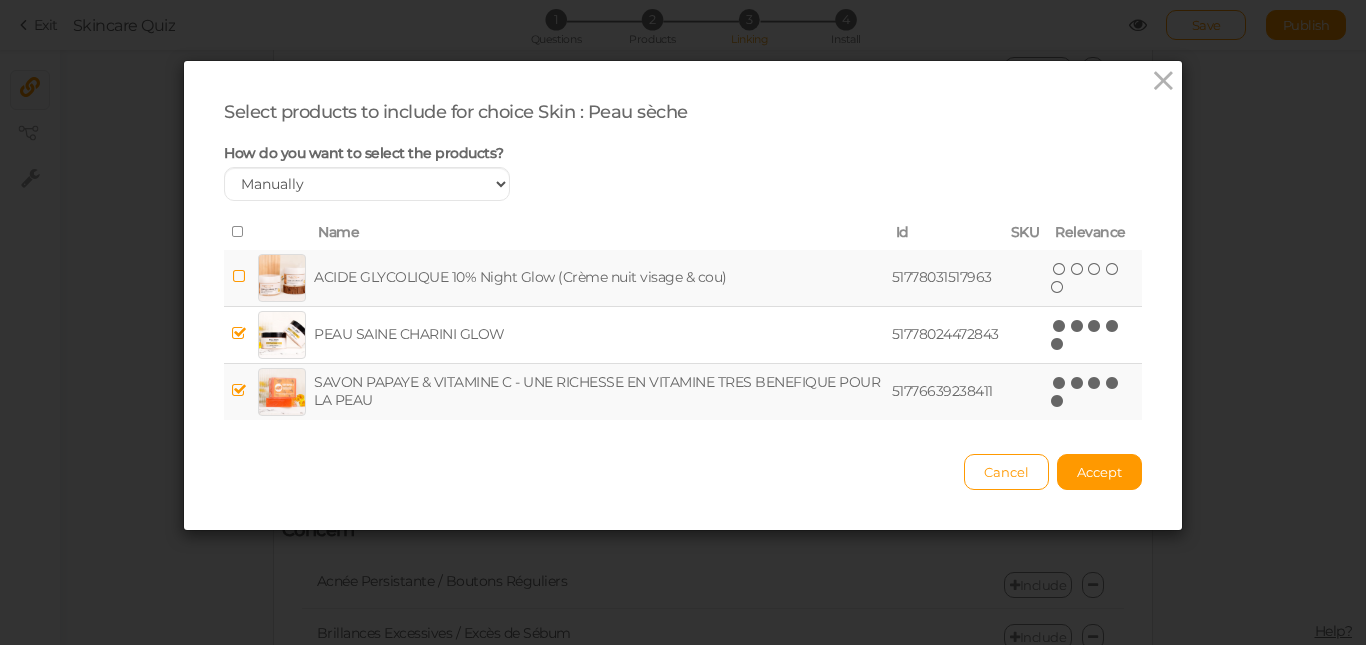 click at bounding box center (239, 276) 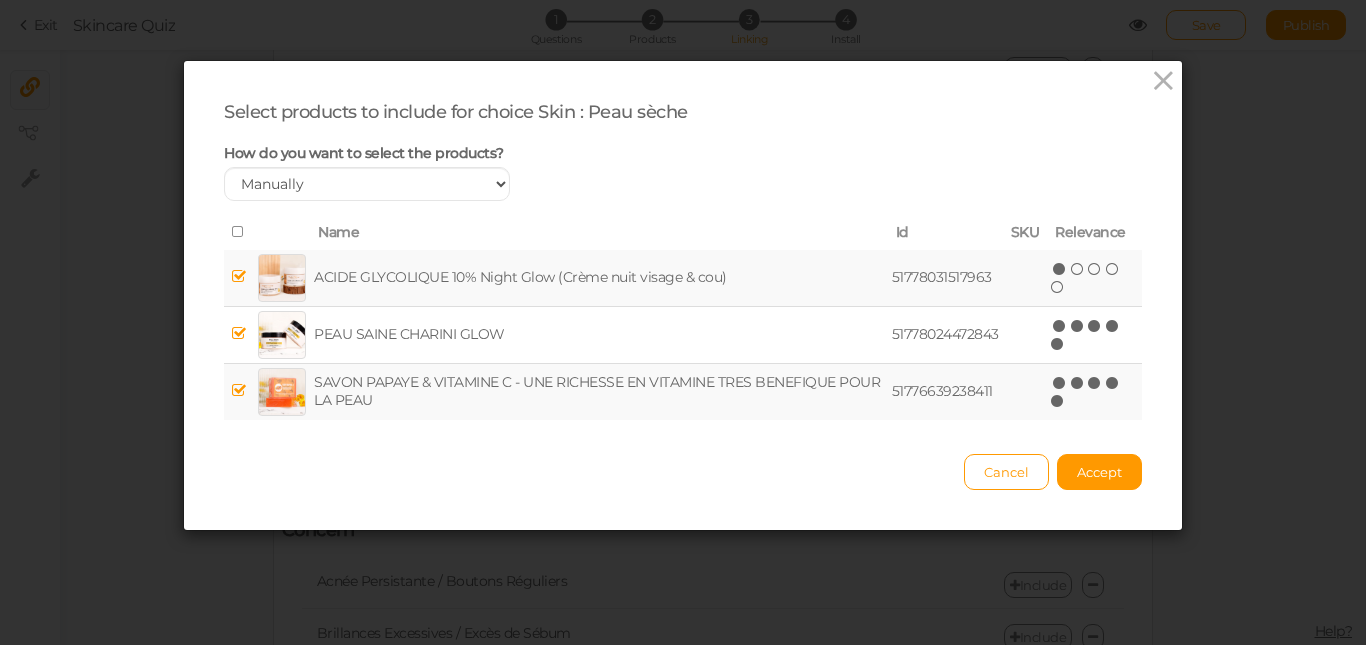 click at bounding box center (239, 276) 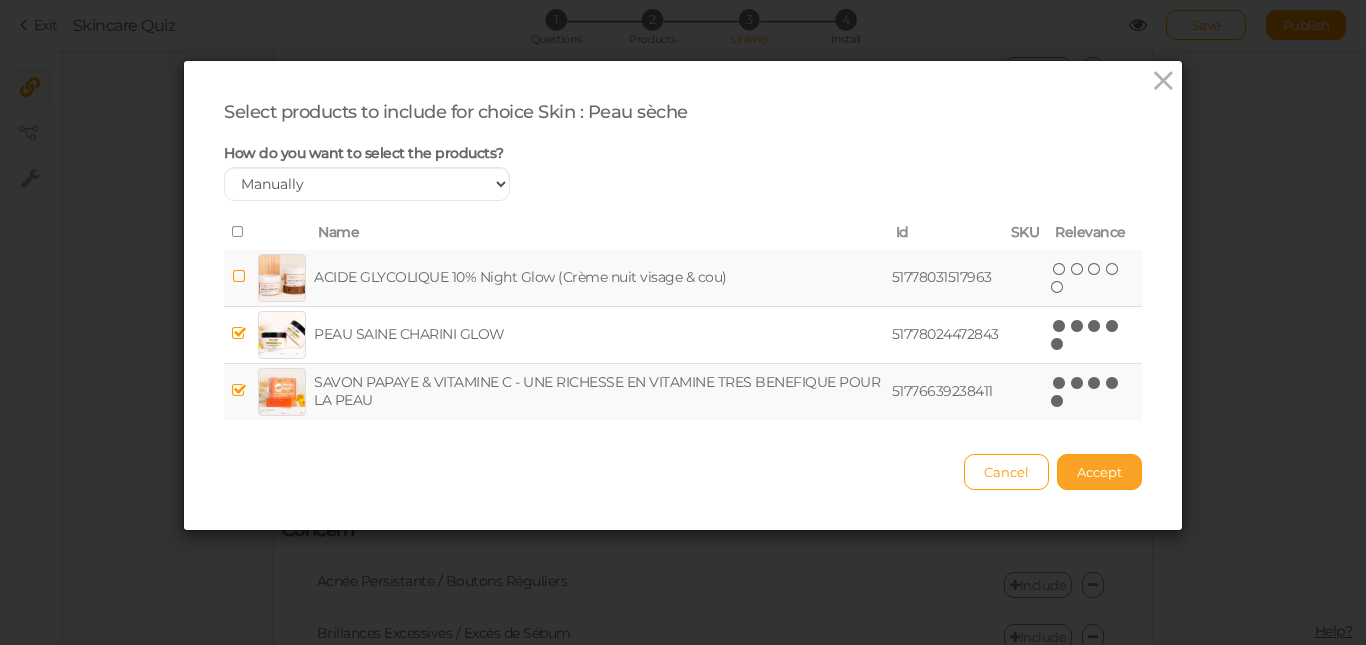 click on "Accept" at bounding box center (1099, 472) 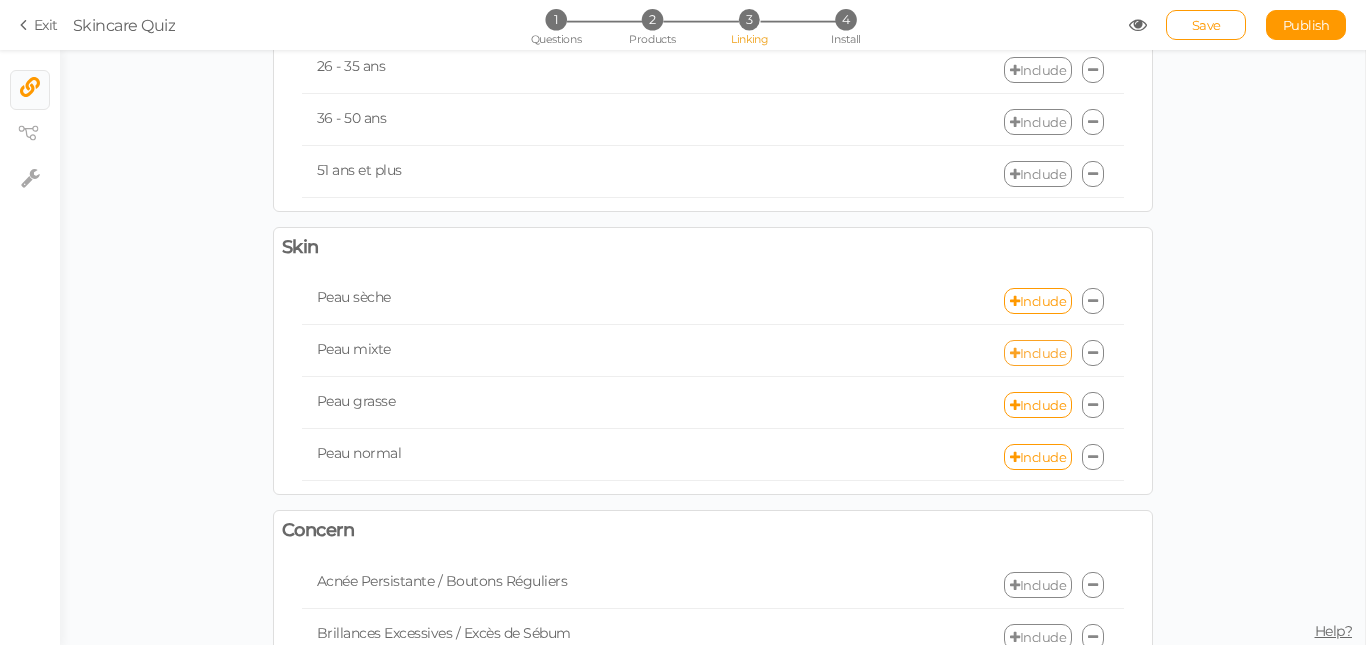click on "Include" at bounding box center (1038, 353) 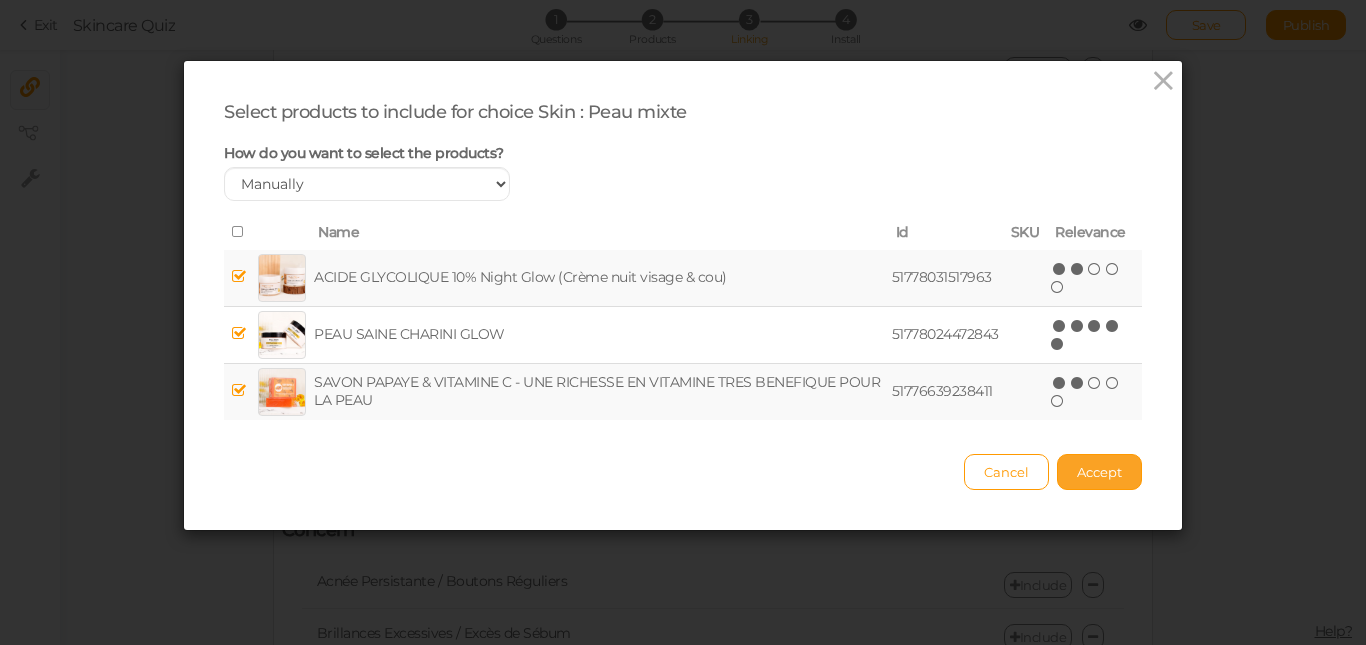 click on "Accept" at bounding box center (1099, 472) 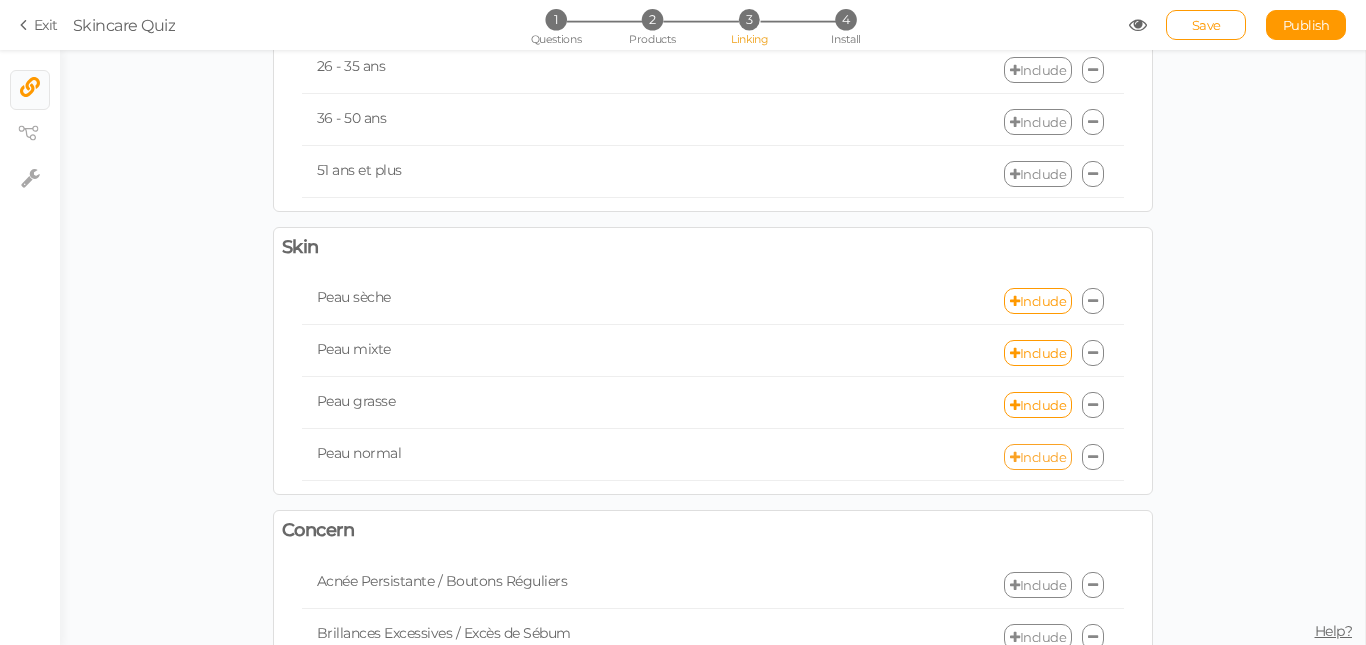 click on "Include" at bounding box center [1038, 457] 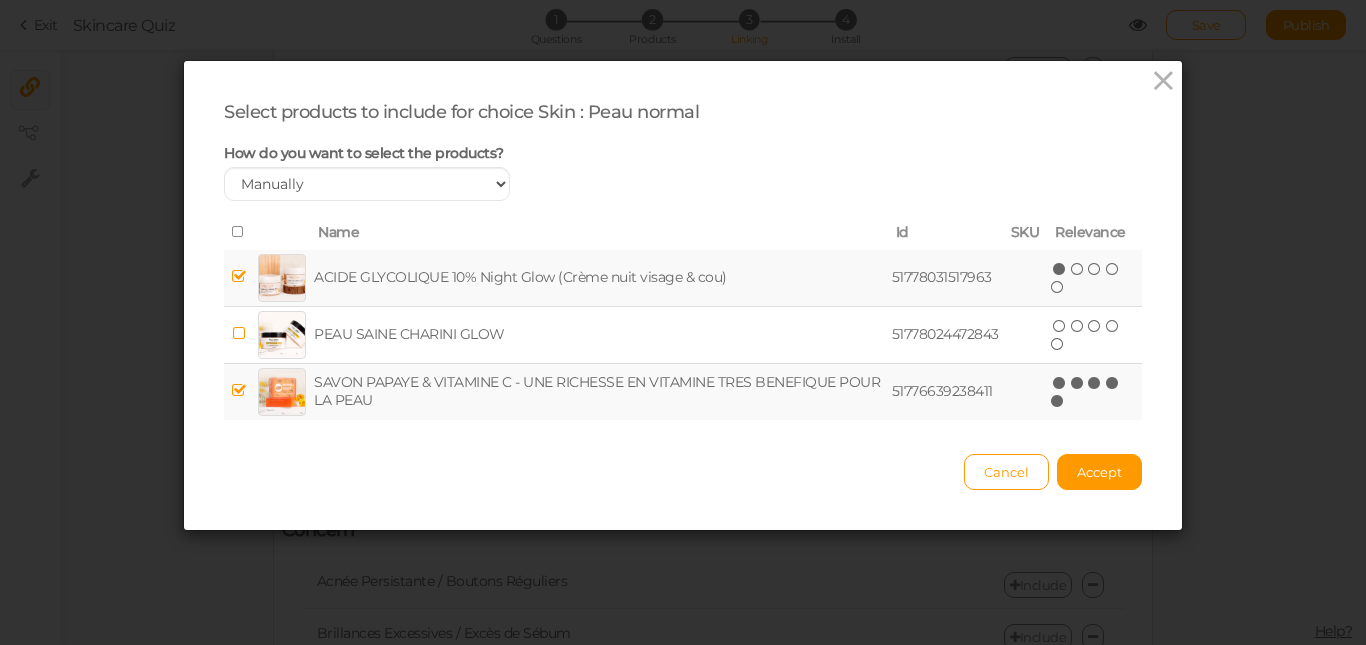 click on "Cancel   Accept" at bounding box center (683, 462) 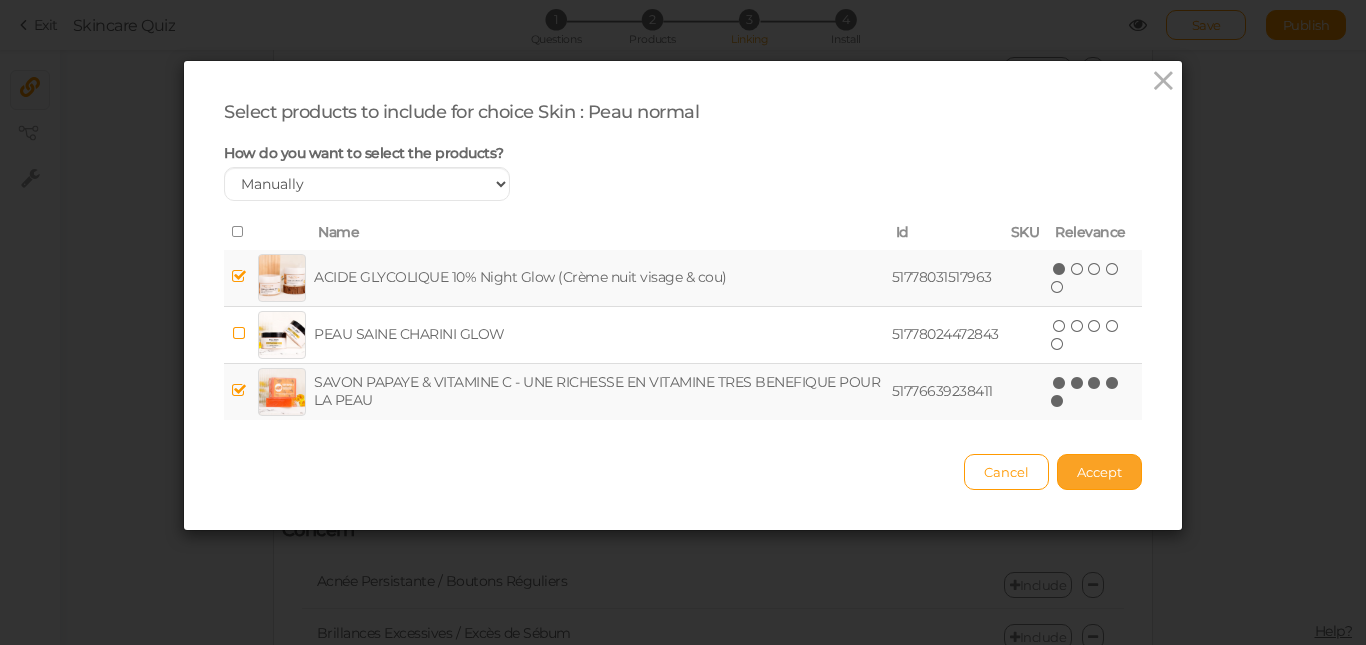 click on "Accept" at bounding box center (1099, 472) 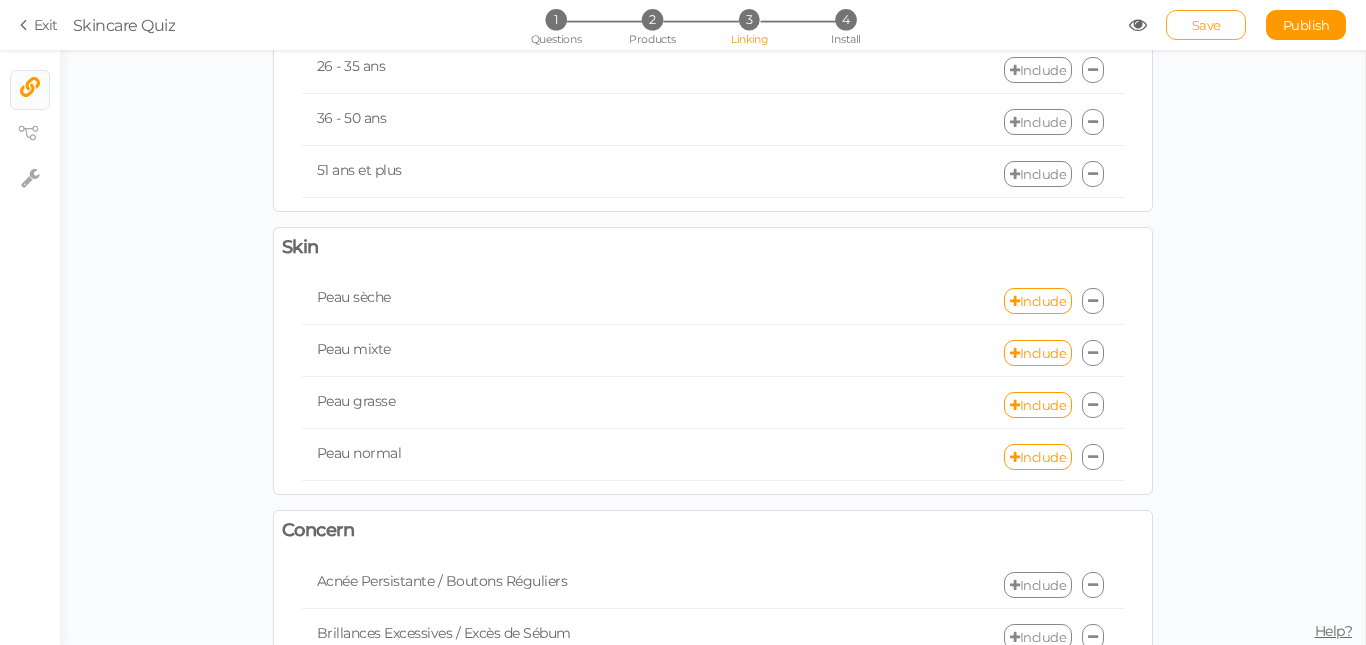 click on "Save" at bounding box center (1206, 25) 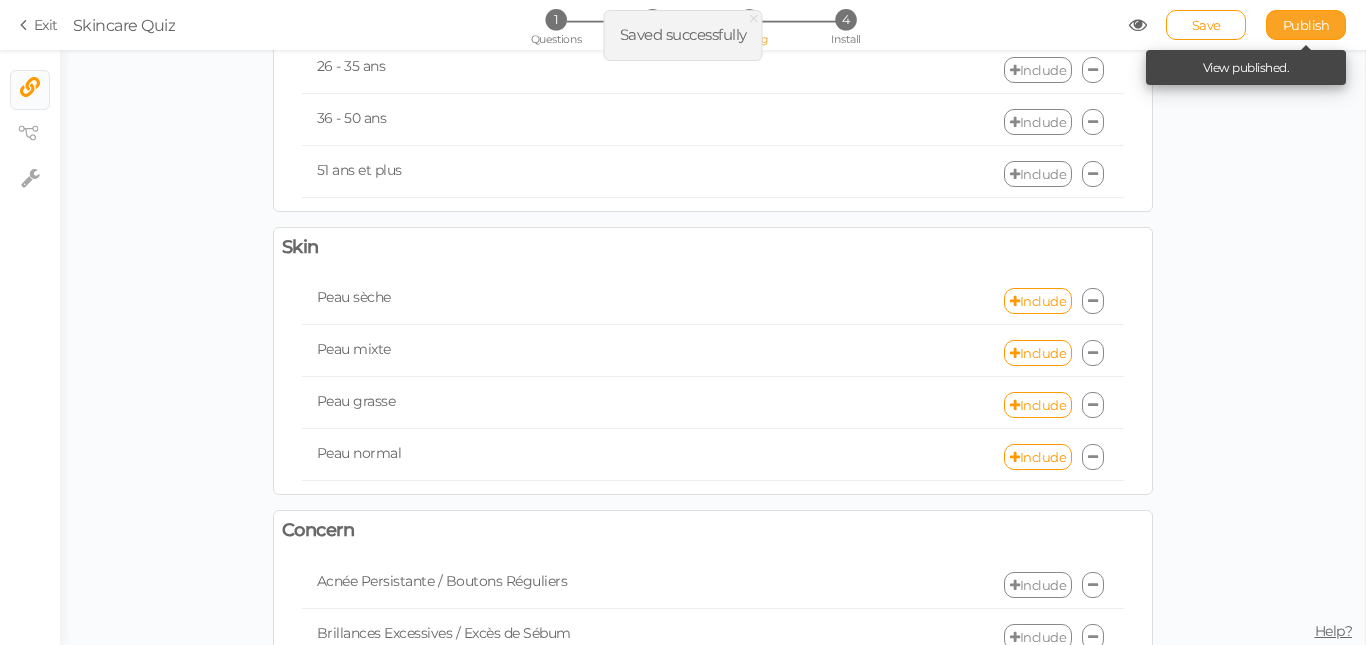 click on "Publish" at bounding box center (1306, 25) 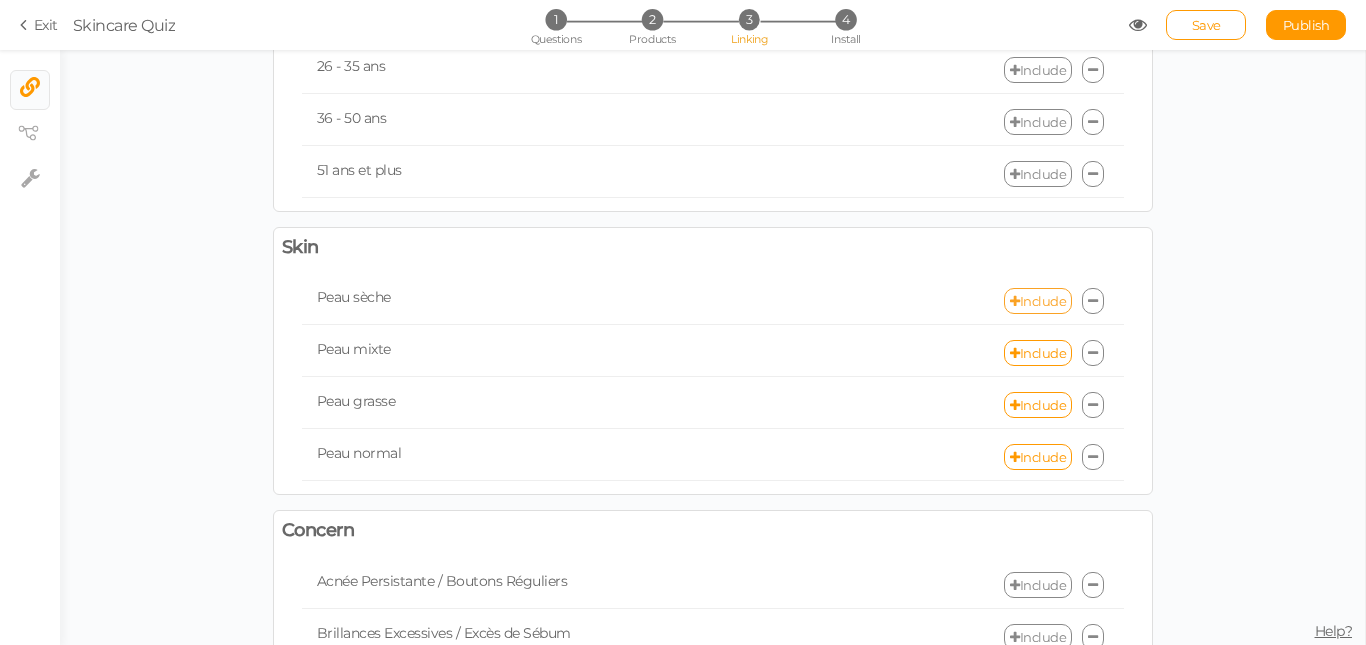 click on "Include" at bounding box center (1038, 301) 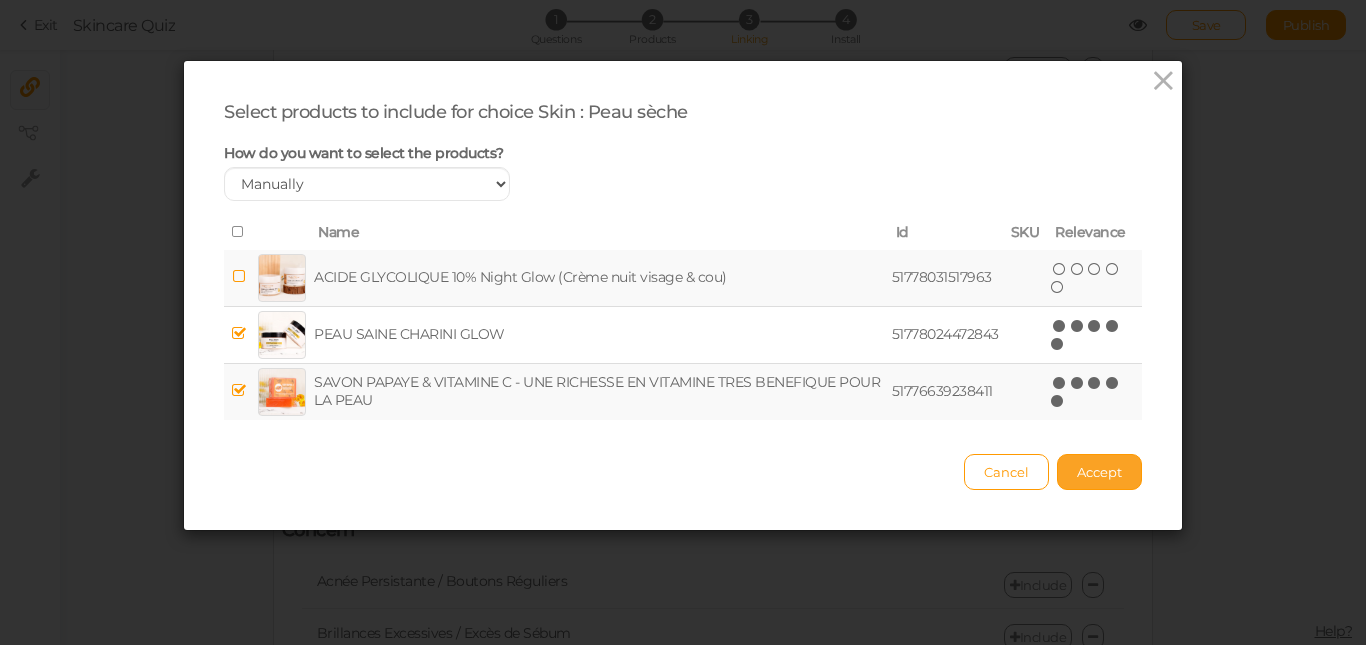 click on "Accept" at bounding box center (1099, 472) 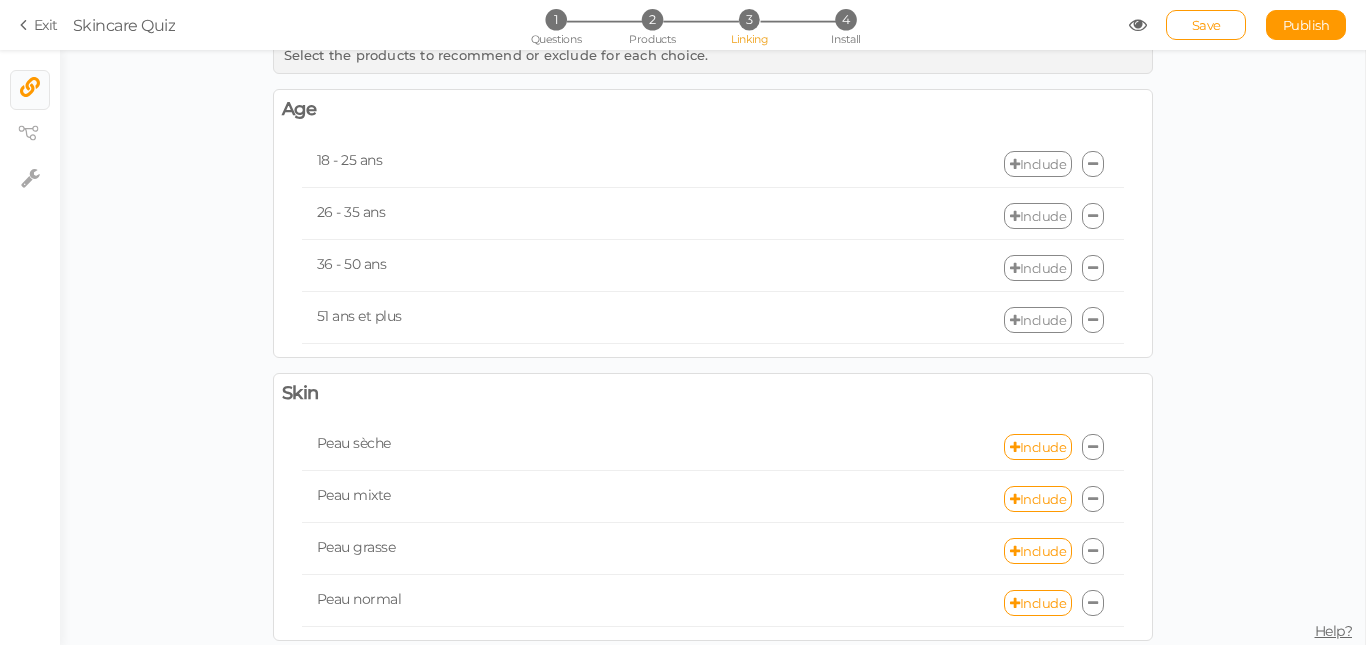 scroll, scrollTop: 0, scrollLeft: 0, axis: both 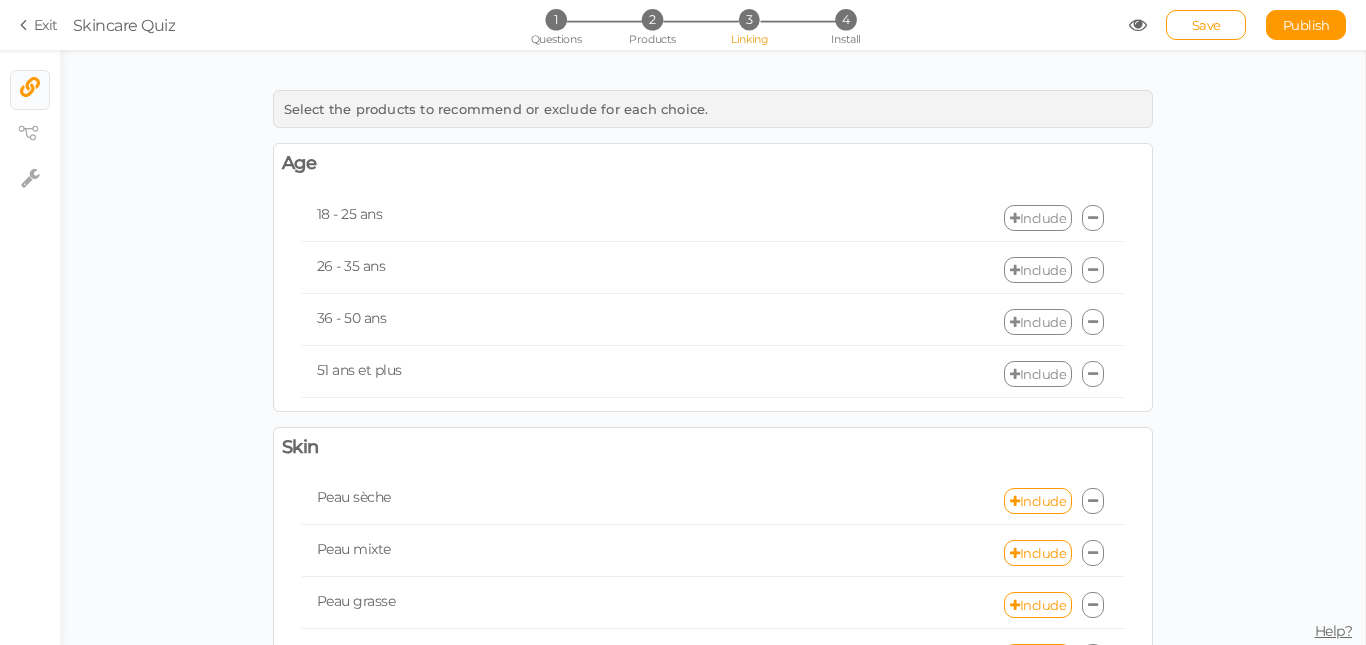 click at bounding box center [1093, 218] 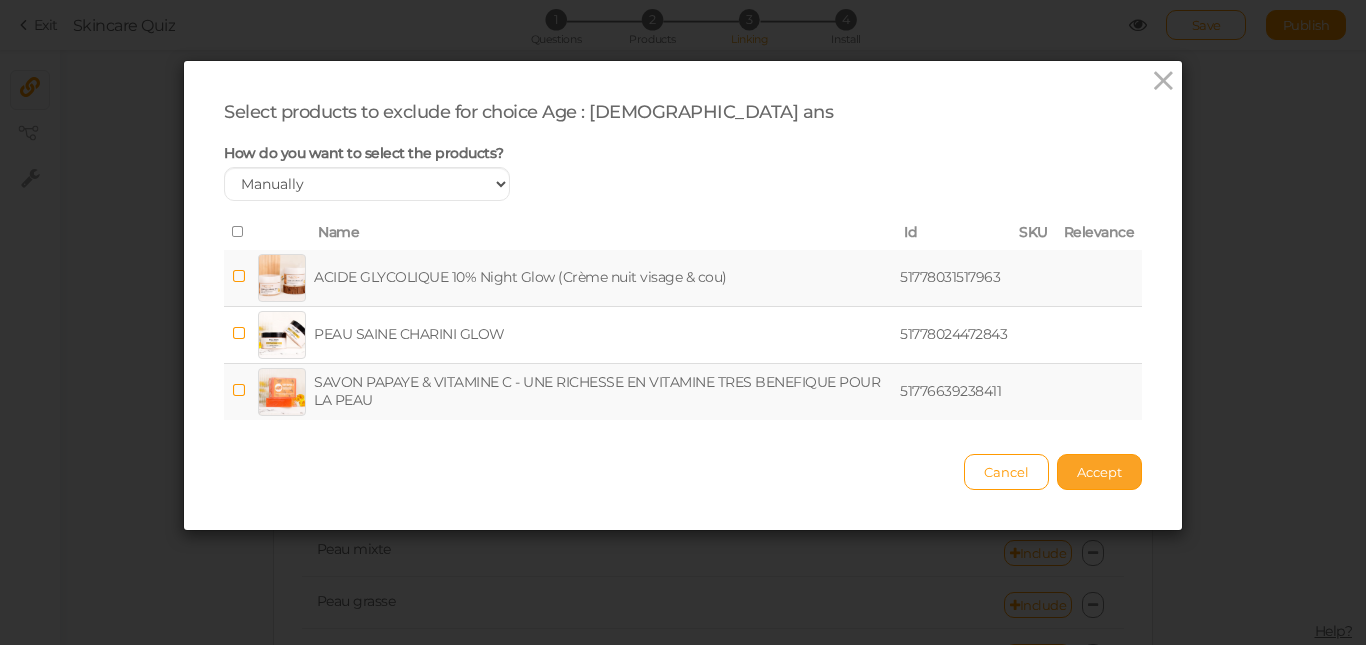 click on "Accept" at bounding box center (1099, 472) 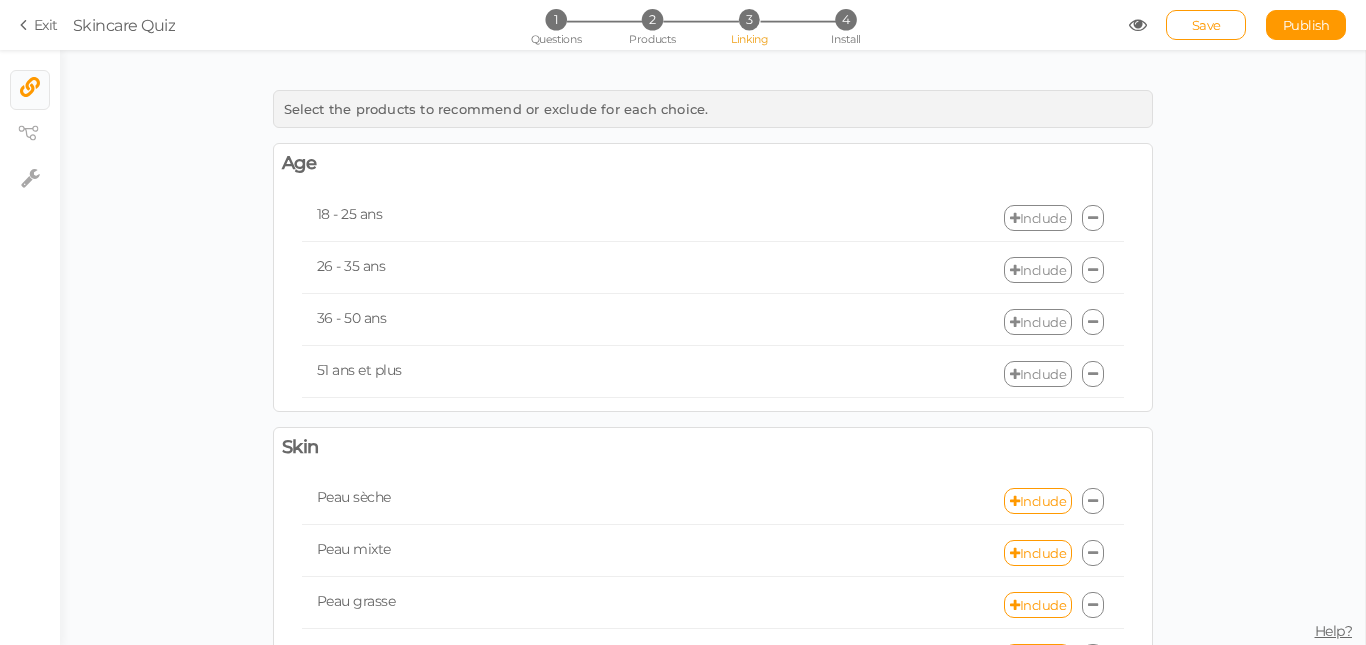 click at bounding box center (1093, 218) 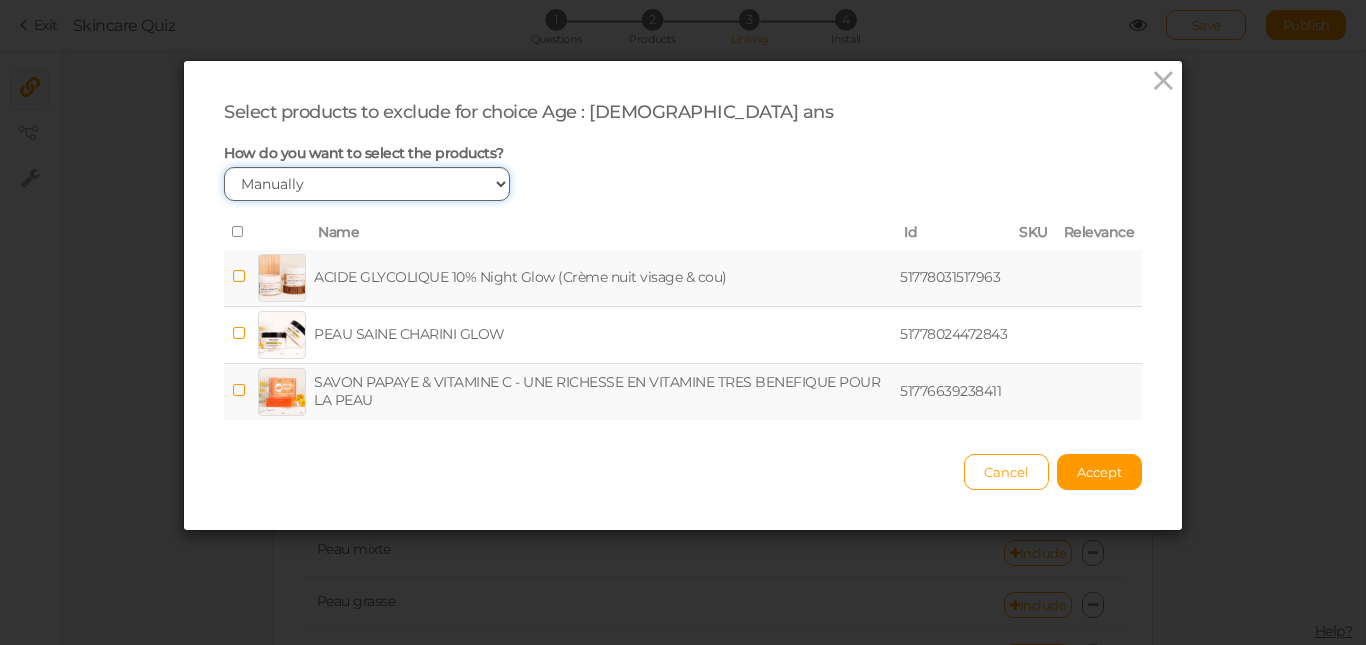 click on "Manually   By tags   By price" at bounding box center [367, 184] 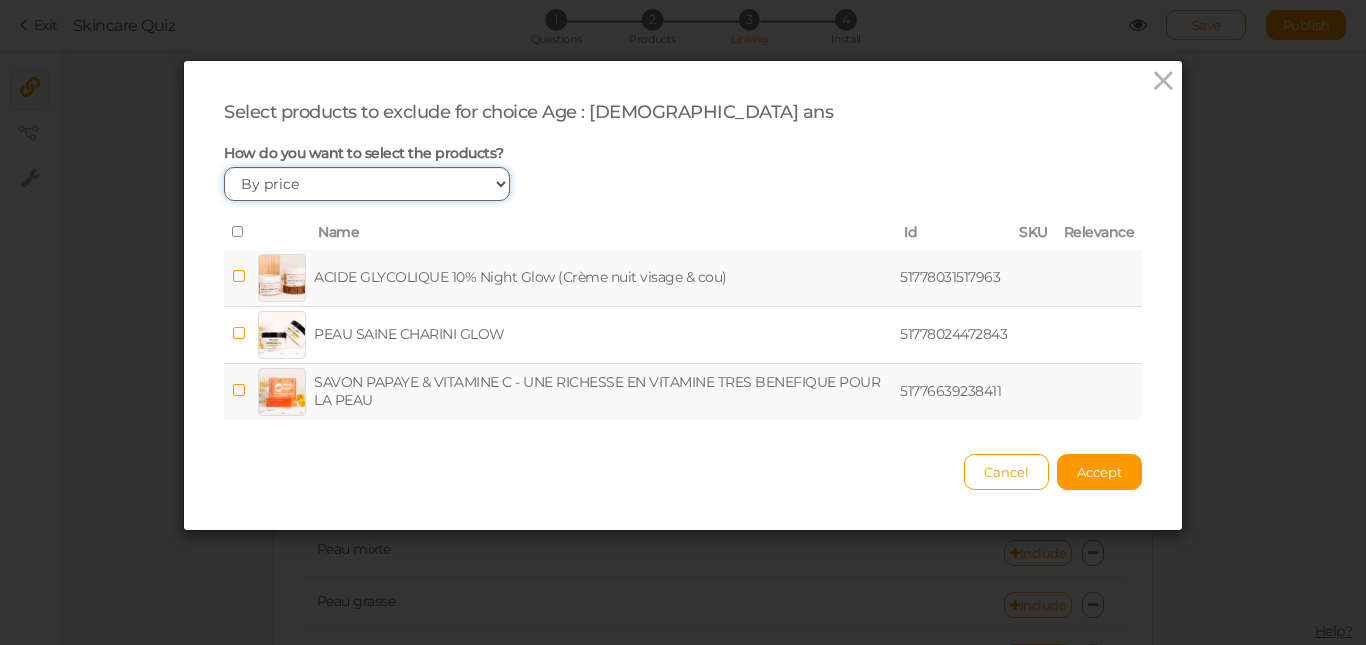 click on "Manually   By tags   By price" at bounding box center [367, 184] 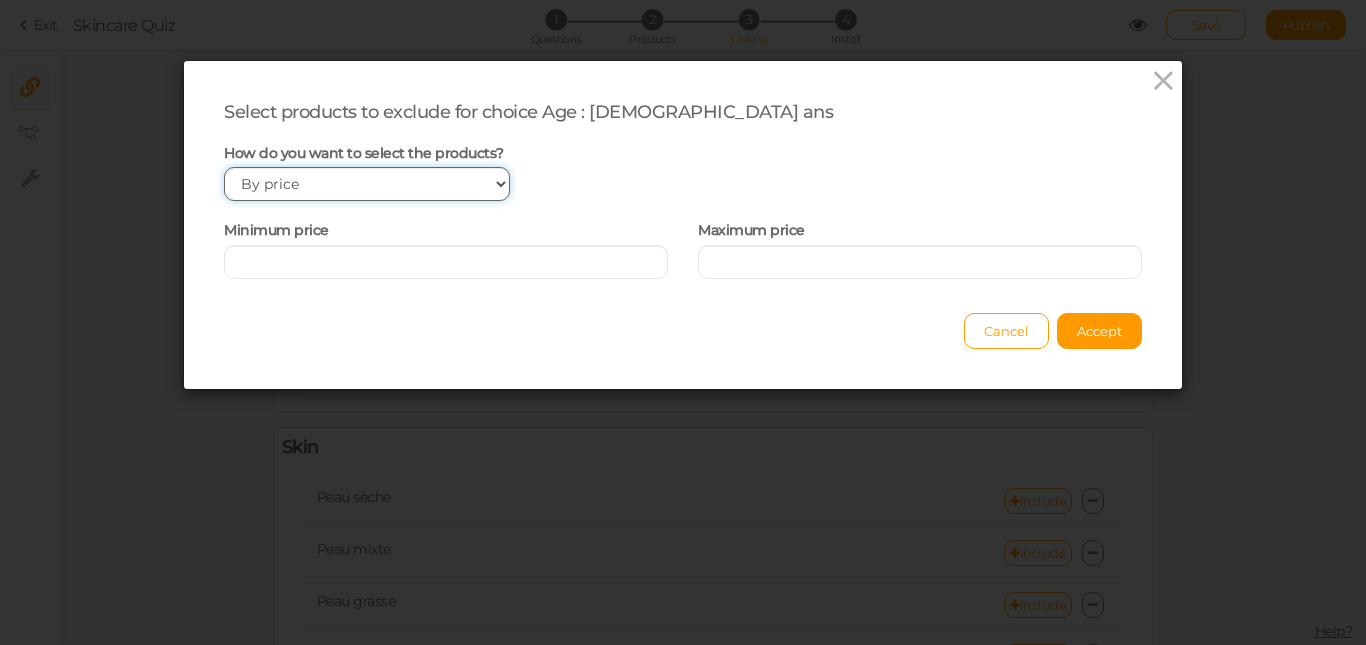 click on "Manually   By tags   By price" at bounding box center (367, 184) 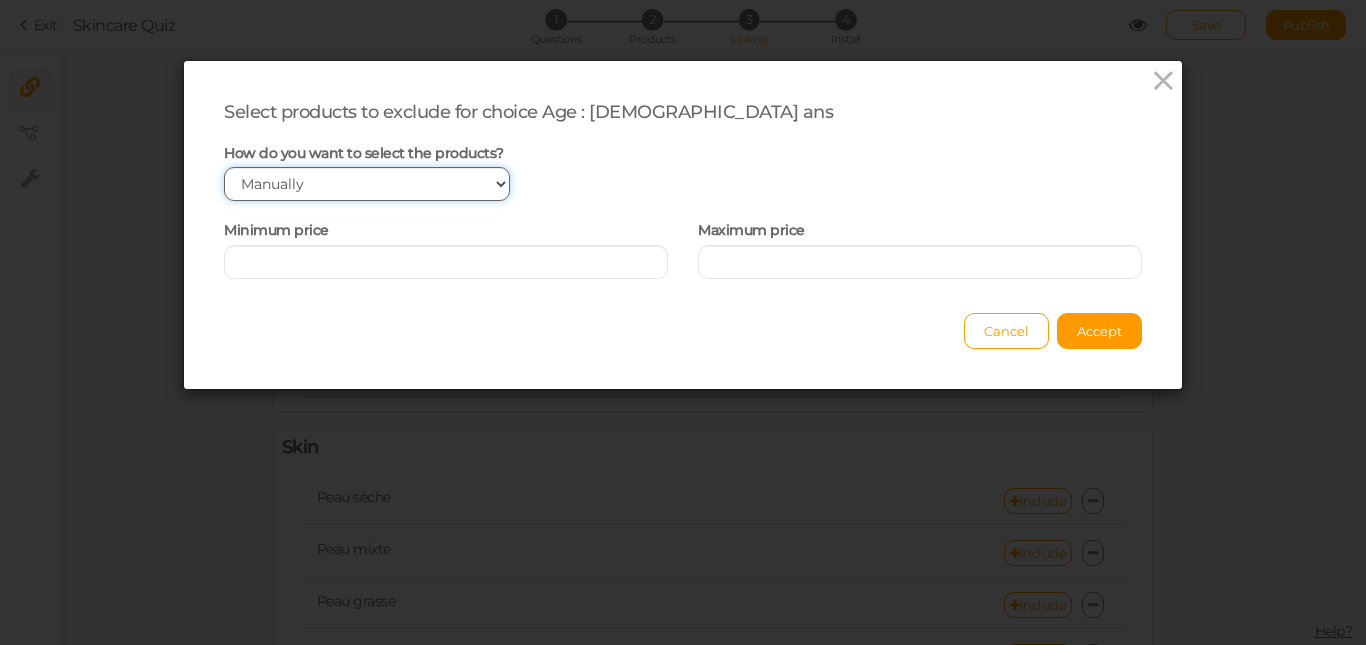 click on "Manually   By tags   By price" at bounding box center (367, 184) 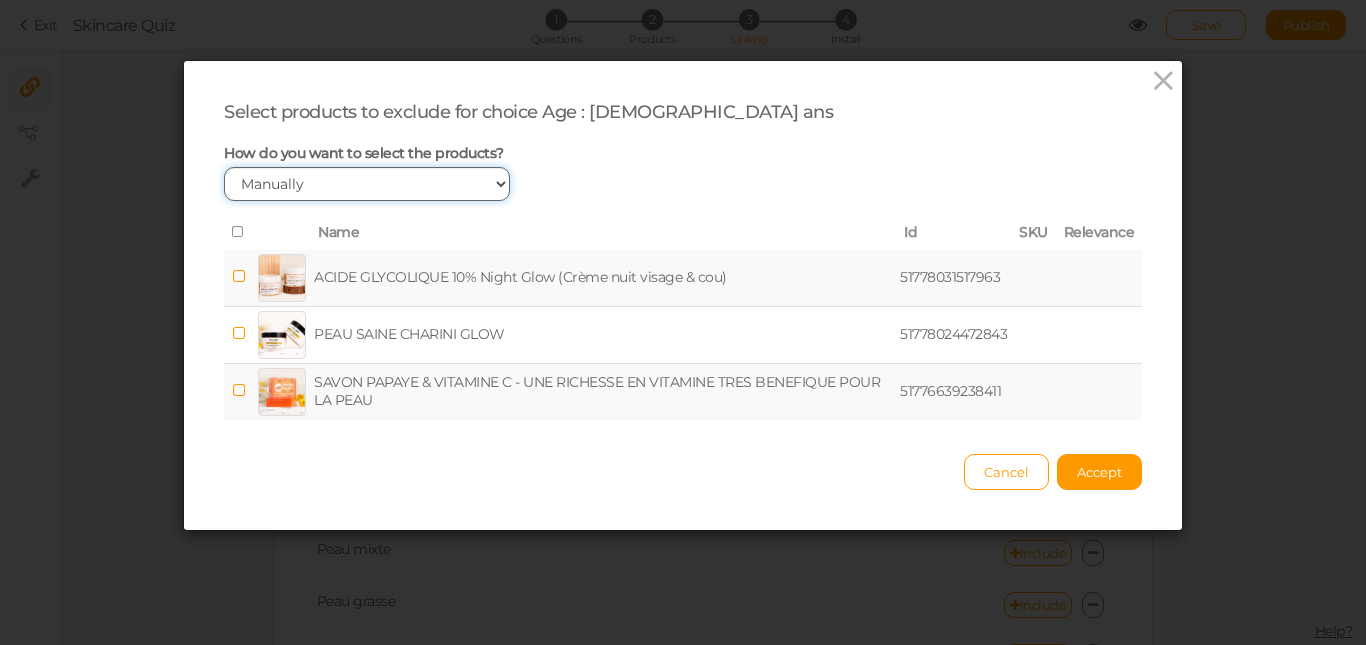 click on "Manually   By tags   By price" at bounding box center [367, 184] 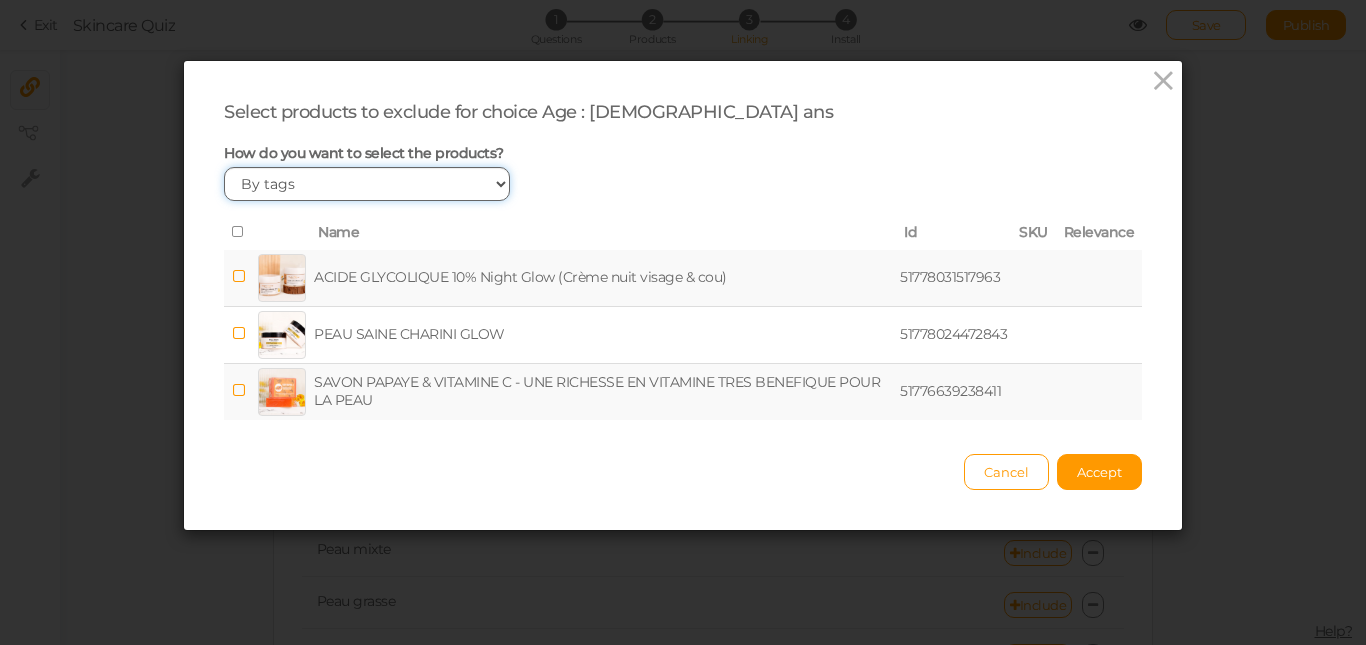 click on "Manually   By tags   By price" at bounding box center [367, 184] 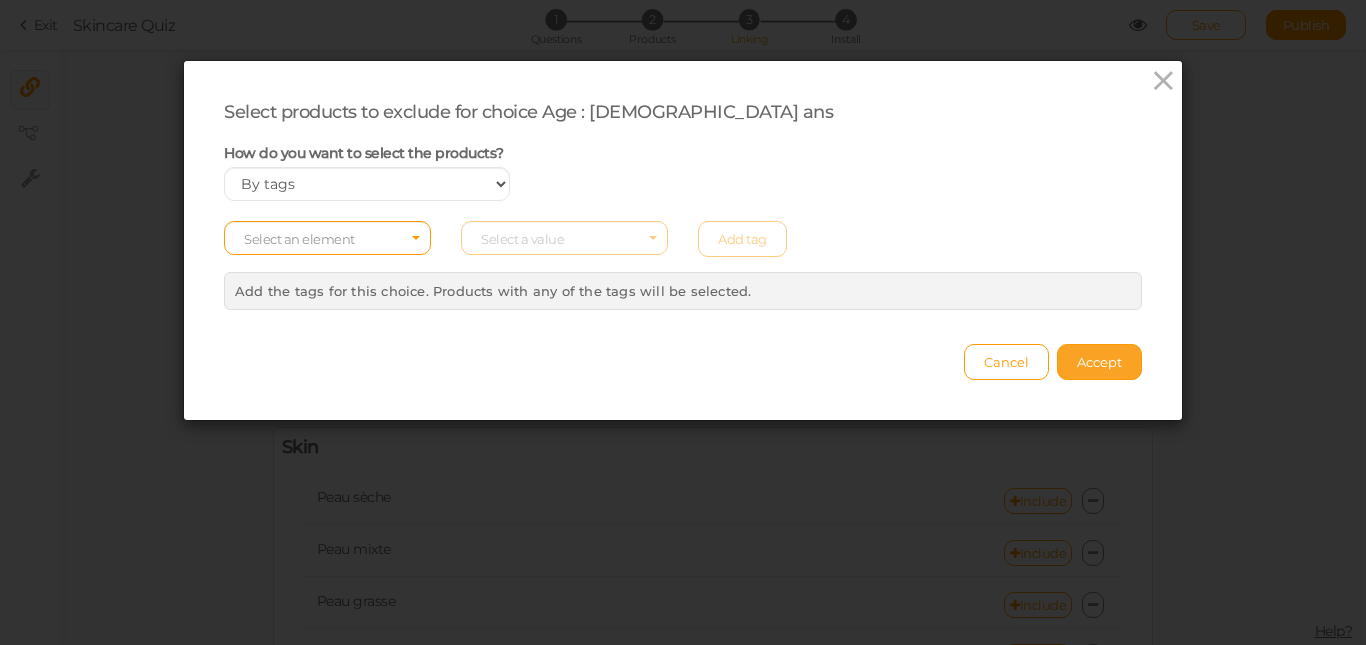 click on "Accept" at bounding box center [1099, 362] 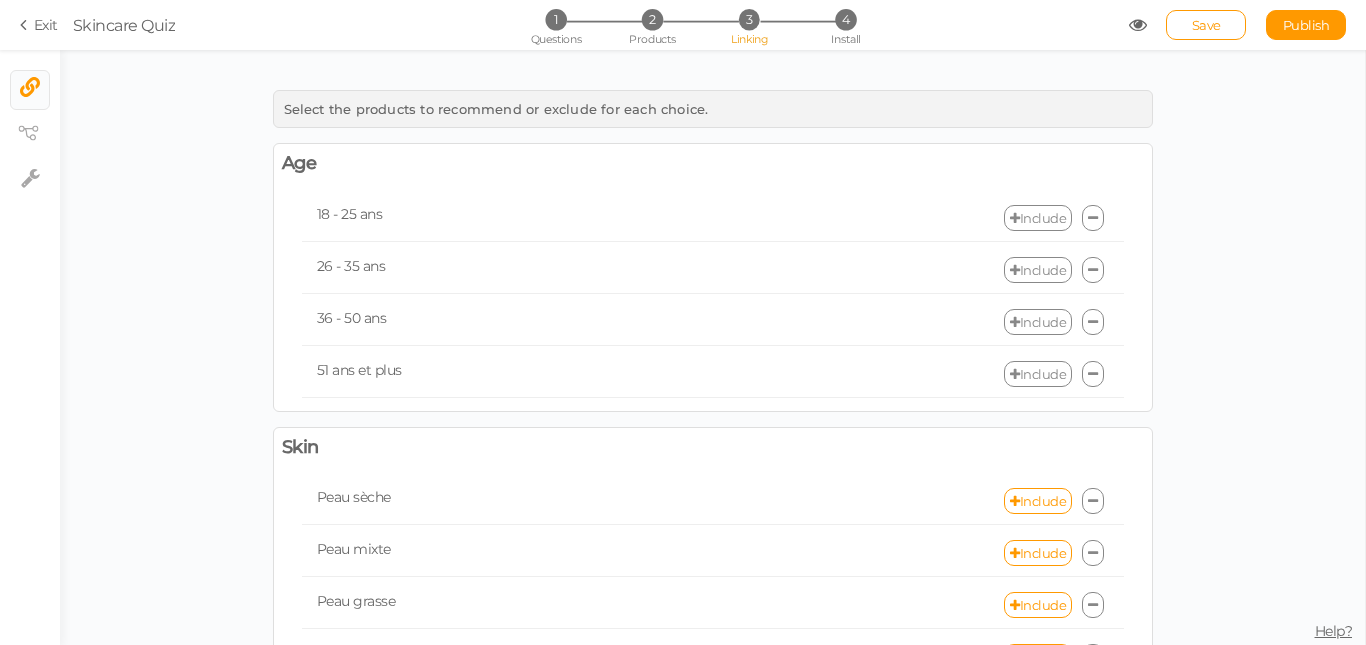 click on "Include" at bounding box center [1038, 218] 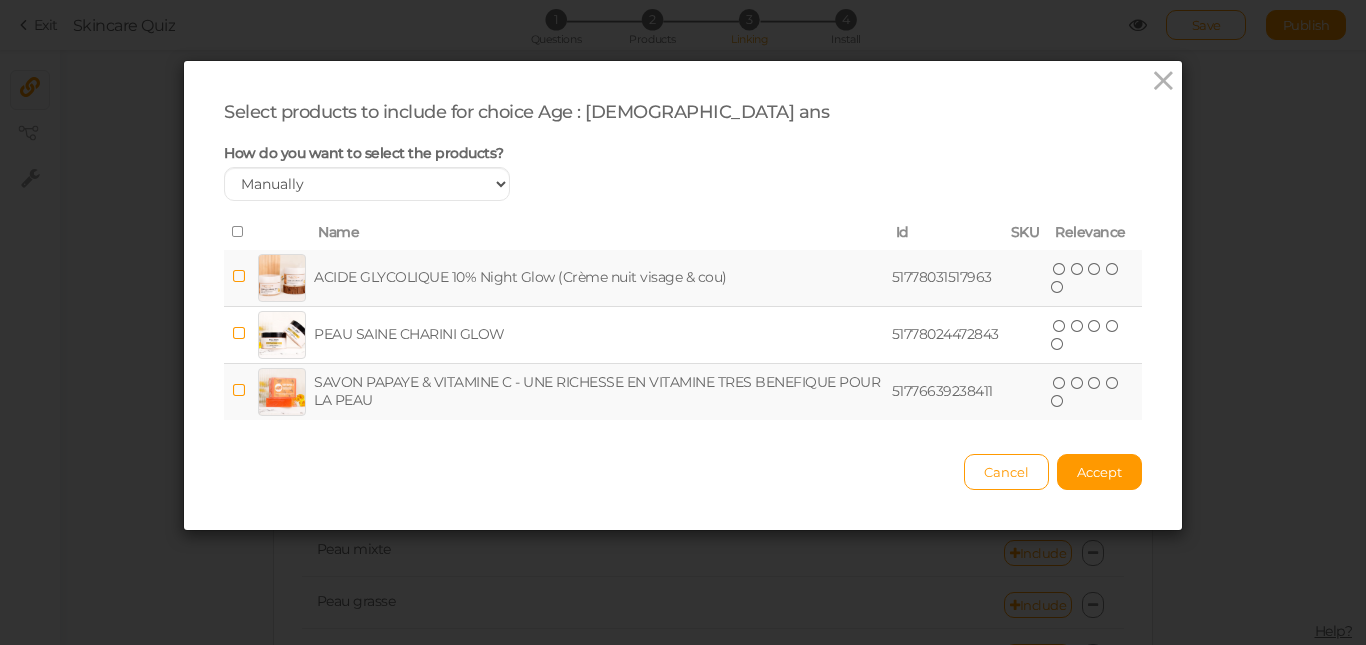 click at bounding box center [239, 232] 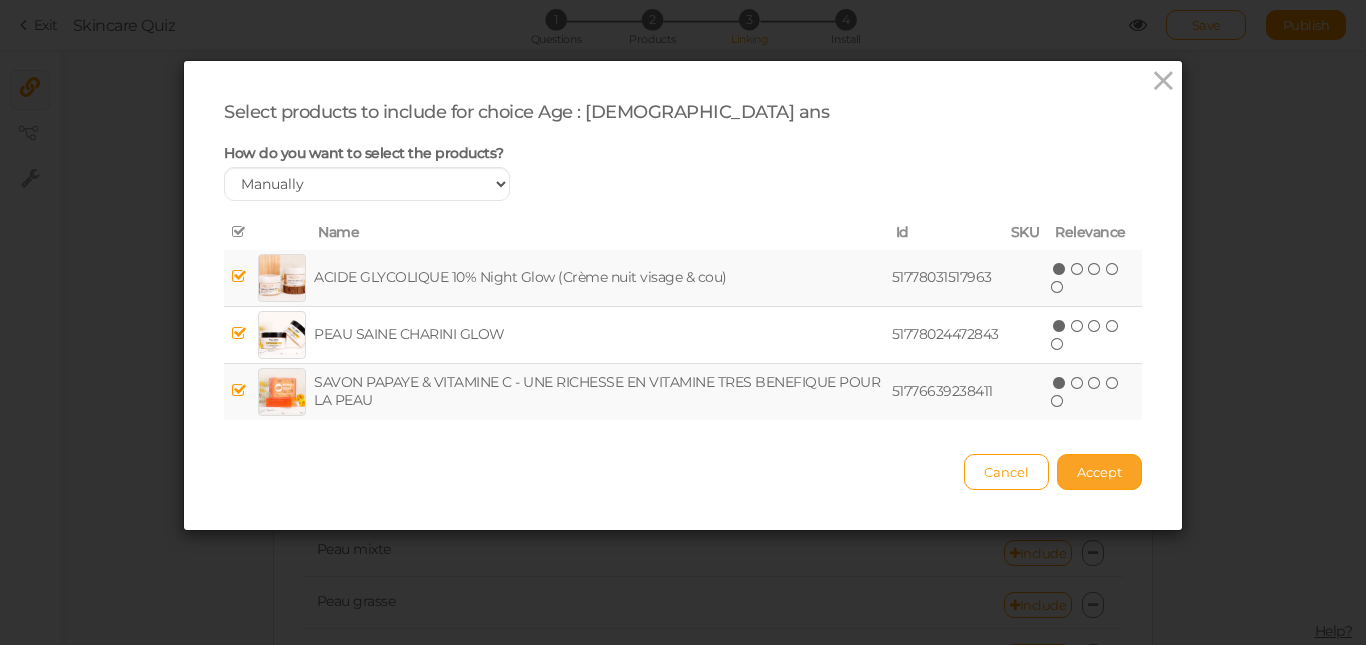 click on "Accept" at bounding box center (1099, 472) 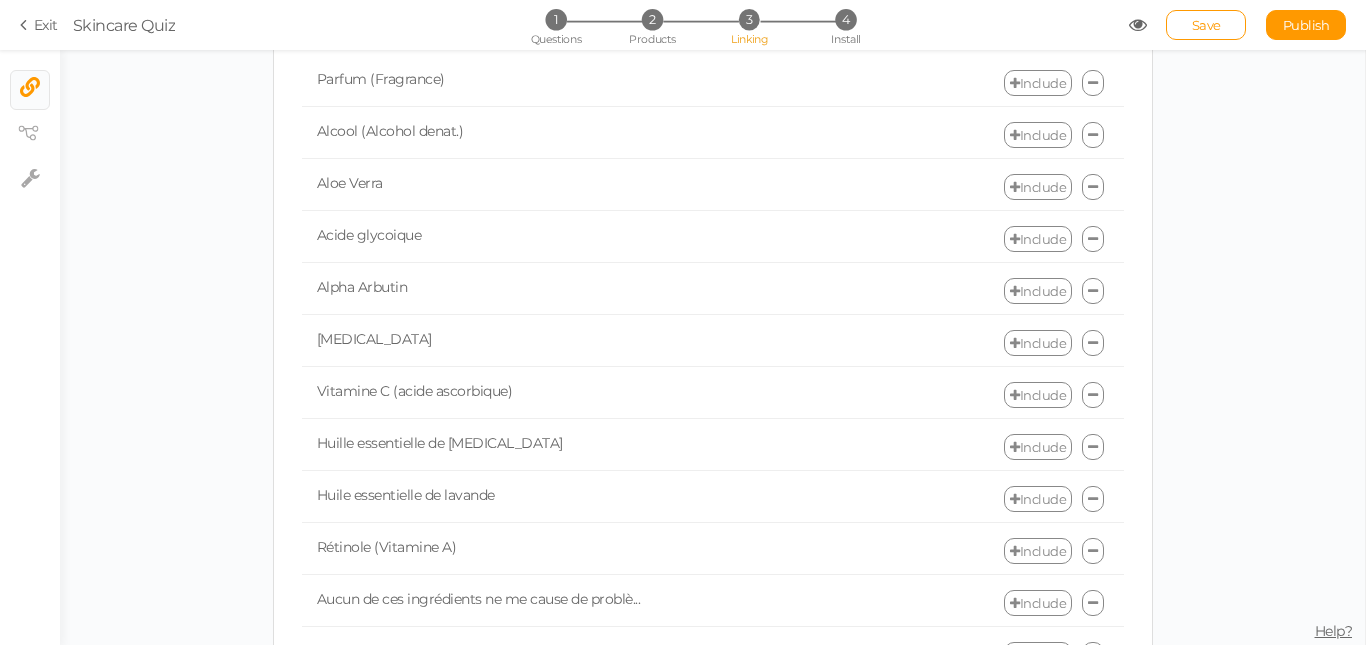 scroll, scrollTop: 1732, scrollLeft: 0, axis: vertical 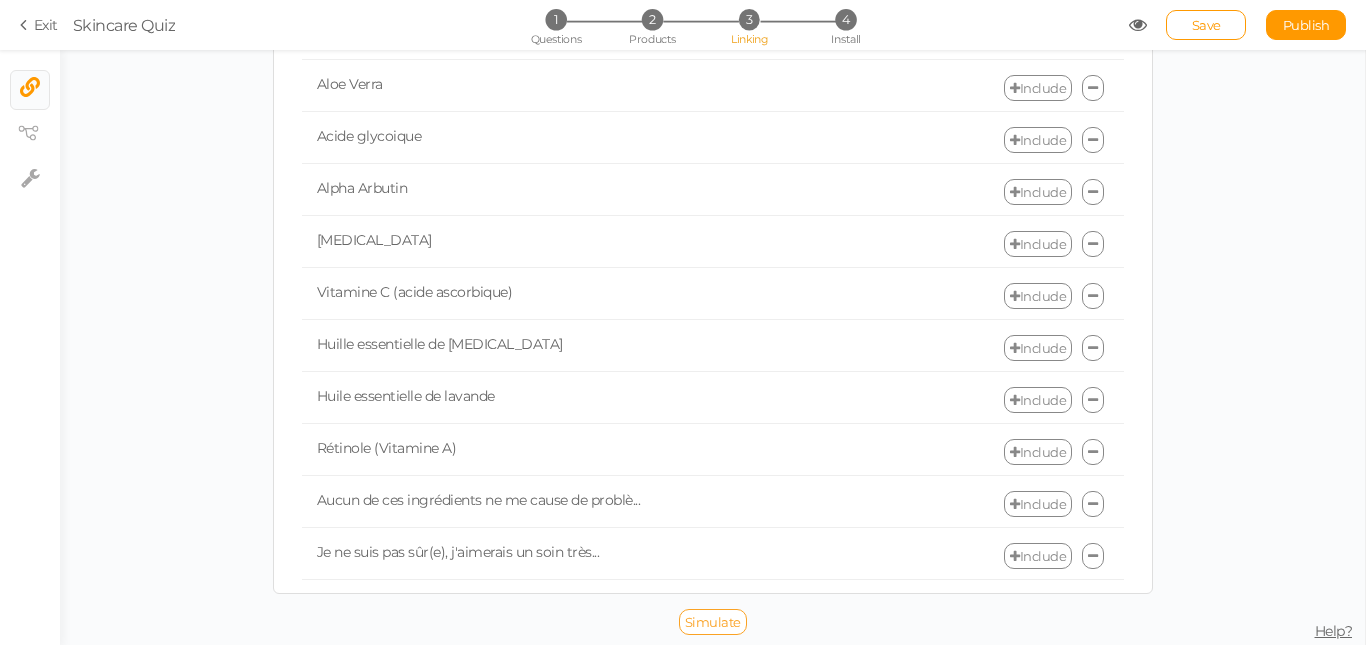click on "Simulate" at bounding box center (713, 622) 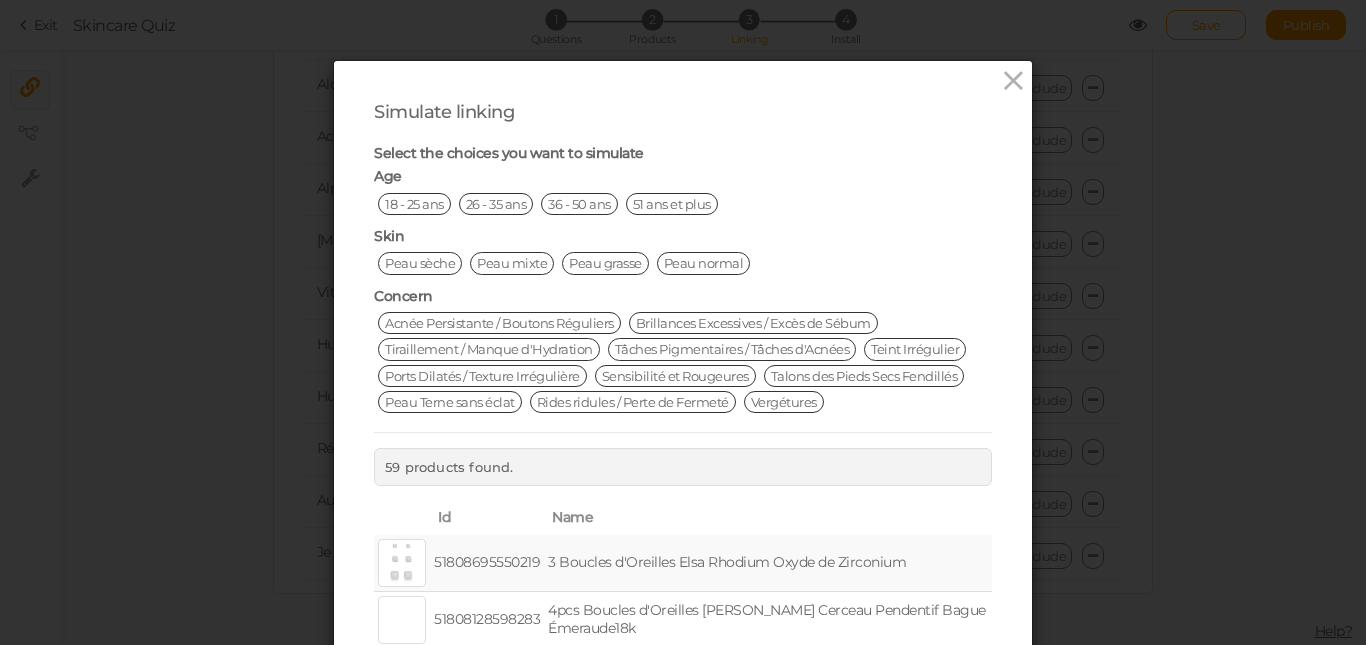 click on "18 - 25 ans" at bounding box center [414, 204] 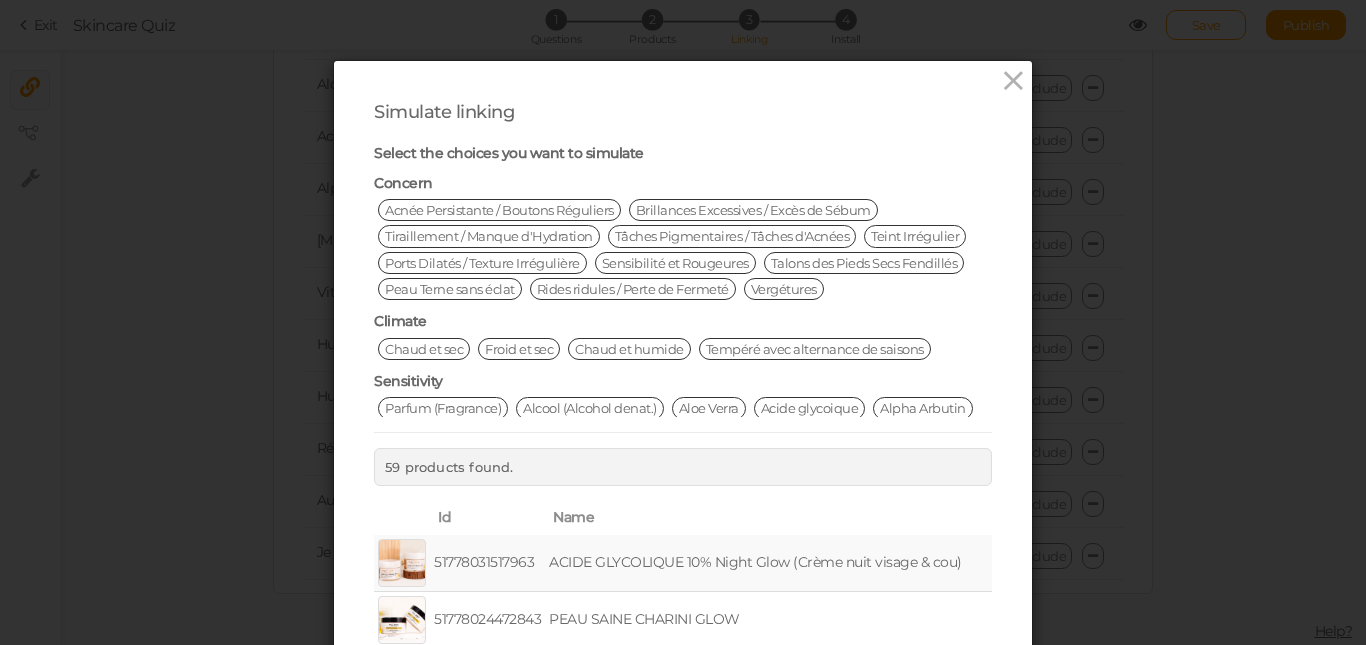 scroll, scrollTop: 233, scrollLeft: 0, axis: vertical 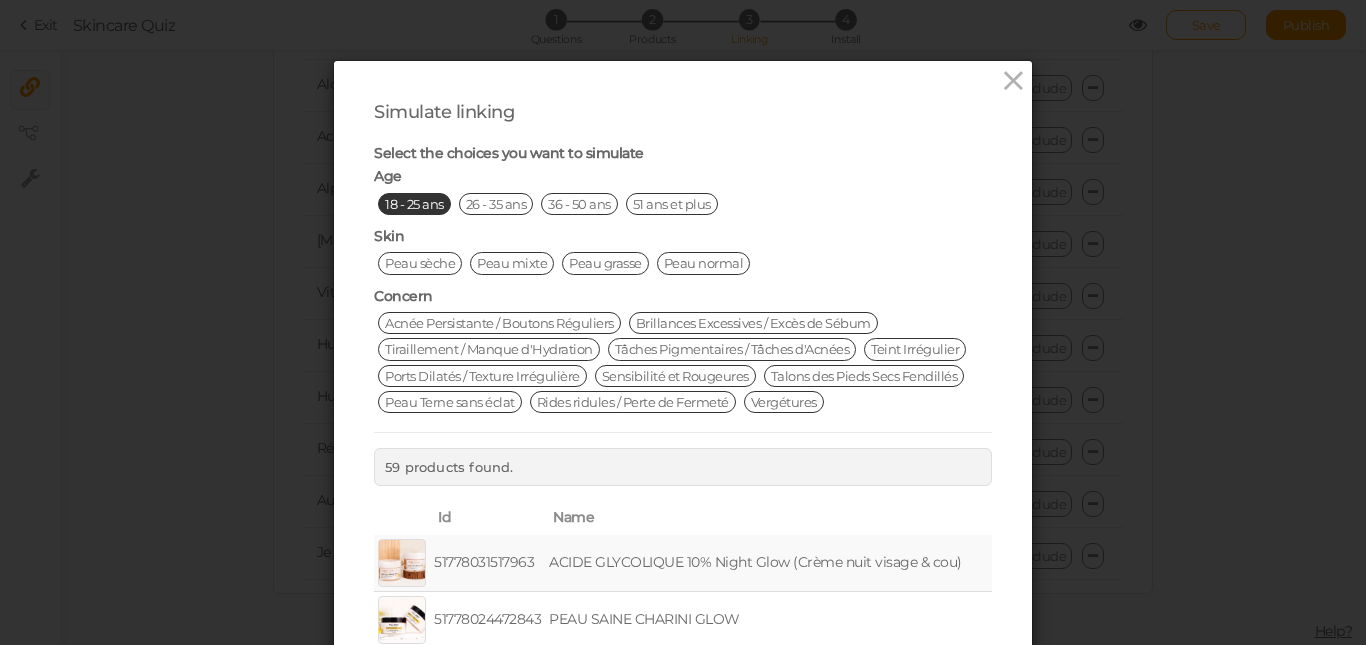 click on "Peau sèche" at bounding box center [420, 263] 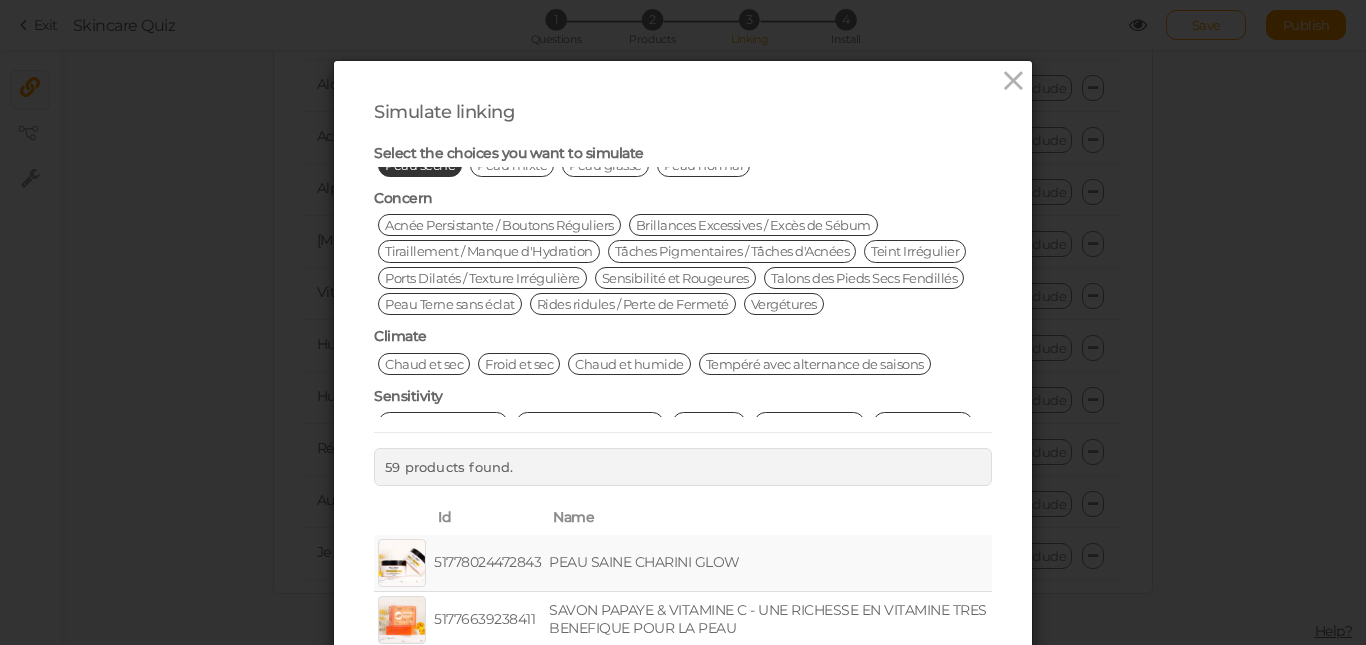 scroll, scrollTop: 233, scrollLeft: 0, axis: vertical 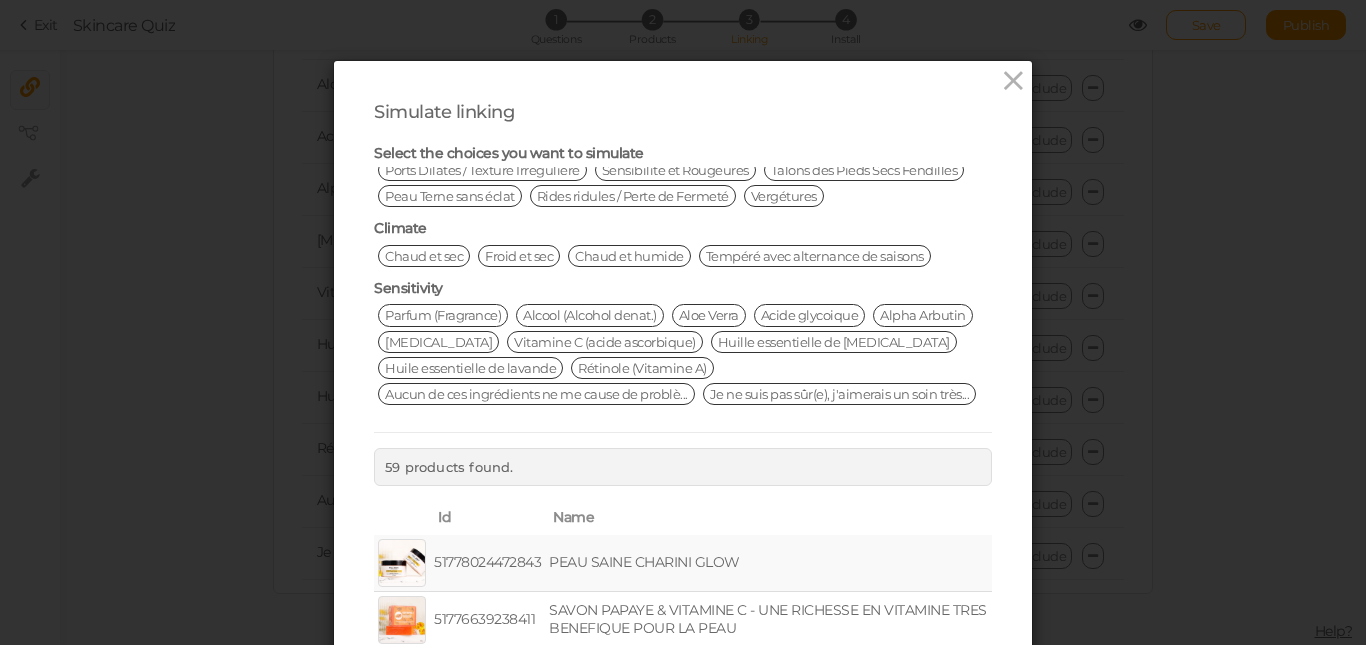 click on "Chaud et sec" at bounding box center [424, 256] 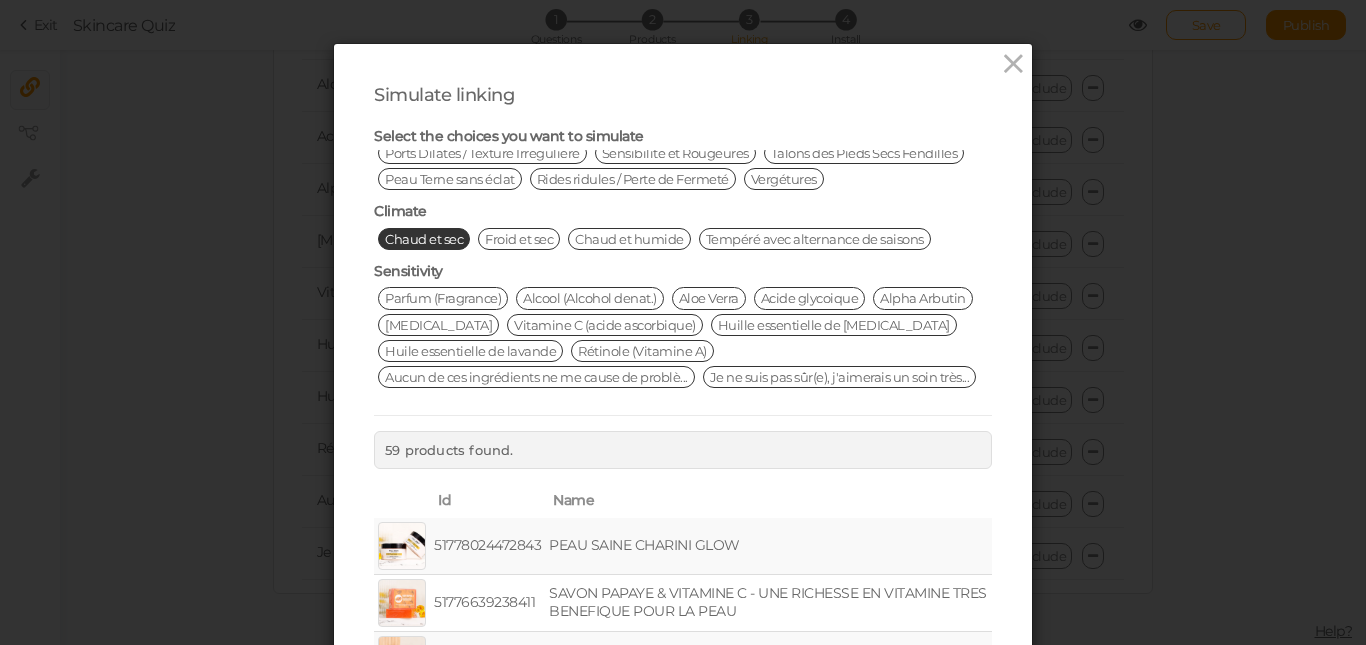 scroll, scrollTop: 0, scrollLeft: 0, axis: both 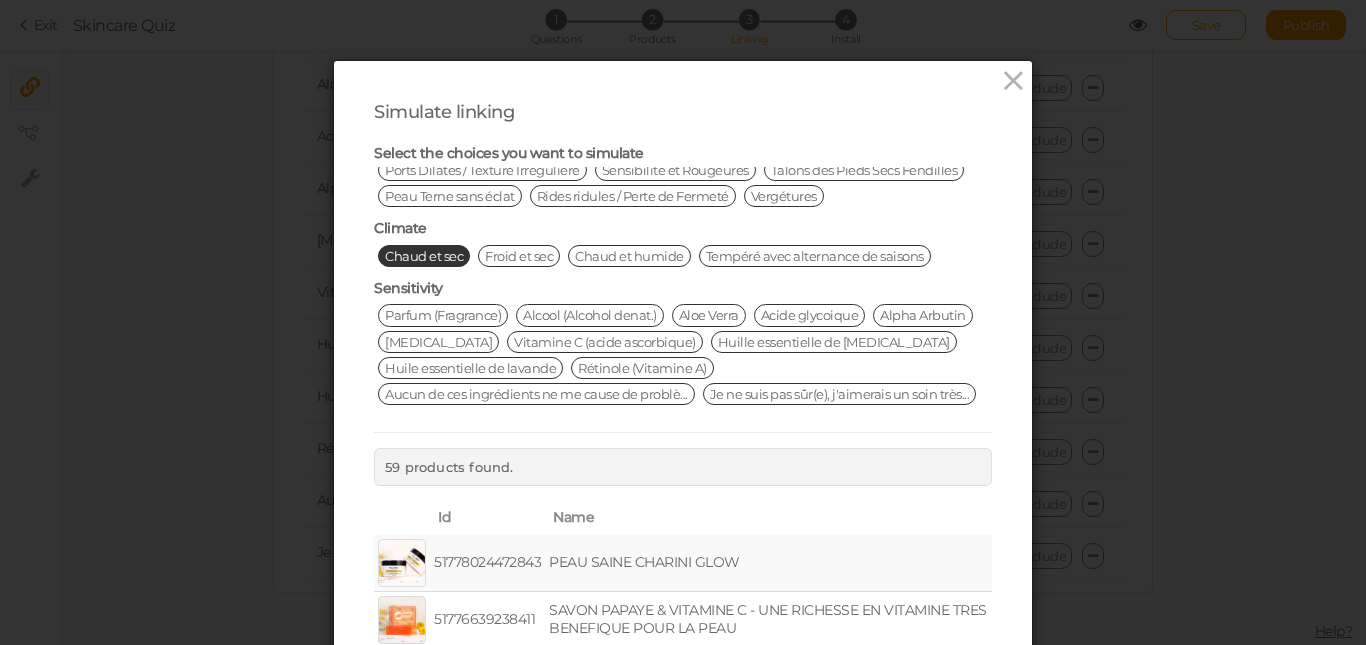 click on "Parfum (Fragrance)" at bounding box center (443, 315) 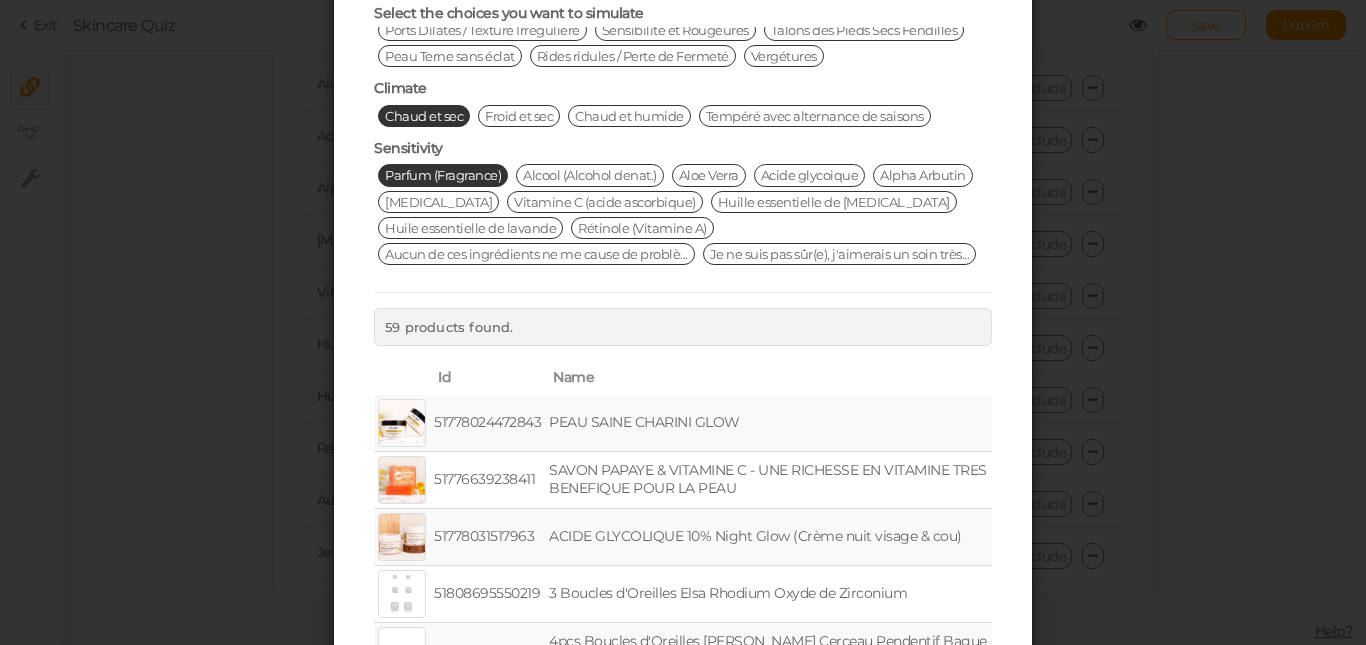 scroll, scrollTop: 200, scrollLeft: 0, axis: vertical 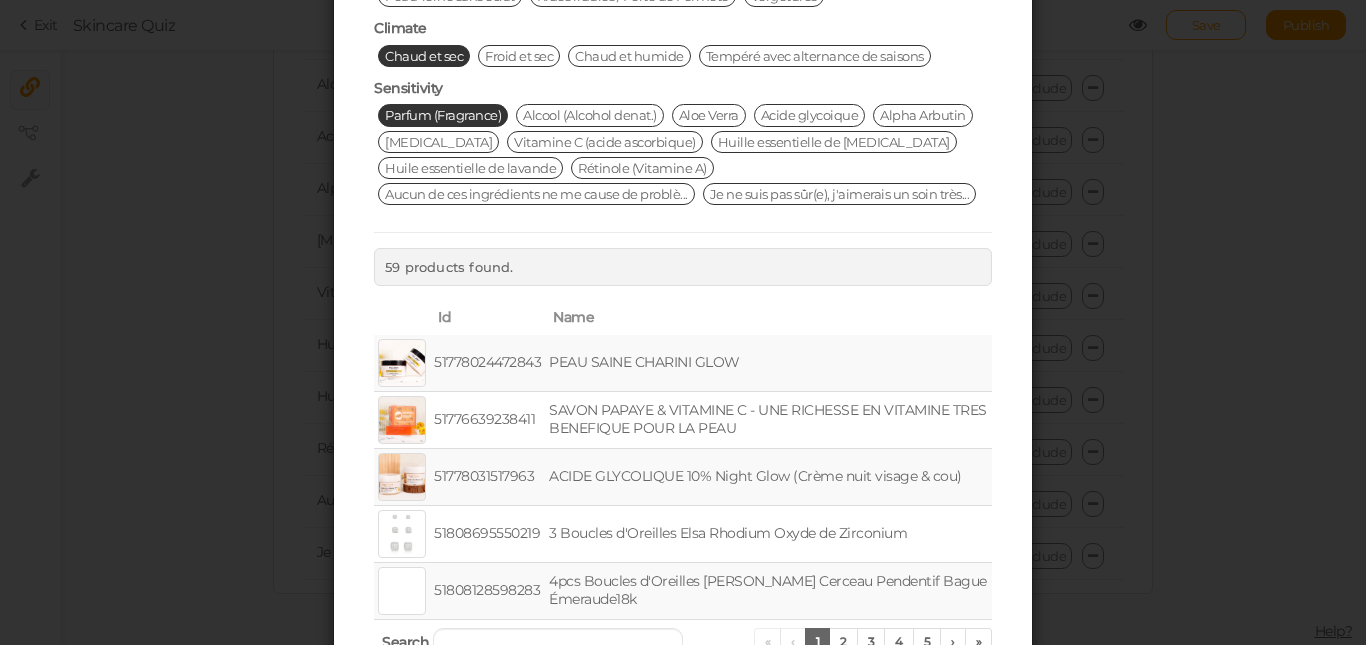 click on "Je ne suis pas sûr(e), j'aimerais un soin très..." at bounding box center (840, 194) 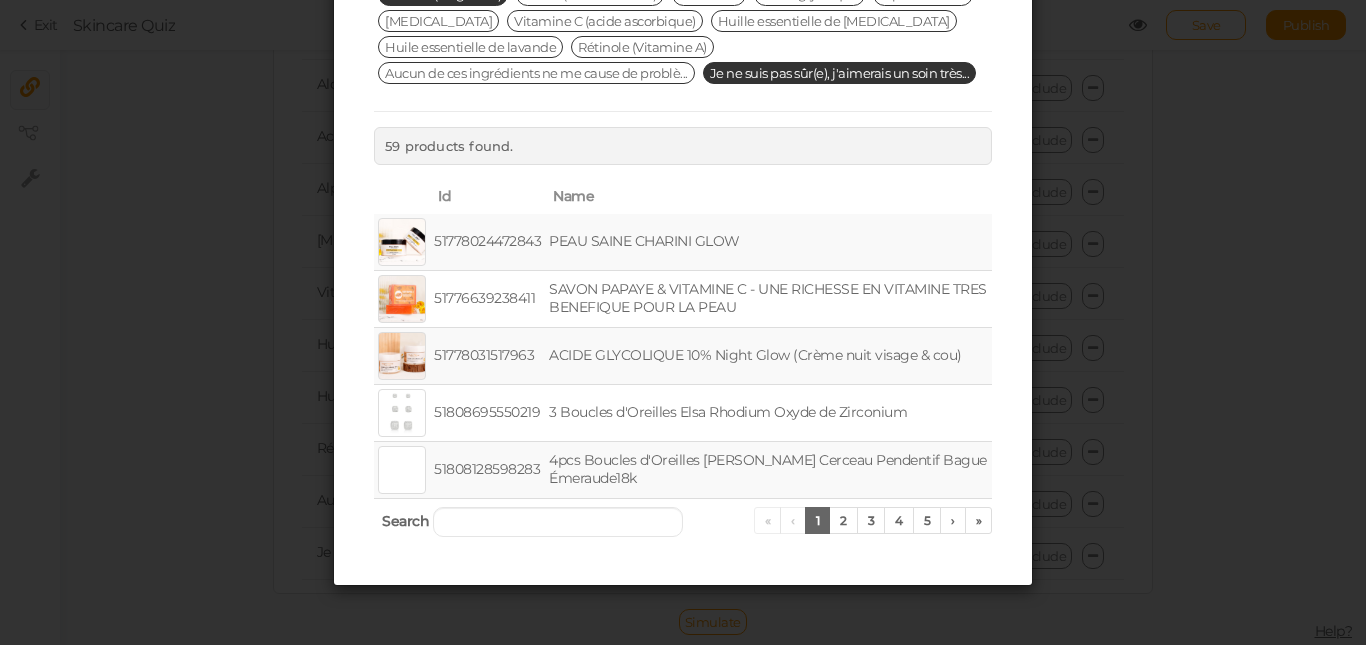 scroll, scrollTop: 322, scrollLeft: 0, axis: vertical 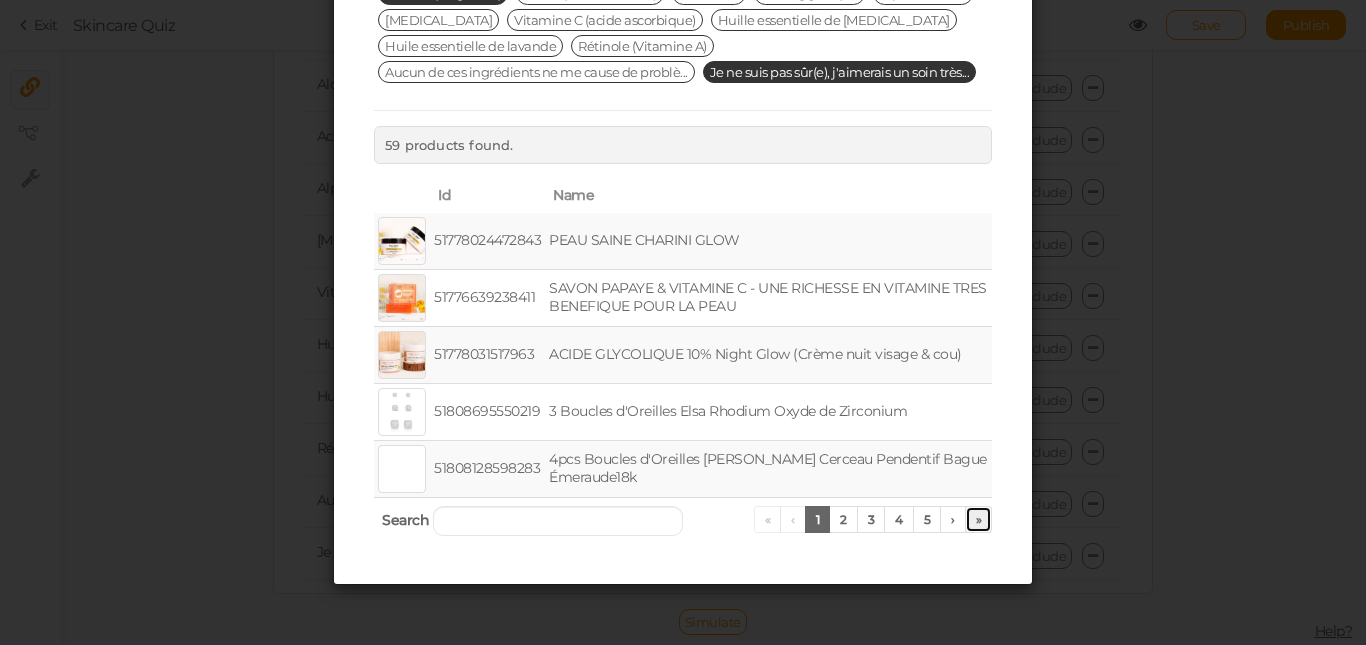 click on "»" at bounding box center [979, 519] 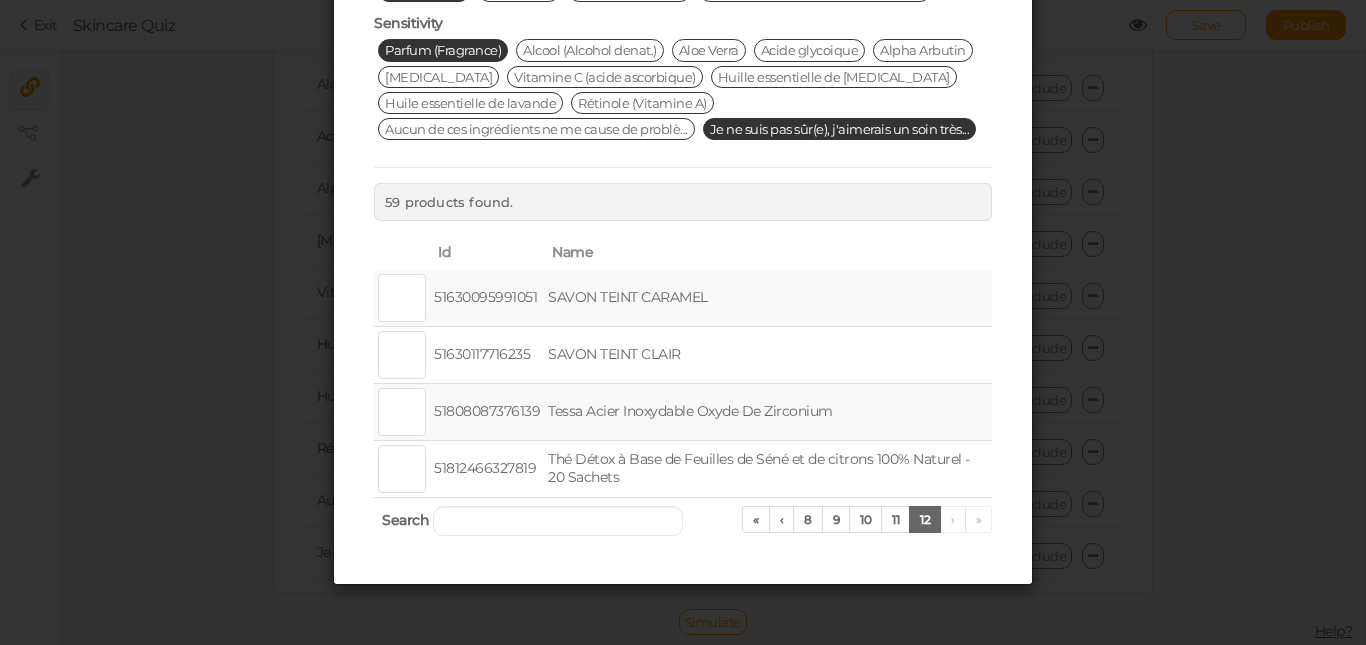 scroll, scrollTop: 265, scrollLeft: 0, axis: vertical 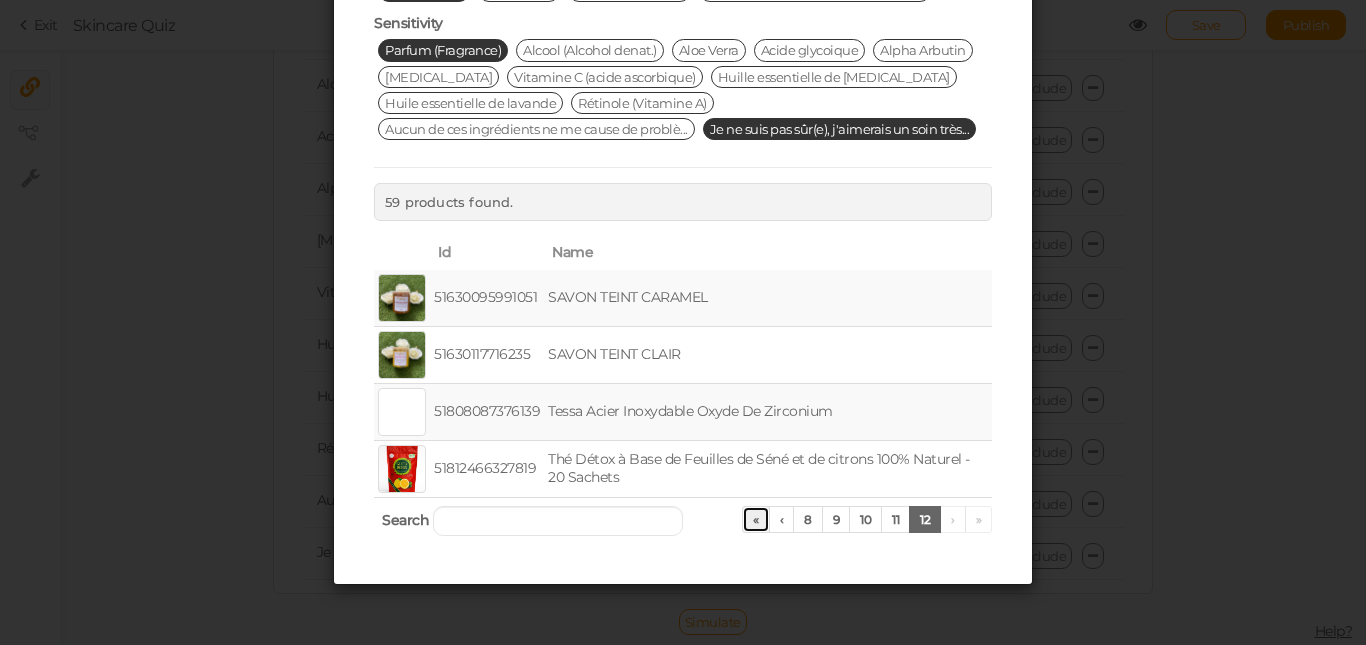 click on "«" at bounding box center [756, 519] 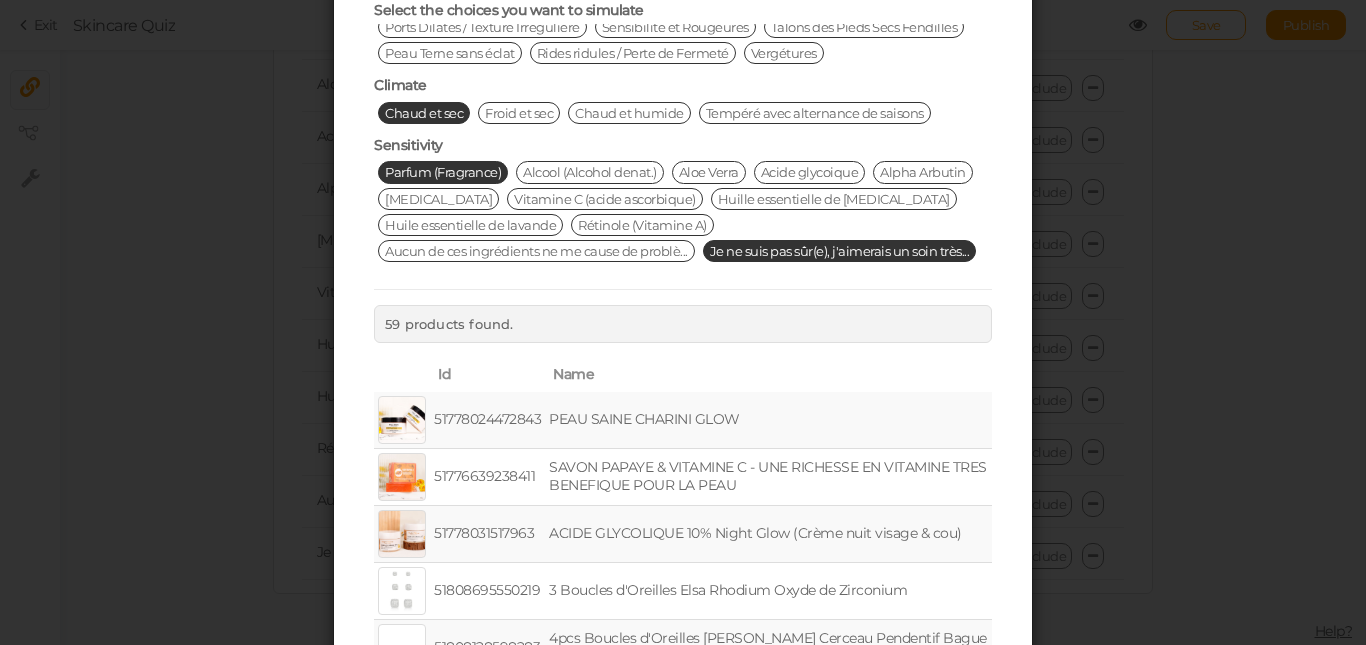 scroll, scrollTop: 0, scrollLeft: 0, axis: both 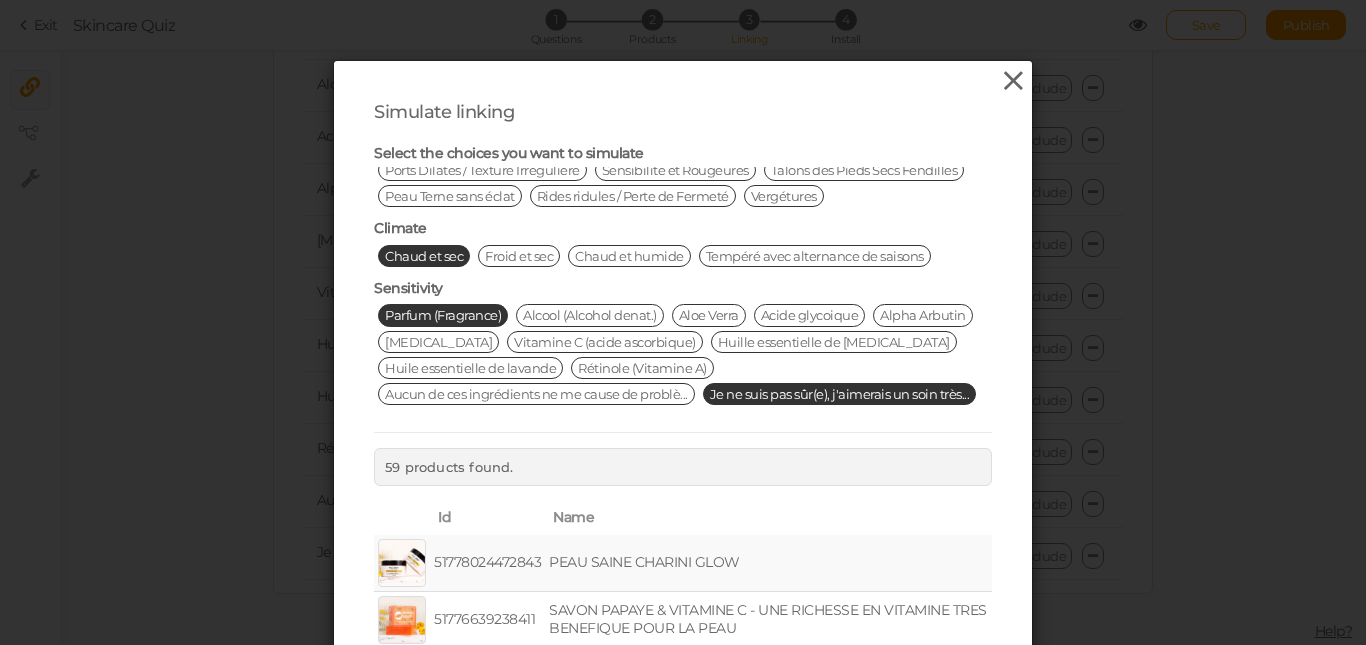 click at bounding box center [1013, 81] 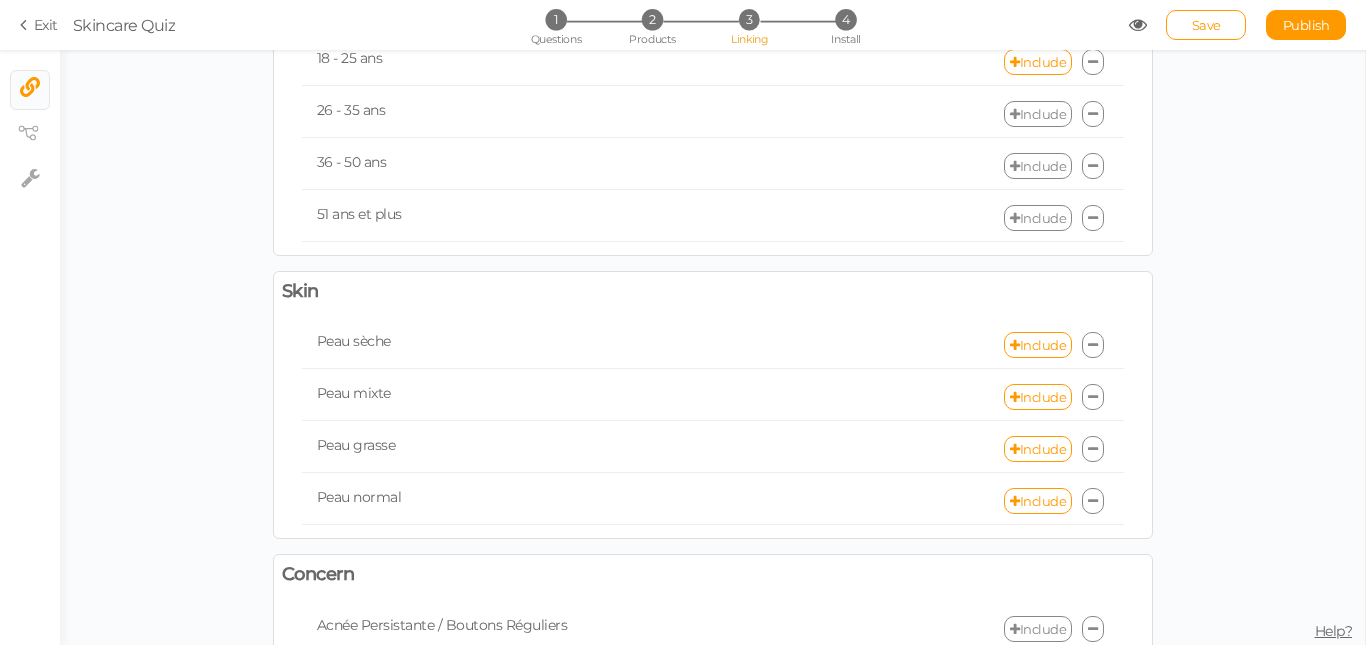scroll, scrollTop: 32, scrollLeft: 0, axis: vertical 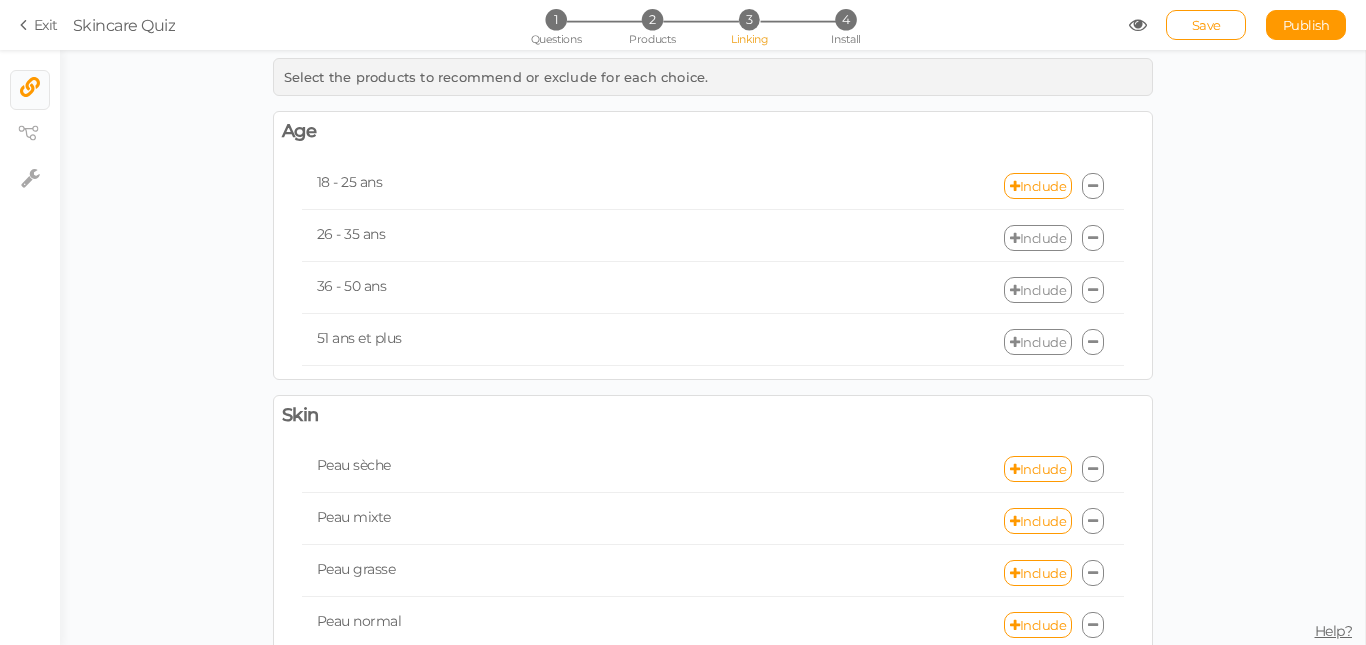 click at bounding box center (1093, 186) 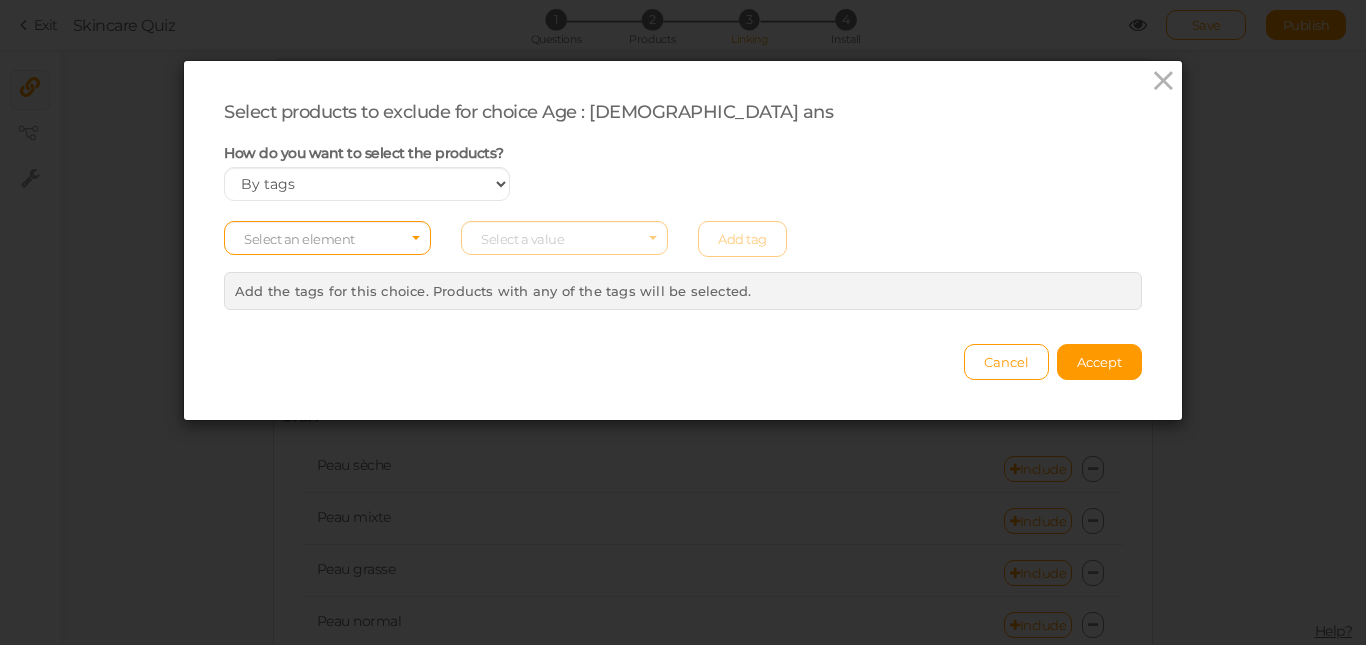 click on "How do you want to select the products?     Manually   By tags   By price" at bounding box center [683, 173] 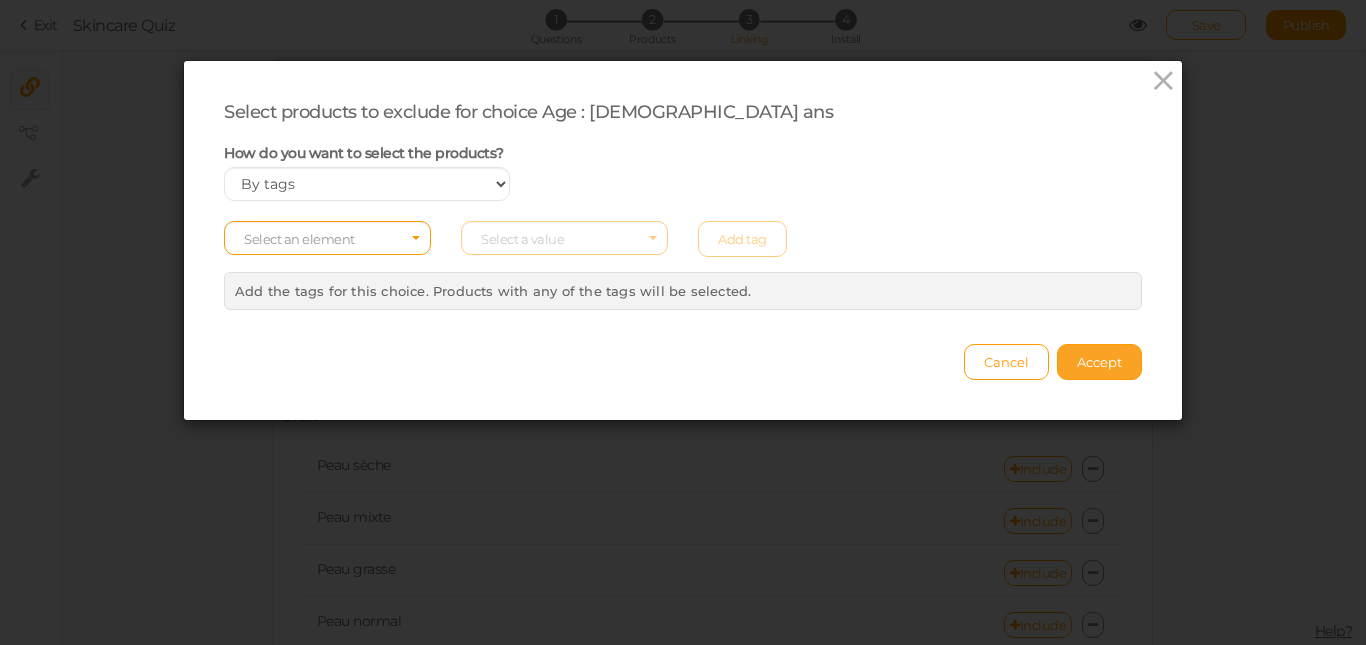 click on "Accept" at bounding box center (1099, 362) 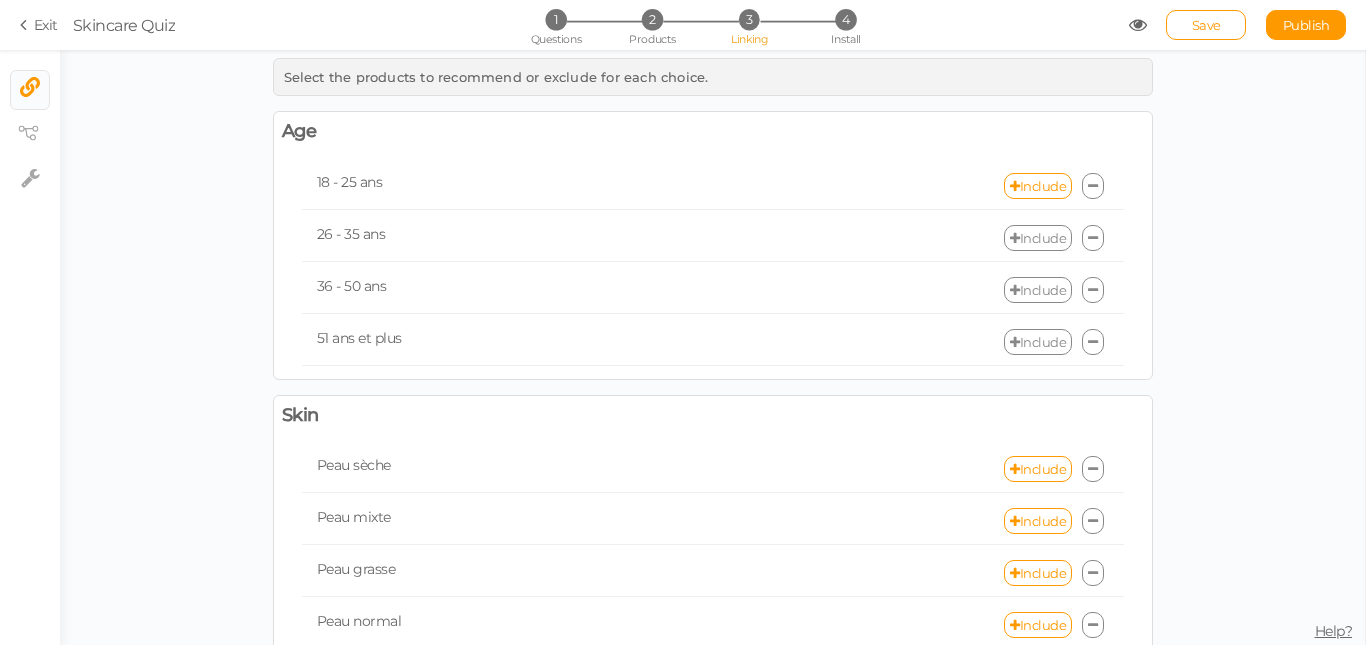 click on "26 - 35 ans          Include" at bounding box center (713, 238) 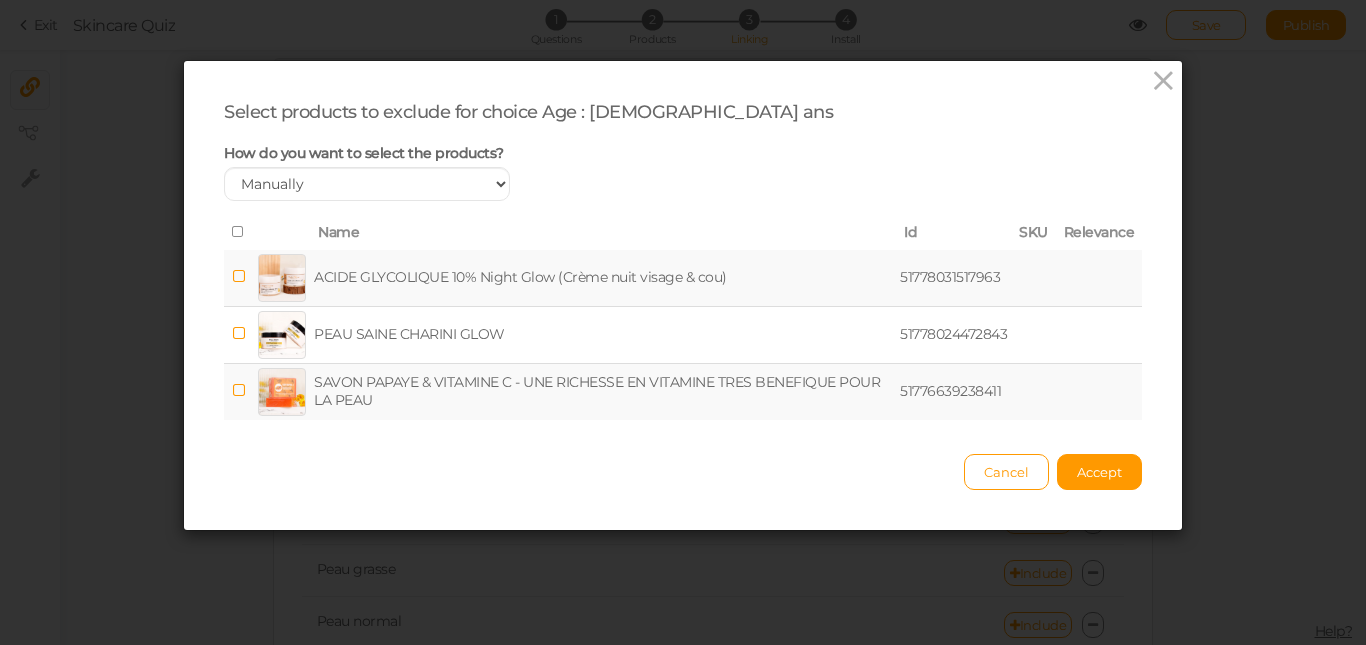 click on "Cancel   Accept" at bounding box center (683, 462) 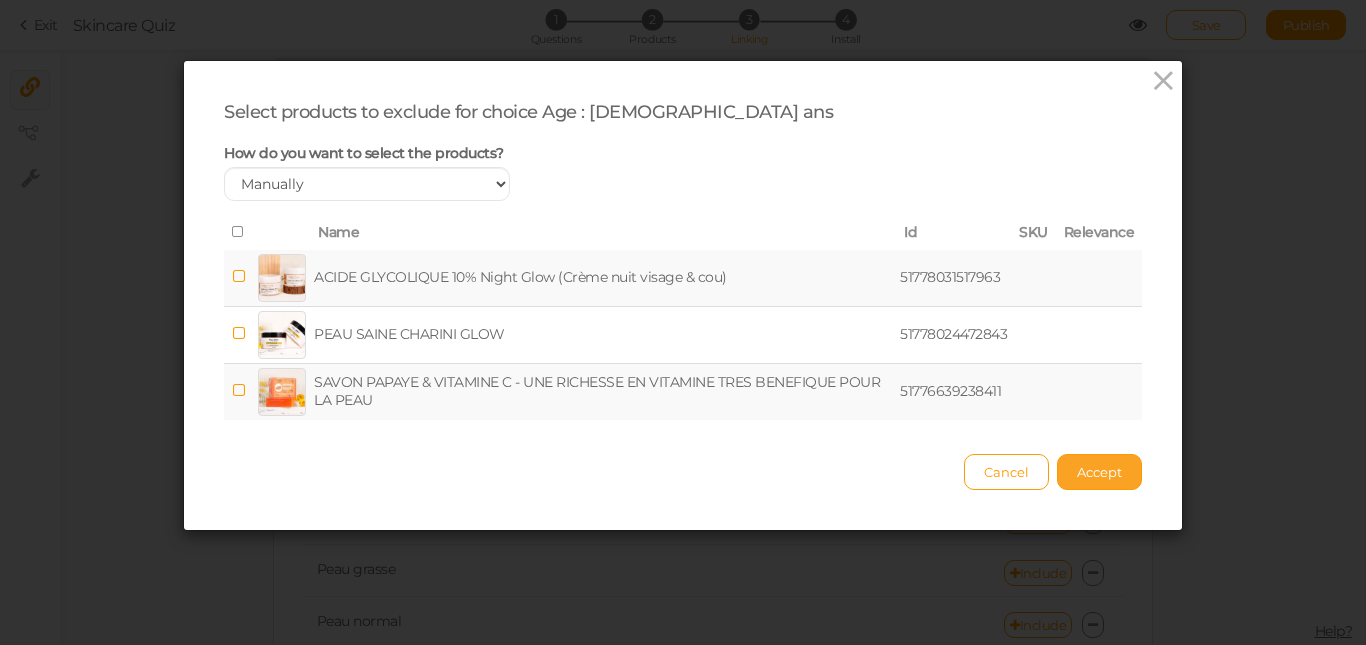 click on "Accept" at bounding box center (1099, 472) 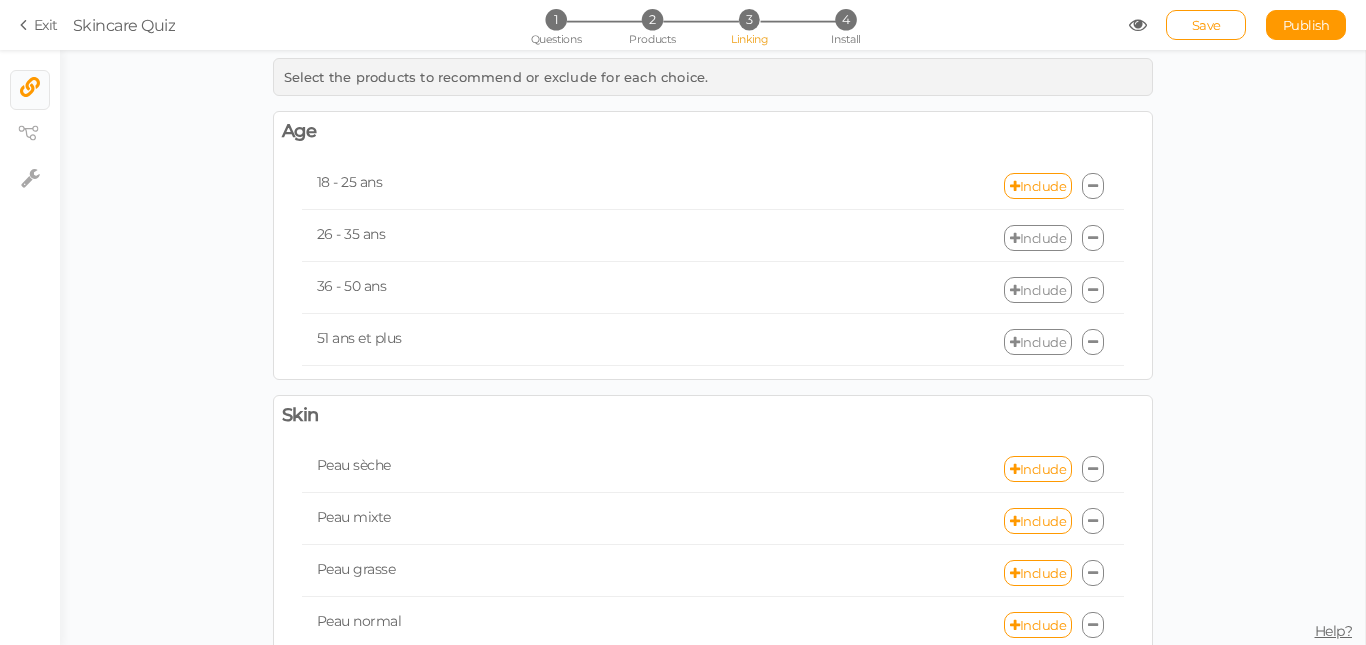 click at bounding box center (1093, 290) 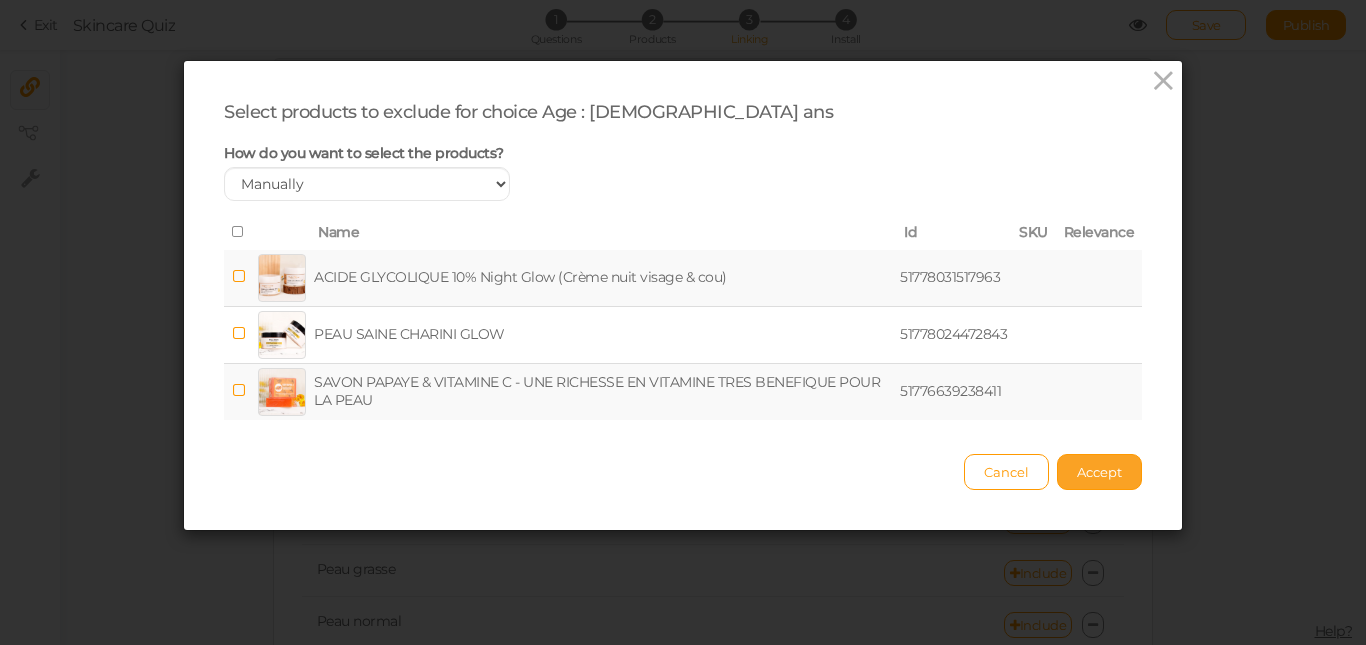 click on "Accept" at bounding box center (1099, 472) 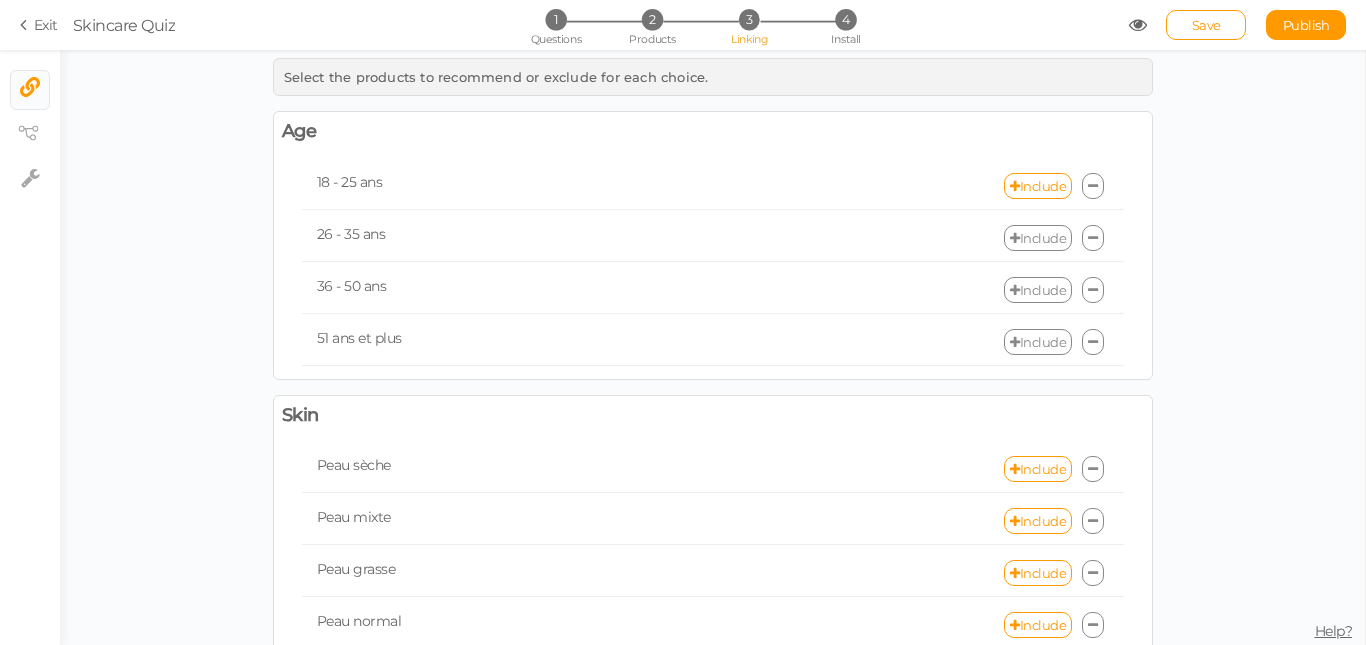 click at bounding box center (1093, 342) 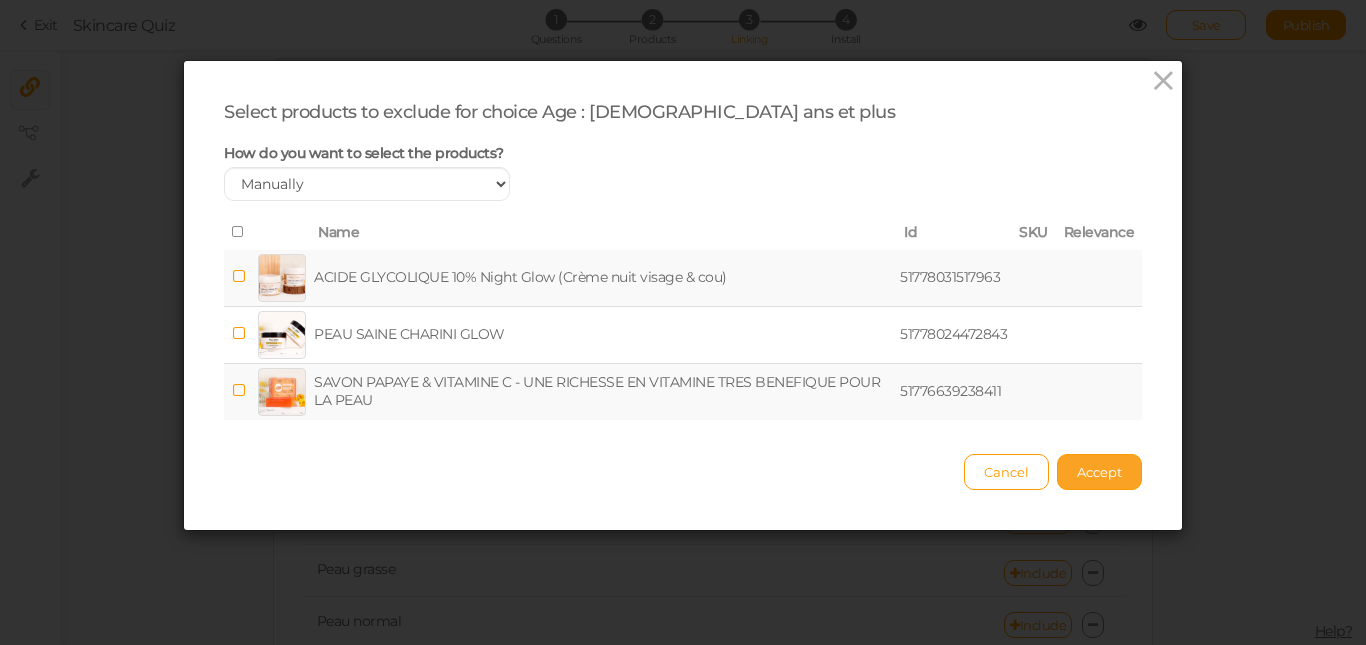 click on "Accept" at bounding box center [1099, 472] 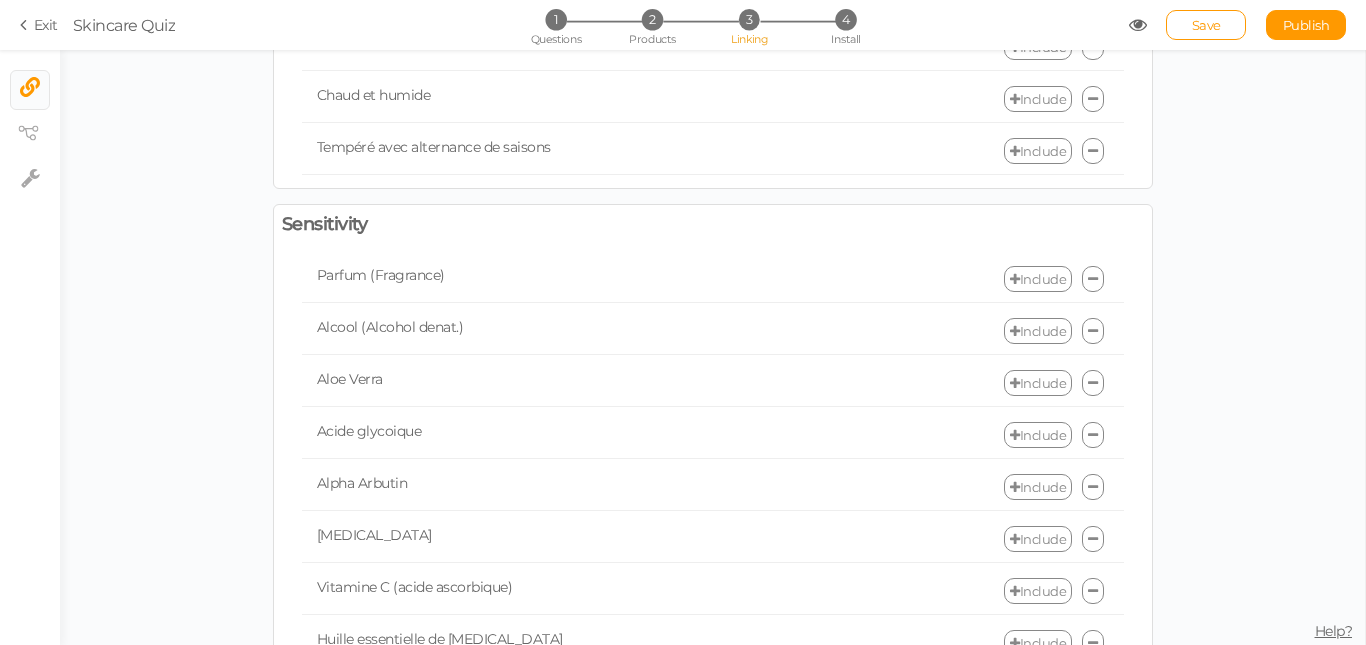 scroll, scrollTop: 1732, scrollLeft: 0, axis: vertical 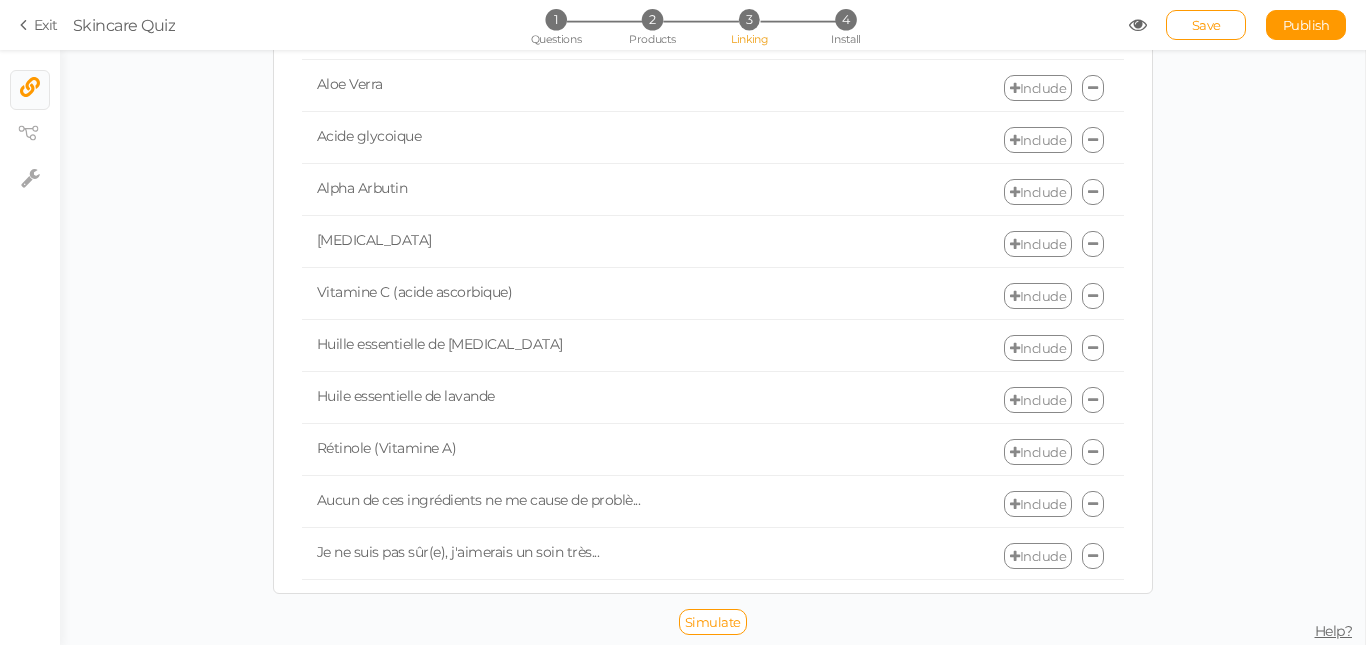 click at bounding box center (1093, 452) 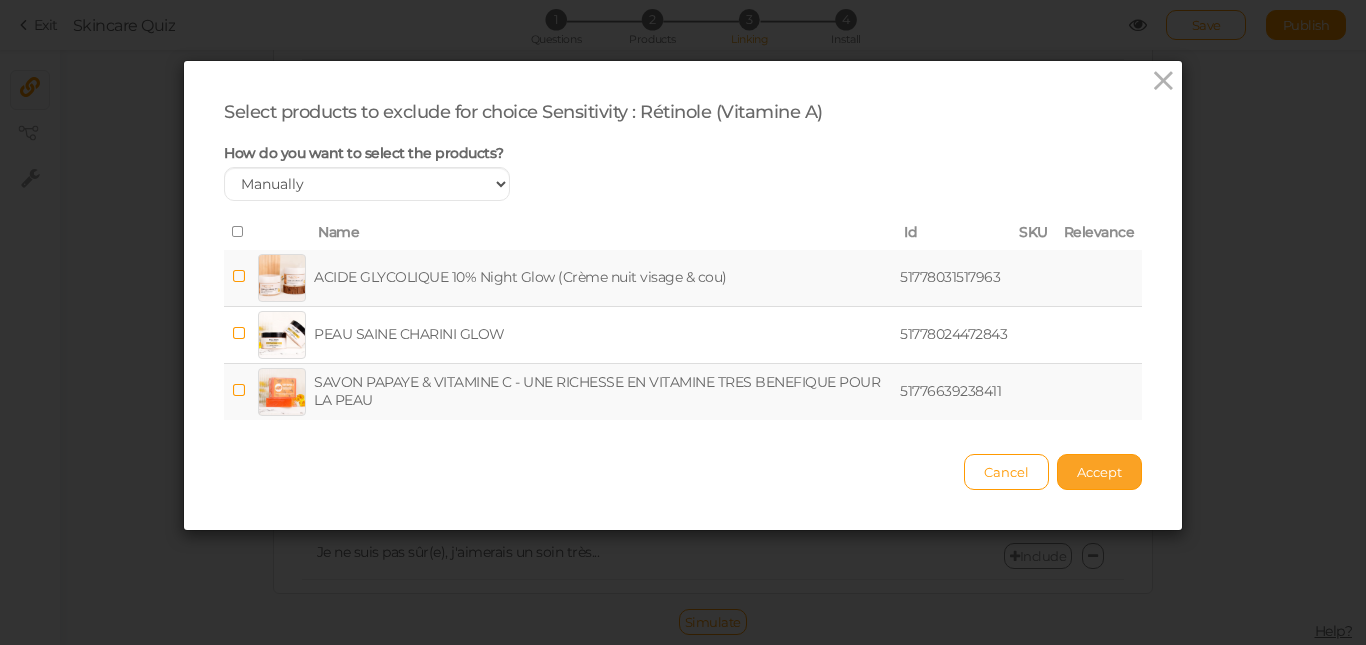 click on "Accept" at bounding box center (1099, 472) 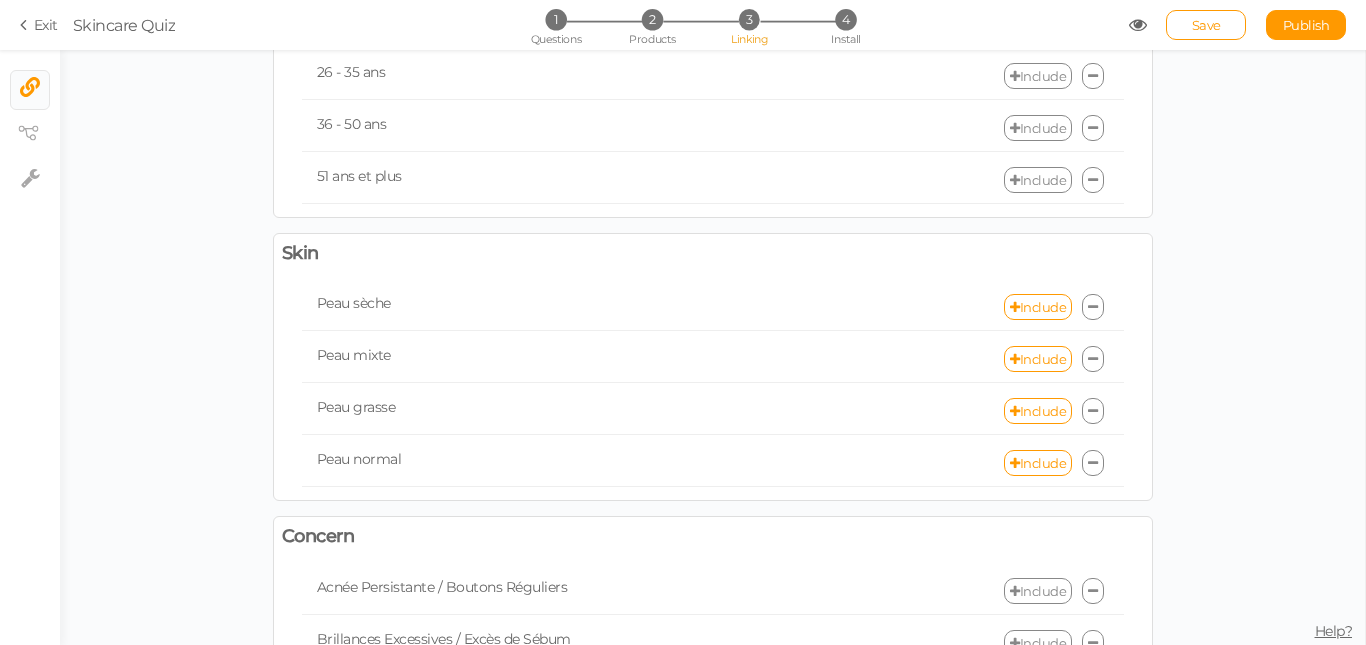 scroll, scrollTop: 0, scrollLeft: 0, axis: both 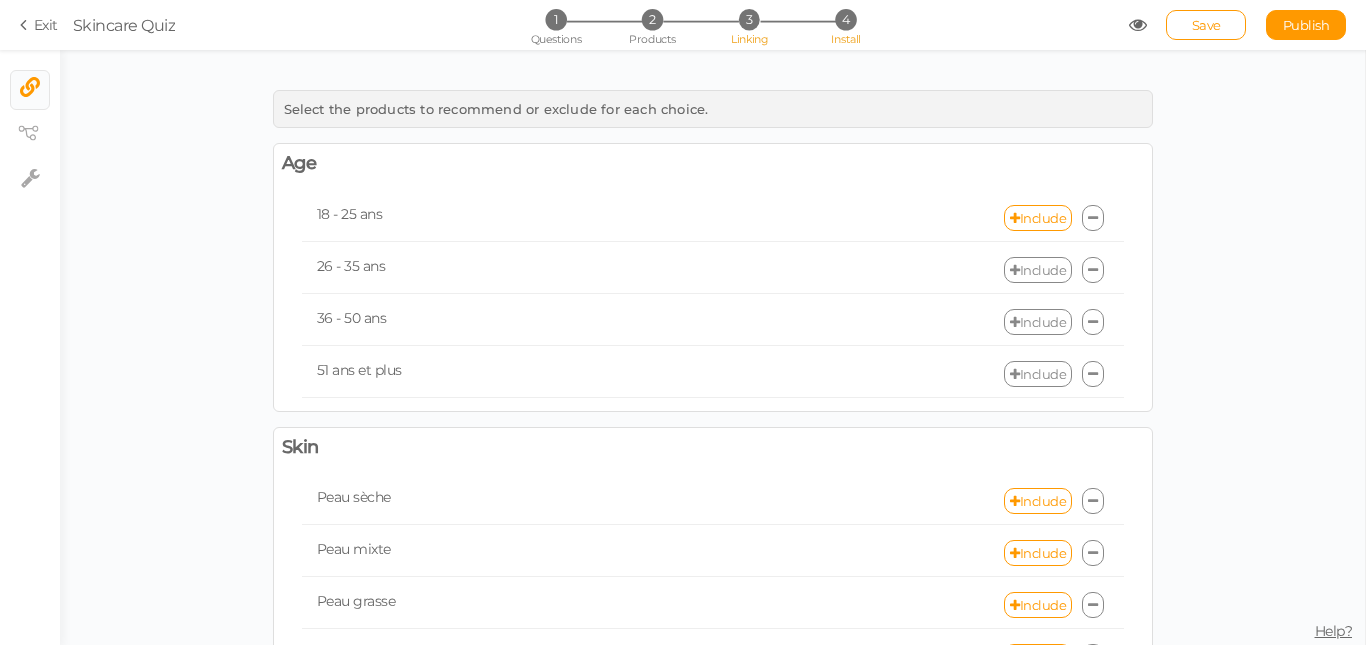 click on "Install" at bounding box center (845, 39) 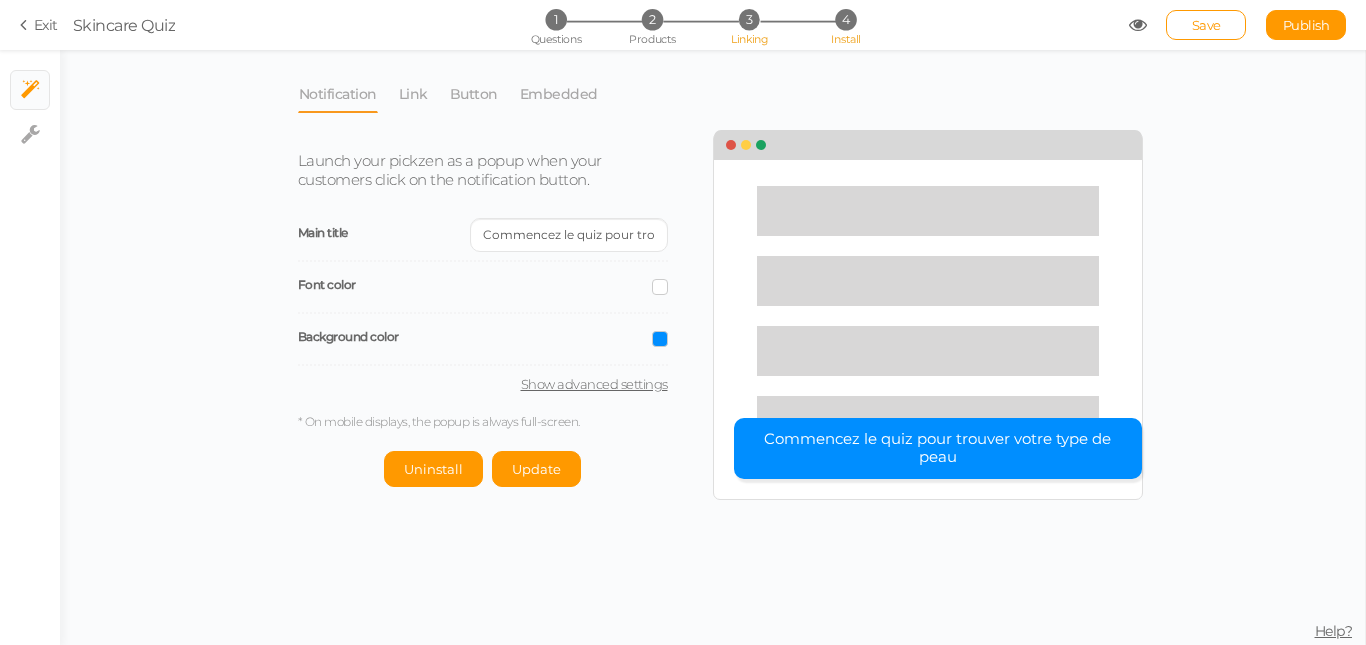 click on "3" at bounding box center [749, 19] 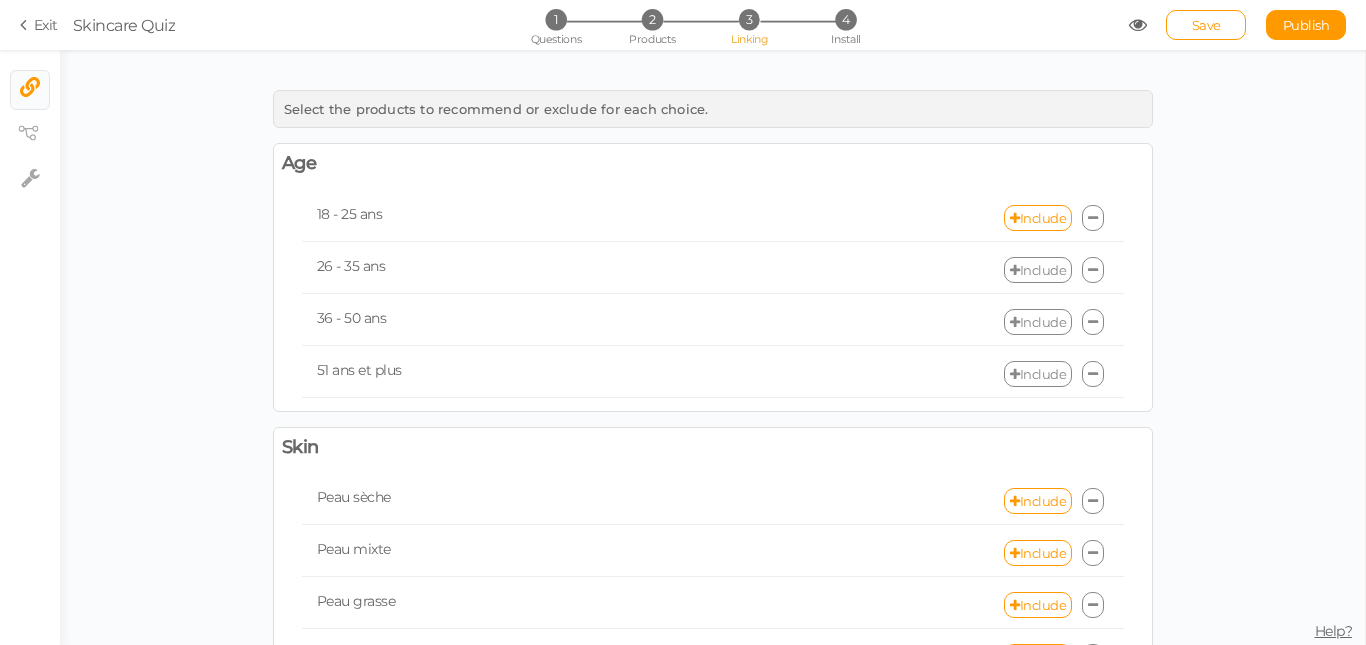 click on "18 - 25 ans          Include" at bounding box center [713, 218] 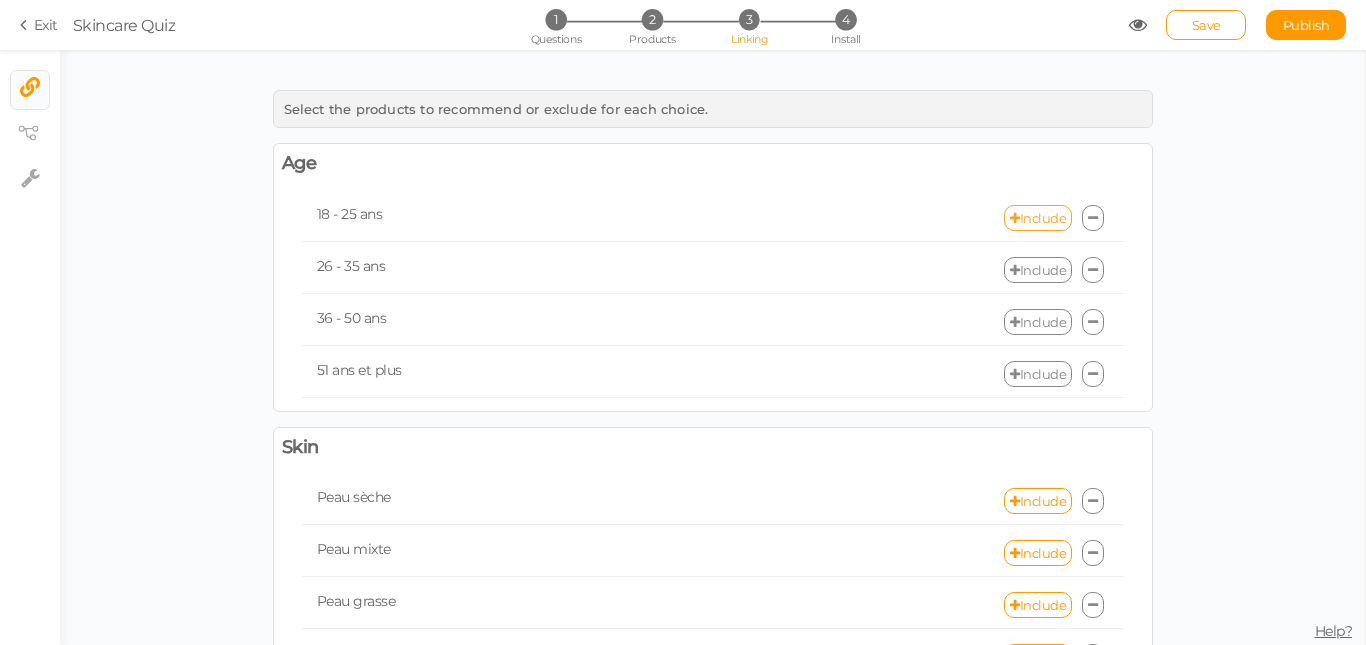 click on "Include" at bounding box center [1038, 218] 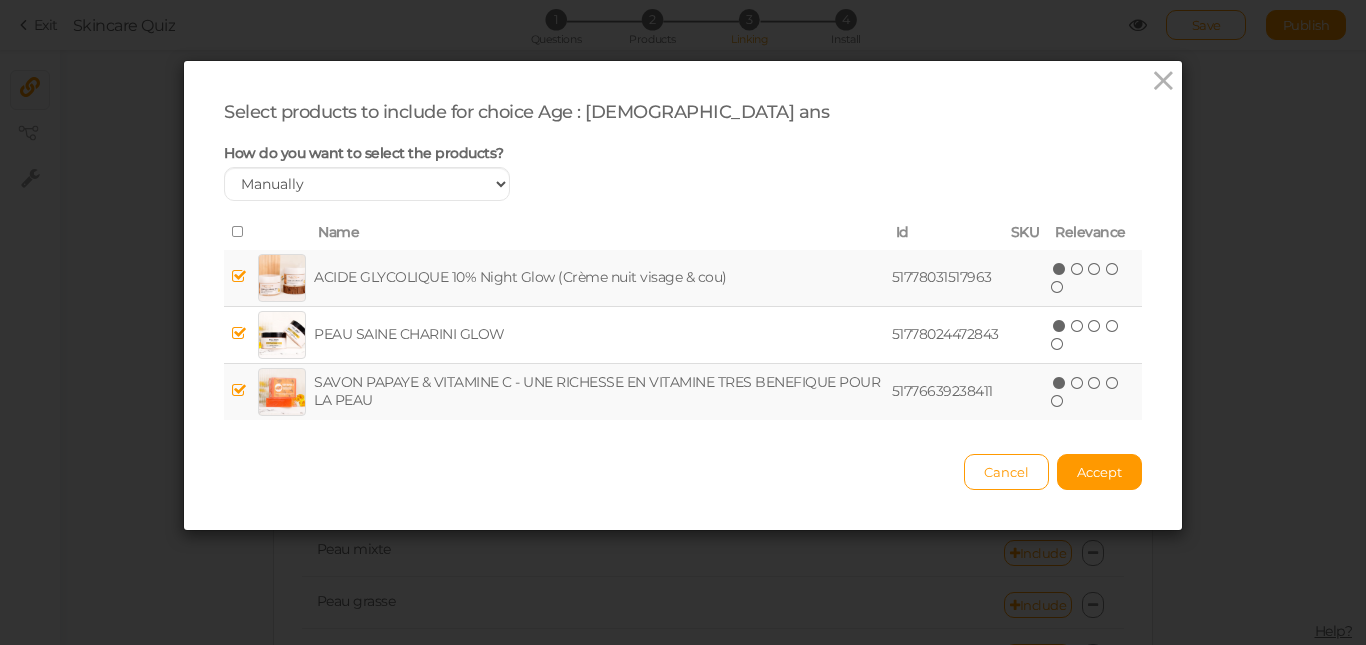 click at bounding box center (239, 232) 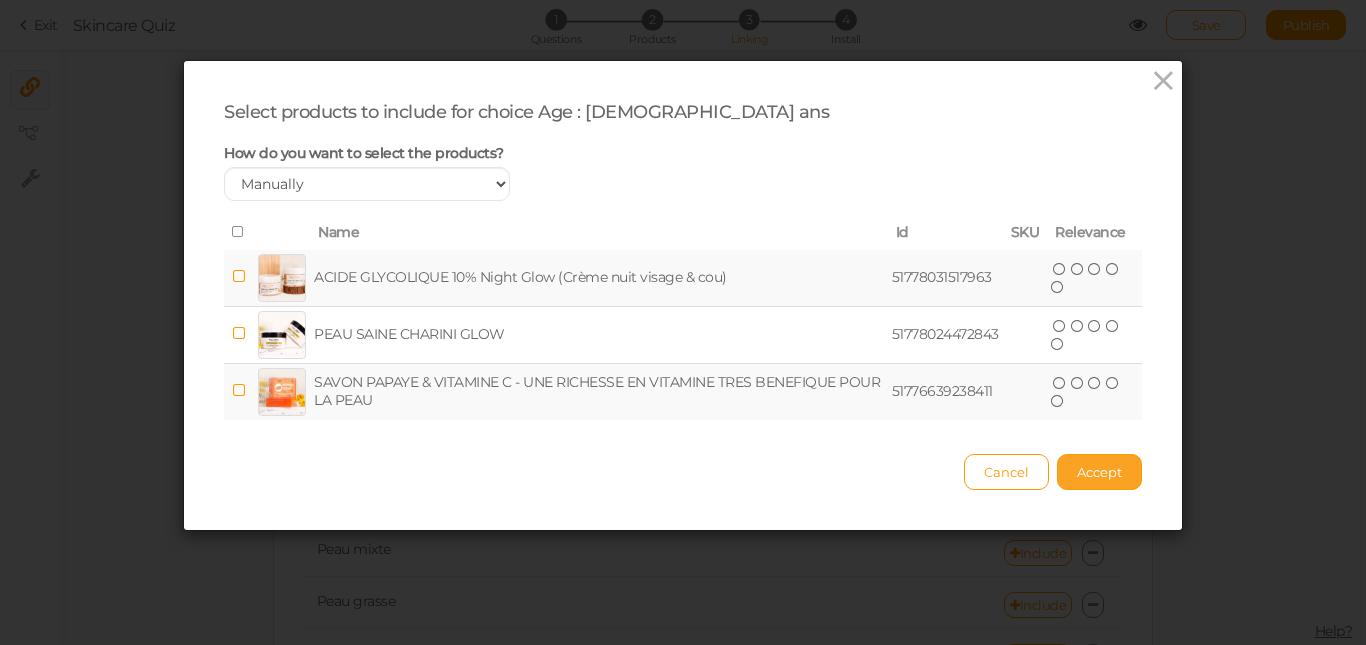 click on "Accept" at bounding box center (1099, 472) 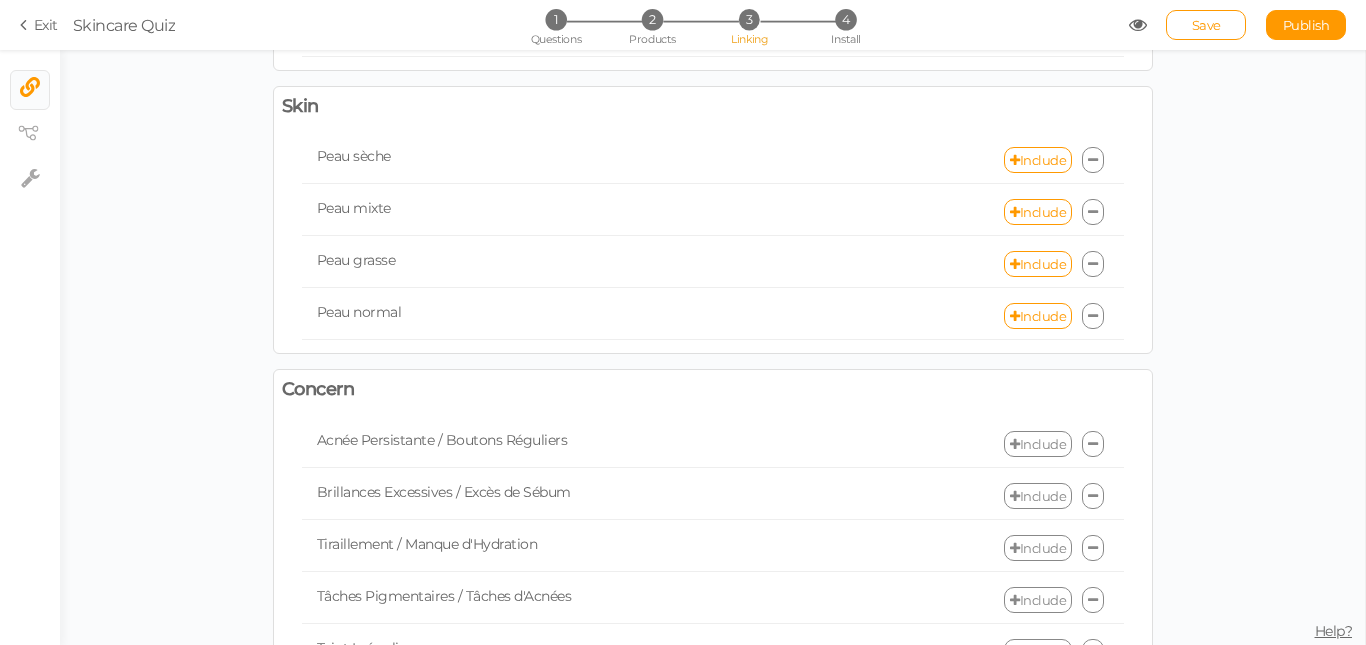 scroll, scrollTop: 400, scrollLeft: 0, axis: vertical 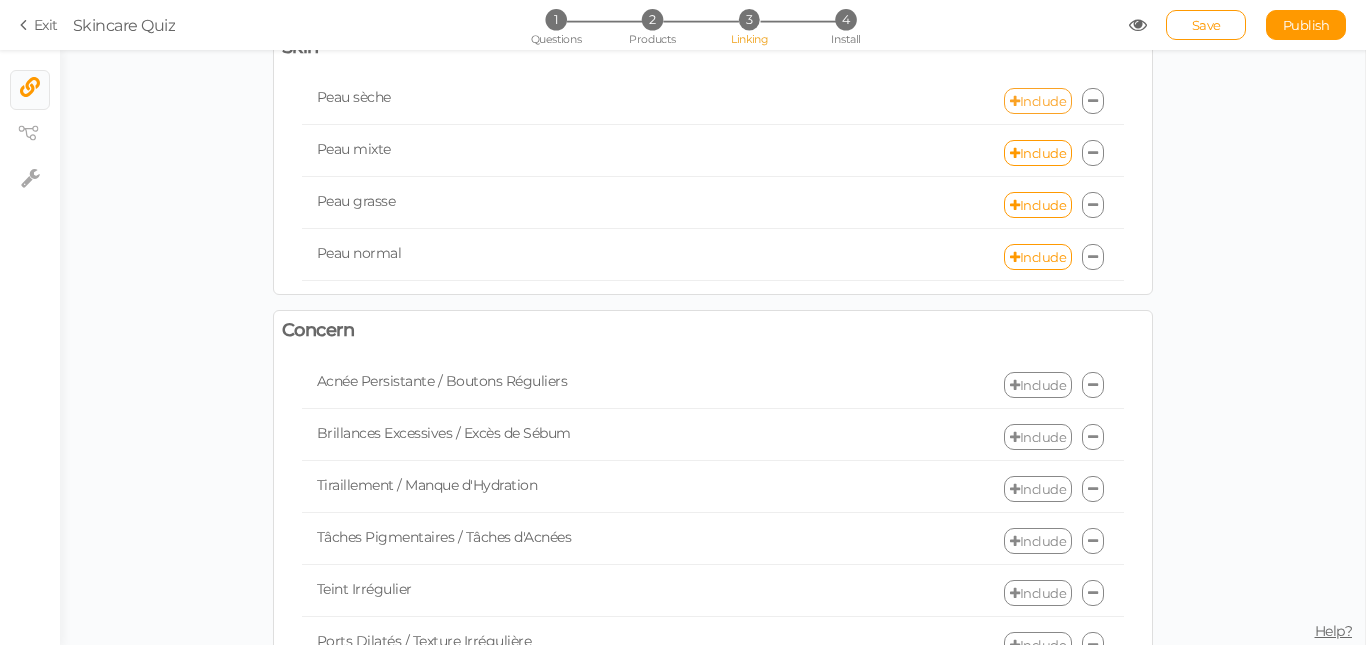 click on "Include" at bounding box center (1038, 101) 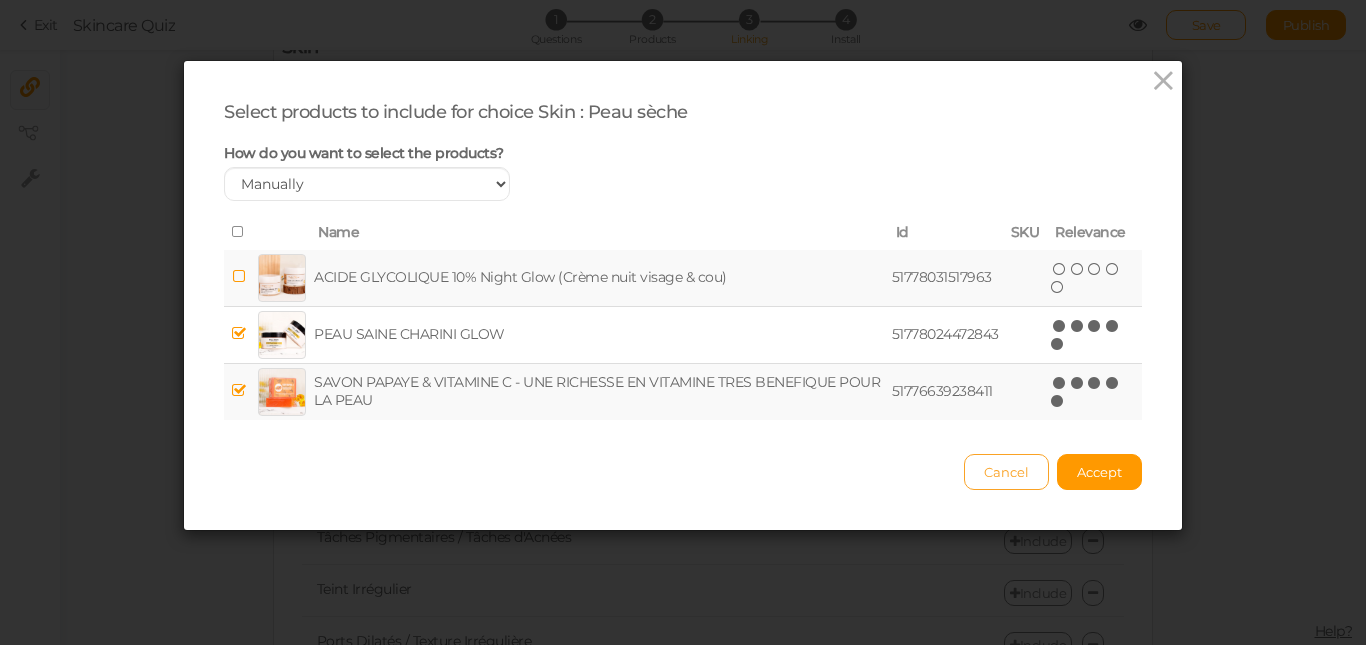 click on "Cancel" at bounding box center (1006, 472) 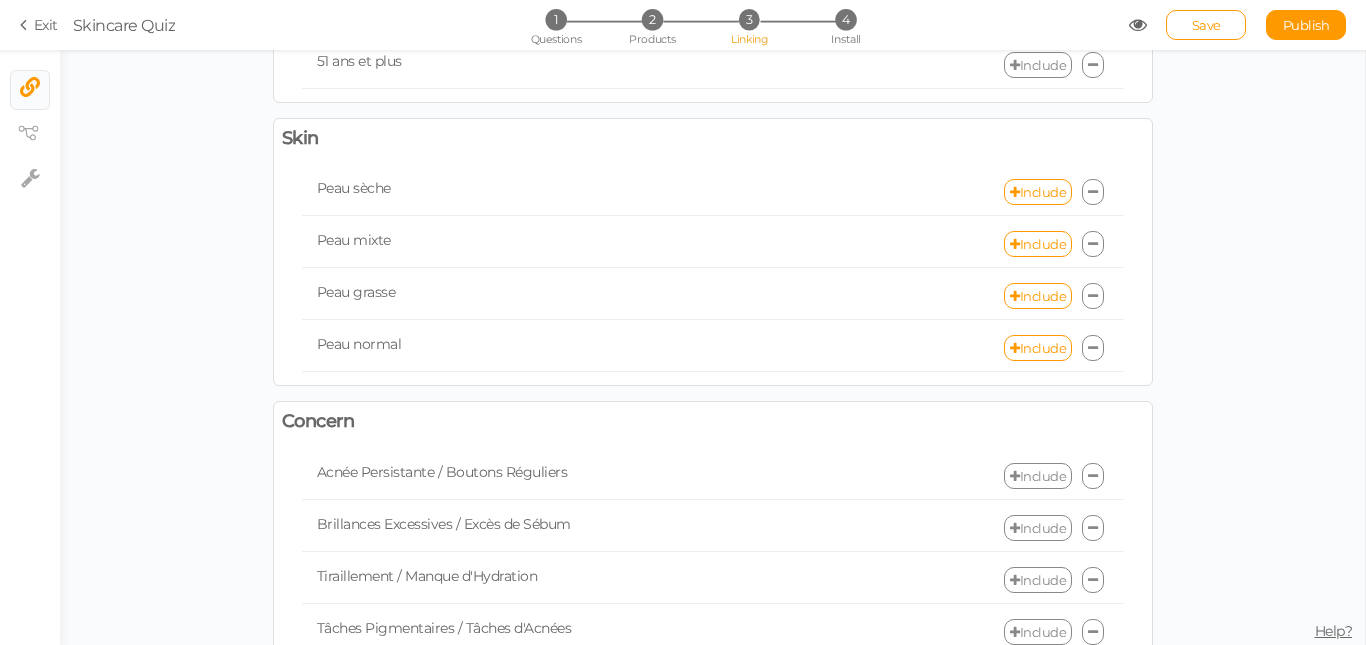 scroll, scrollTop: 300, scrollLeft: 0, axis: vertical 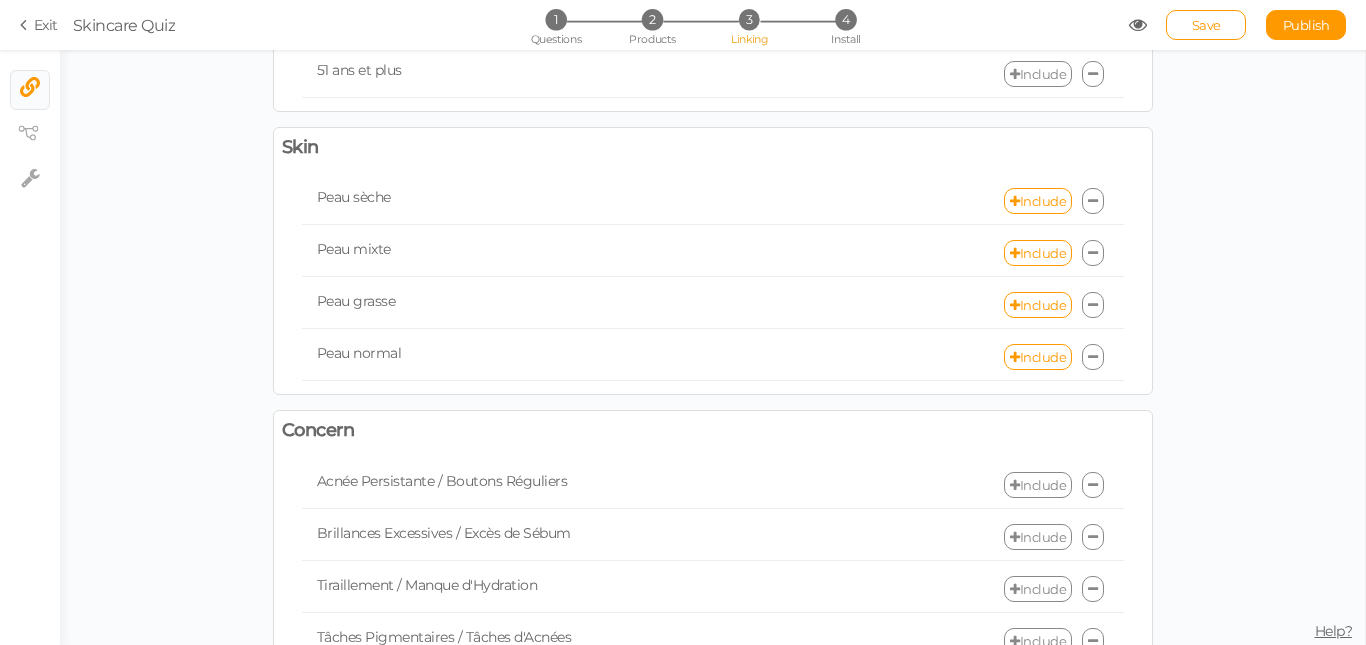click on "Peau sèche          Include" at bounding box center [713, 201] 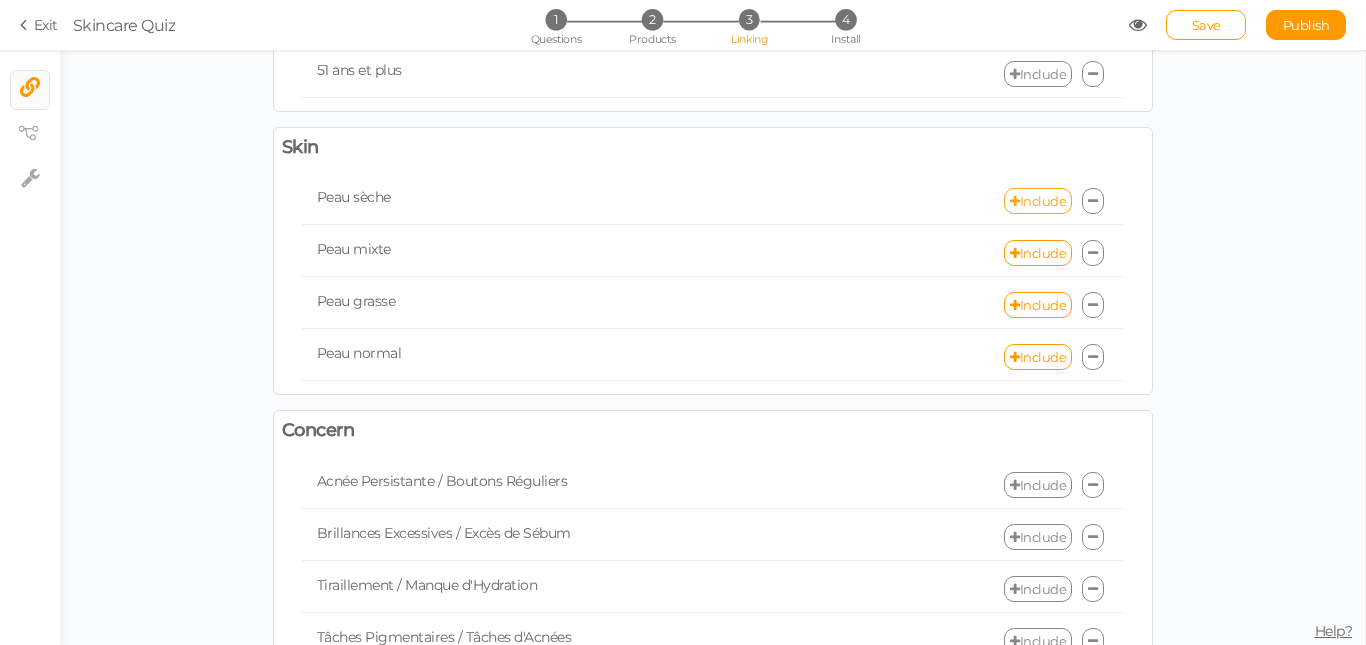 click on "Include" at bounding box center (1038, 201) 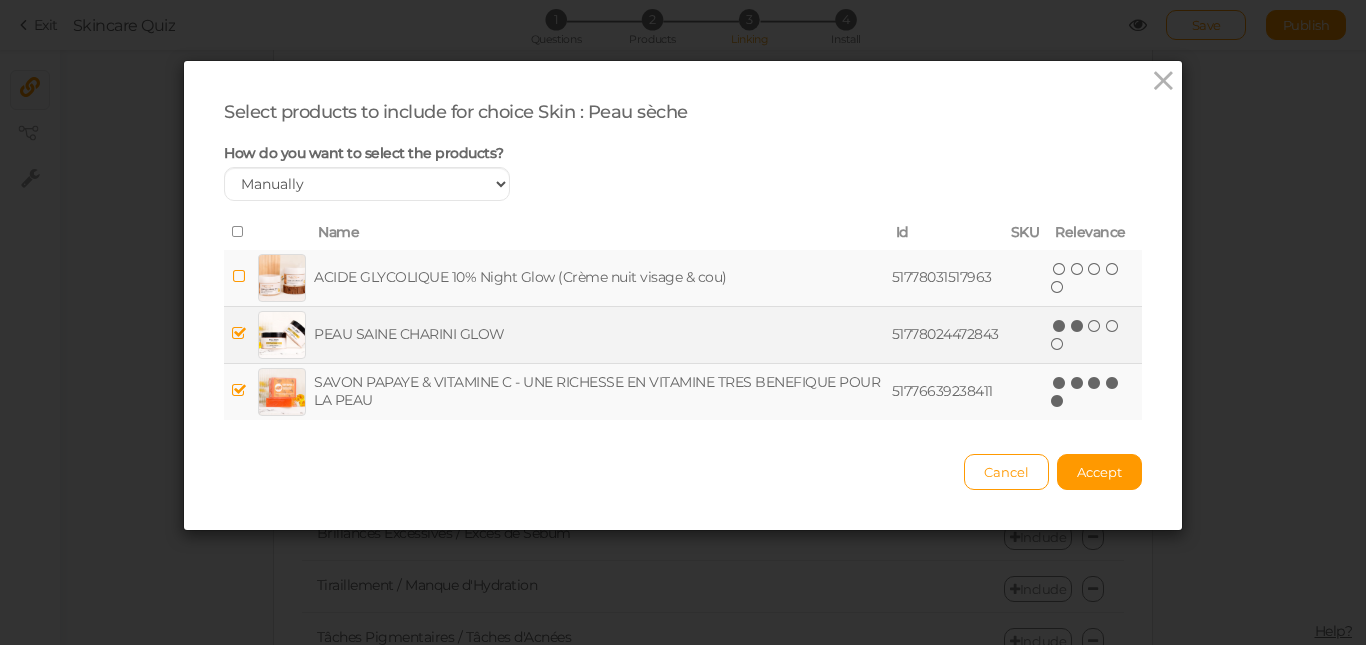 click at bounding box center (1078, 326) 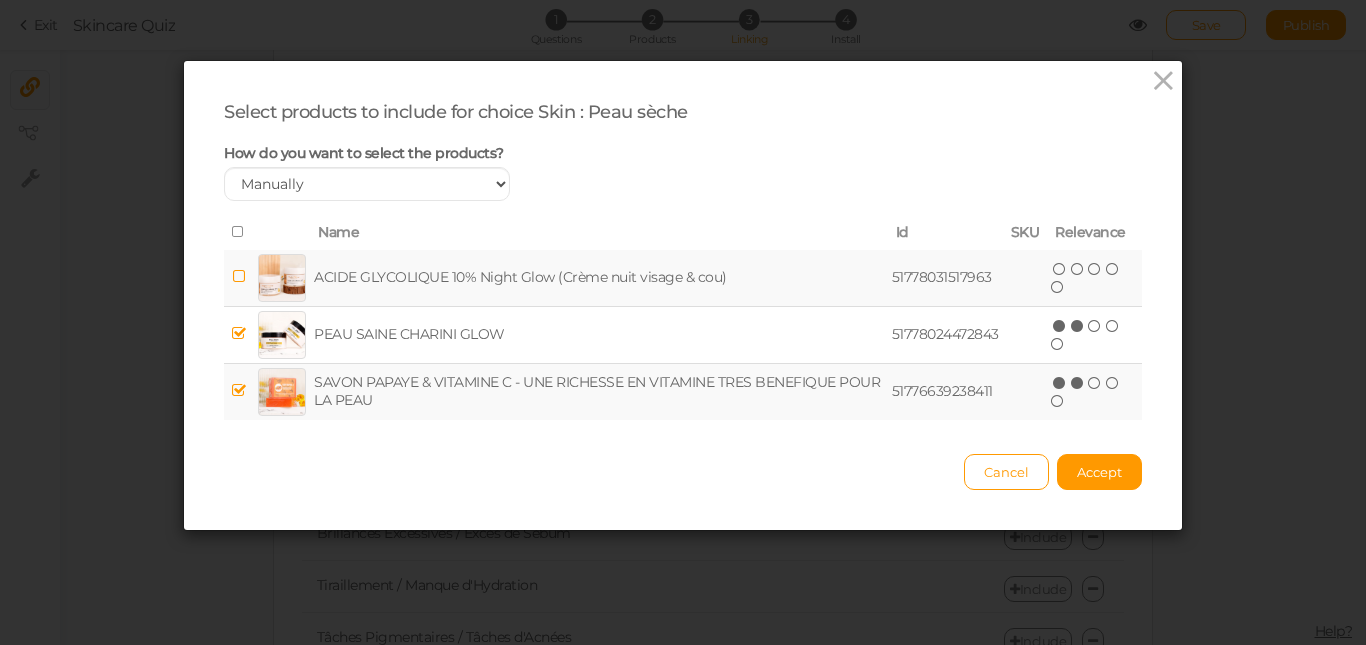 click at bounding box center [1078, 383] 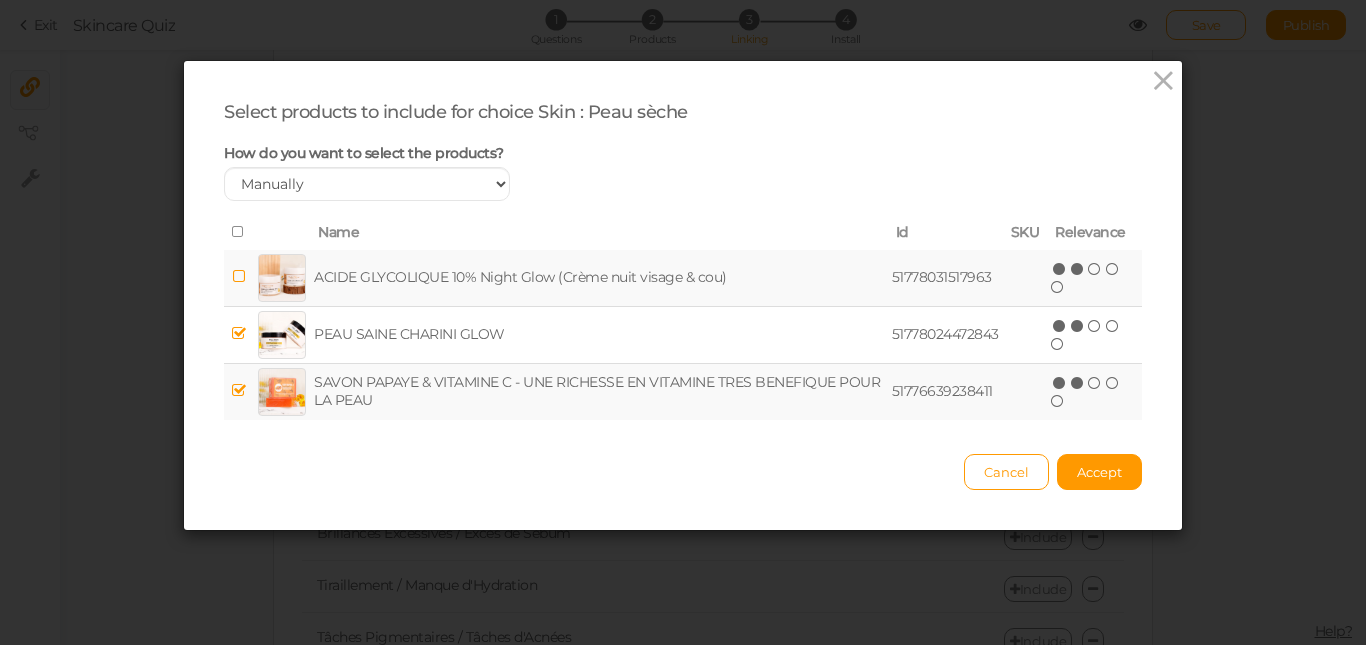 click at bounding box center (1078, 269) 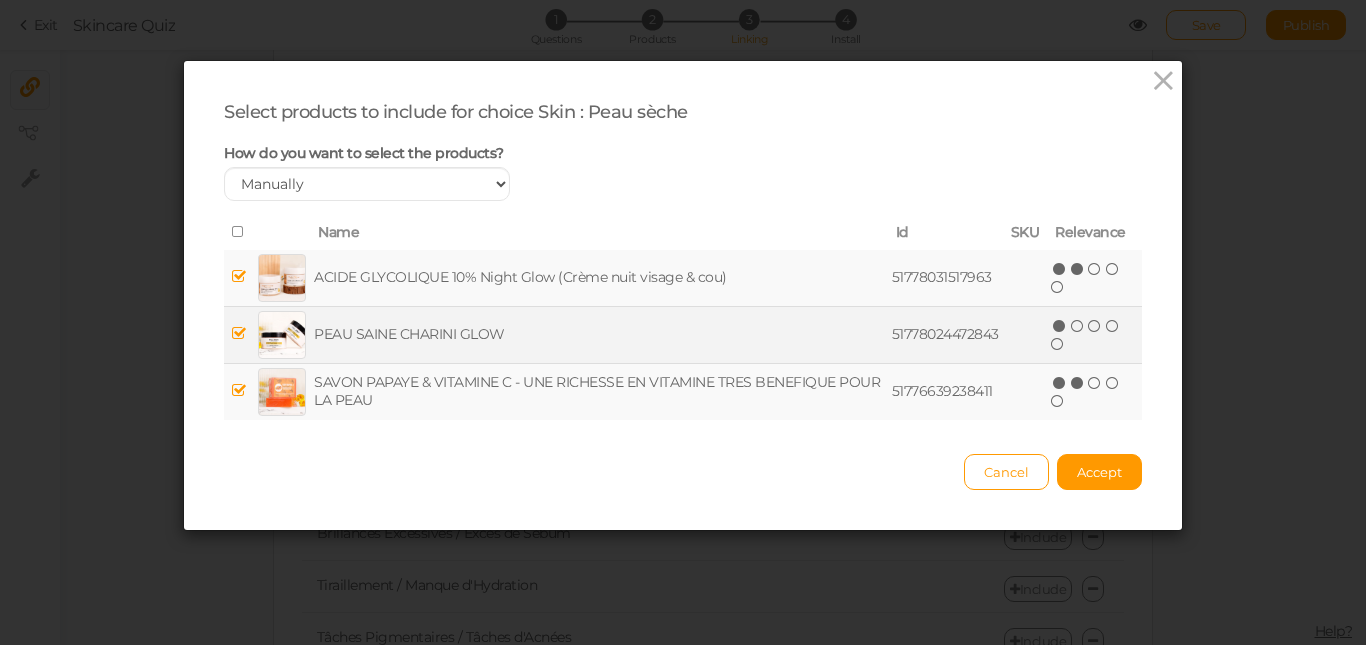 click at bounding box center (1060, 326) 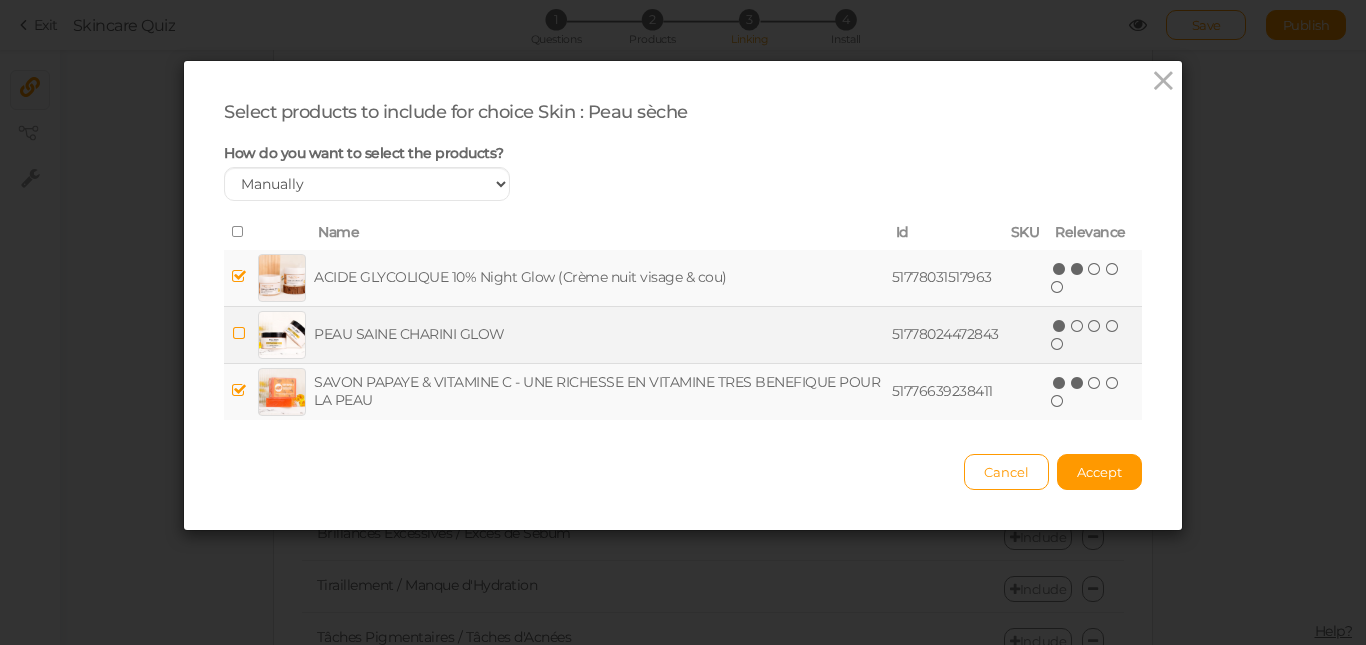 click at bounding box center (1060, 326) 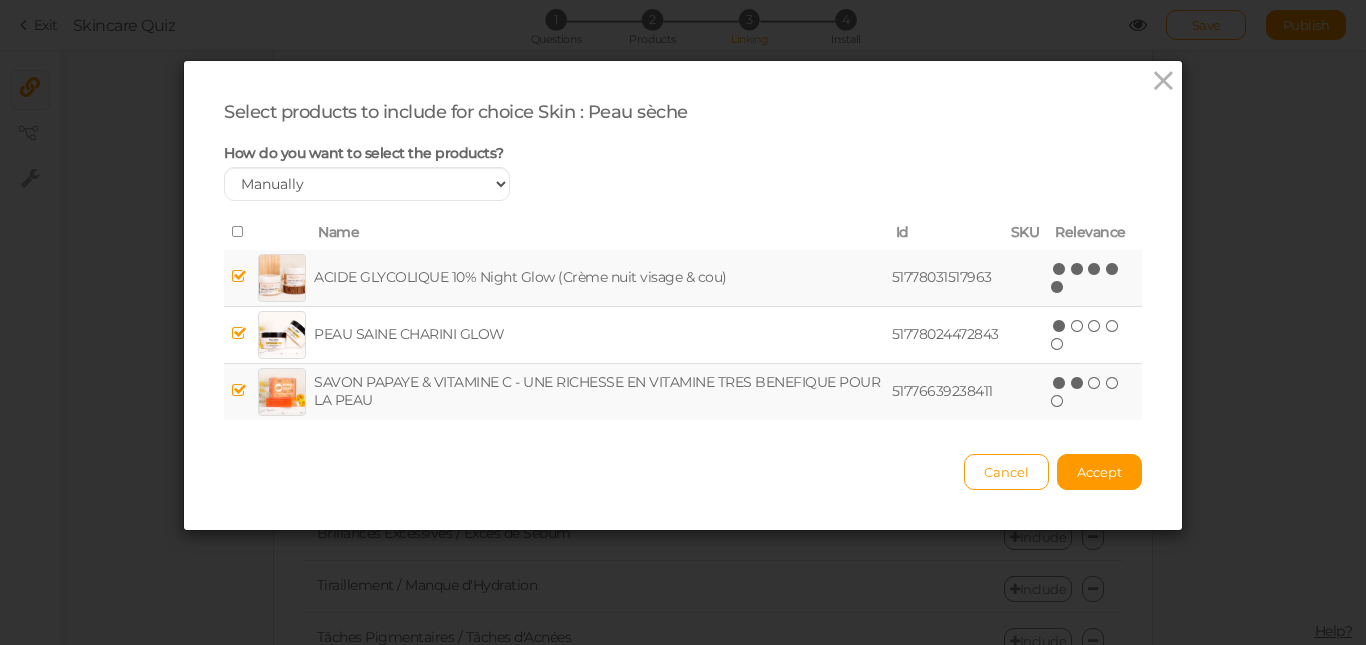 click at bounding box center (1058, 287) 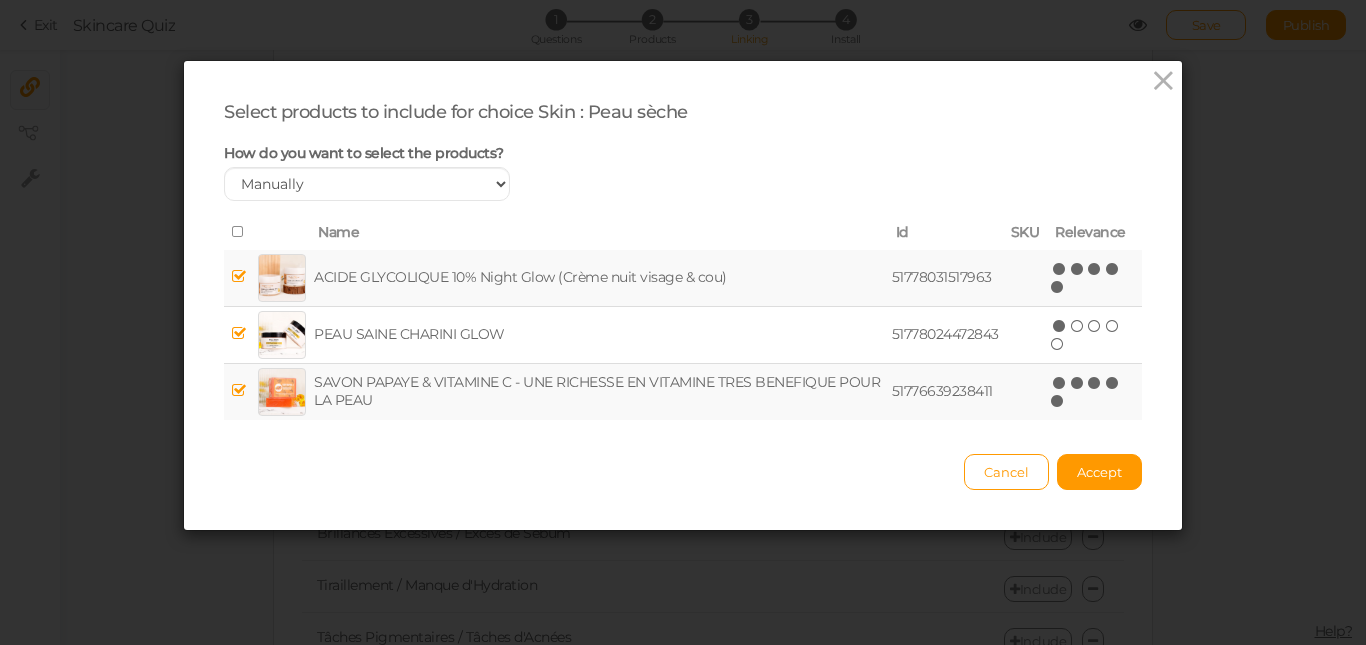 click at bounding box center [1058, 401] 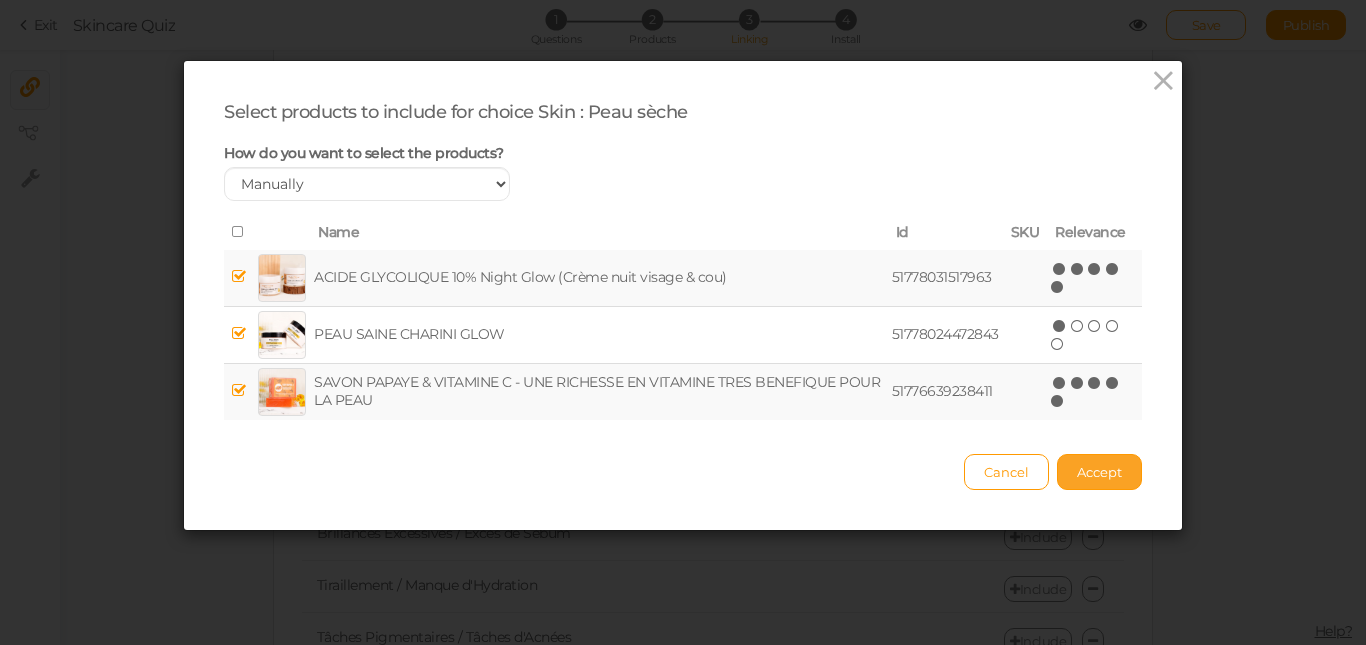 click on "Accept" at bounding box center [1099, 472] 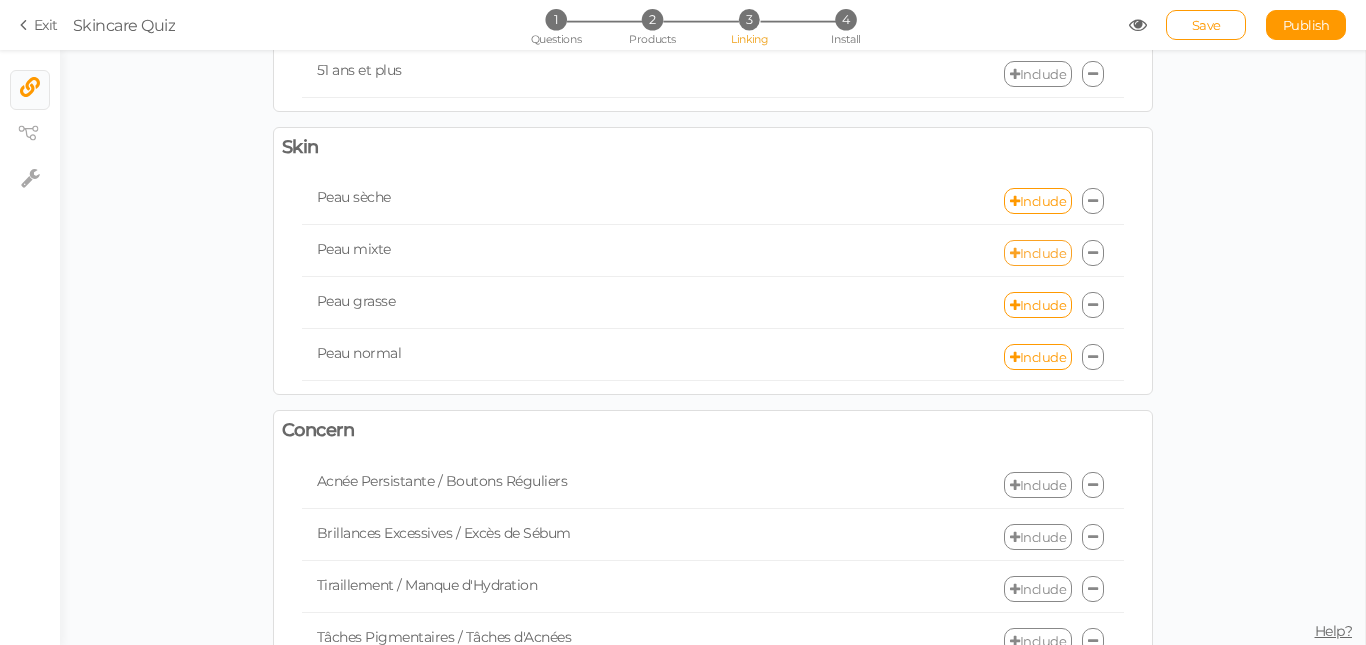 click on "Include" at bounding box center (1038, 253) 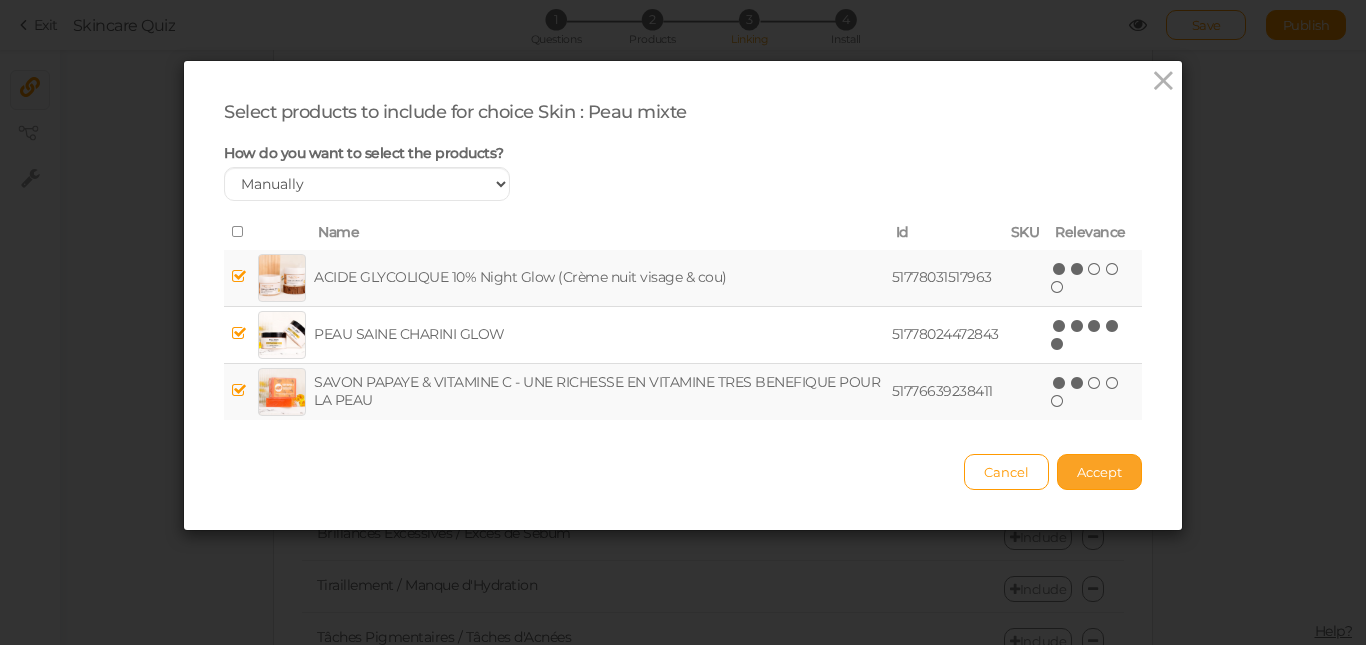 click on "Accept" at bounding box center (1099, 472) 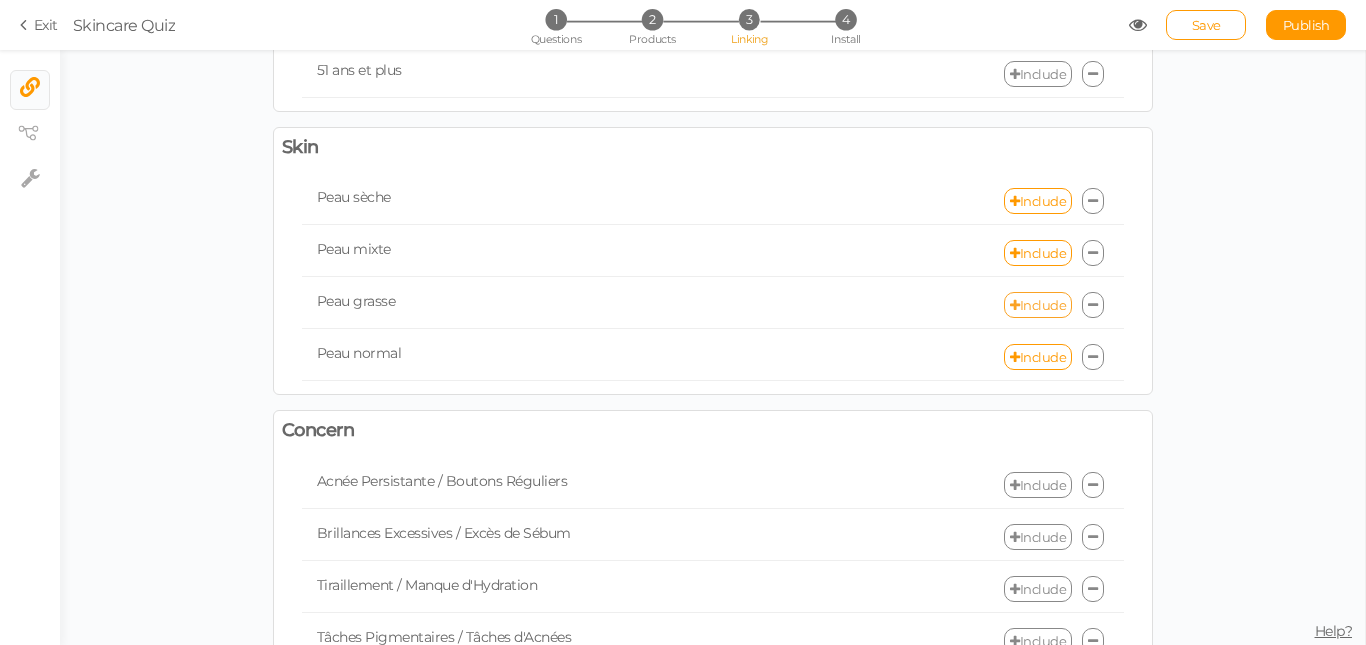 click on "Include" at bounding box center [1038, 305] 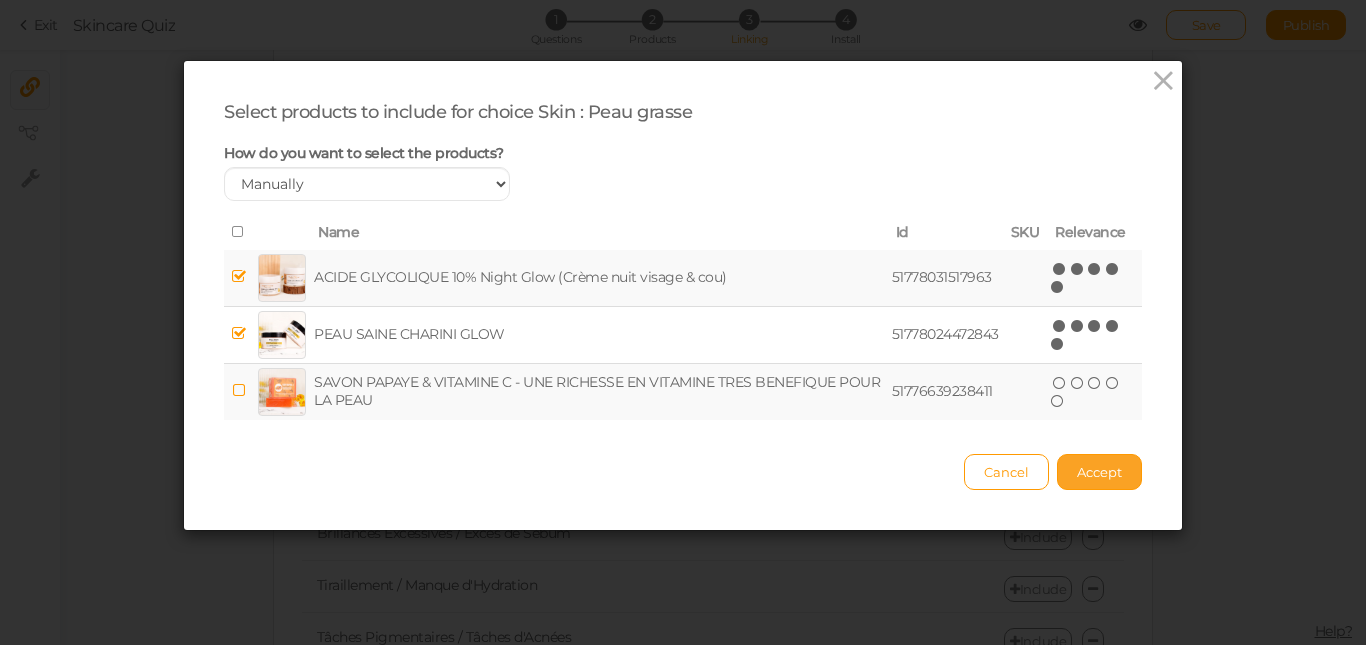 click on "Accept" at bounding box center (1099, 472) 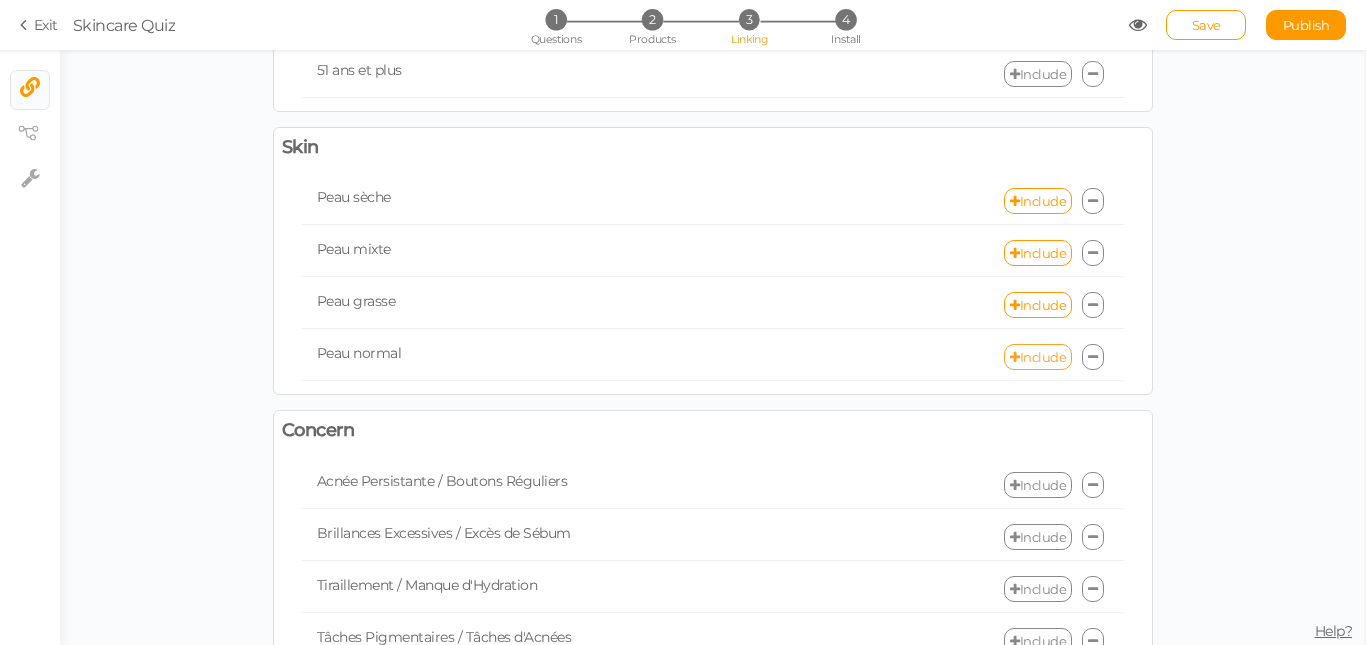 click on "Include" at bounding box center [1038, 357] 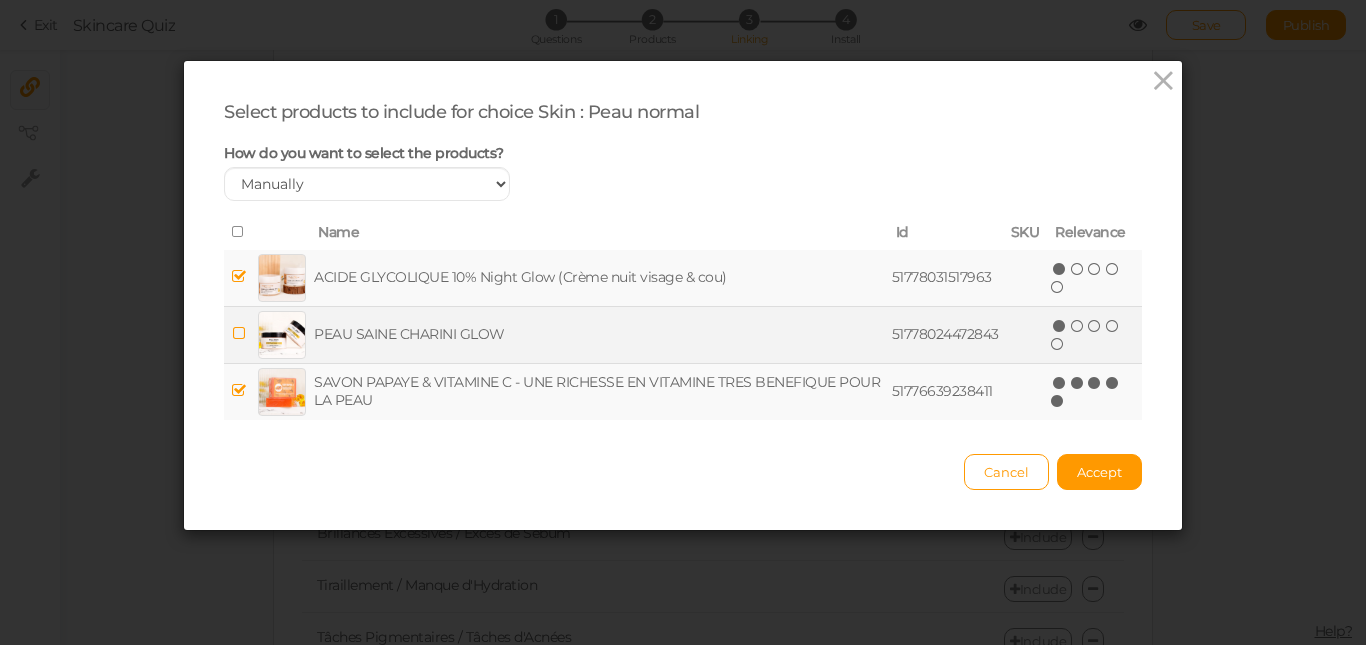 click at bounding box center [1060, 326] 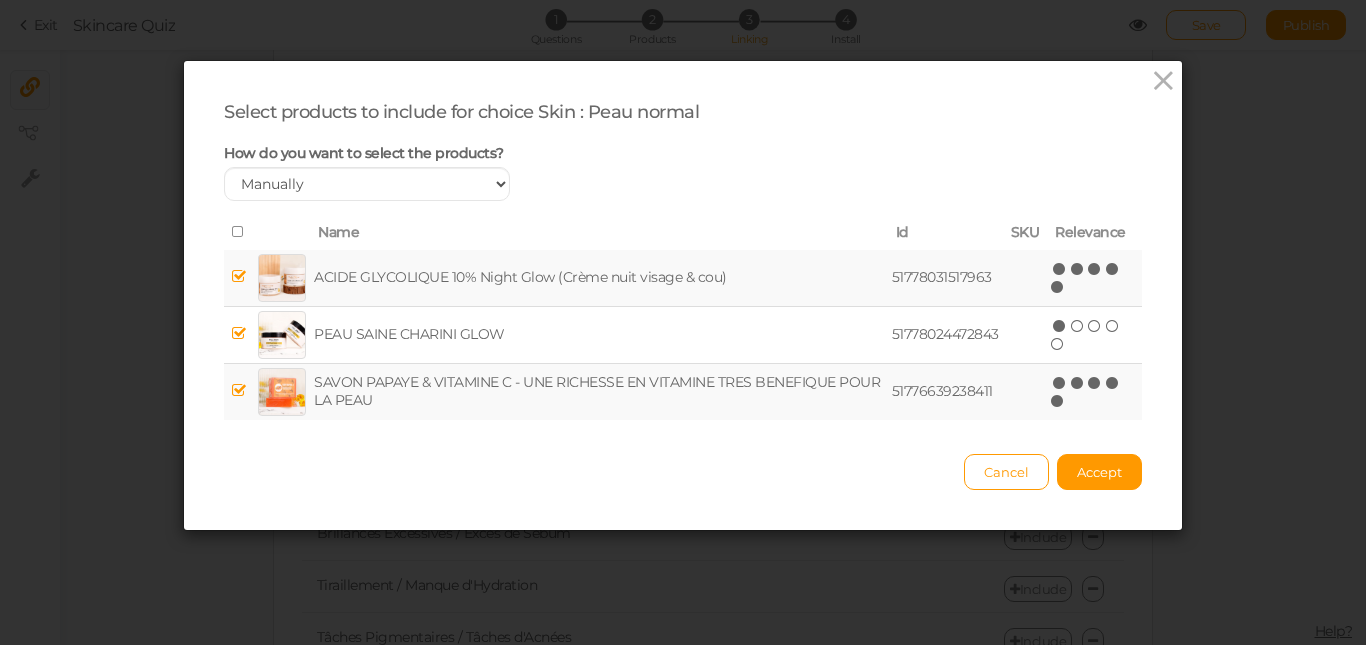 click at bounding box center [1058, 287] 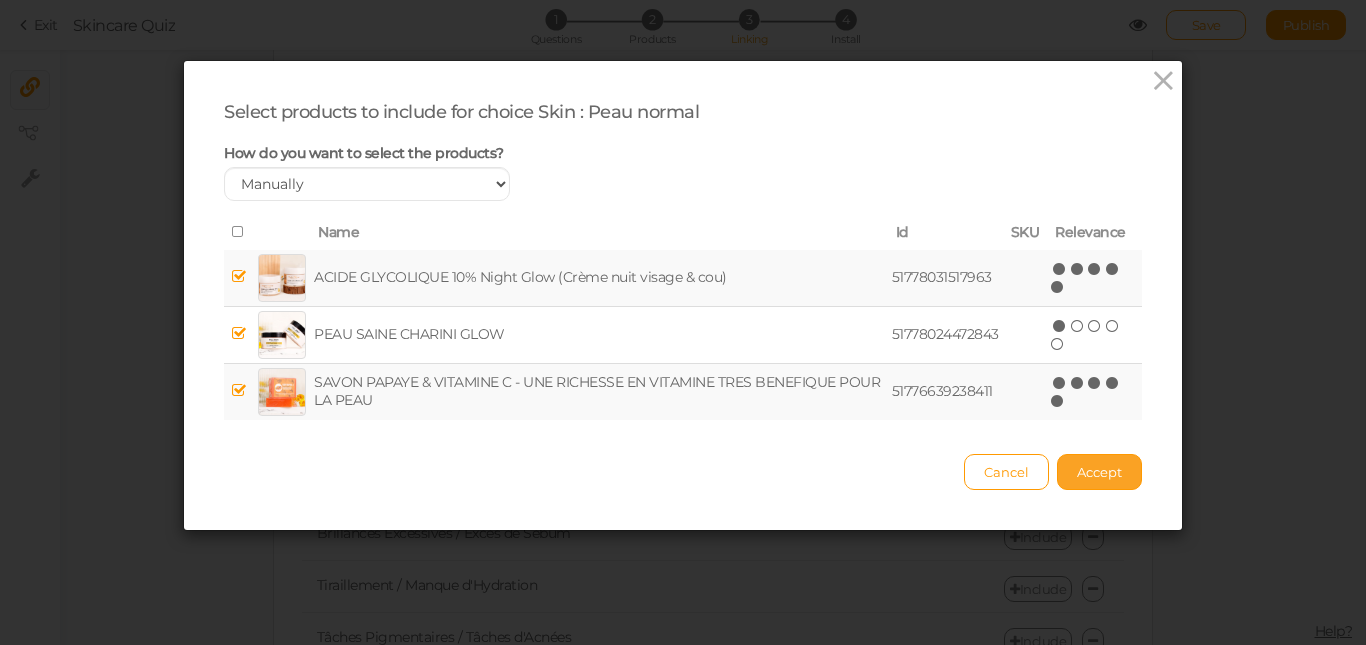 click on "Accept" at bounding box center [1099, 472] 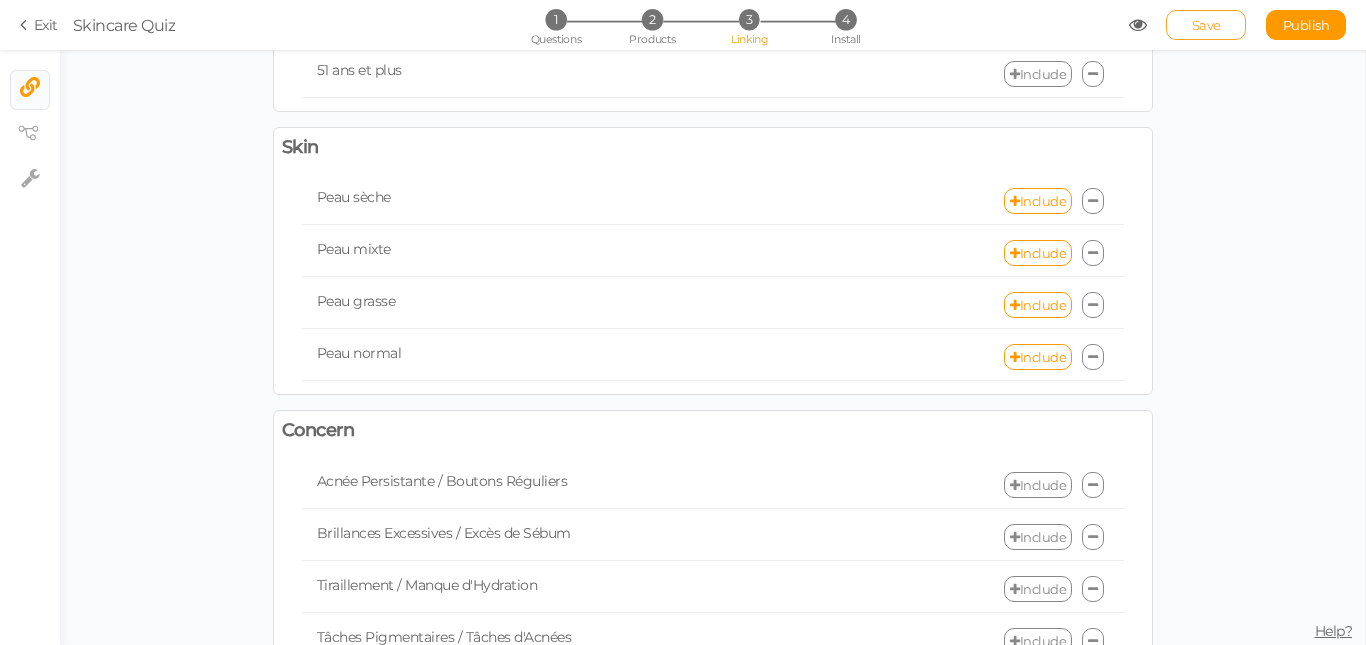 drag, startPoint x: 1216, startPoint y: 43, endPoint x: 1215, endPoint y: 30, distance: 13.038404 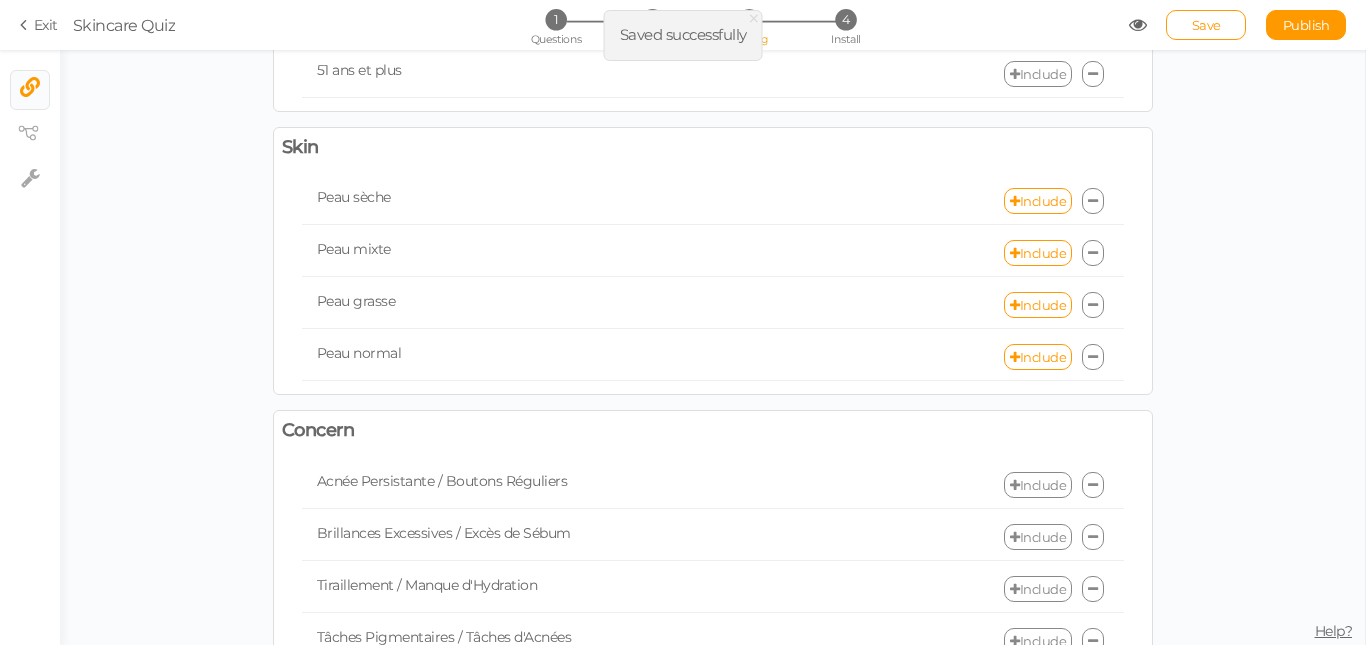 click on "Publish" at bounding box center [1306, 25] 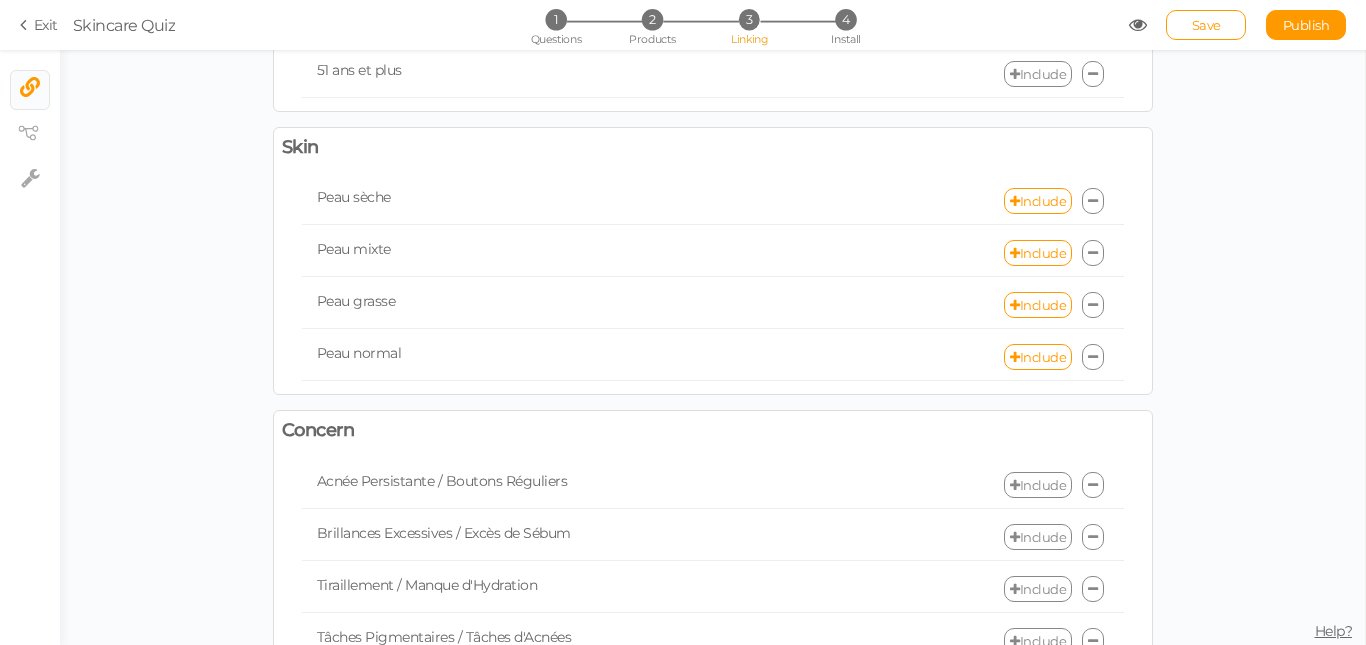 click at bounding box center [1138, 25] 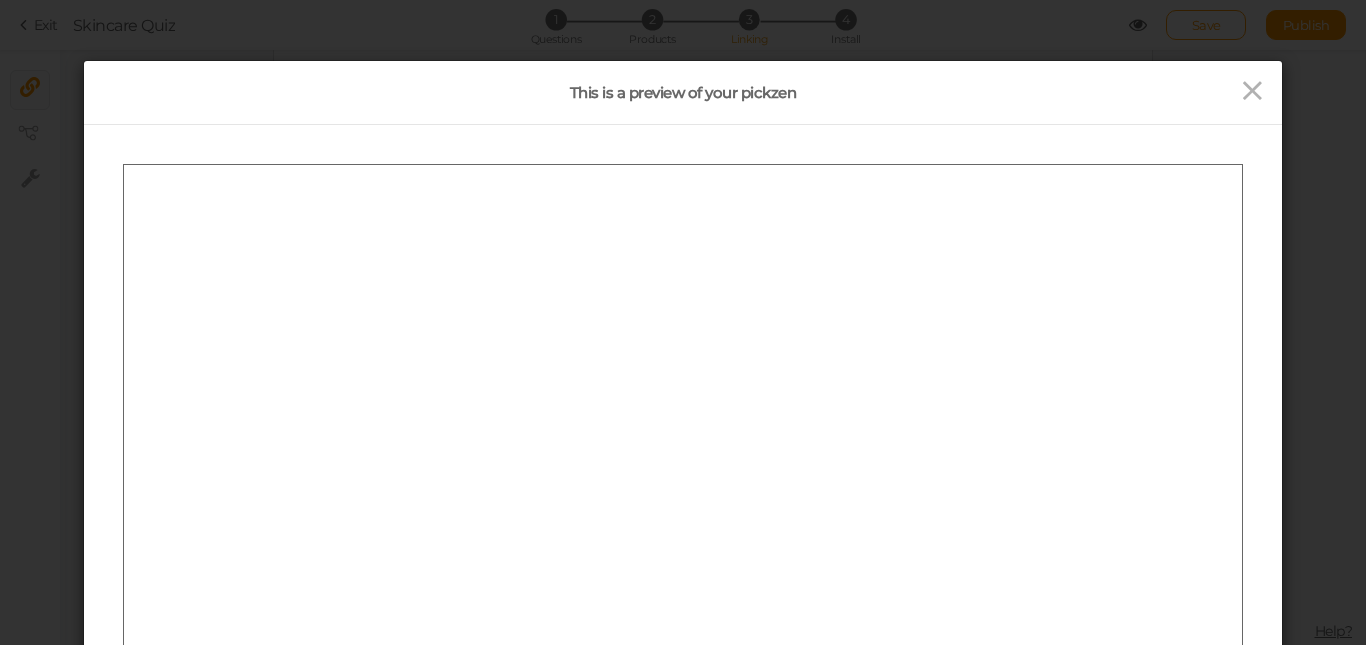 scroll, scrollTop: 0, scrollLeft: 0, axis: both 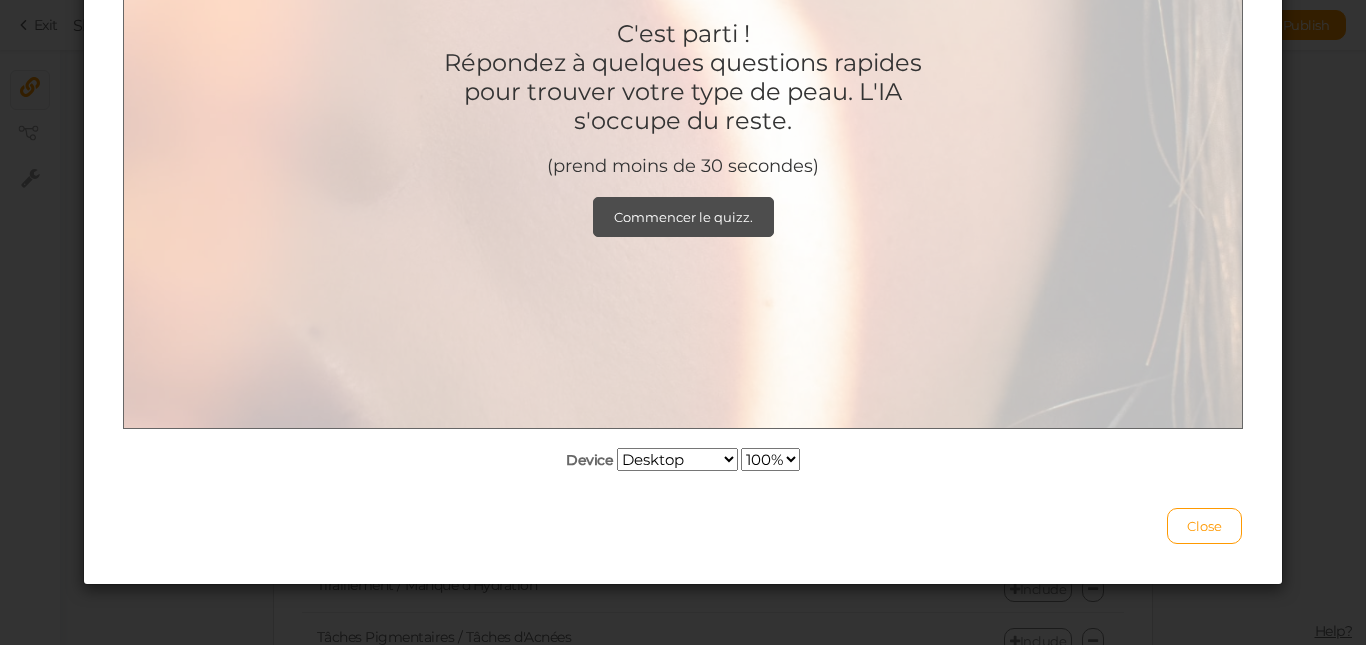 click on "Commencer le quizz." at bounding box center (683, 217) 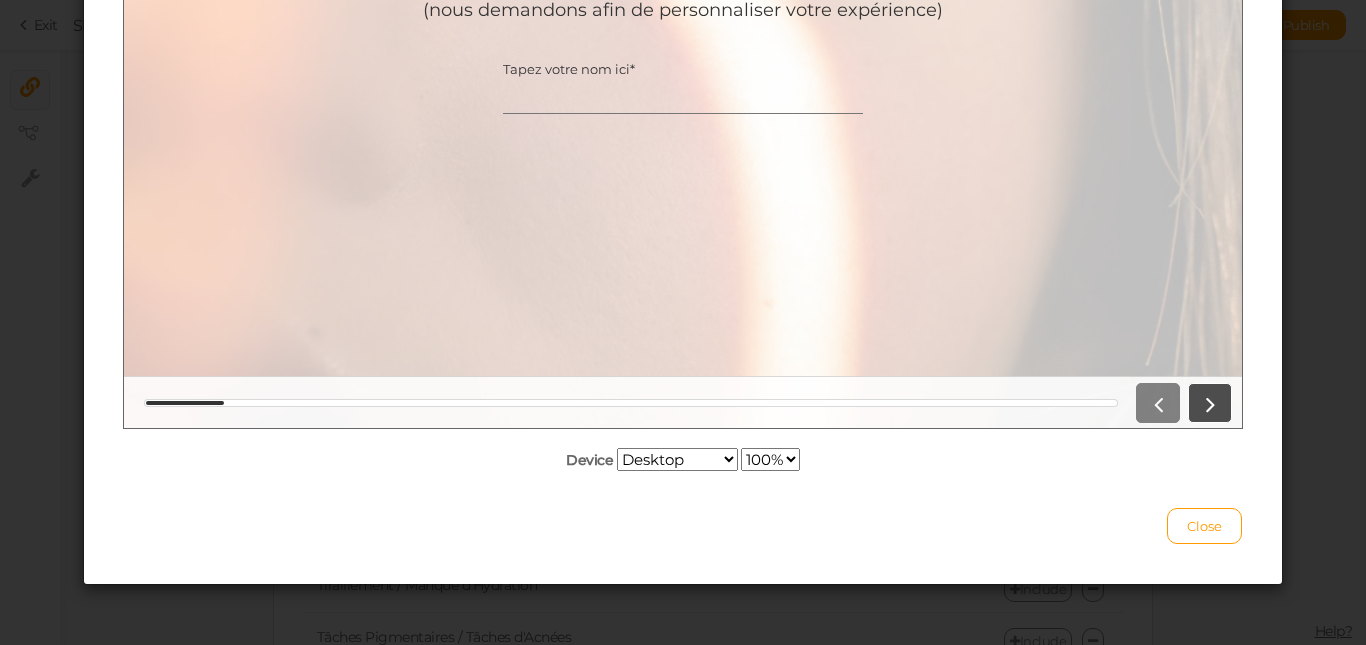 click at bounding box center [1210, 403] 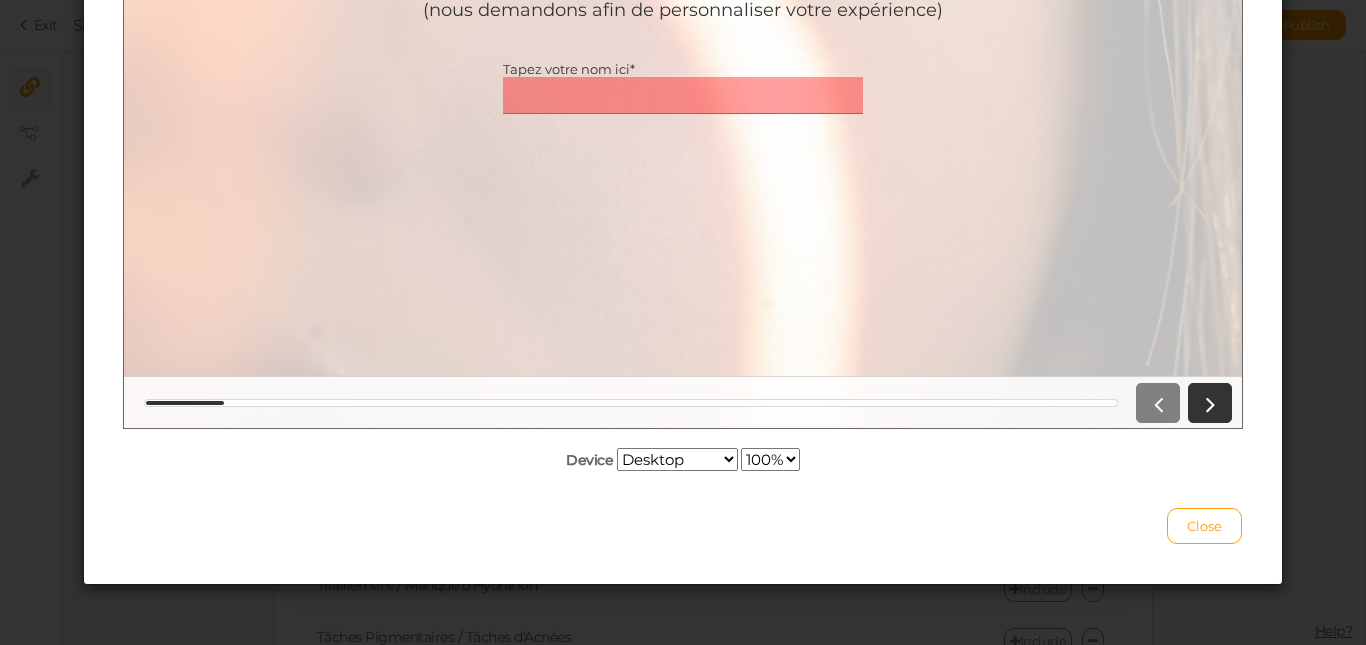 click on "Tapez votre nom ici*" at bounding box center (683, 95) 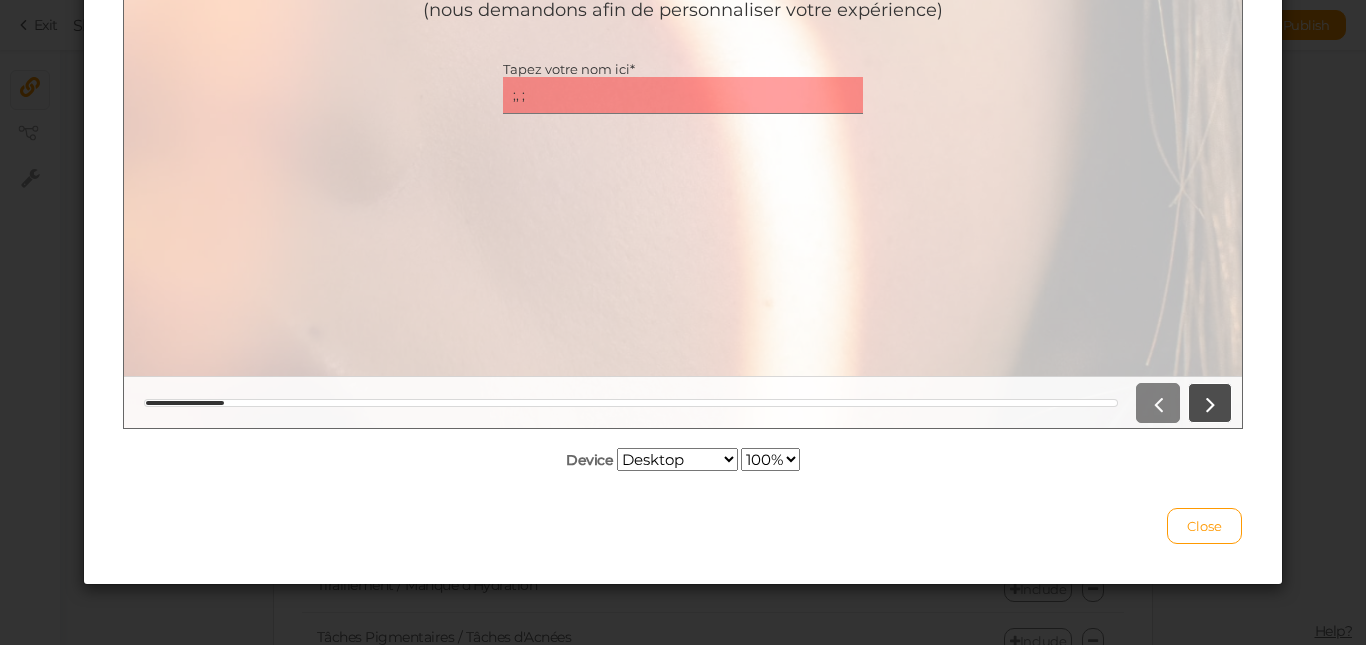 type on ";, ;" 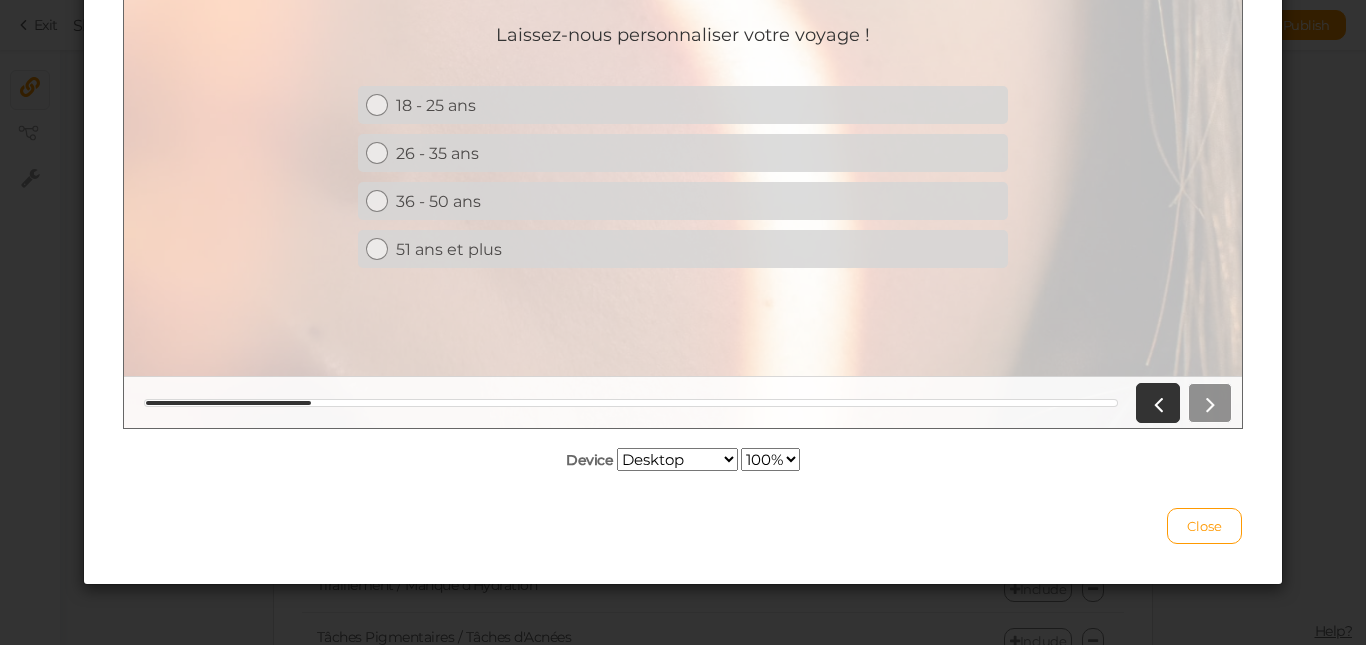click at bounding box center [1180, 403] 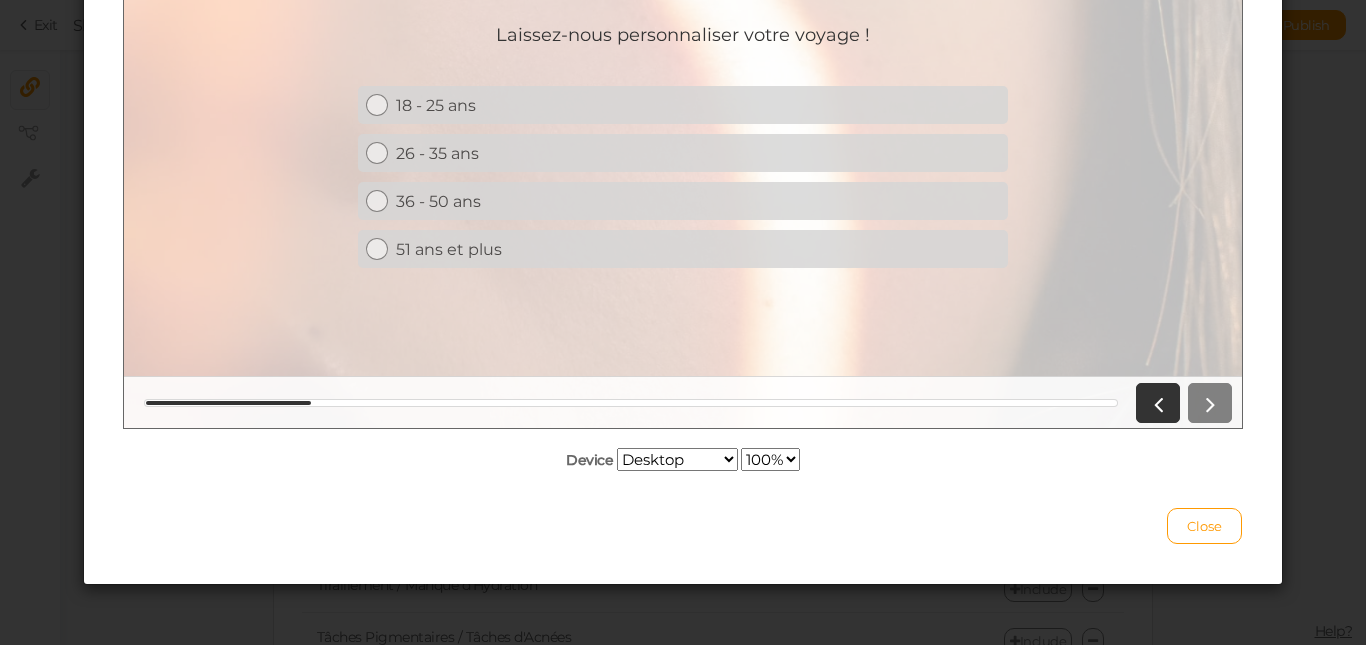 click on "18 - 25 ans 26 - 35 ans 36 - 50 ans 51 ans et plus" at bounding box center (683, 177) 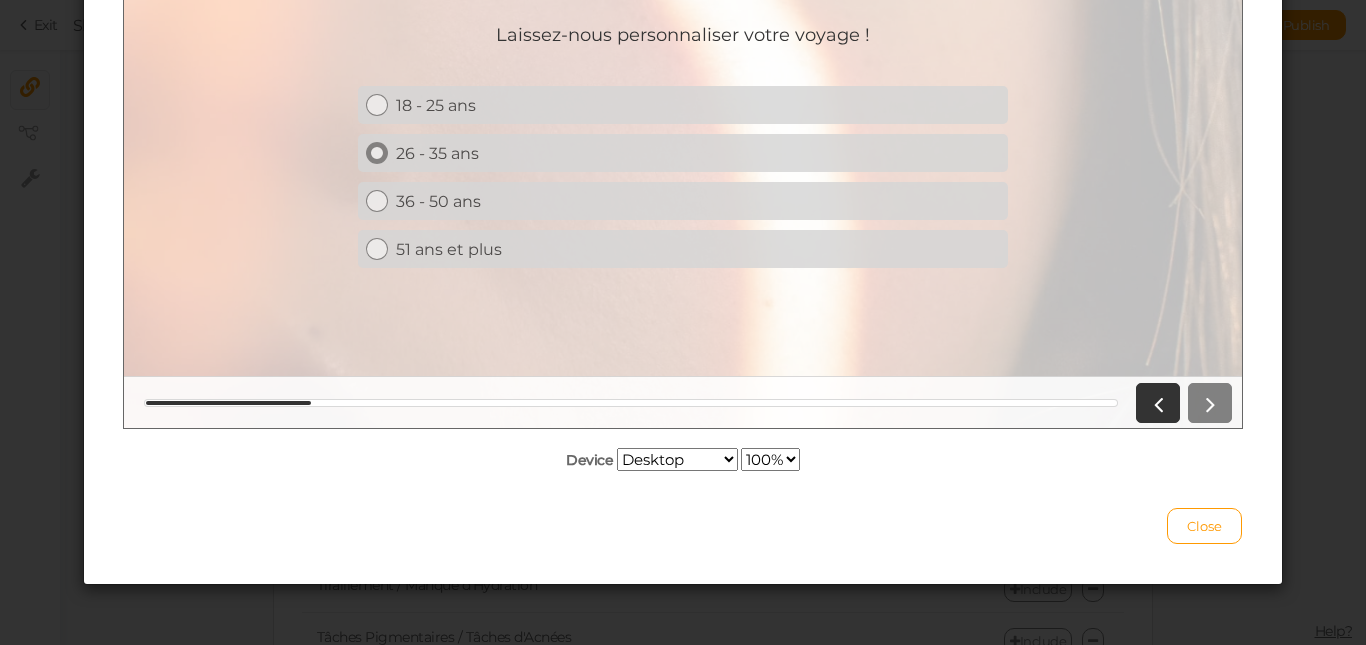 click on "26 - 35 ans" at bounding box center [698, 153] 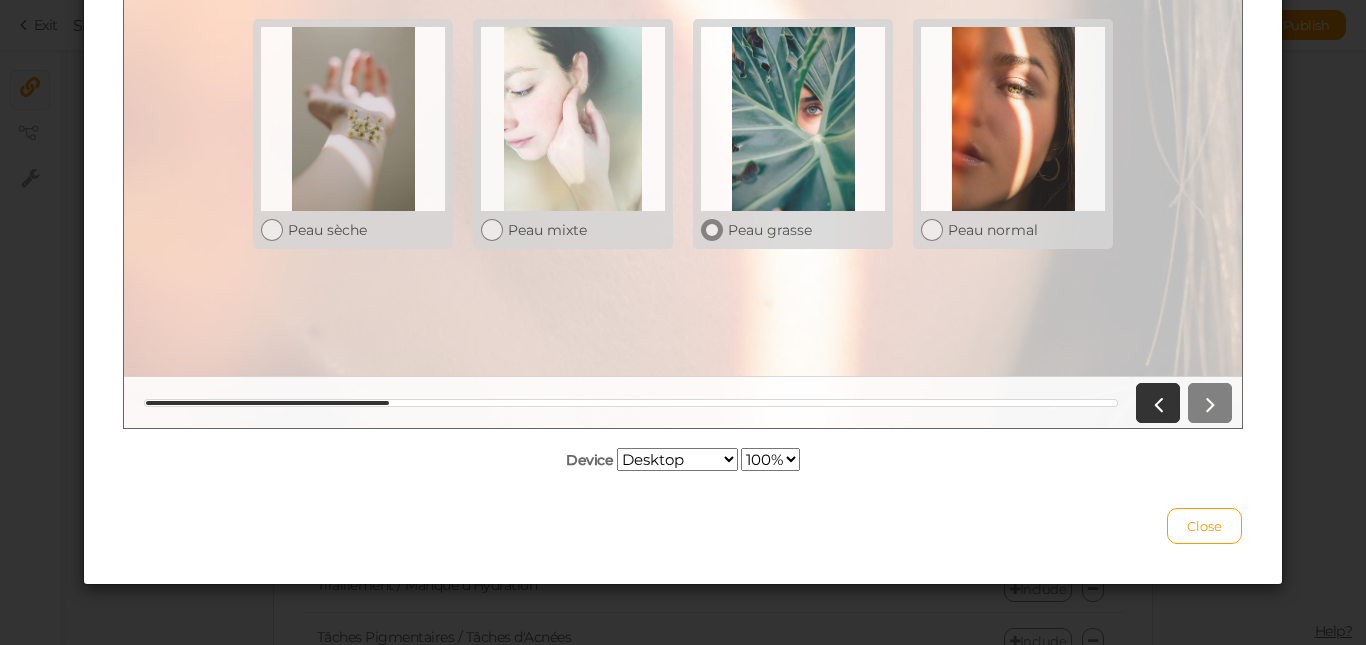 click at bounding box center [793, 119] 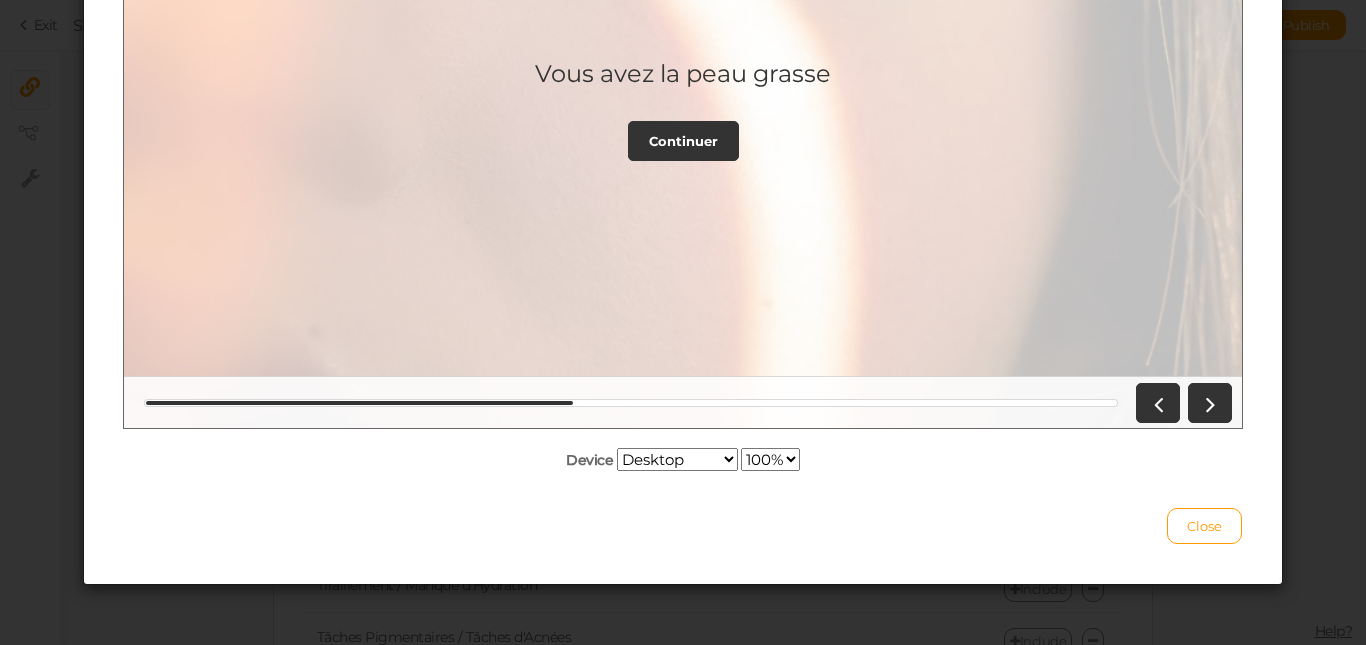 click on "Vous avez la peau grasse Continuer" at bounding box center (683, 128) 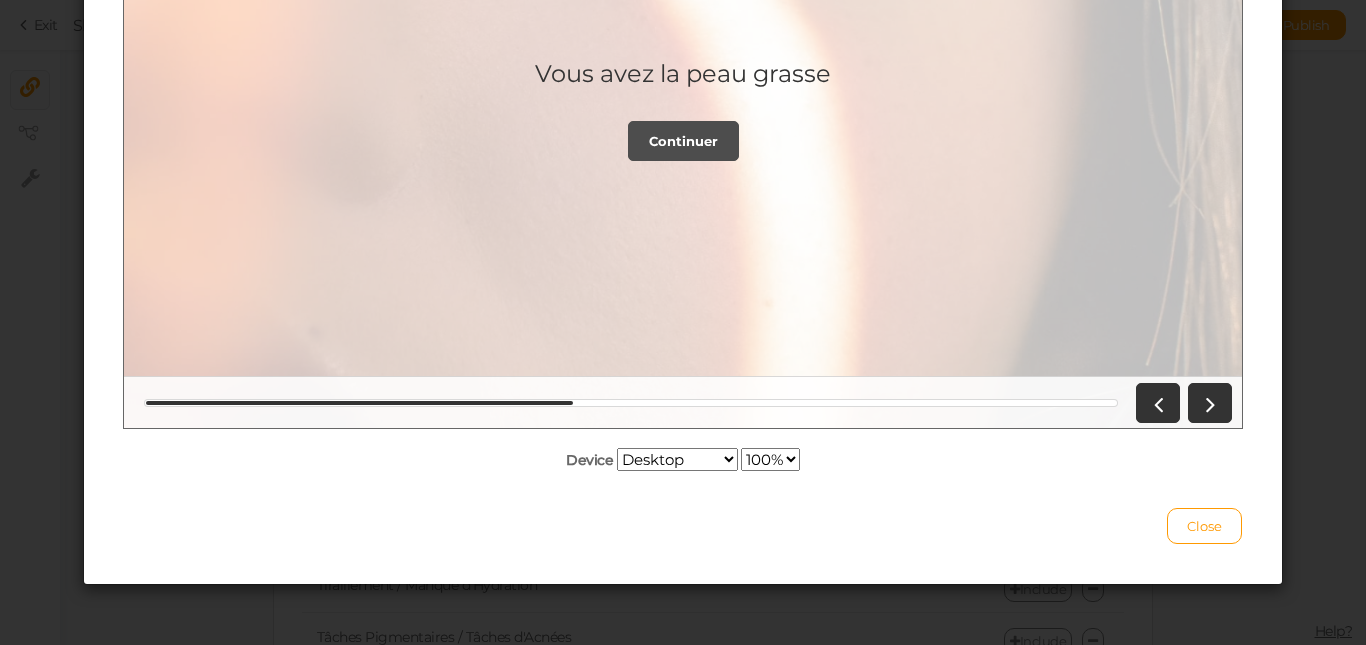 click on "Continuer" at bounding box center (683, 141) 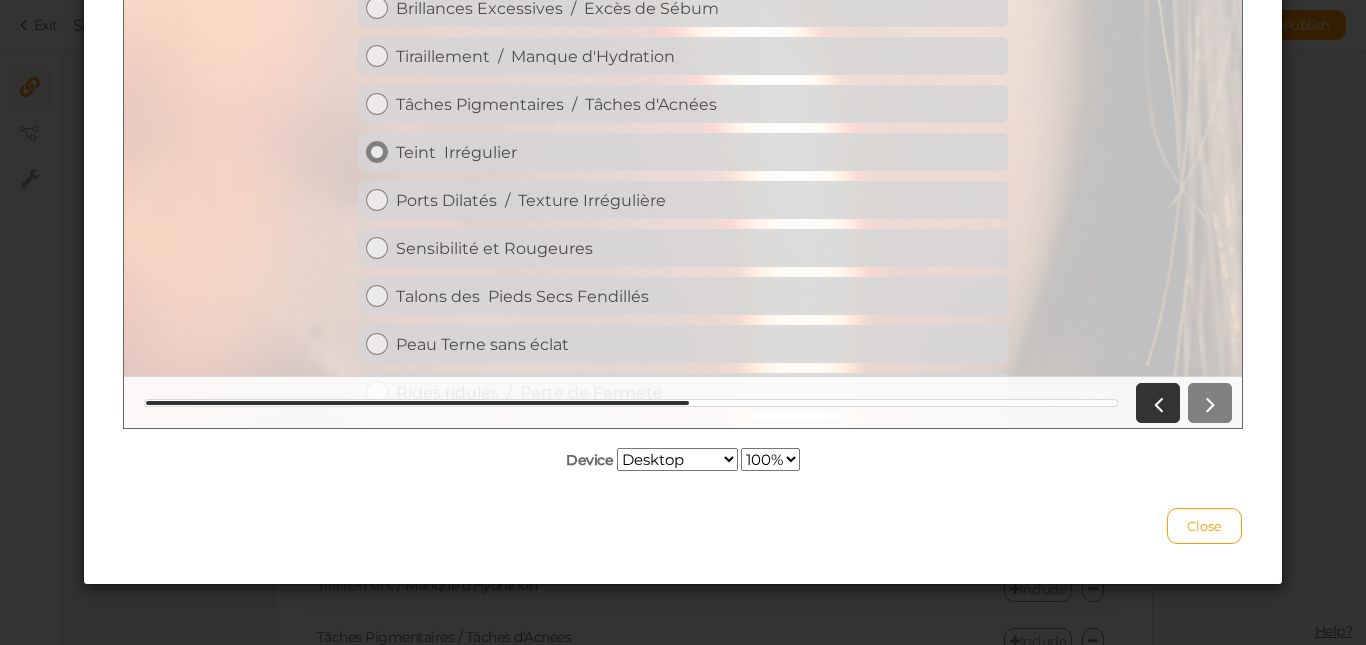 click on "Teint  Irrégulier" at bounding box center (683, 152) 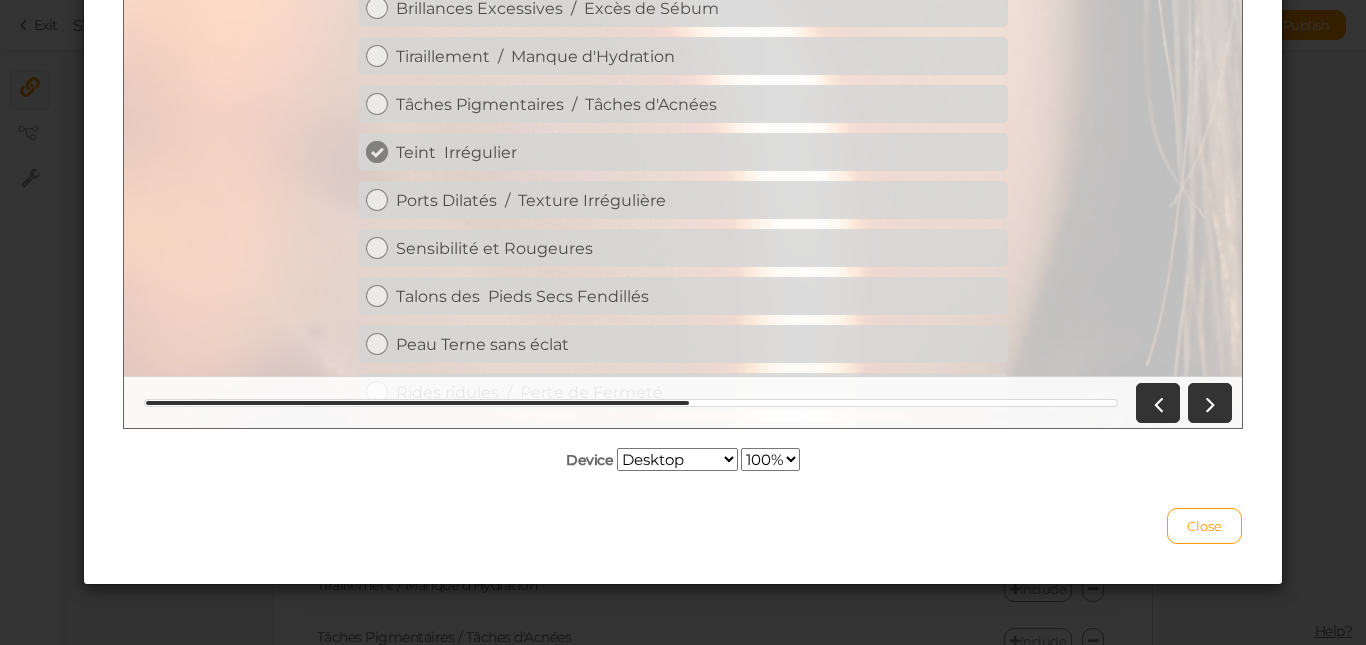 click at bounding box center [1180, 403] 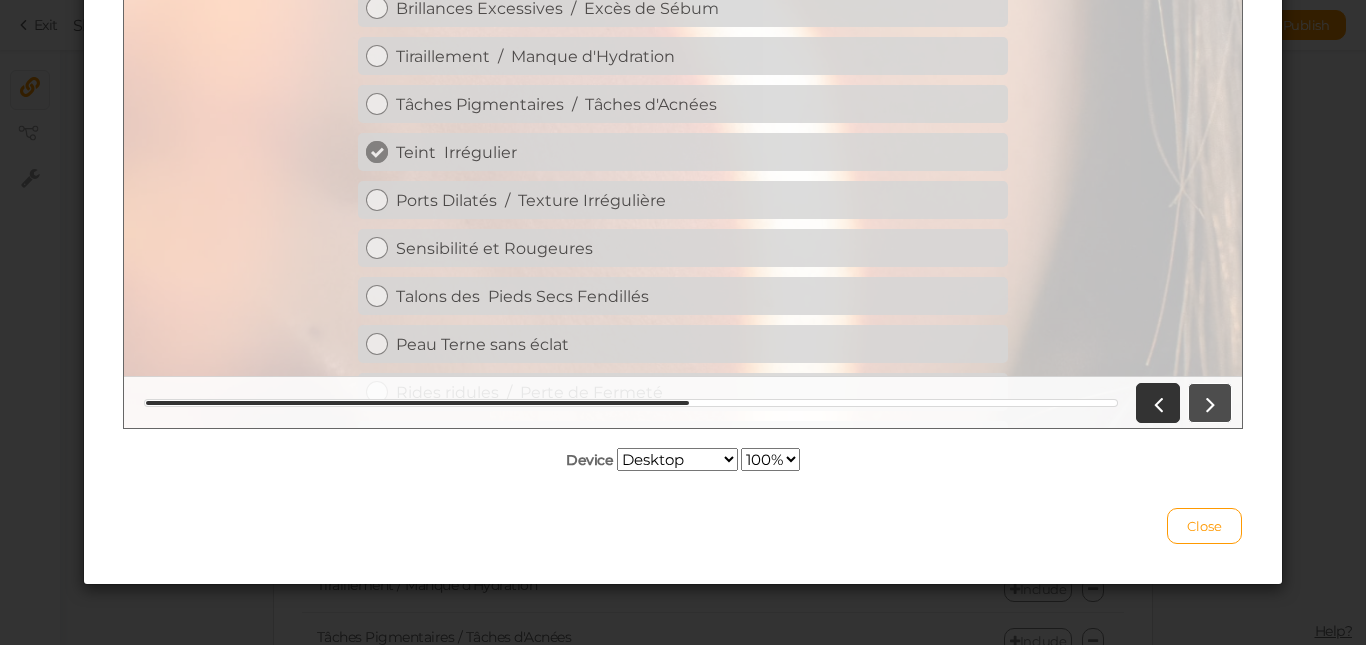 click at bounding box center [1210, 403] 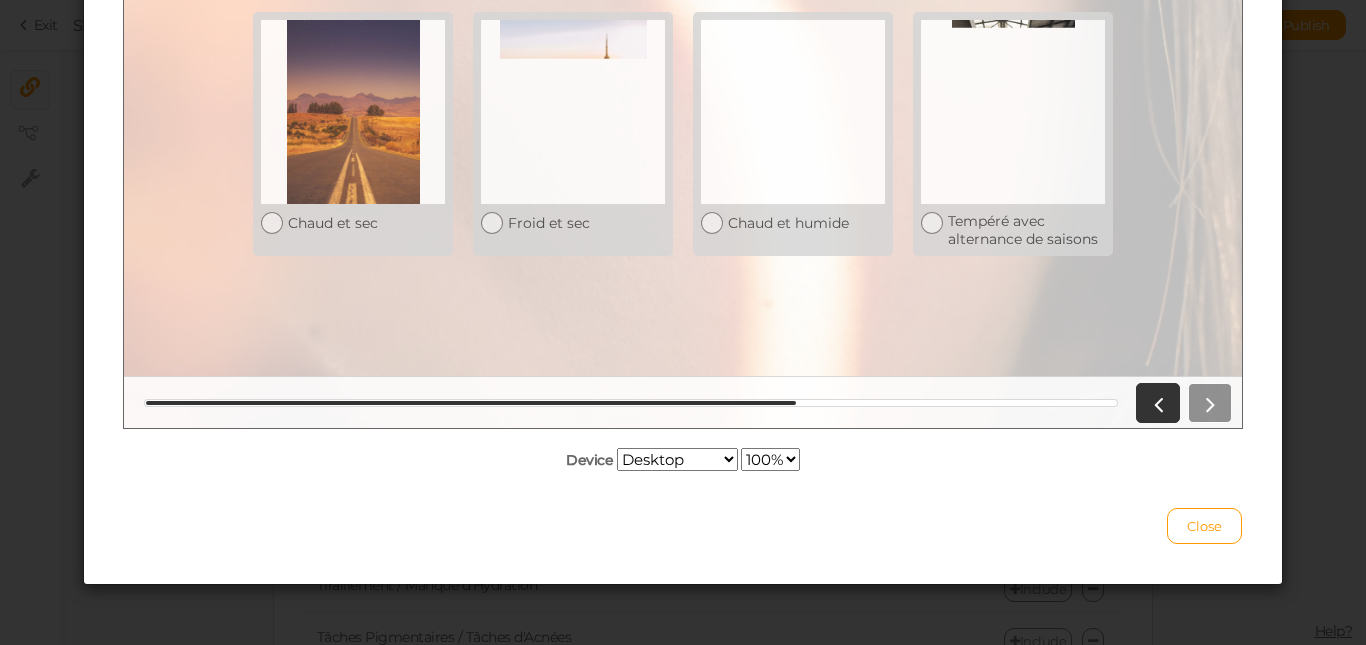 click at bounding box center (1180, 403) 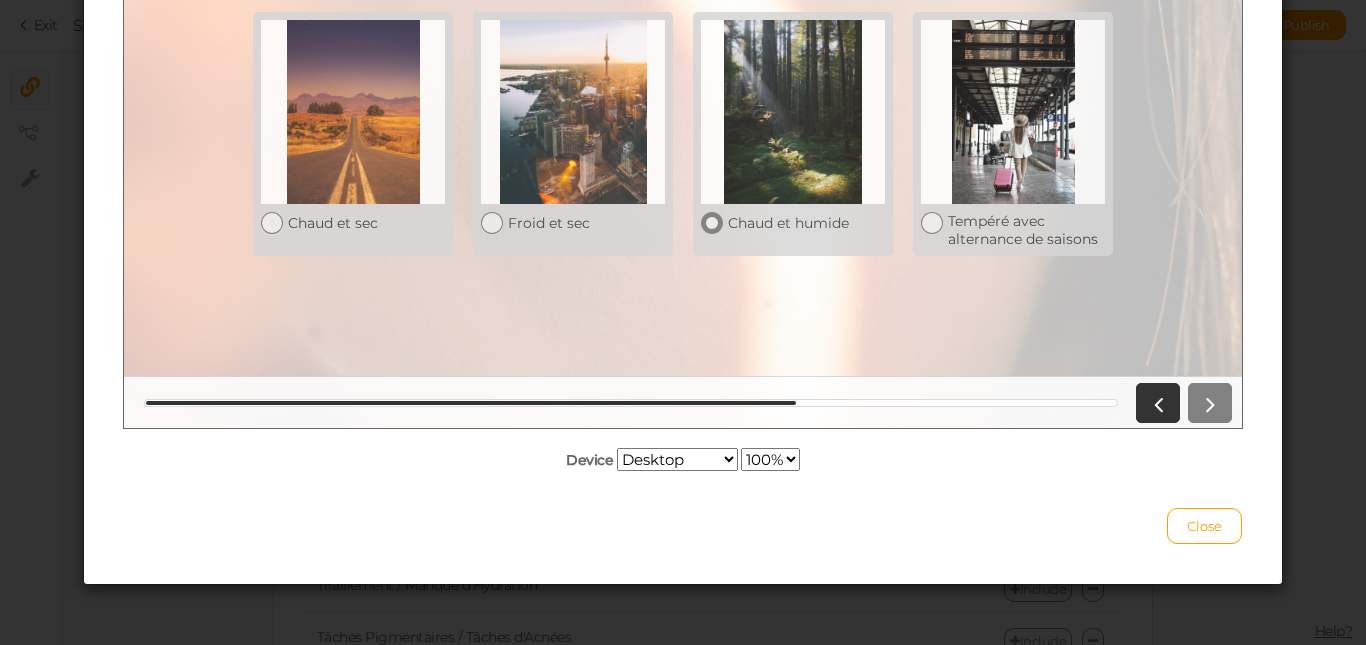 click at bounding box center [793, 112] 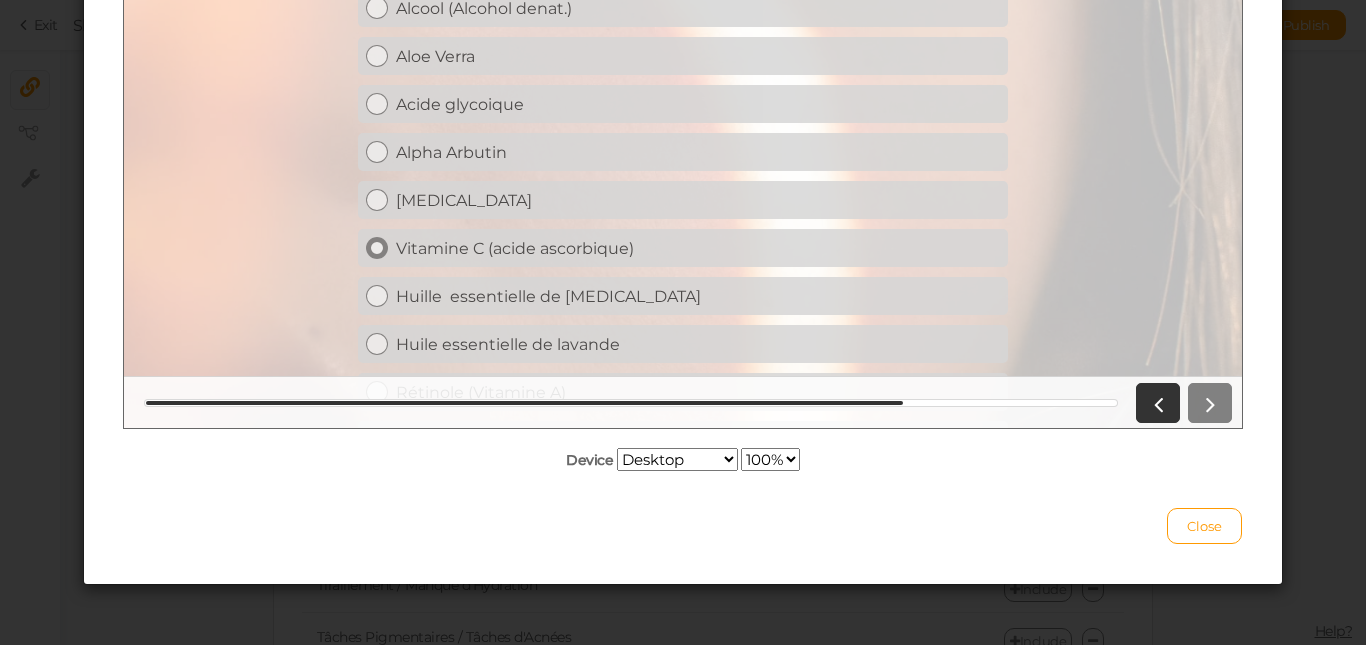 click on "Vitamine C (acide ascorbique)" at bounding box center (698, 248) 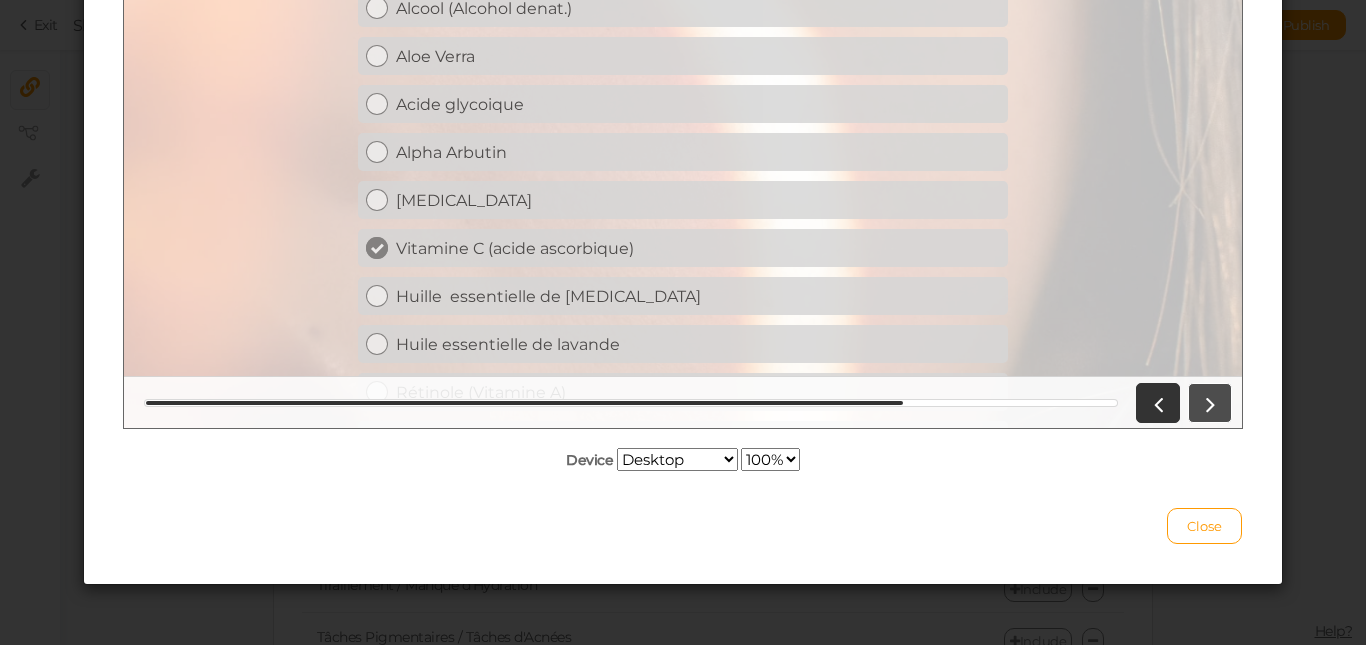 click at bounding box center (1210, 403) 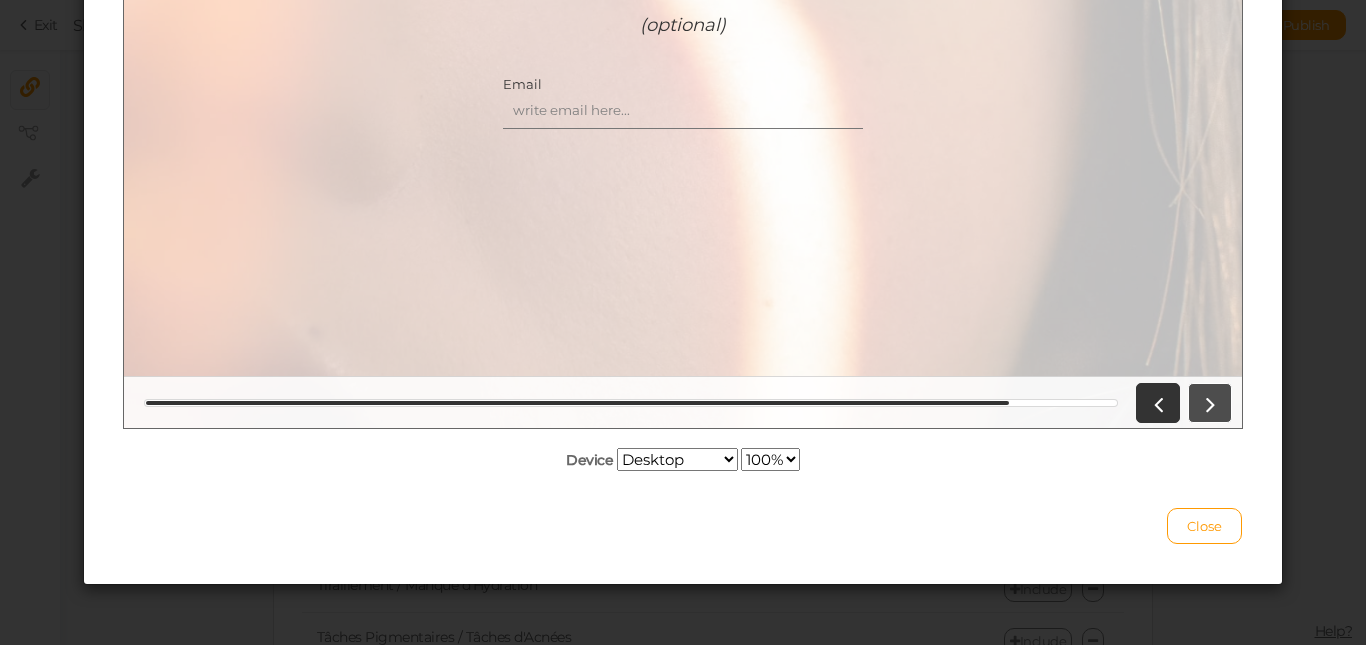 click at bounding box center [1210, 403] 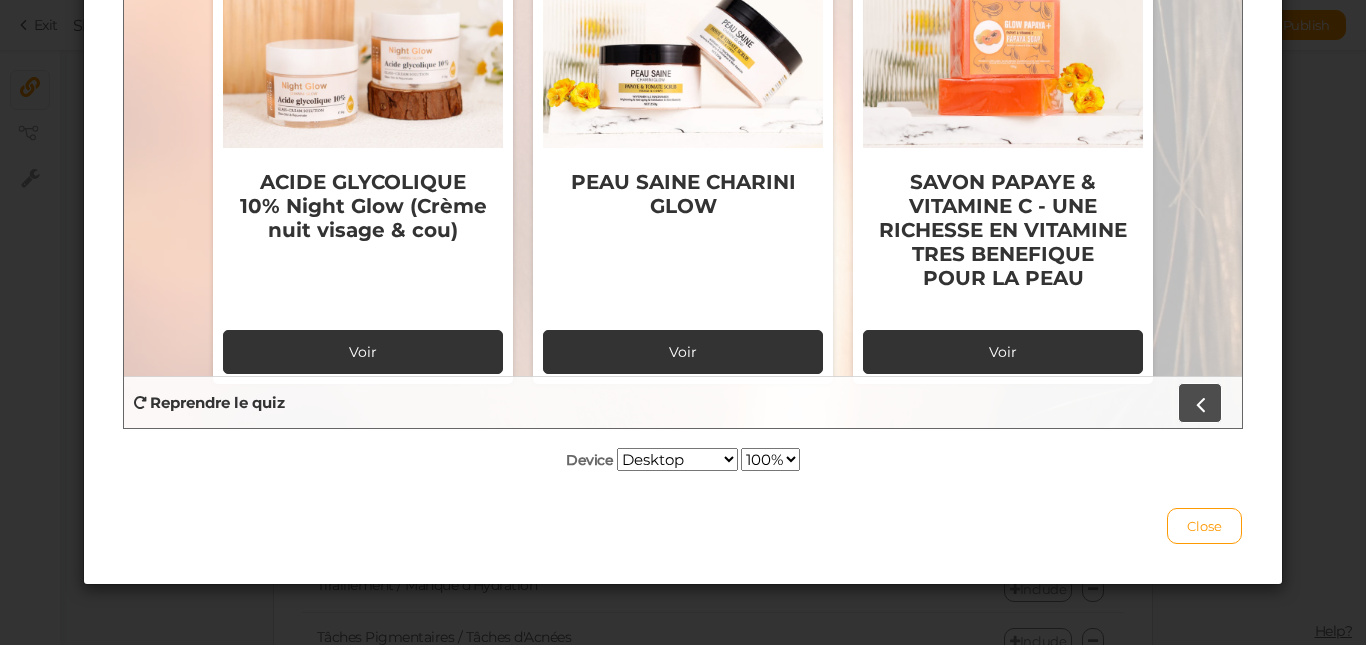 click at bounding box center (1200, 403) 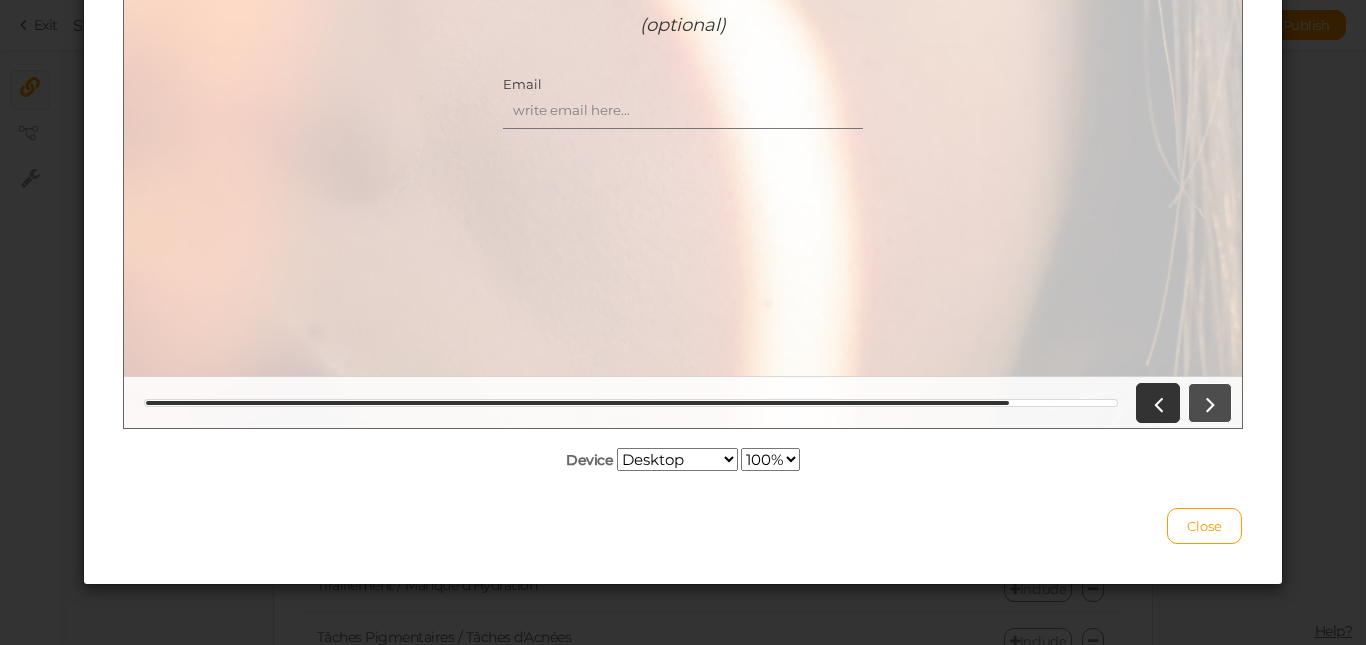 click at bounding box center [1210, 403] 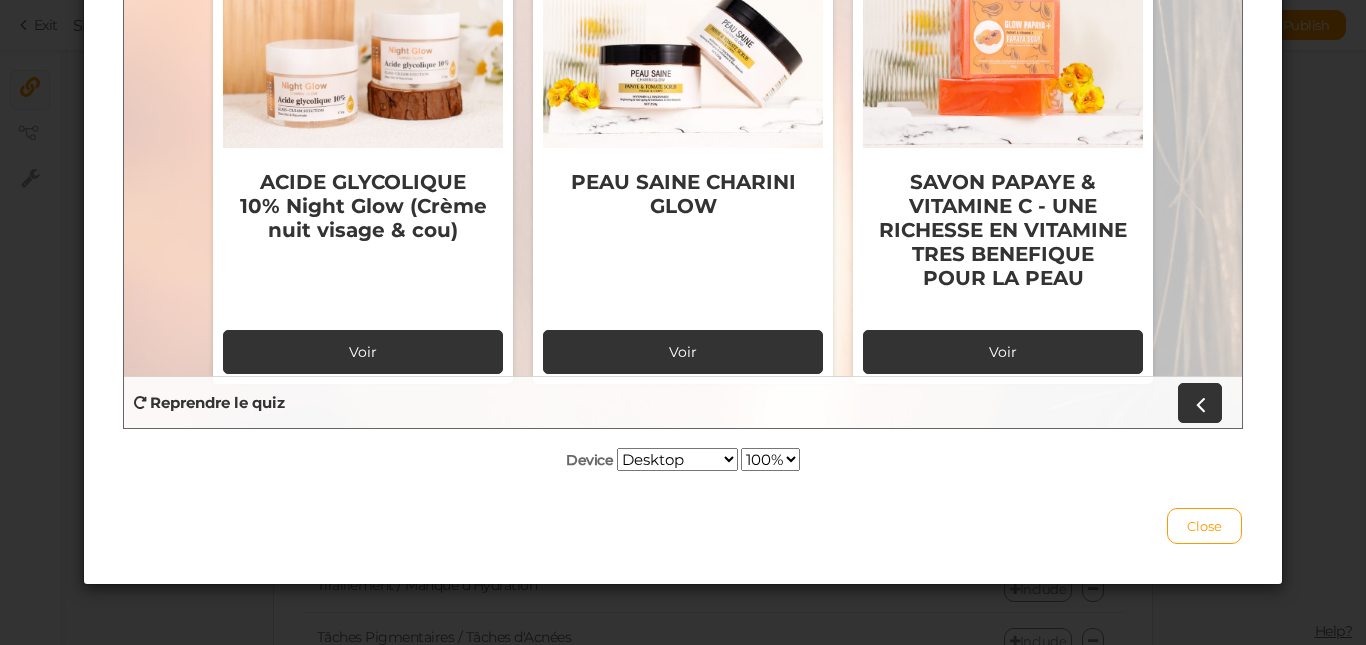 click on "Reprendre le quiz" at bounding box center (217, 402) 